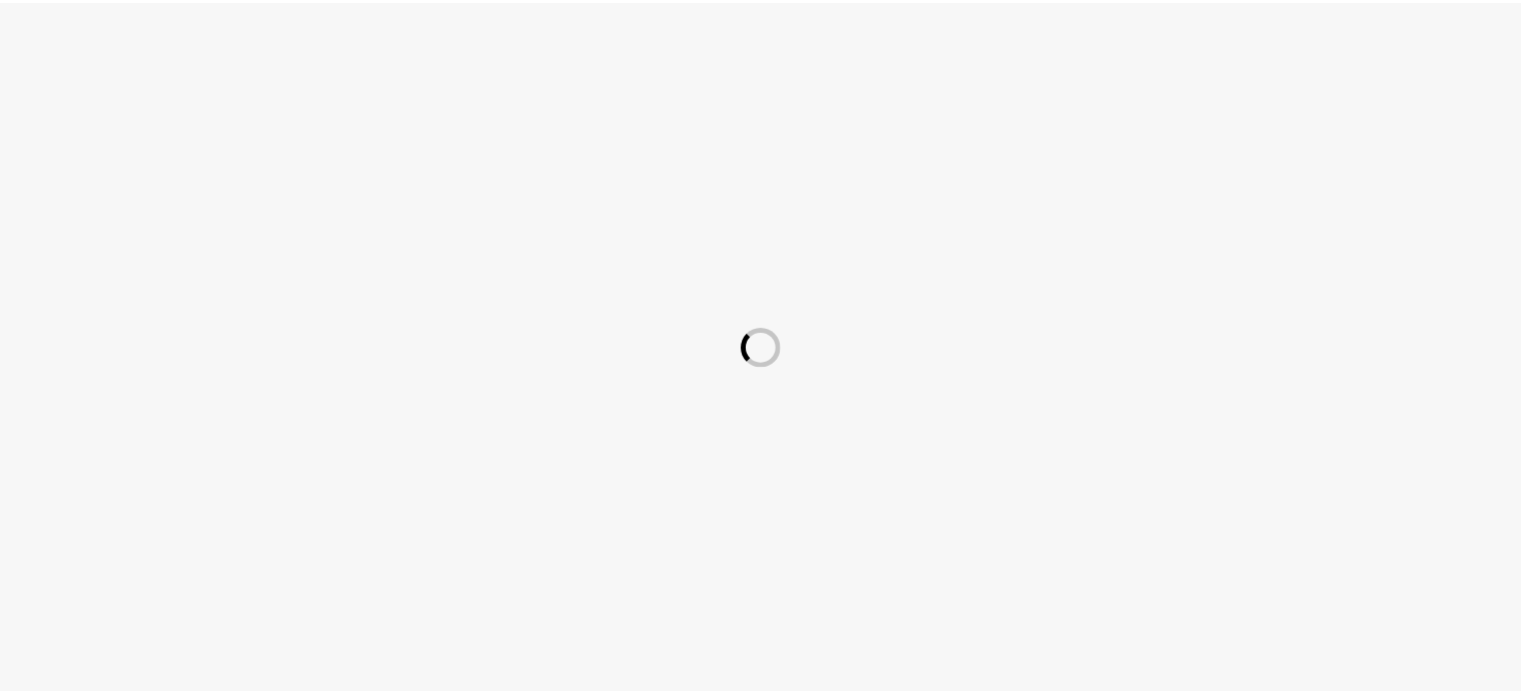scroll, scrollTop: 0, scrollLeft: 0, axis: both 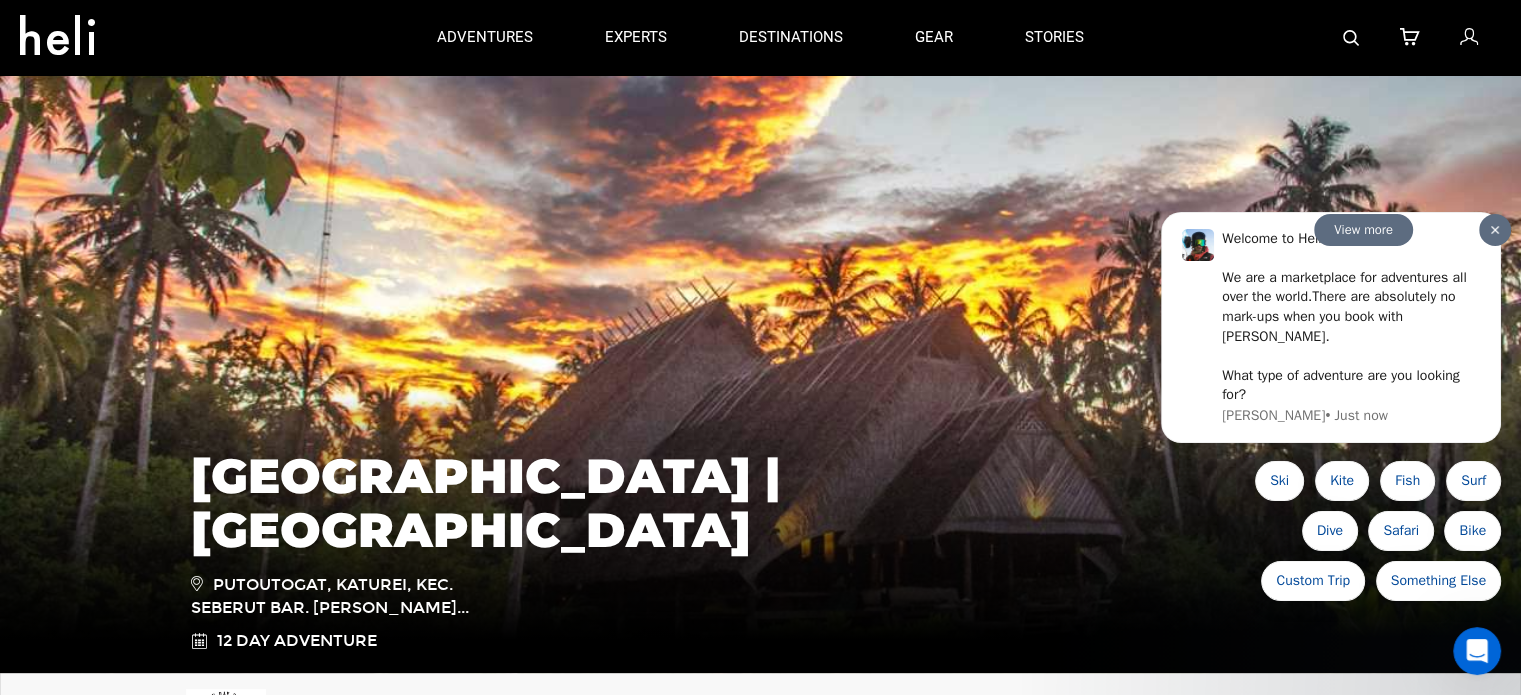 click at bounding box center (1495, 229) 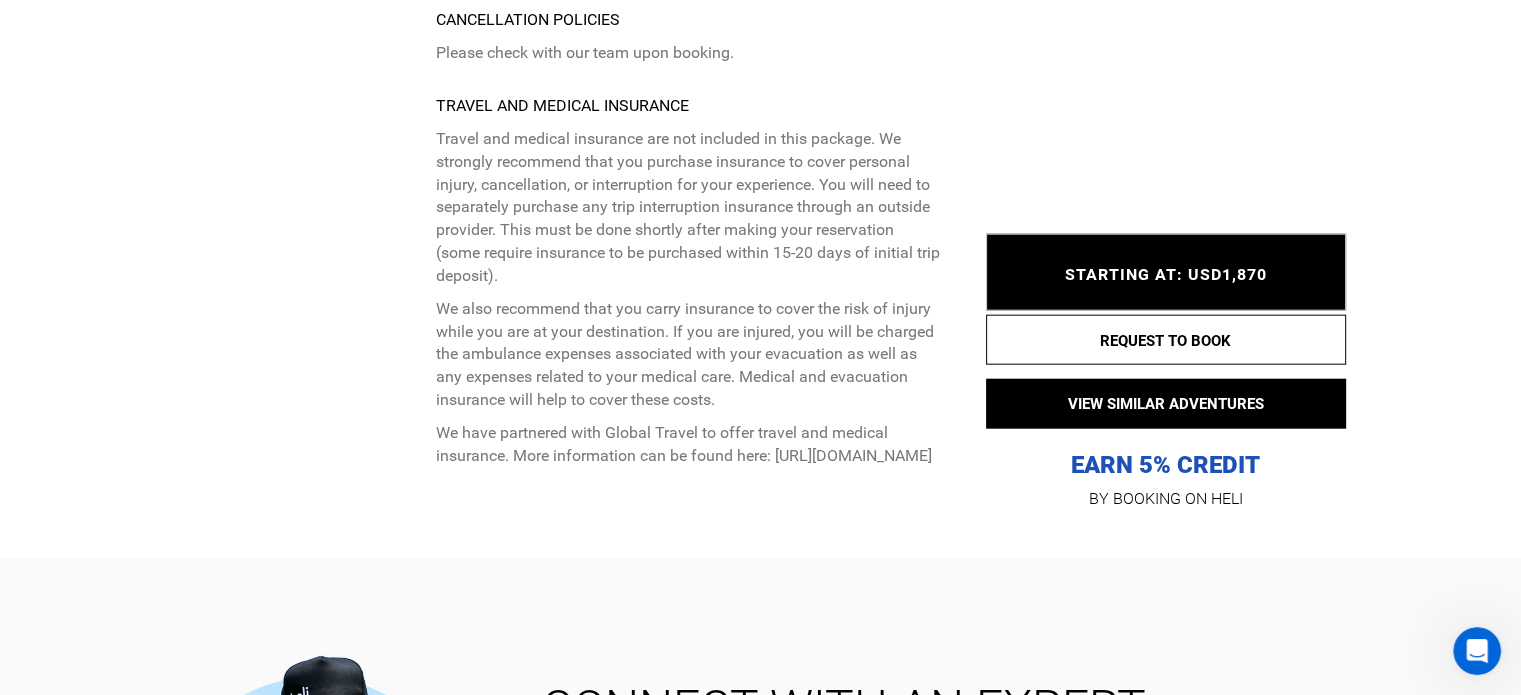 scroll, scrollTop: 12400, scrollLeft: 0, axis: vertical 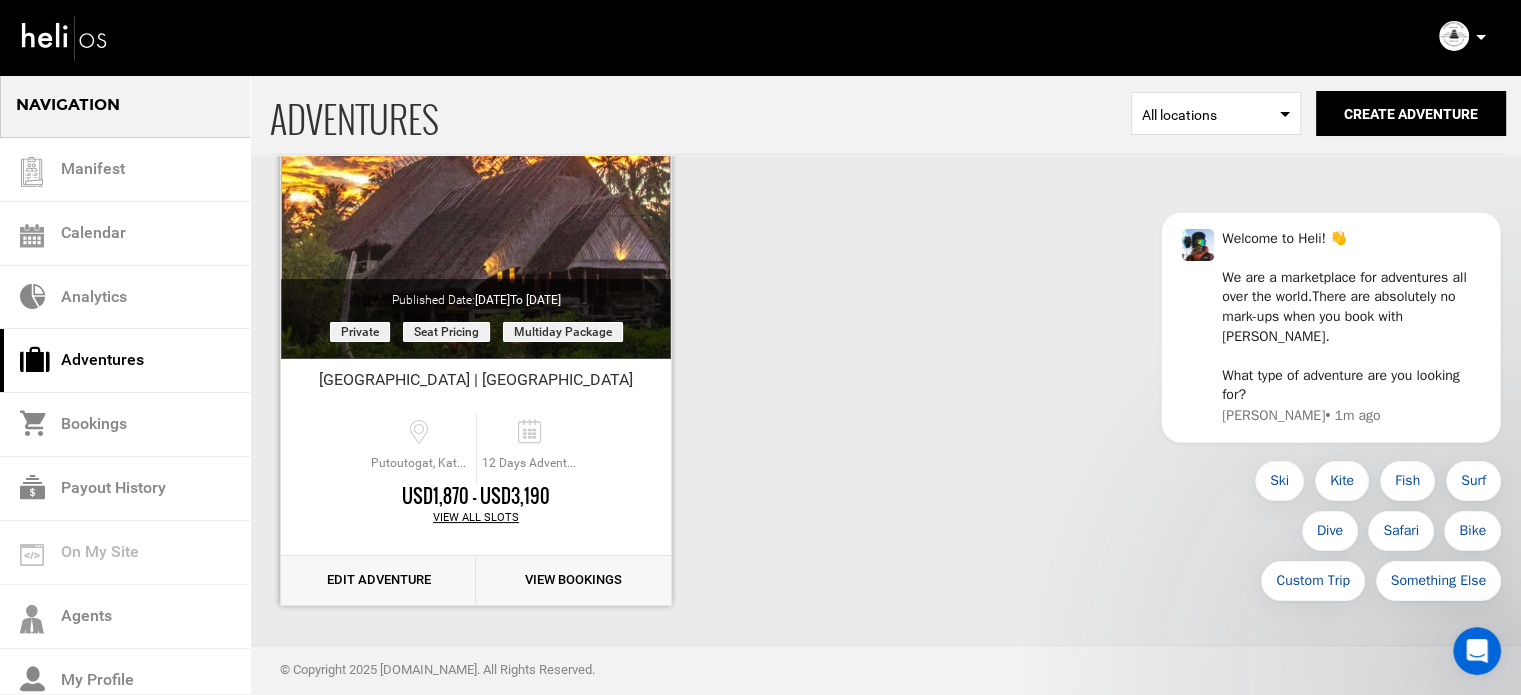click on "Edit Adventure" at bounding box center [378, 580] 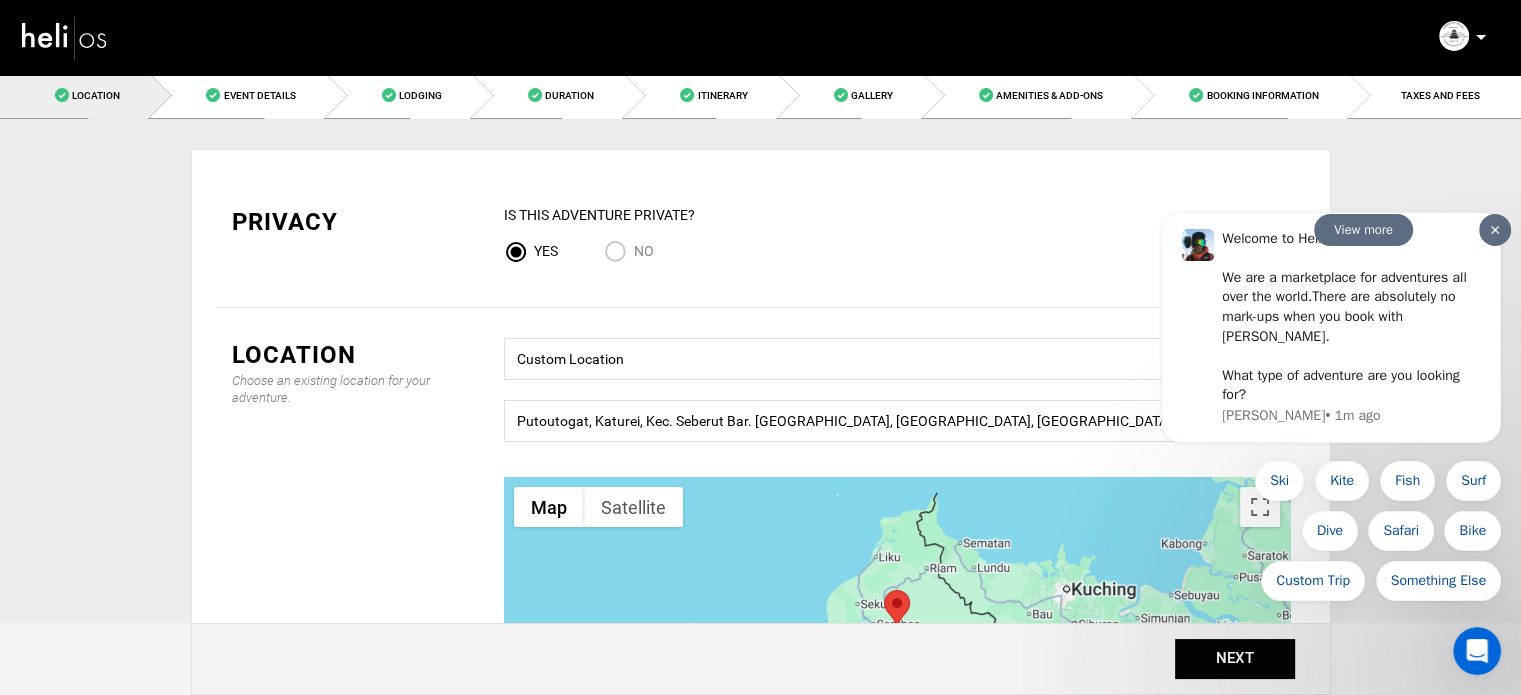 scroll, scrollTop: 0, scrollLeft: 0, axis: both 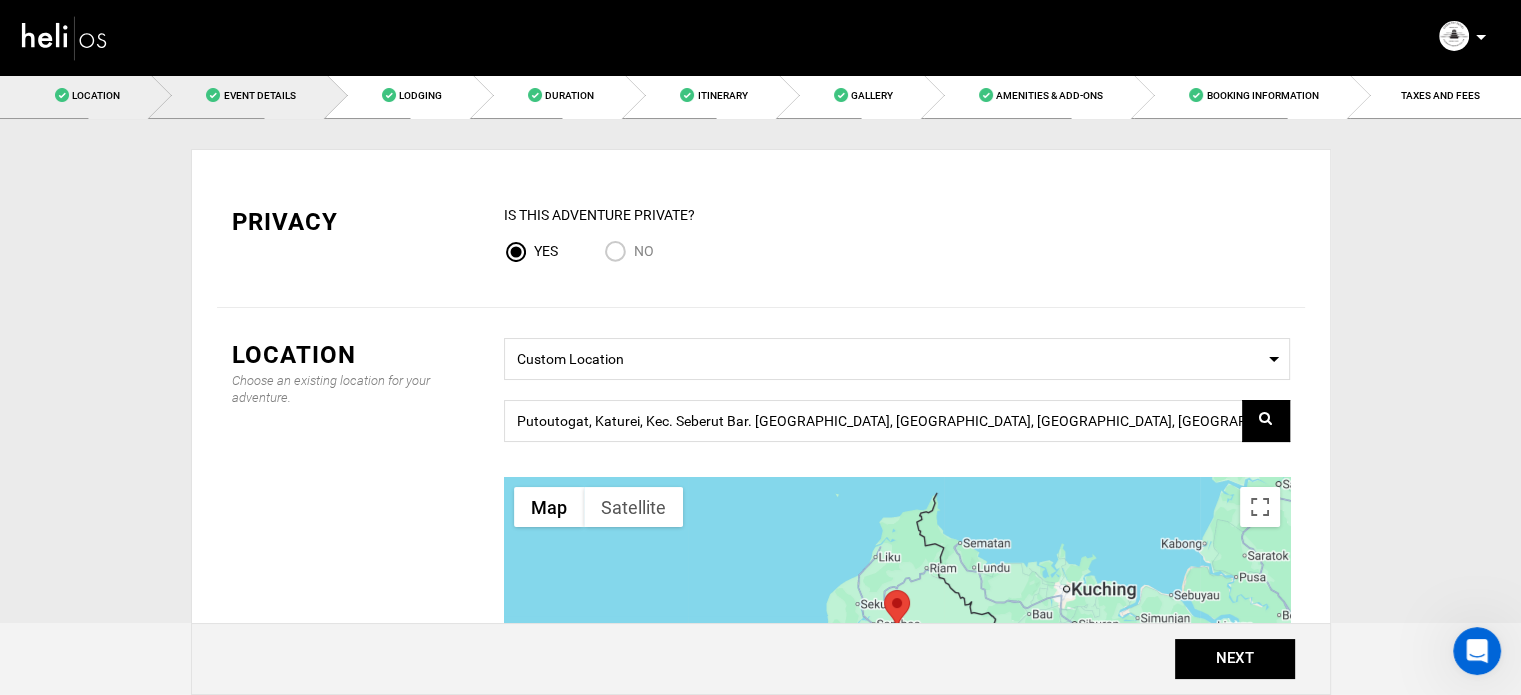 click on "Event Details" at bounding box center [259, 95] 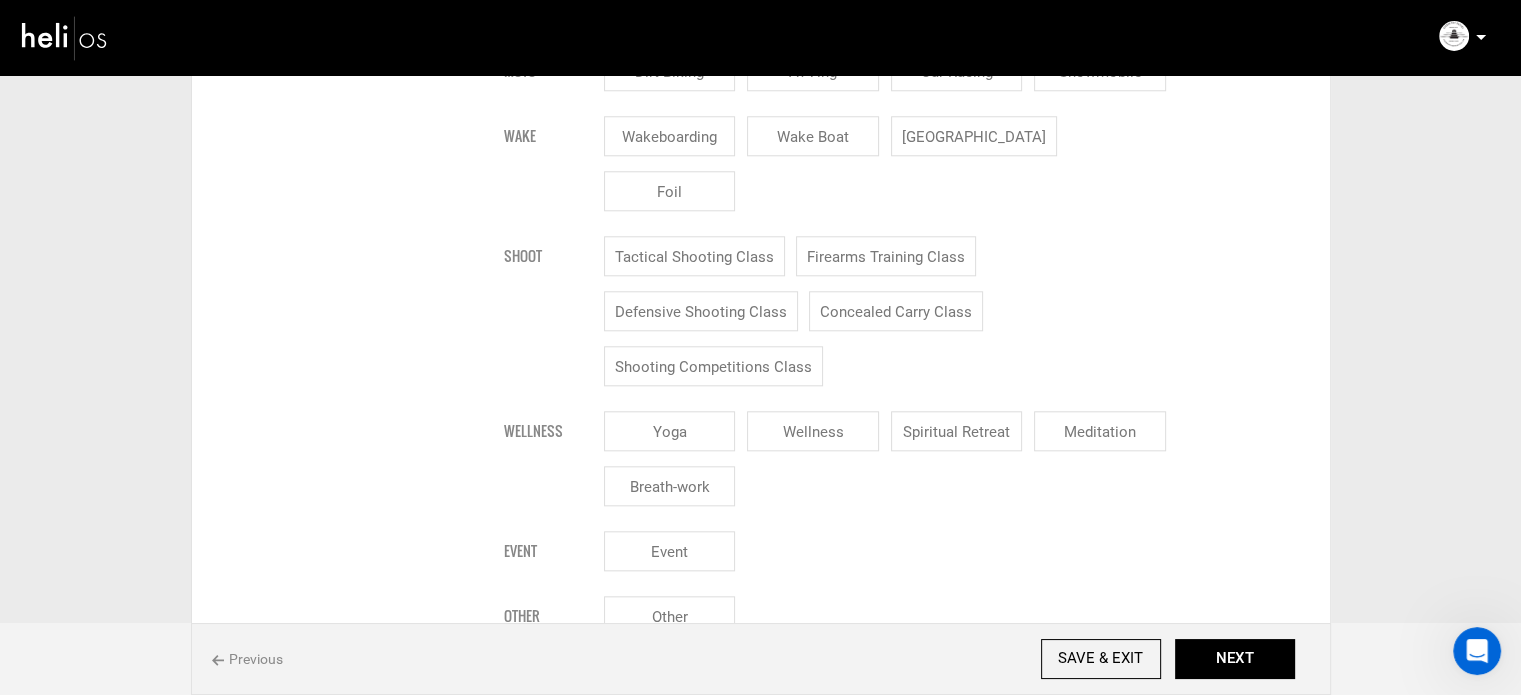 scroll, scrollTop: 2300, scrollLeft: 0, axis: vertical 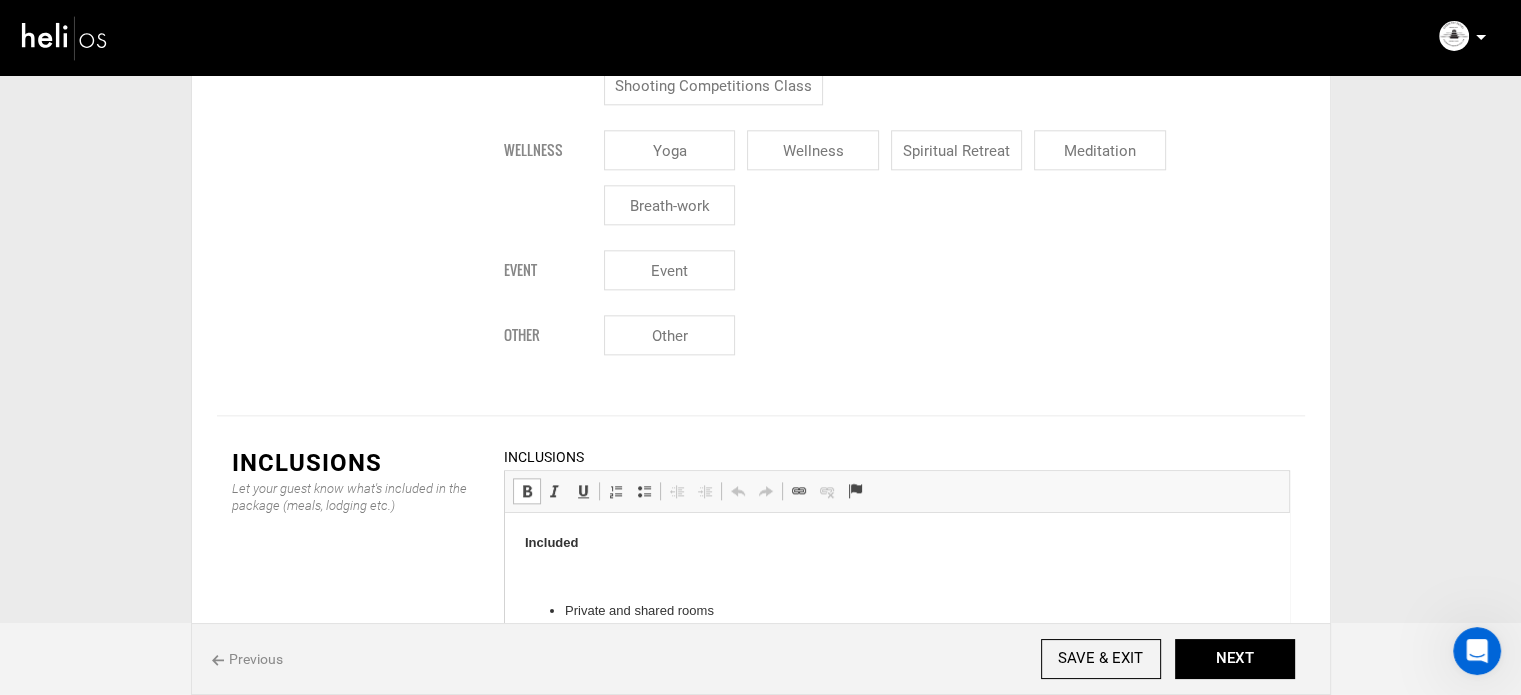 click at bounding box center [896, 577] 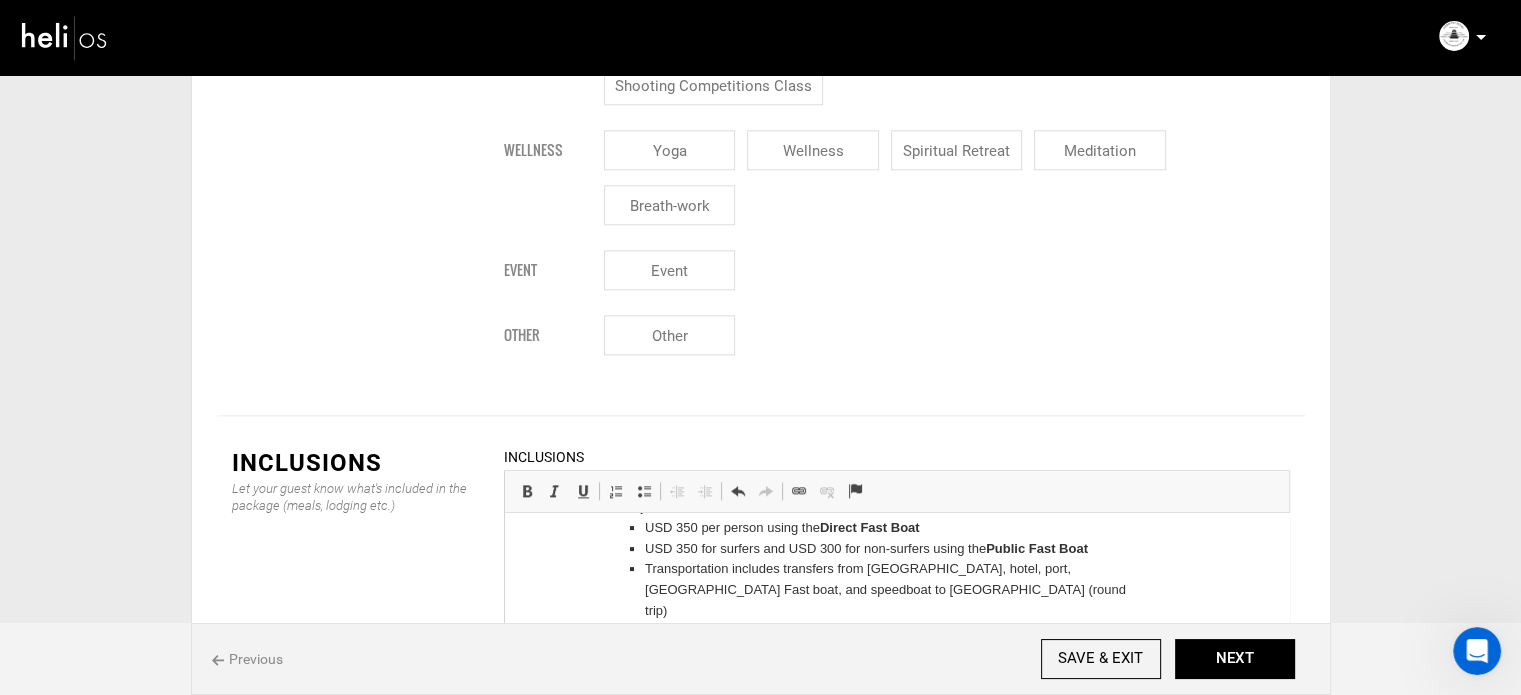 scroll, scrollTop: 830, scrollLeft: 0, axis: vertical 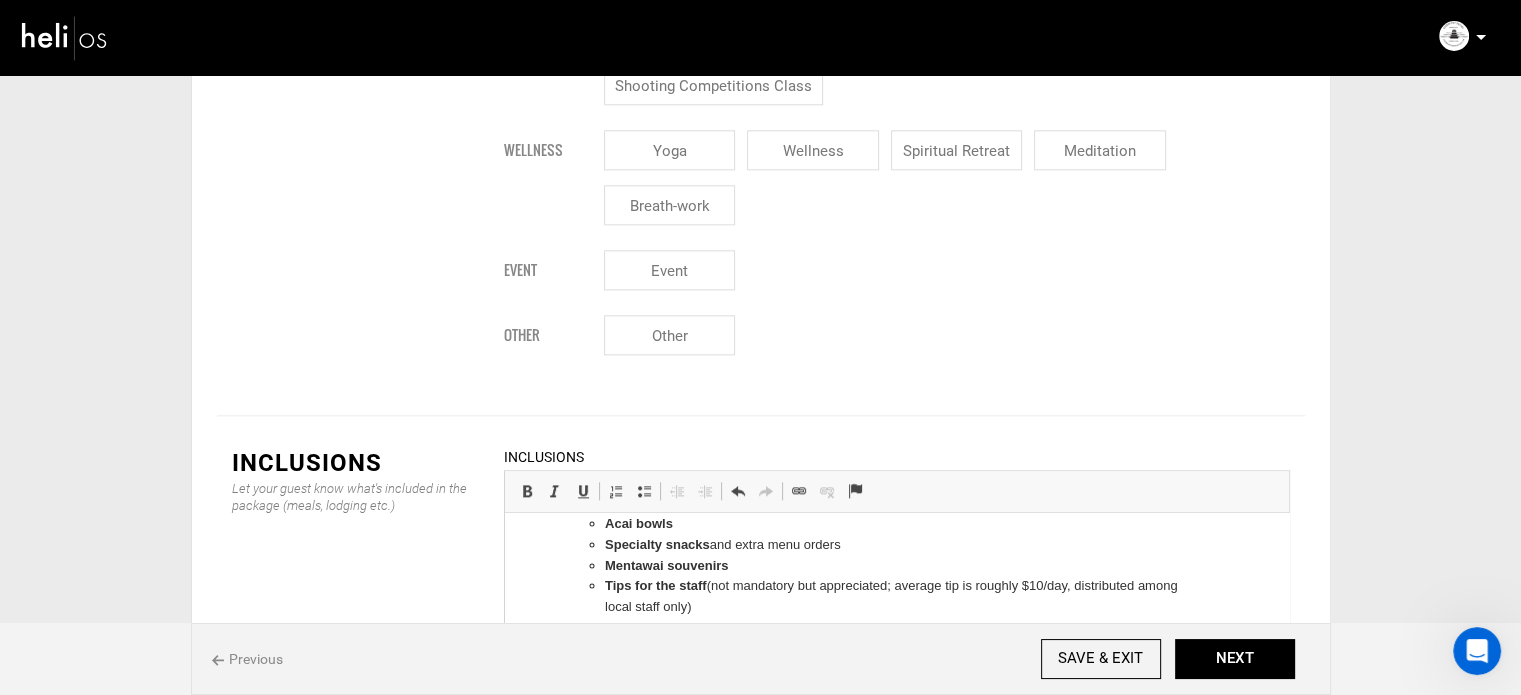 click at bounding box center [896, 703] 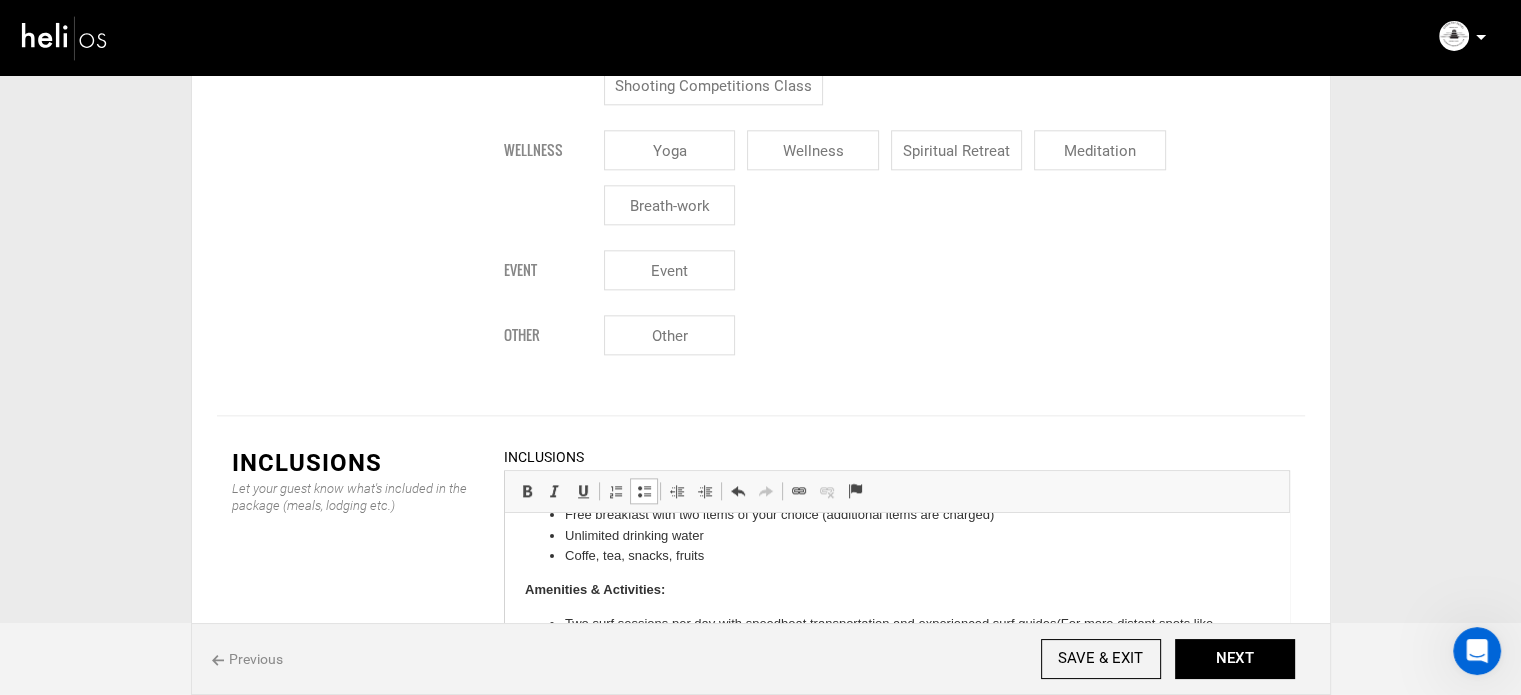 scroll, scrollTop: 796, scrollLeft: 0, axis: vertical 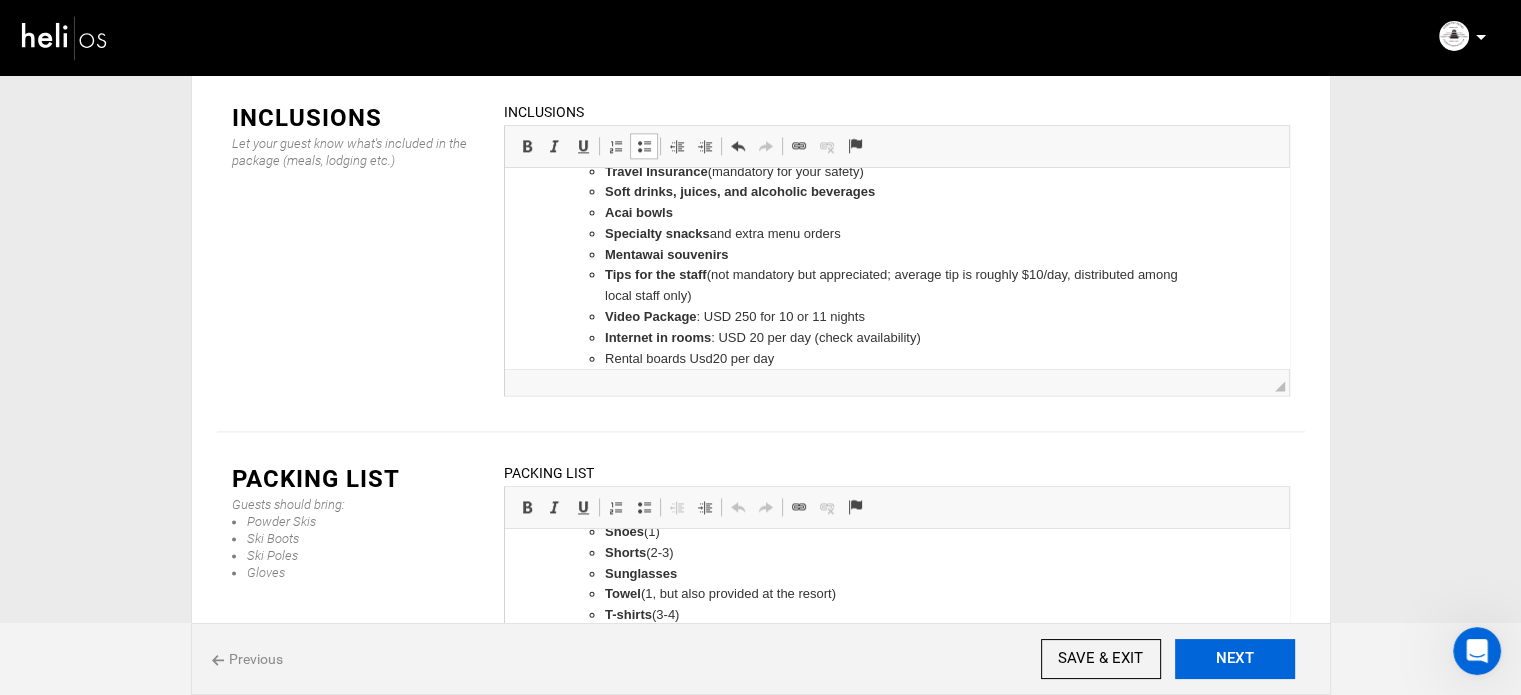 click on "NEXT" at bounding box center (1235, 659) 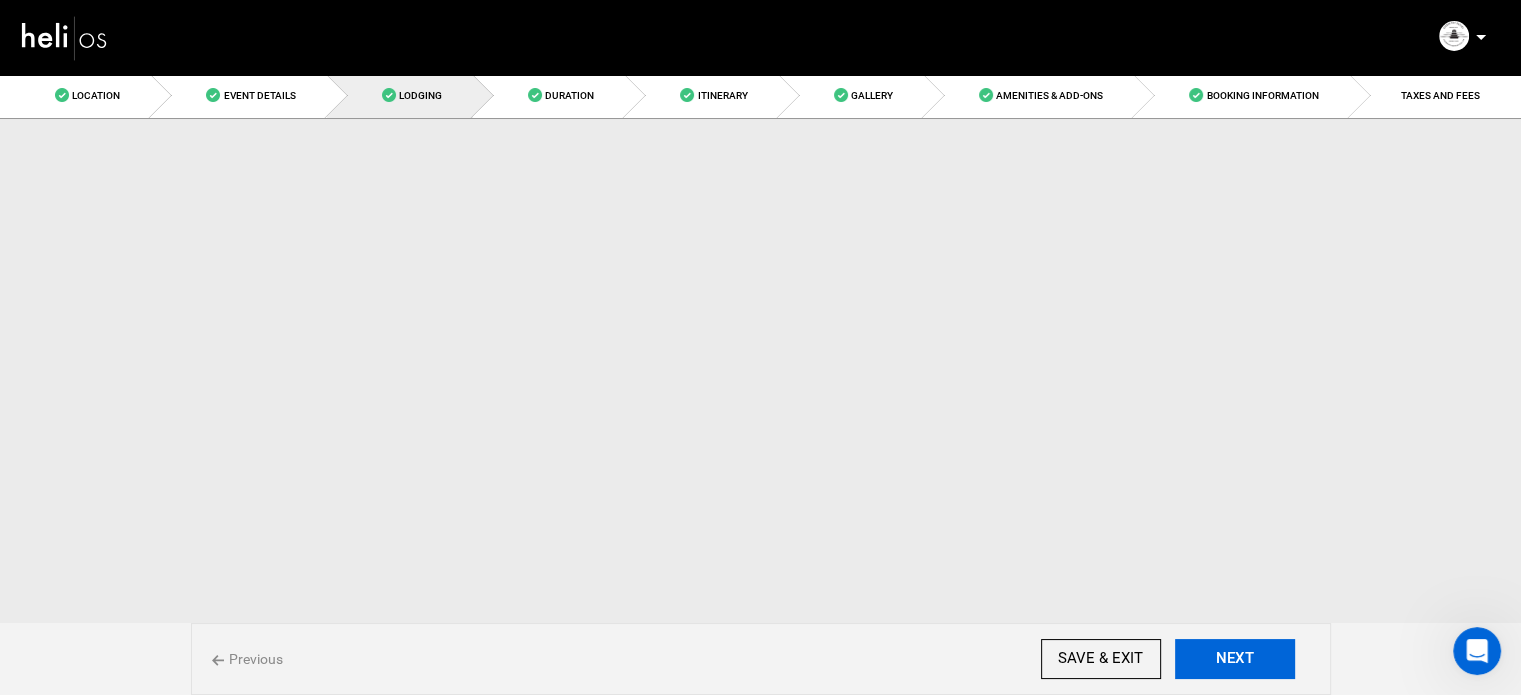 scroll, scrollTop: 0, scrollLeft: 0, axis: both 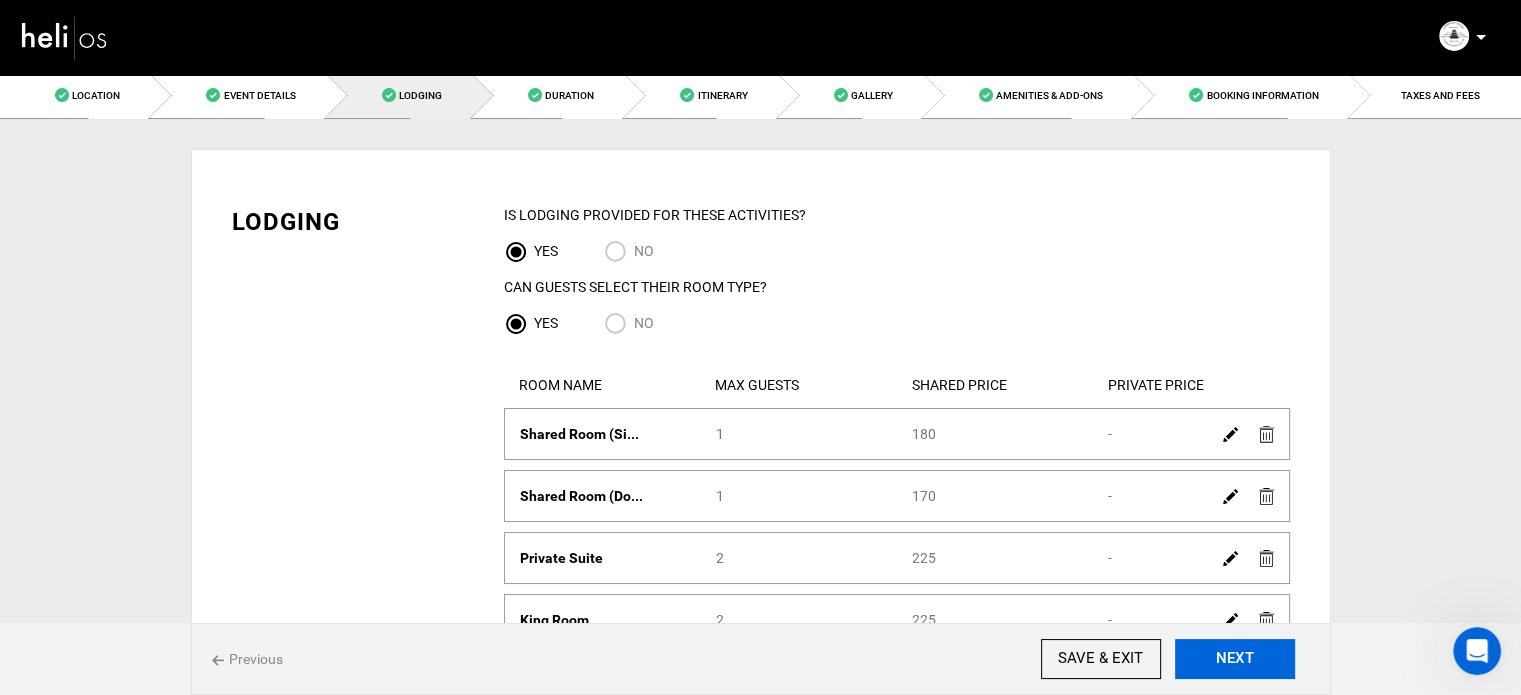 click on "NEXT" at bounding box center (1235, 659) 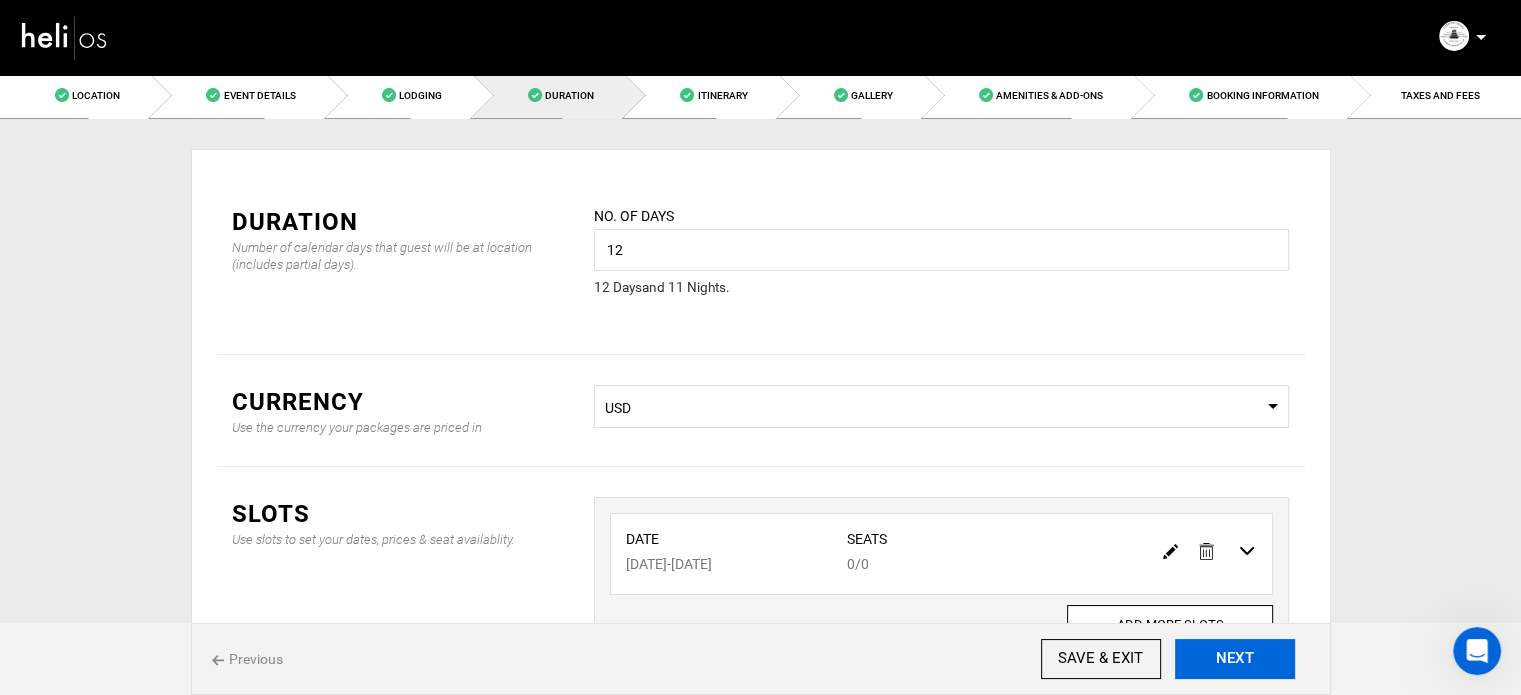 click on "NEXT" at bounding box center (1235, 659) 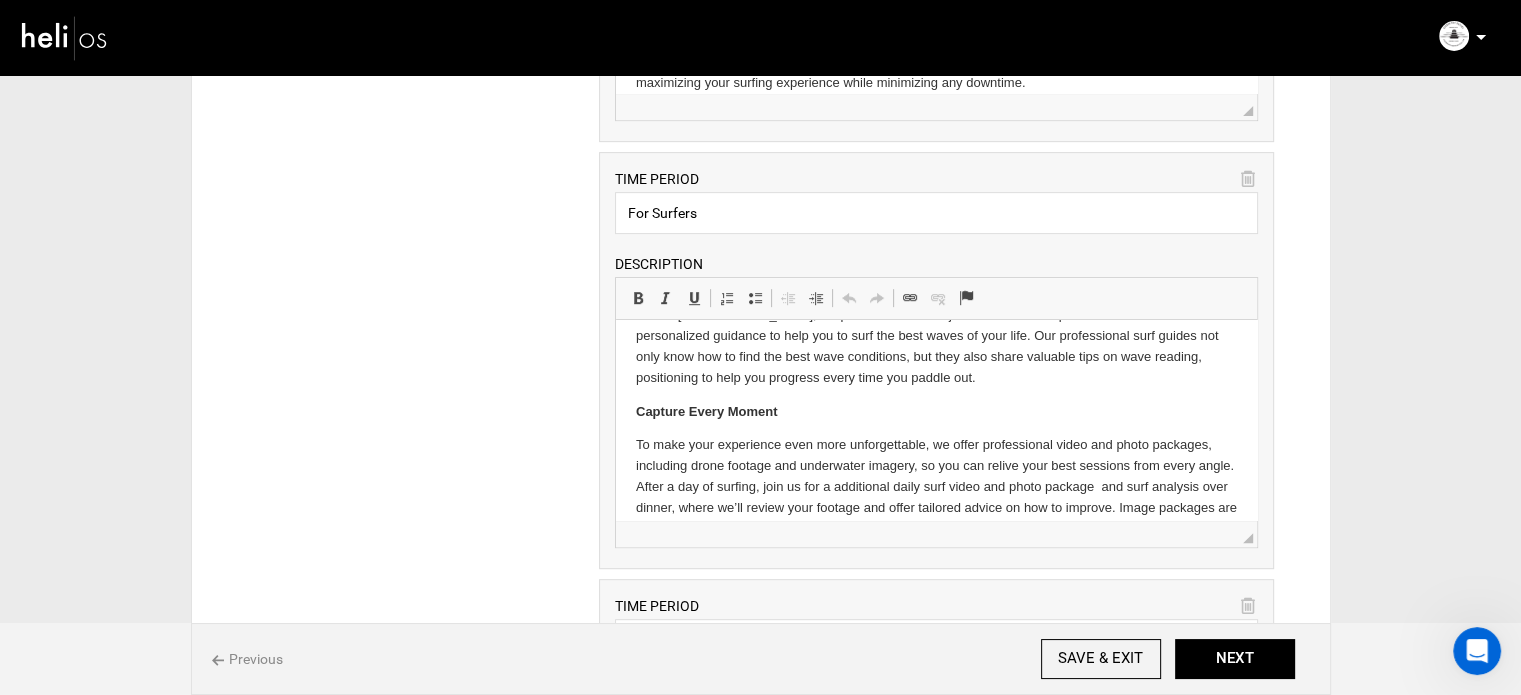 scroll, scrollTop: 700, scrollLeft: 0, axis: vertical 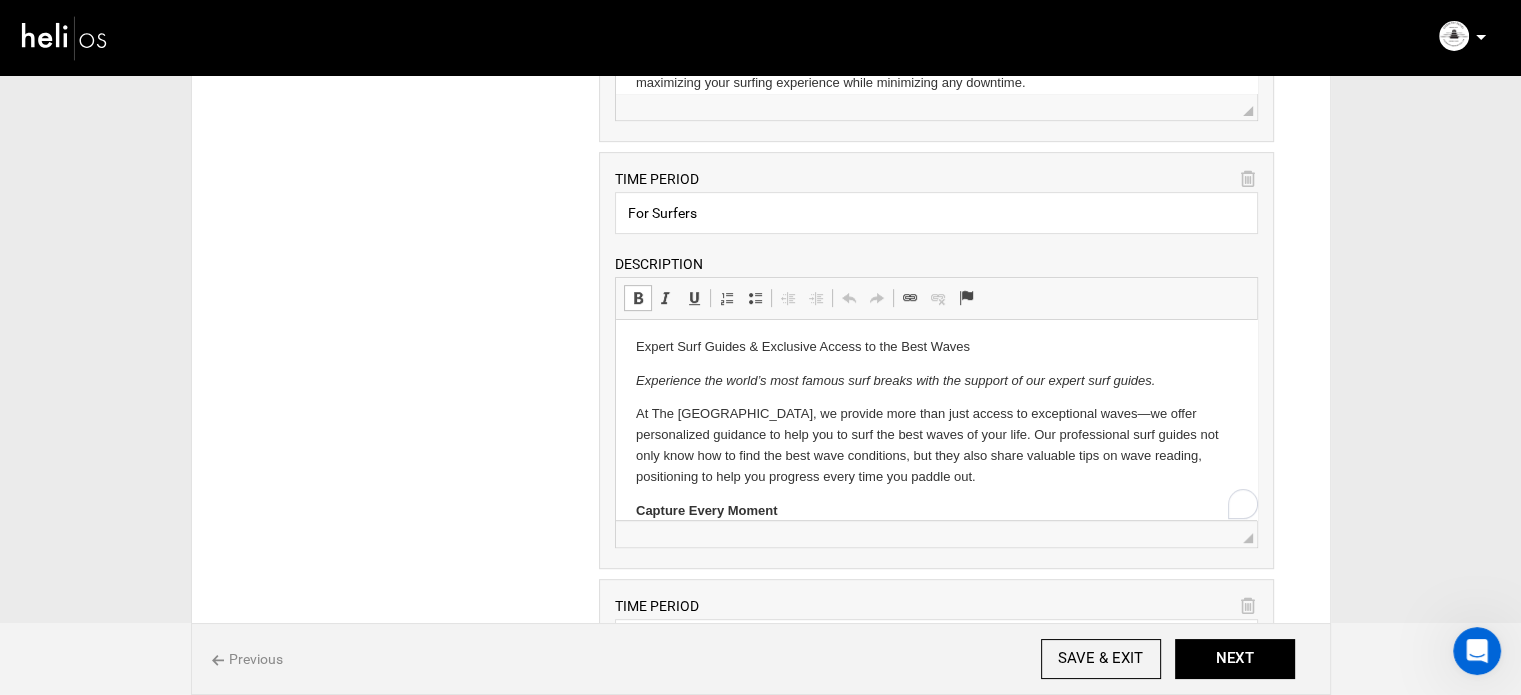 click on "Experience the world’s most famous surf breaks with the support of our expert surf guides." at bounding box center (895, 380) 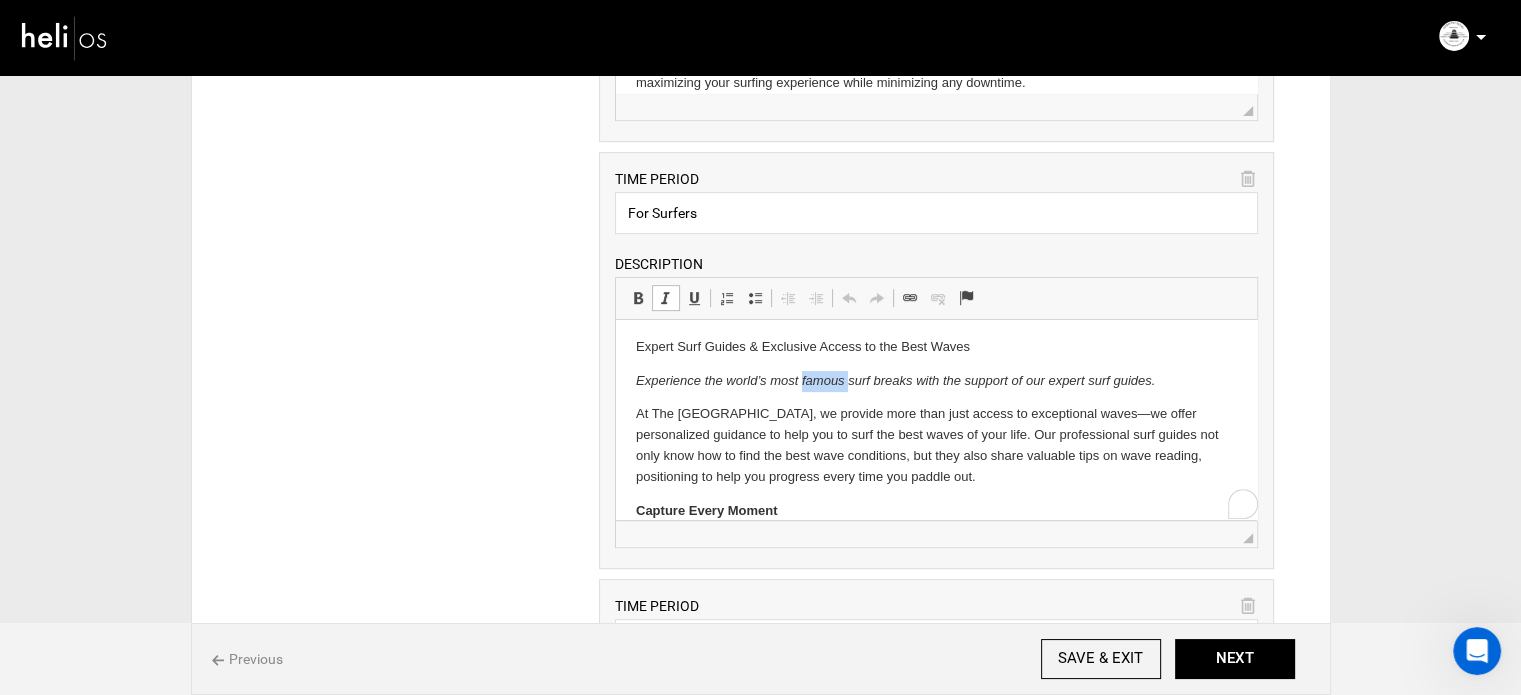 click on "Experience the world’s most famous surf breaks with the support of our expert surf guides." at bounding box center [895, 380] 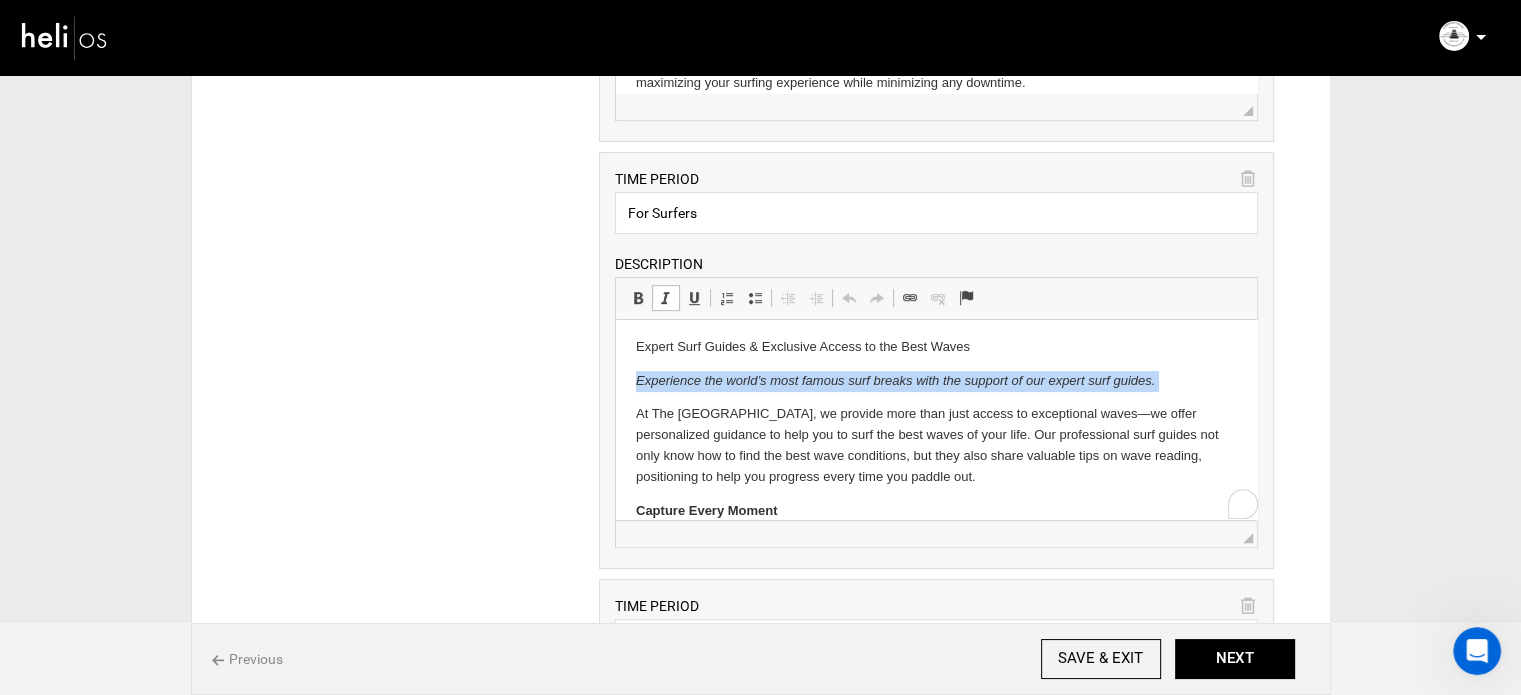 click on "Experience the world’s most famous surf breaks with the support of our expert surf guides." at bounding box center [895, 380] 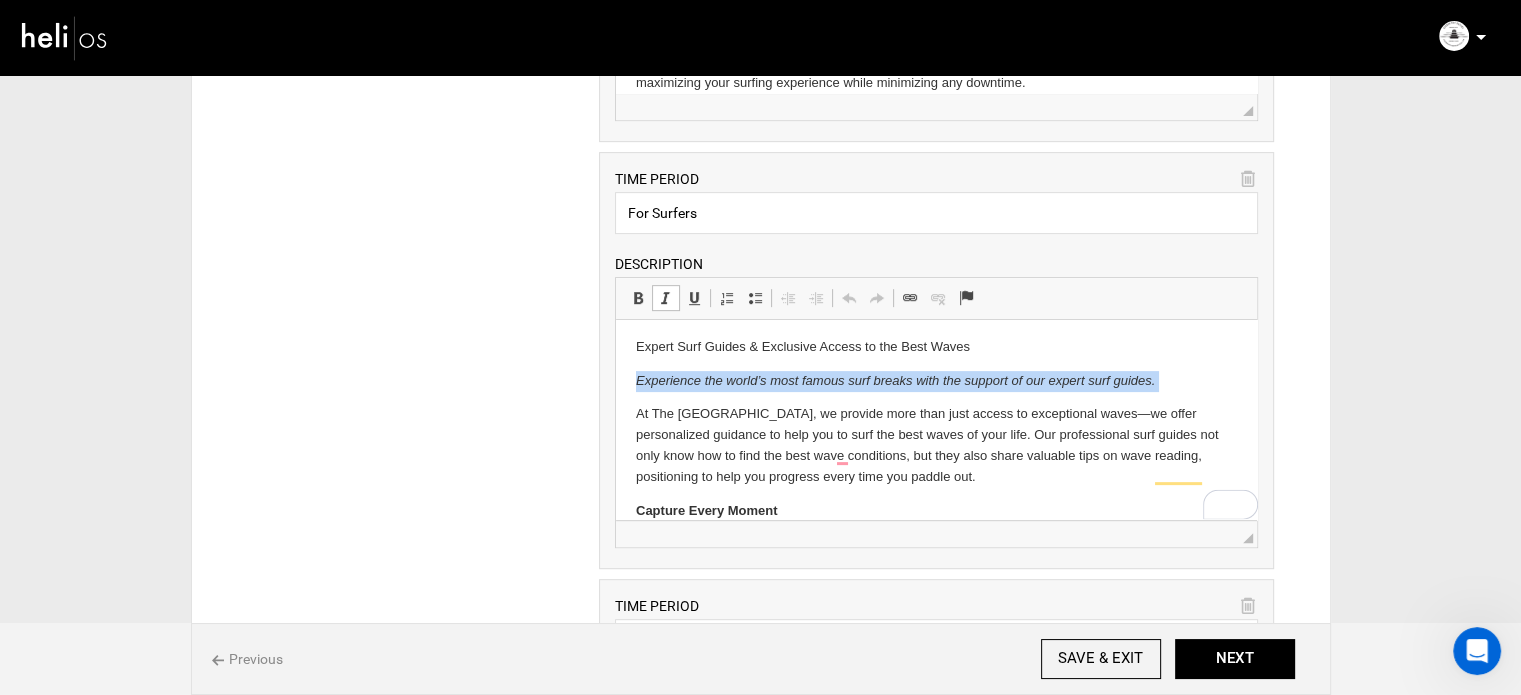 click at bounding box center (666, 298) 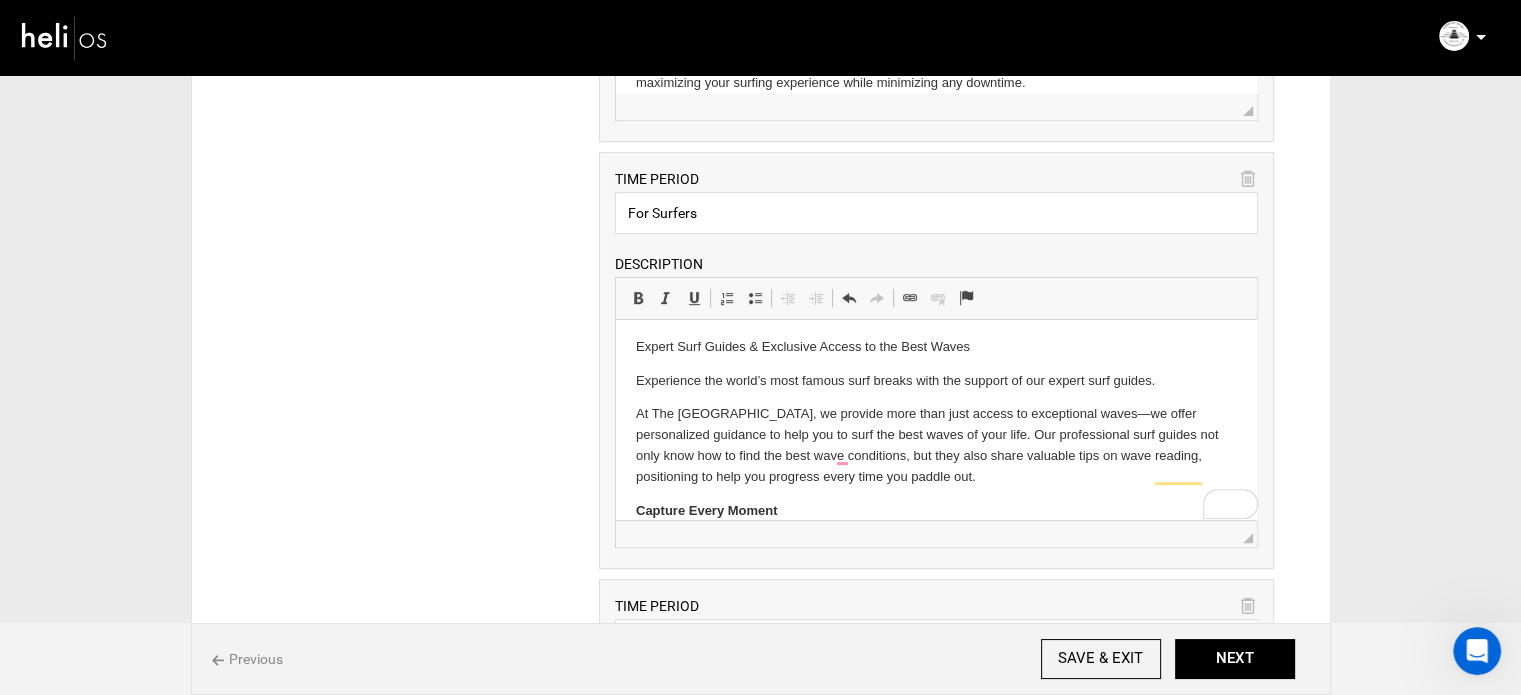 click on "A New Approach to Surf Fitness and Recovery Revitalize your body and mind after every surf session with our expert-led training center. At The Hidden Bay Resort, we believe in the importance of recovery and holistic fitness to enhance your surfing experience. Our Training Center, led by the renowned Andreia Fornaro from ANDAI PILATES, is designed to keep you in peak shape and ready for every wave. Andreia and her team of highly qualified professionals focus on regeneration techniques that balance your body and mind, helping you perform at your best—without the pain or fatigue that can come from intensive surfing. Included in The Ultimate Surf Experience Package, available as an add-on for The Surf Explorer Package. Holistic Recovery for Surfers Included in The Ultimate Surf Experience Package, available as an add-on for The Surf Explorer Package. Customized for Every Surfer Elevate Your Surfing Experience Expert Surf Guides & Exclusive Access to the Best Waves Capture Every Moment" at bounding box center (936, 374) 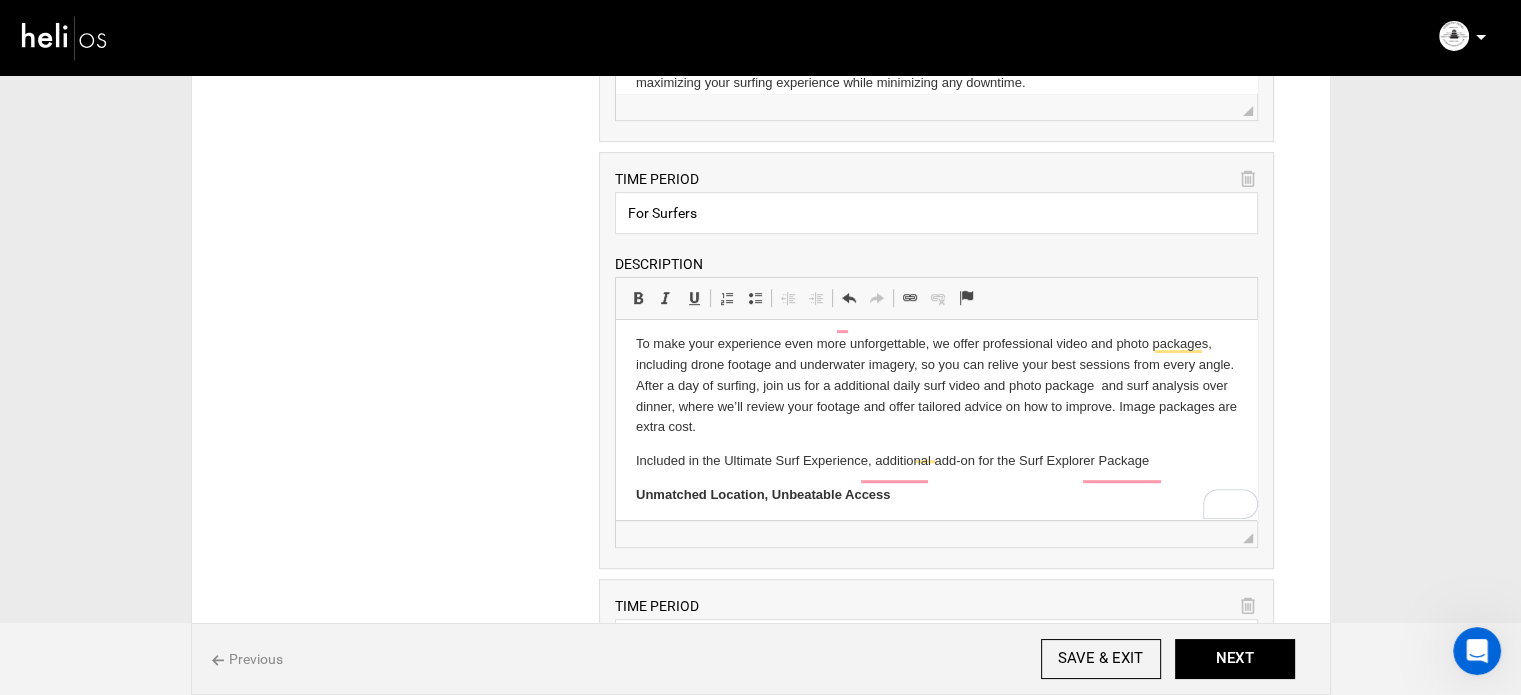 scroll, scrollTop: 900, scrollLeft: 0, axis: vertical 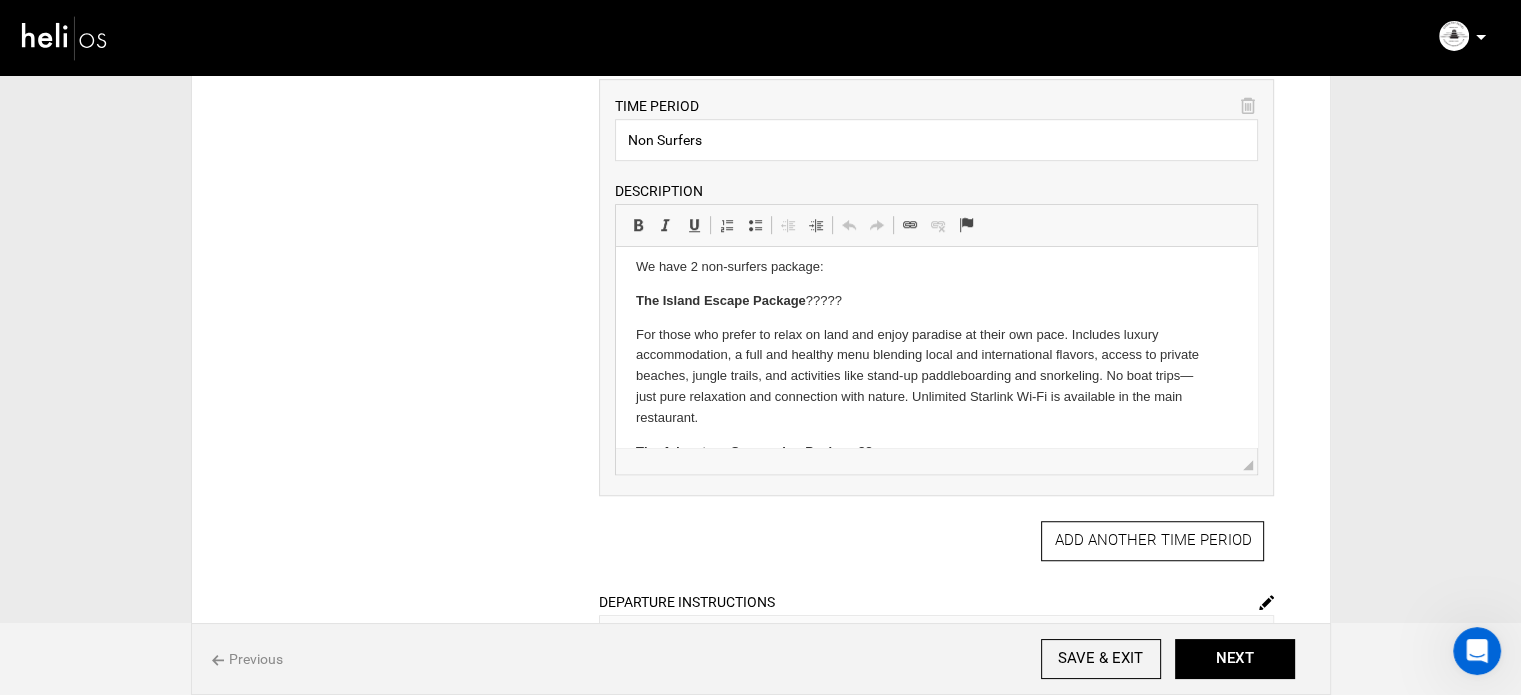 click on "The Island Escape Package  ?????" at bounding box center [936, 301] 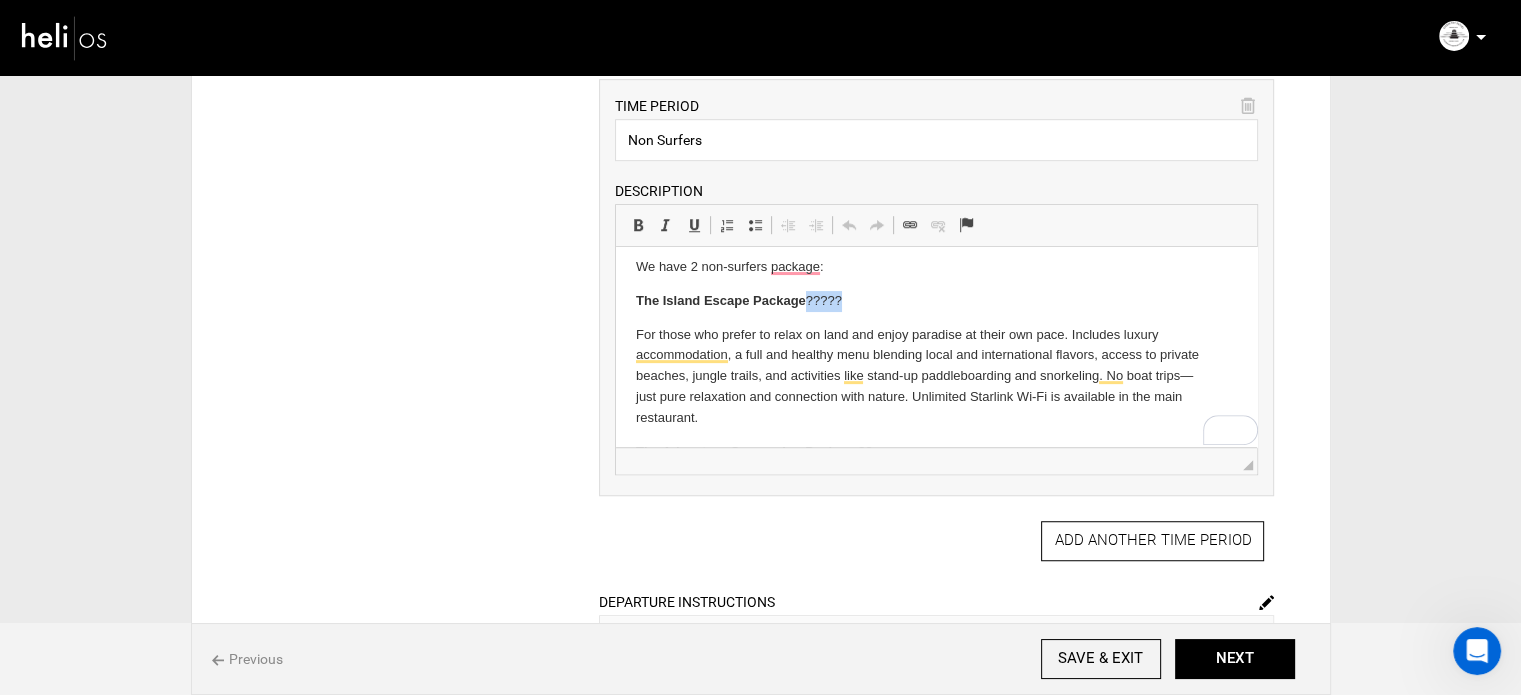 drag, startPoint x: 882, startPoint y: 300, endPoint x: 807, endPoint y: 291, distance: 75.53807 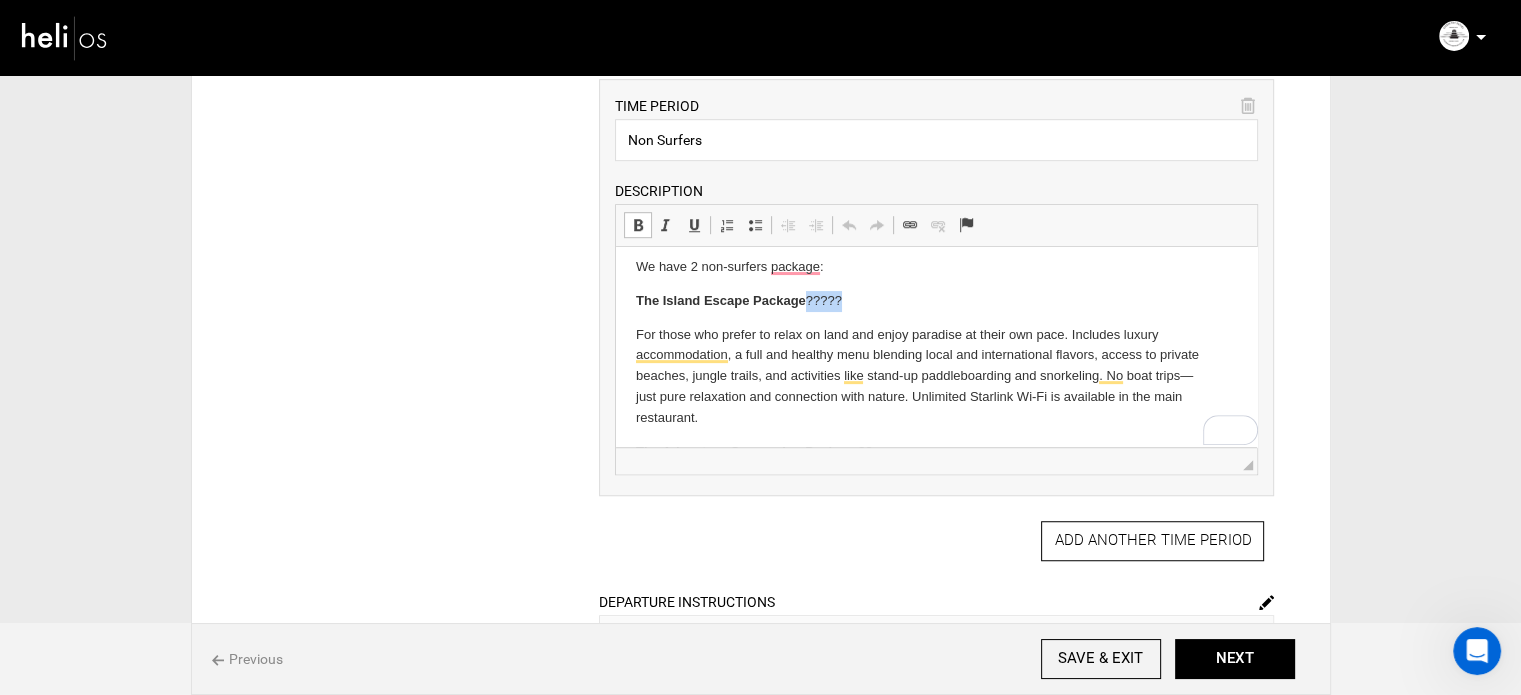 type 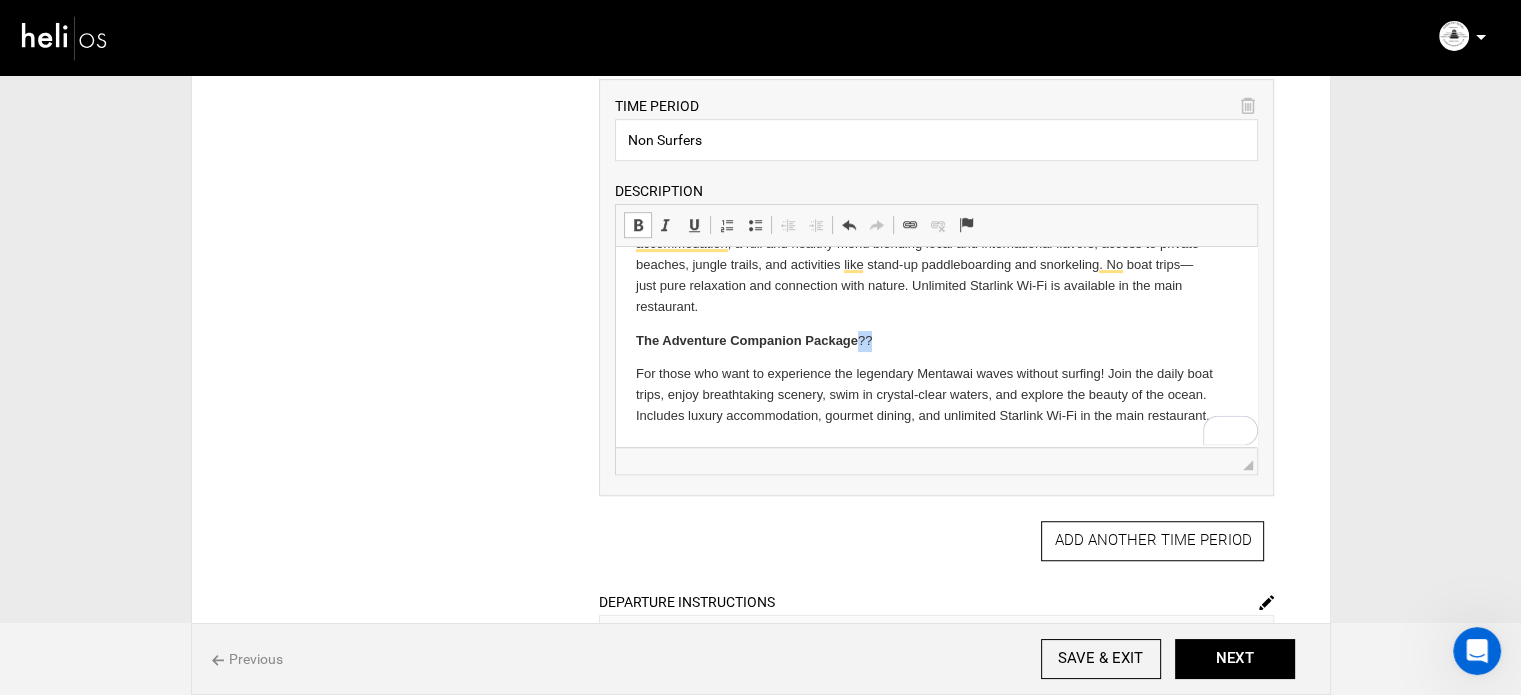 drag, startPoint x: 910, startPoint y: 320, endPoint x: 859, endPoint y: 336, distance: 53.450912 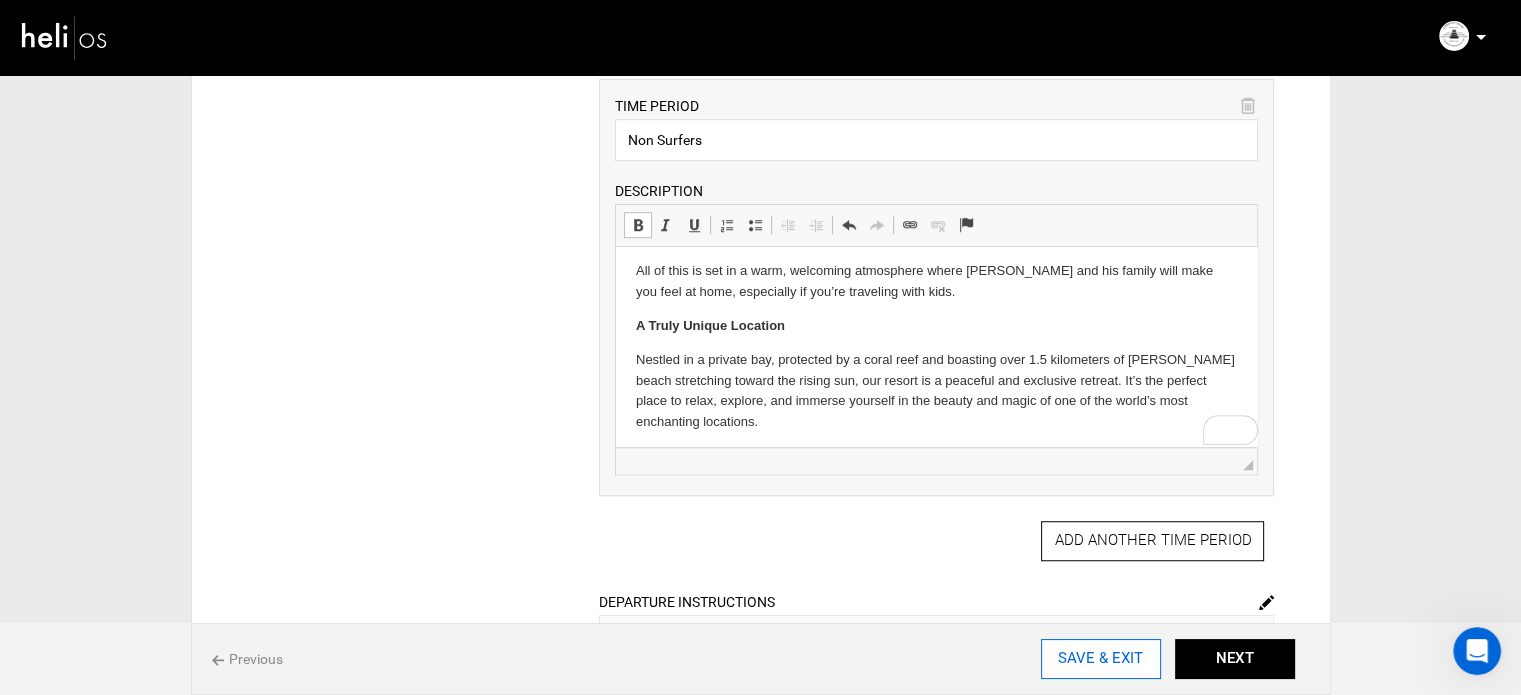 click on "SAVE & EXIT" at bounding box center [1101, 659] 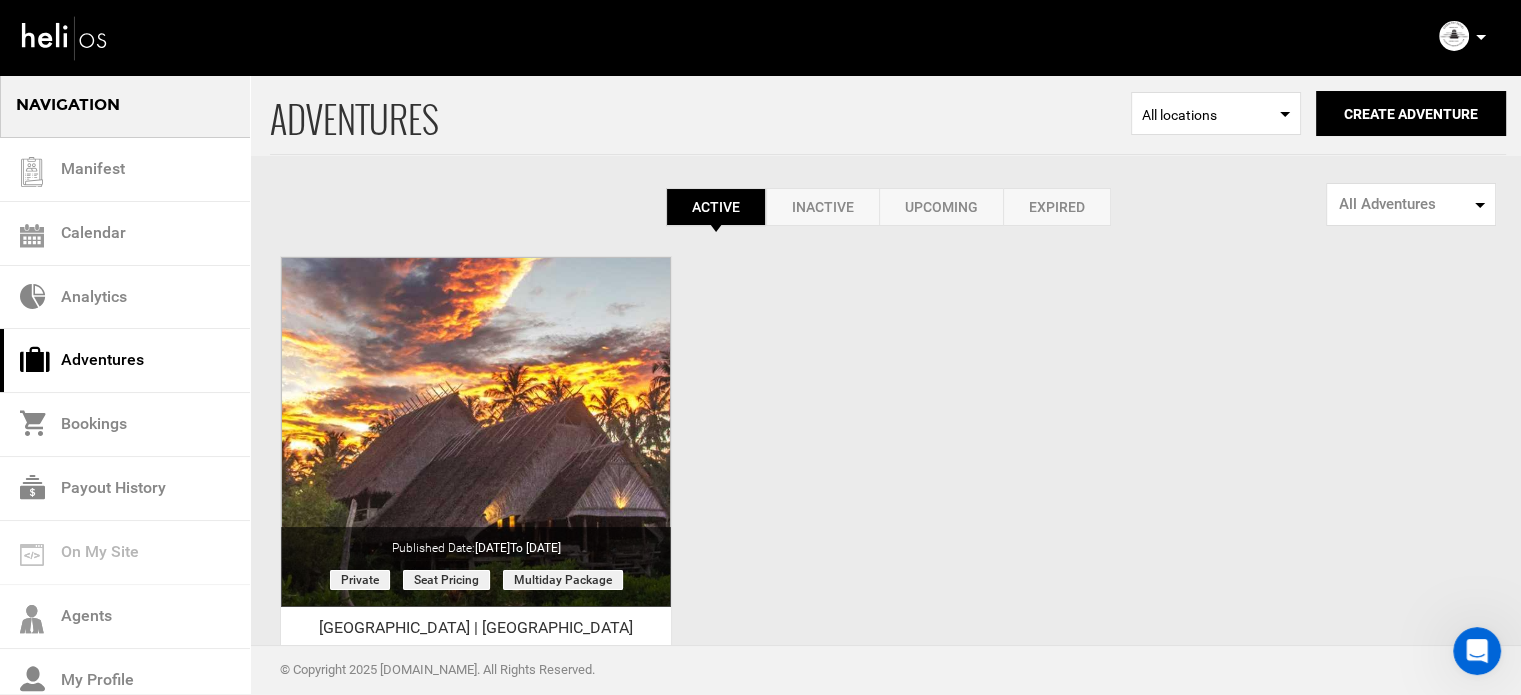 click at bounding box center [1480, 37] 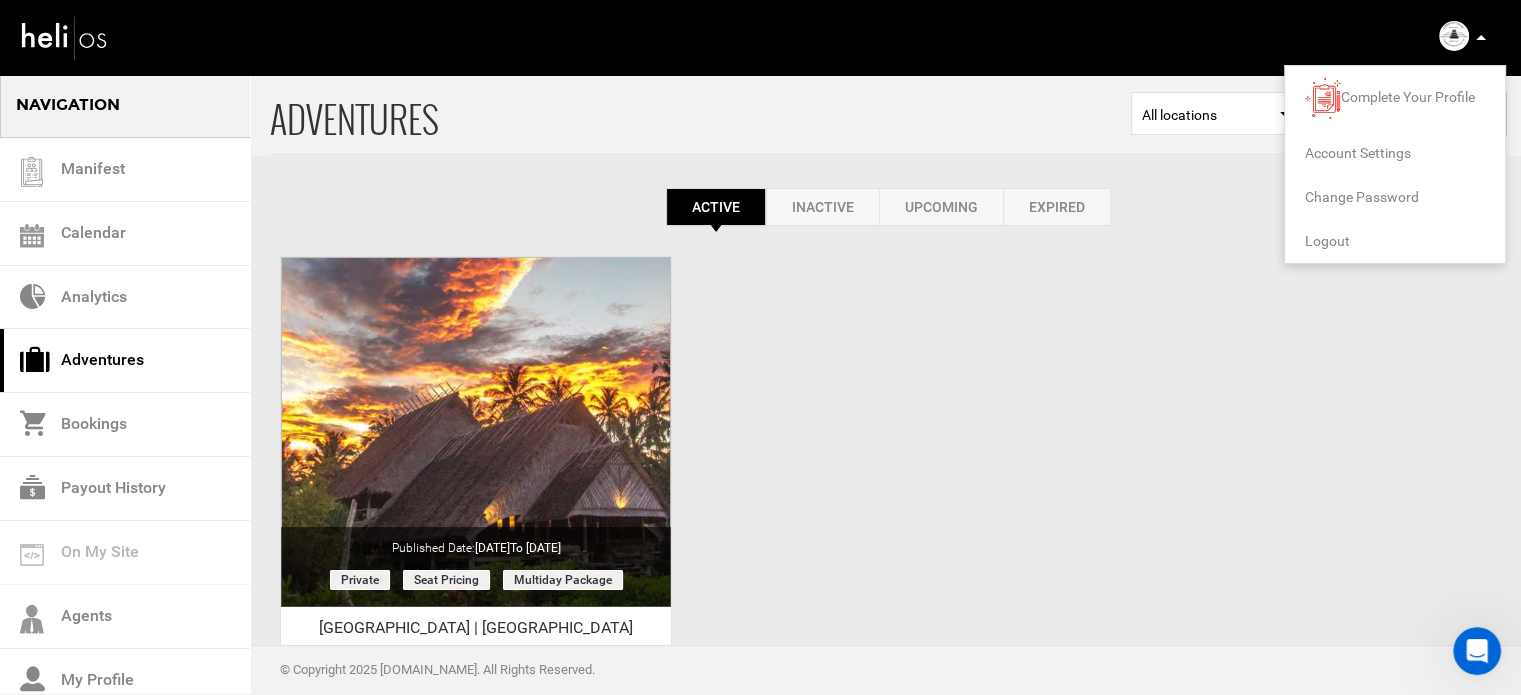 click on "Logout" at bounding box center (1327, 241) 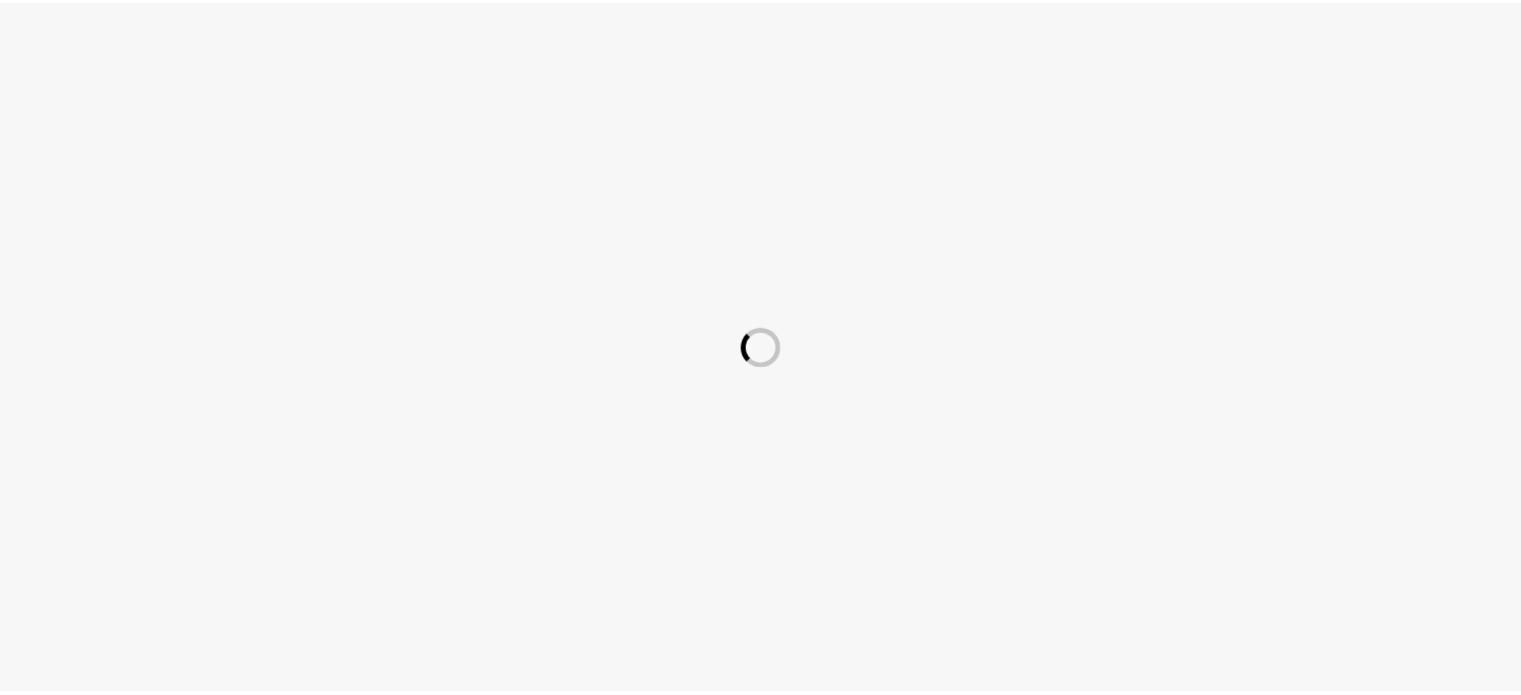 scroll, scrollTop: 0, scrollLeft: 0, axis: both 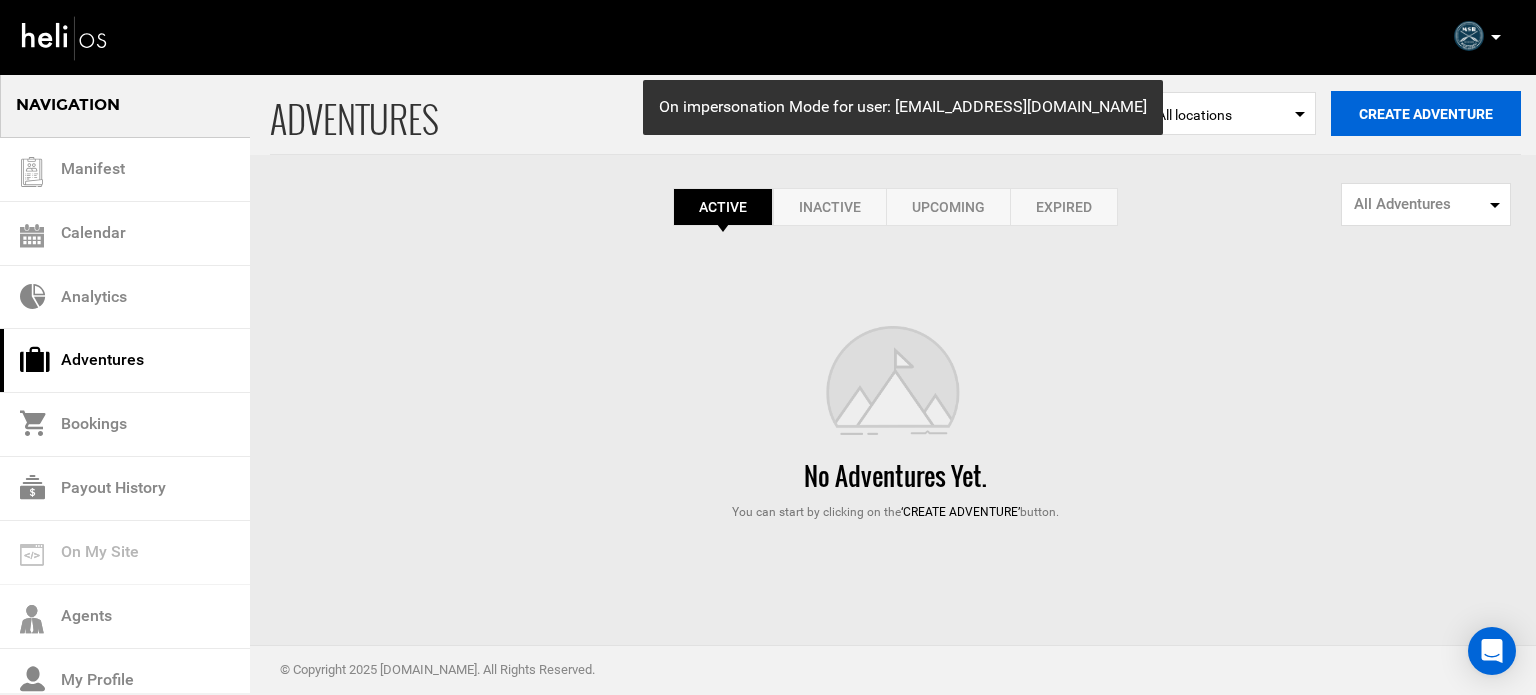 click on "Create Adventure" at bounding box center [1426, 113] 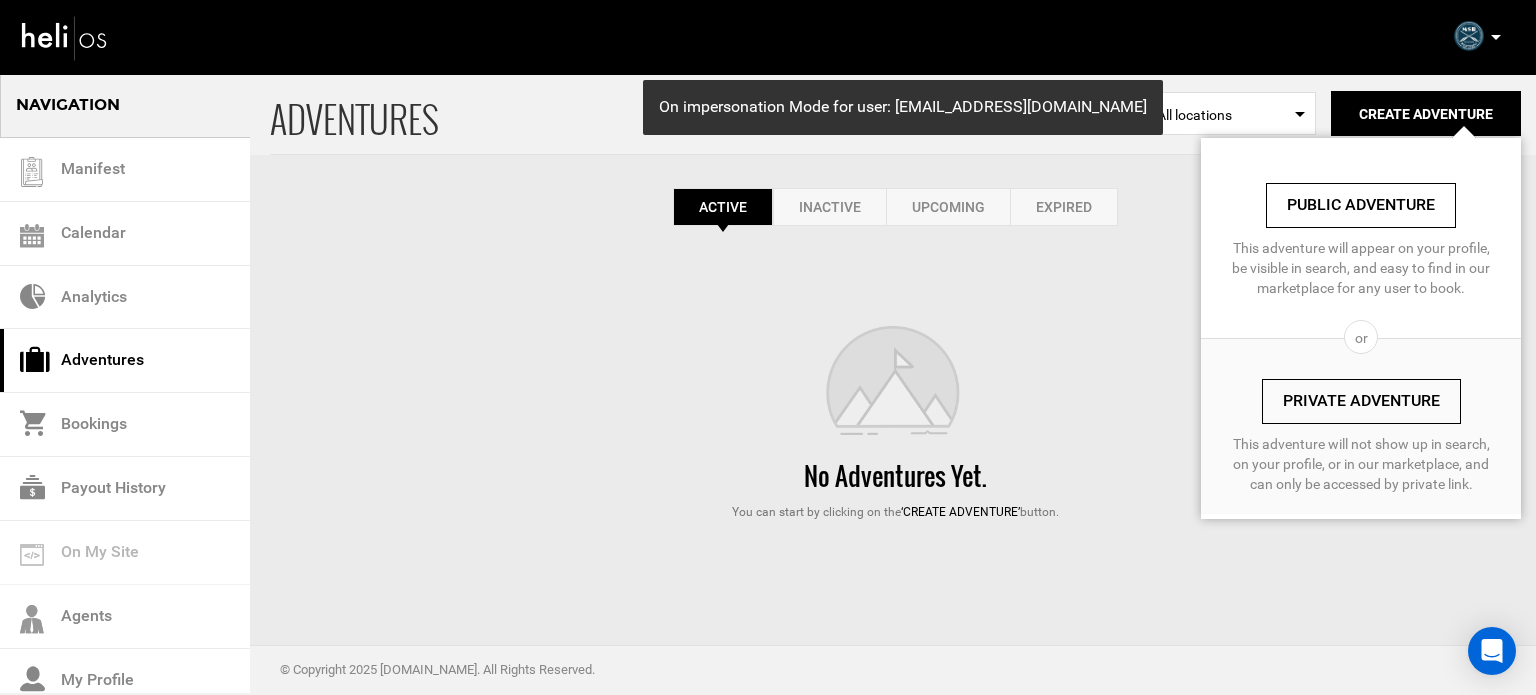 click on "Private Adventure" at bounding box center [1361, 401] 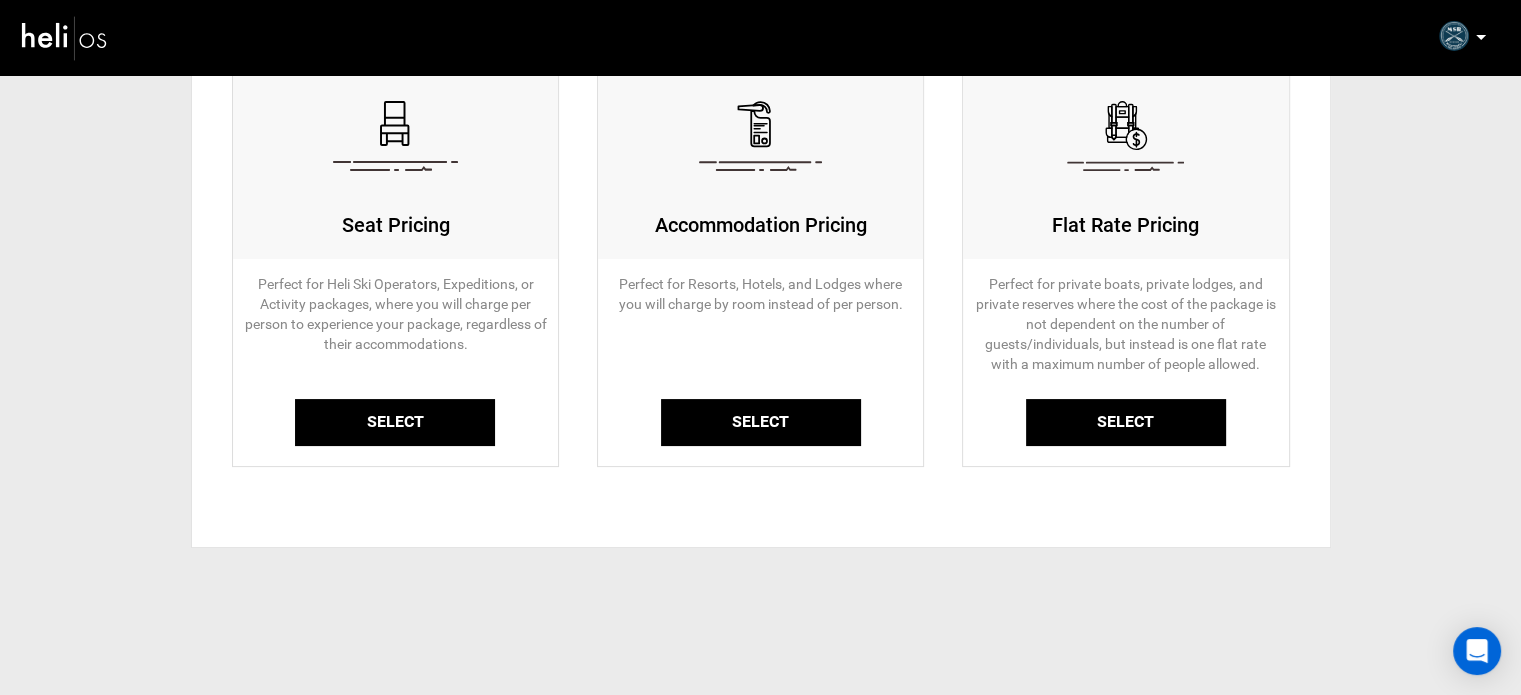 scroll, scrollTop: 222, scrollLeft: 0, axis: vertical 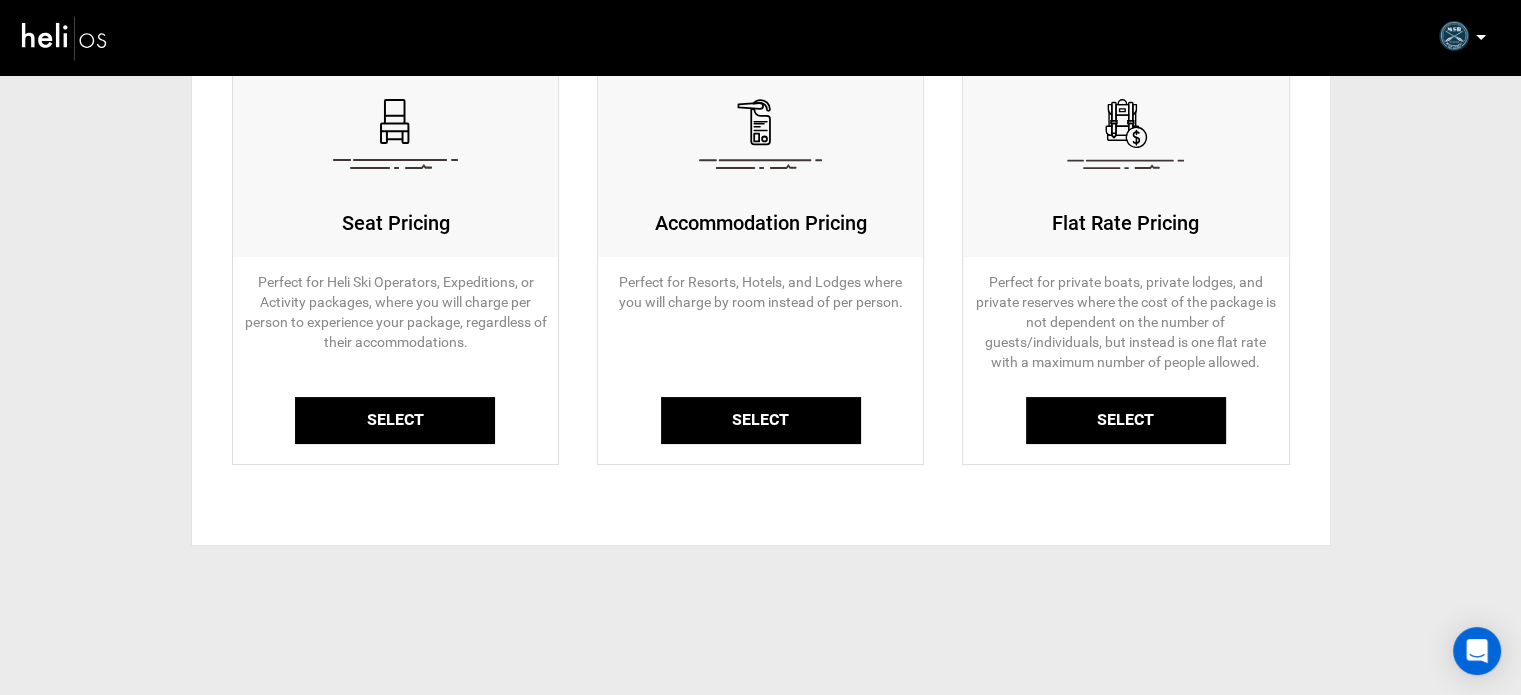 click on "Select" at bounding box center (395, 420) 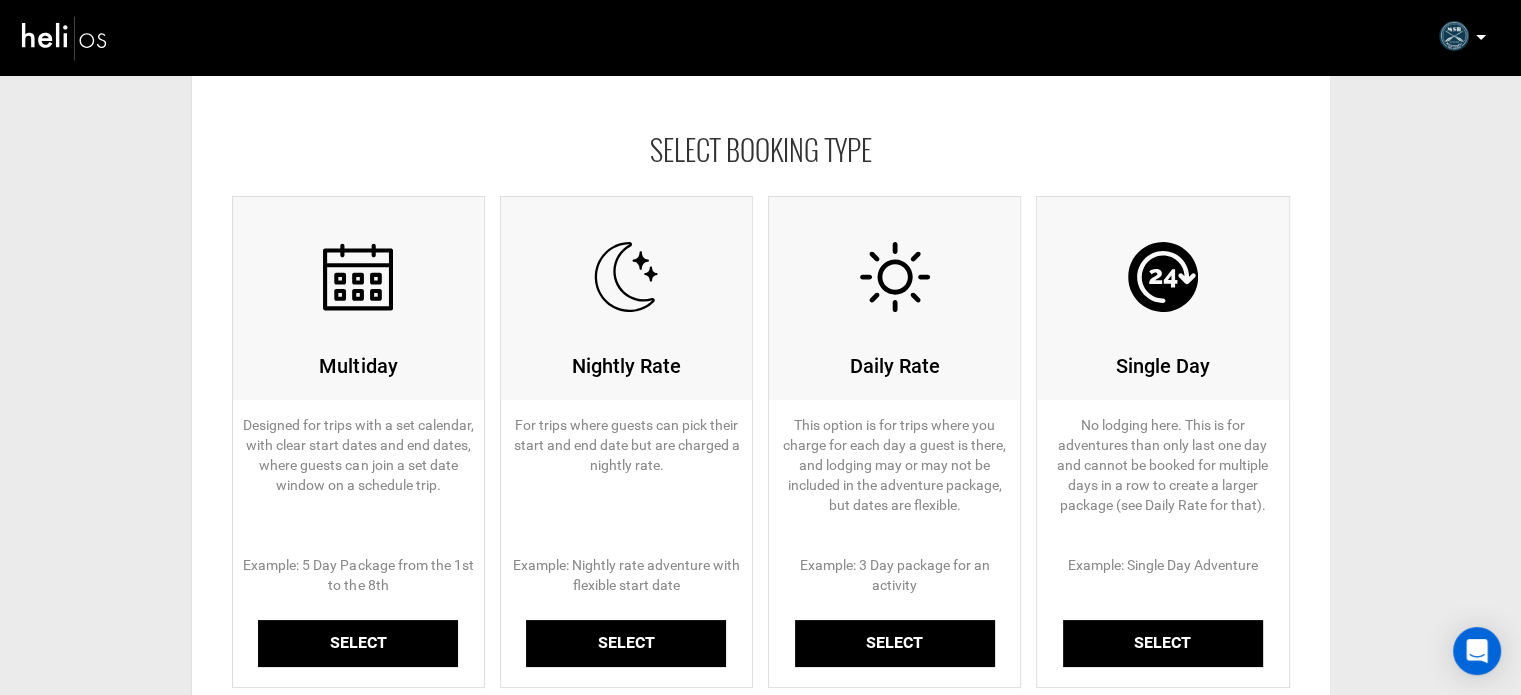 scroll, scrollTop: 200, scrollLeft: 0, axis: vertical 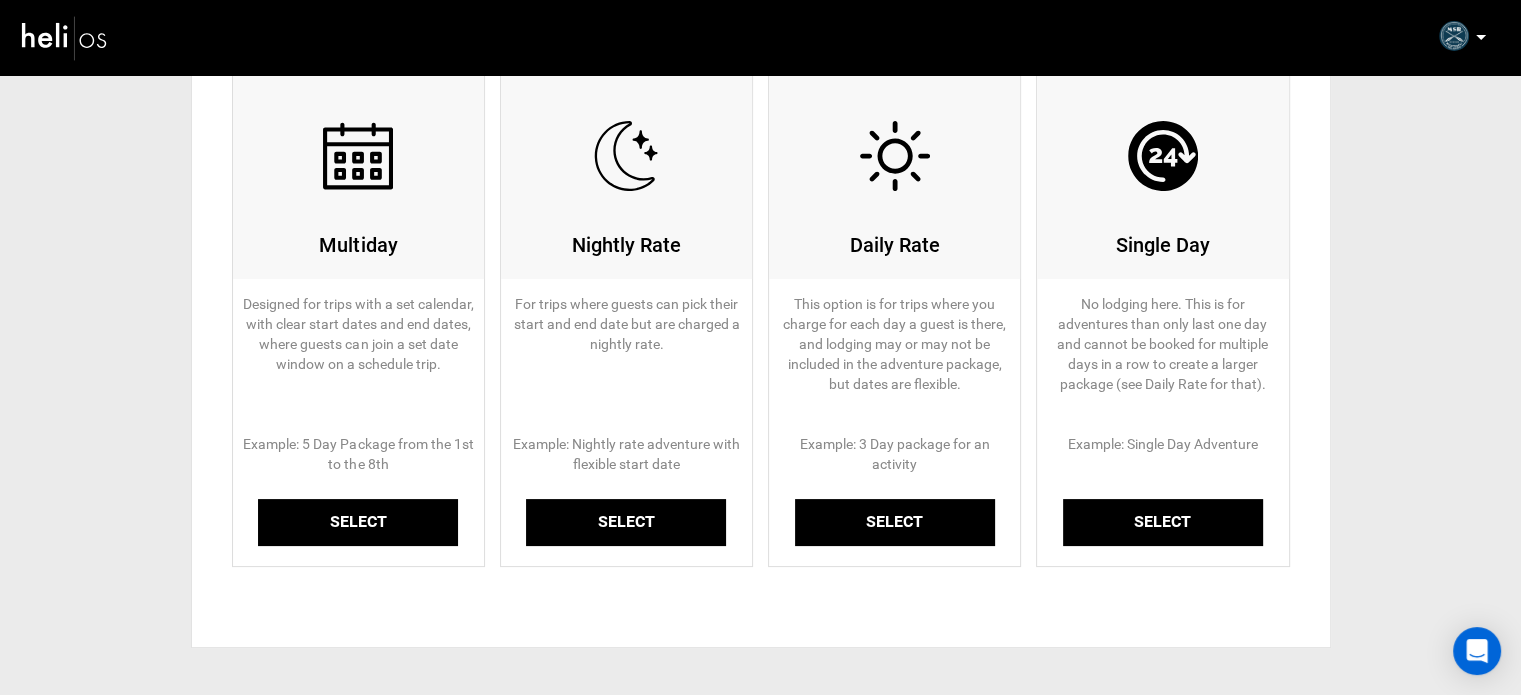 click on "Select" at bounding box center (358, 522) 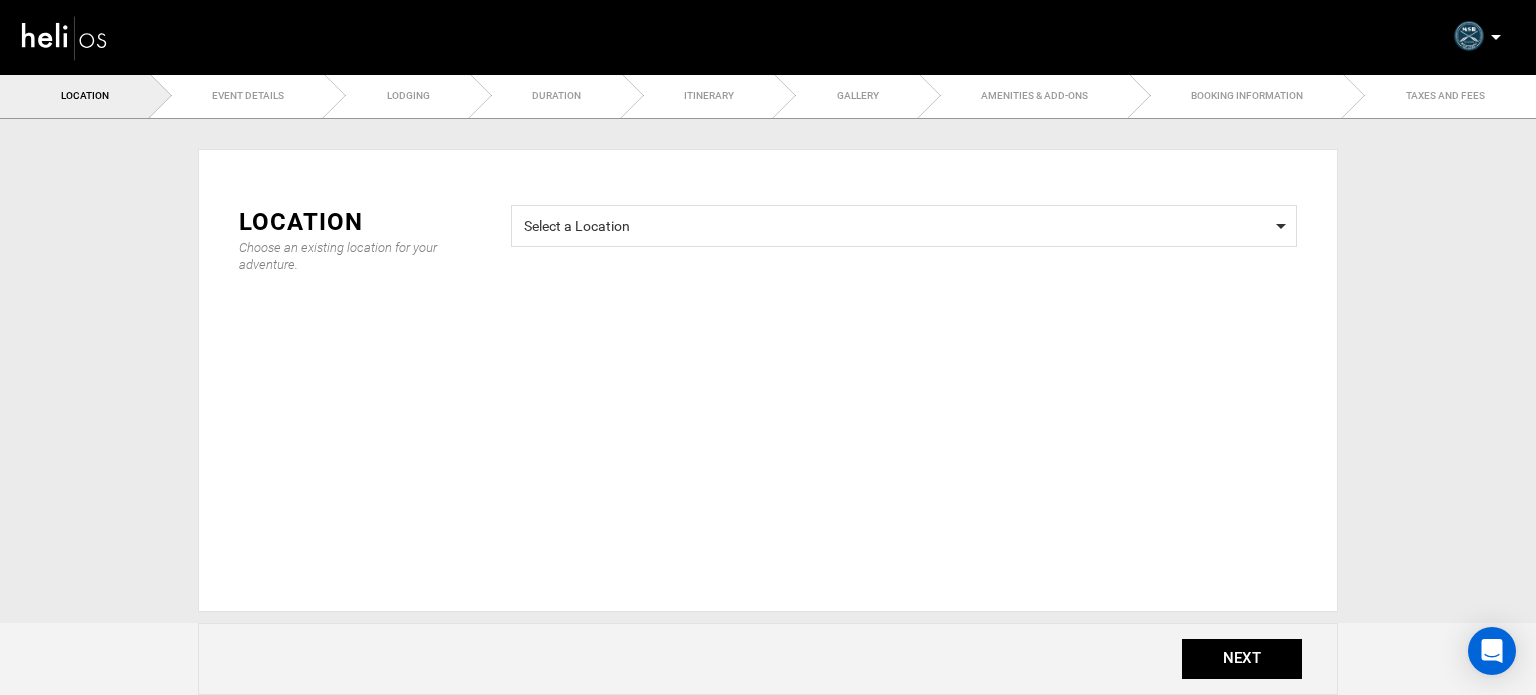 scroll, scrollTop: 0, scrollLeft: 0, axis: both 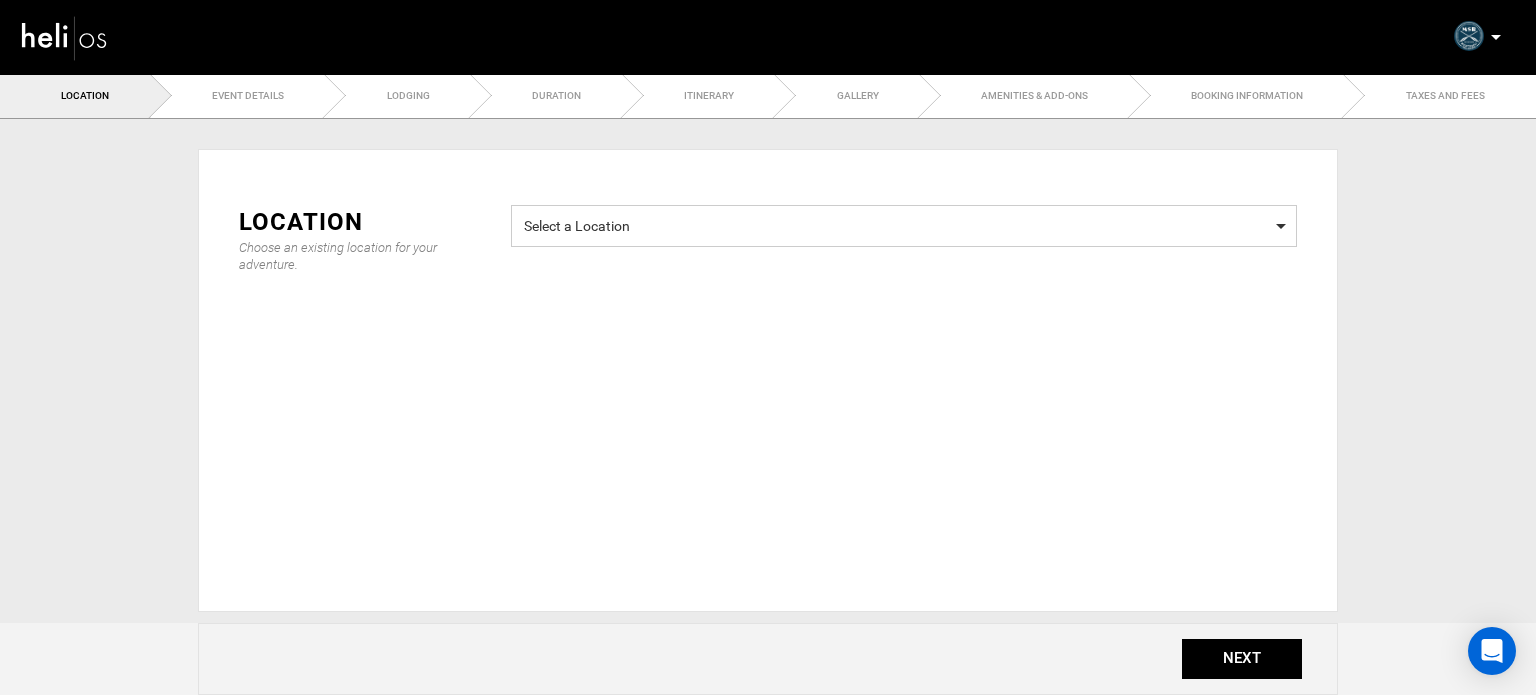 click on "Select a Location" at bounding box center [904, 223] 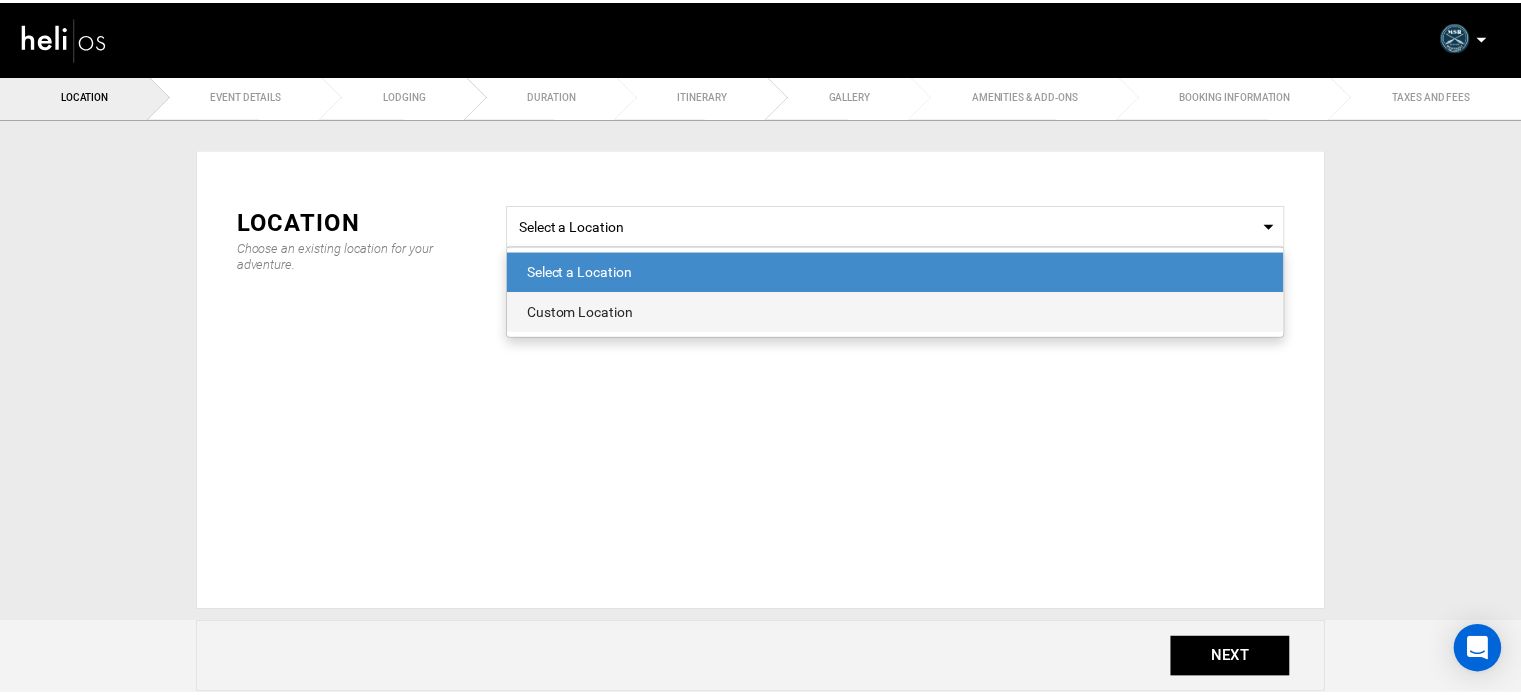scroll, scrollTop: 0, scrollLeft: 0, axis: both 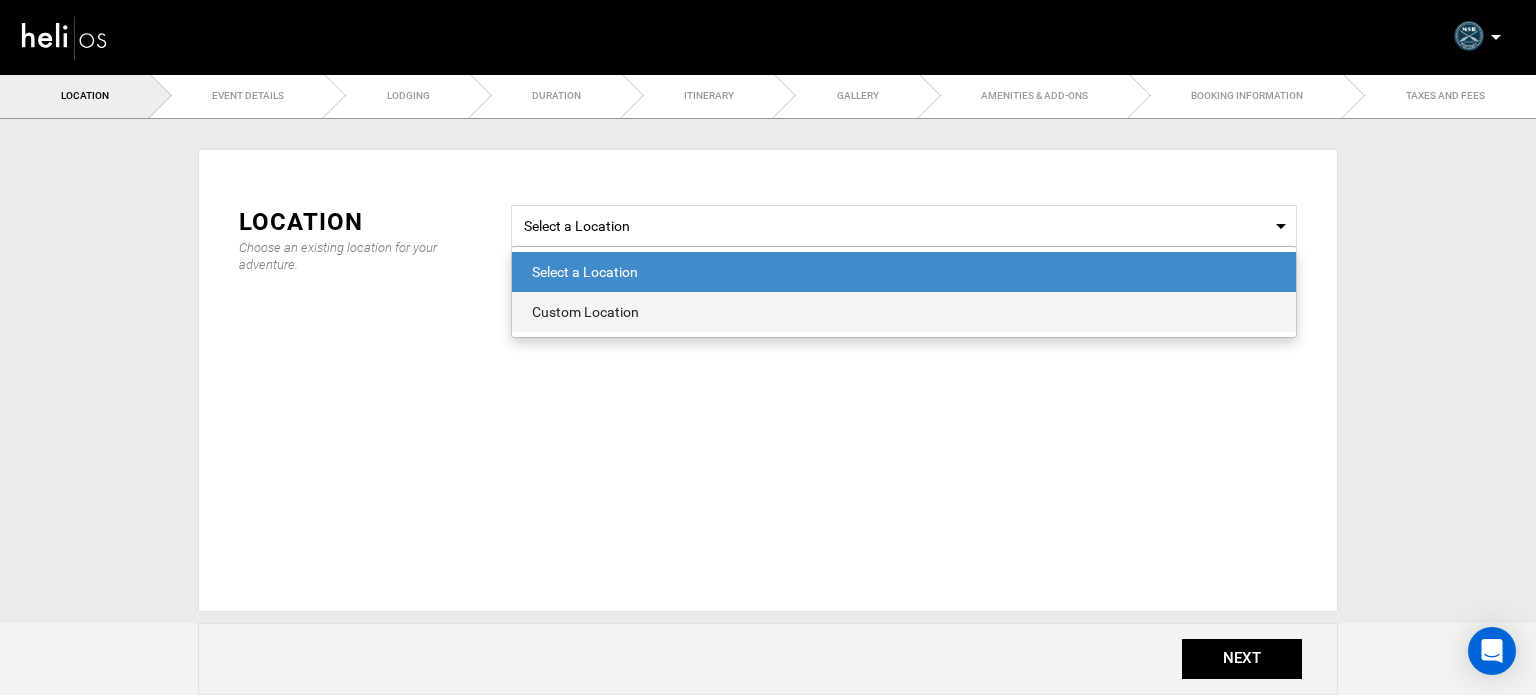 click on "Custom Location" at bounding box center (904, 312) 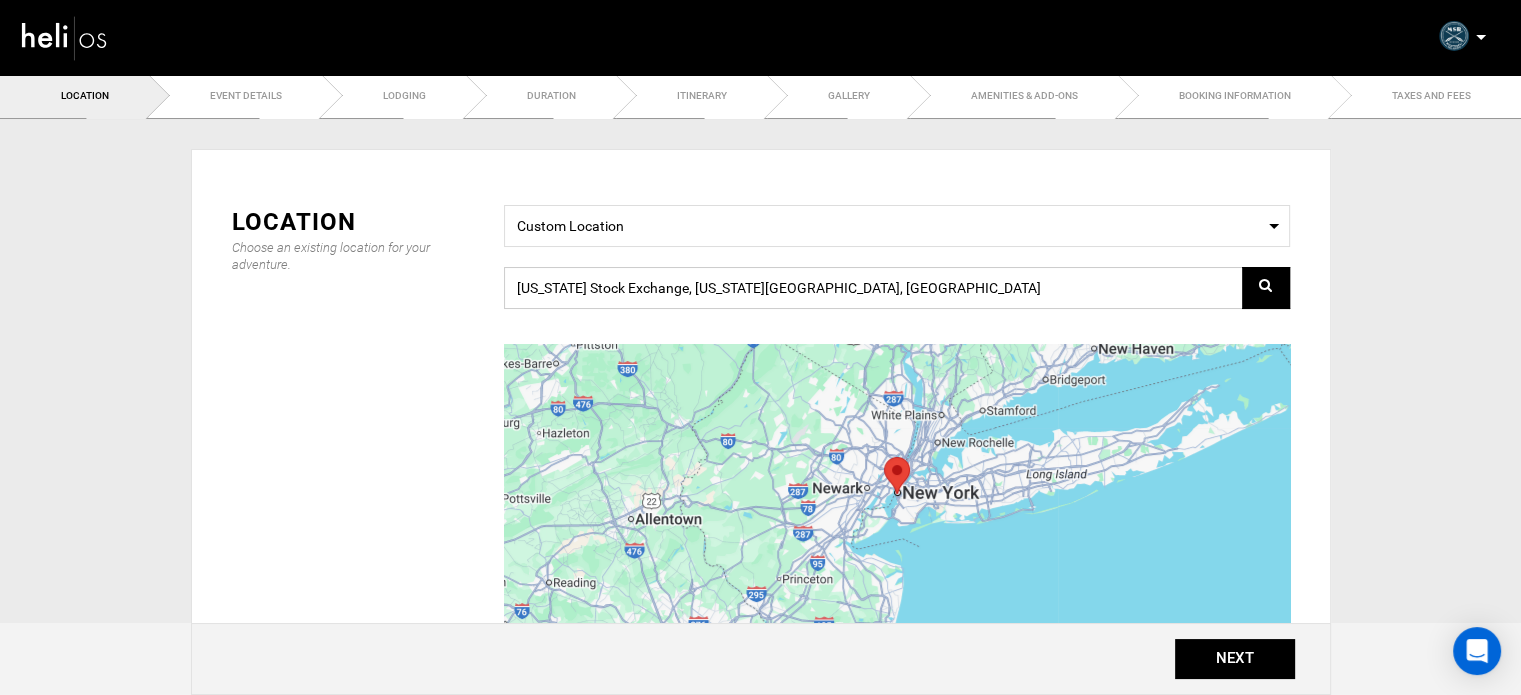 click on "New York Stock Exchange, New York, NY 10005, USA" at bounding box center [897, 288] 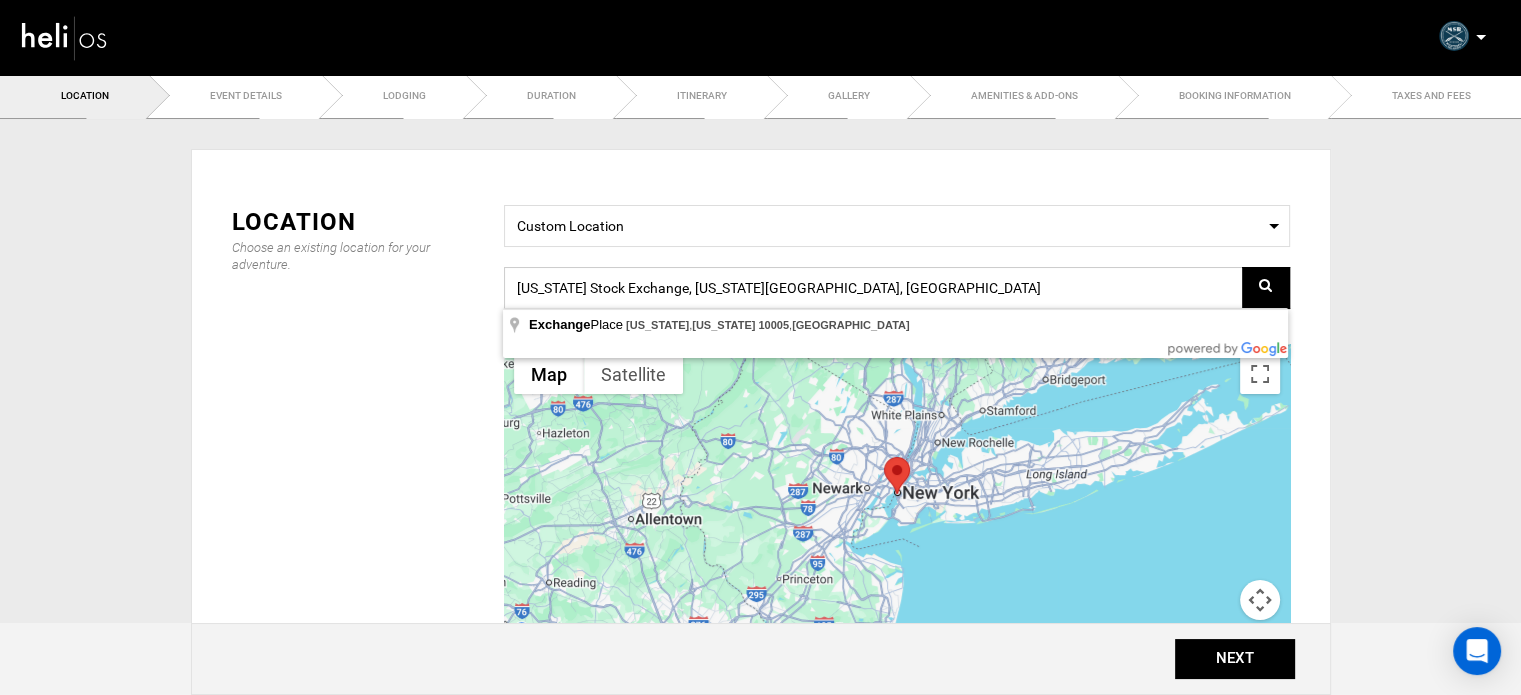 click on "New York Stock Exchange, New York, NY 10005, USA" at bounding box center (897, 288) 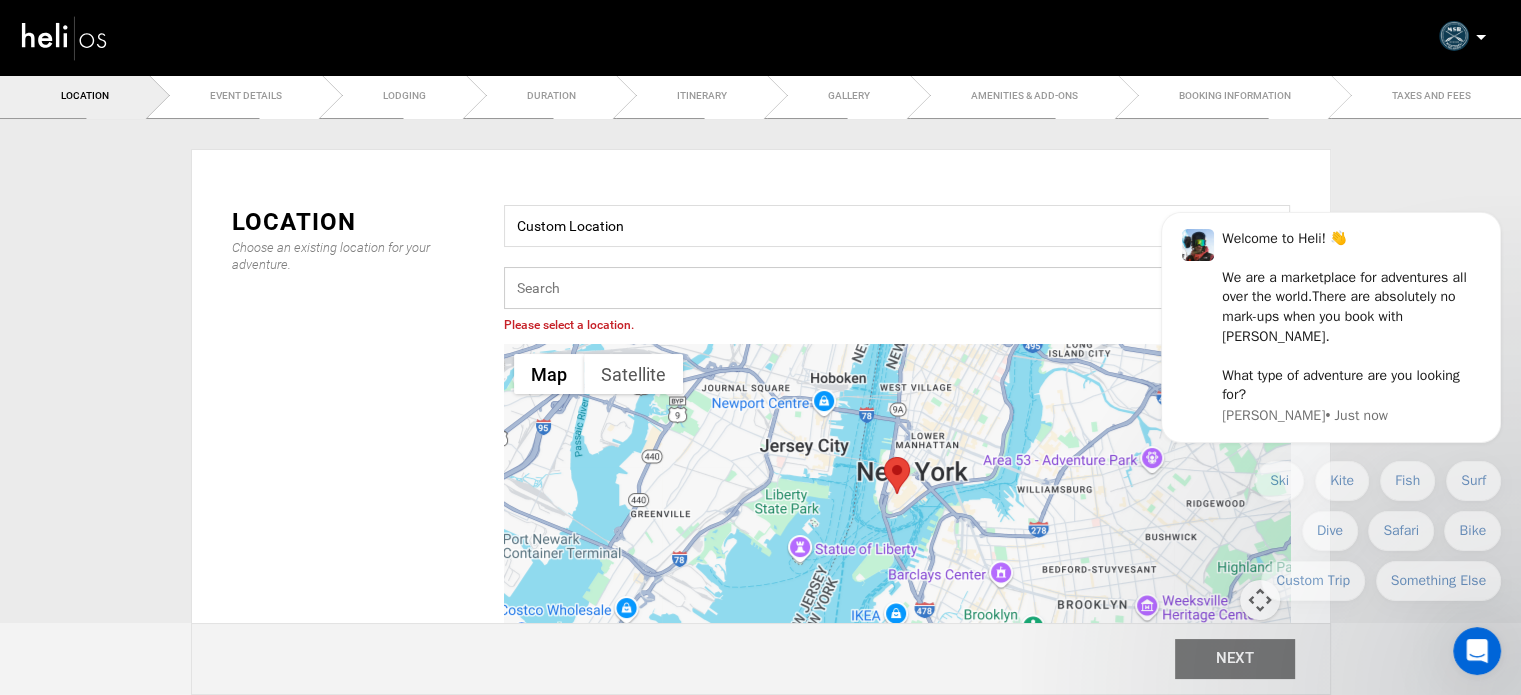 scroll, scrollTop: 0, scrollLeft: 0, axis: both 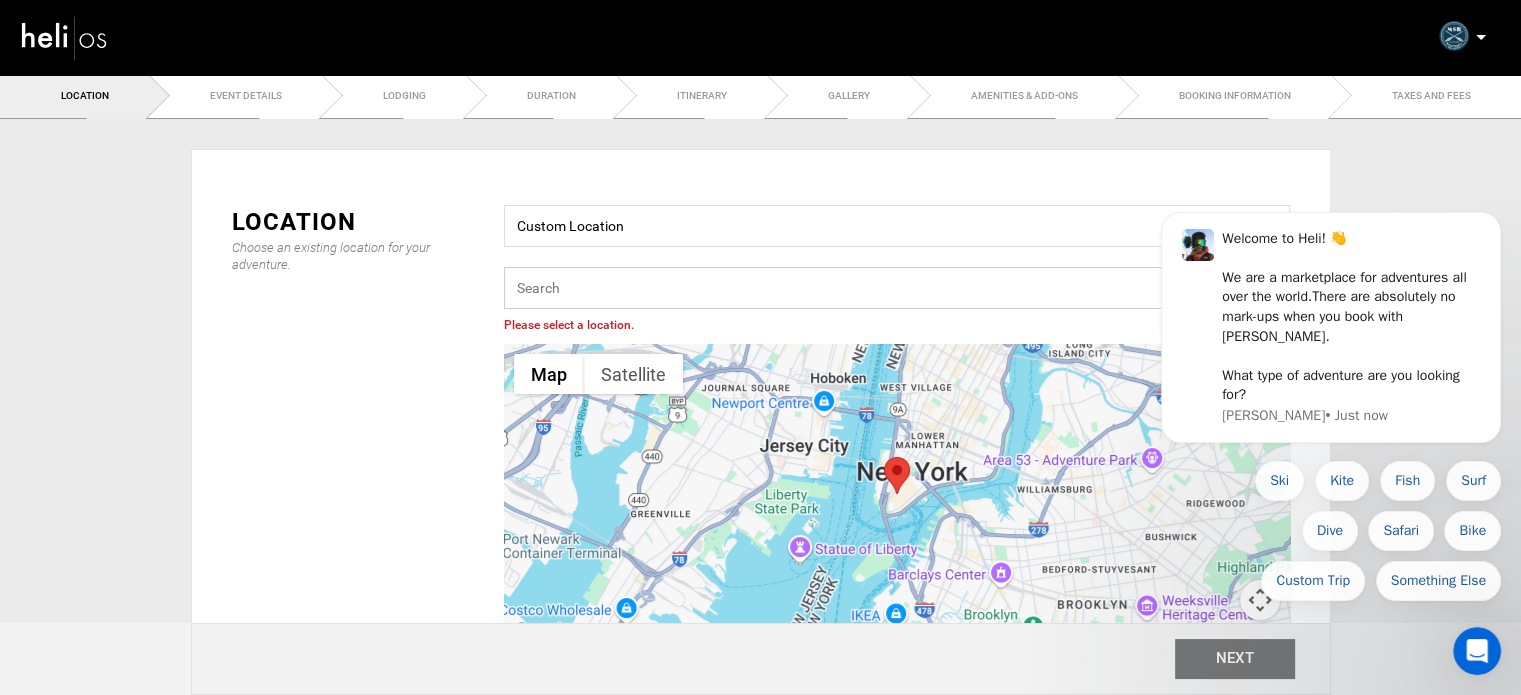 paste on "6MCX5783+VJ" 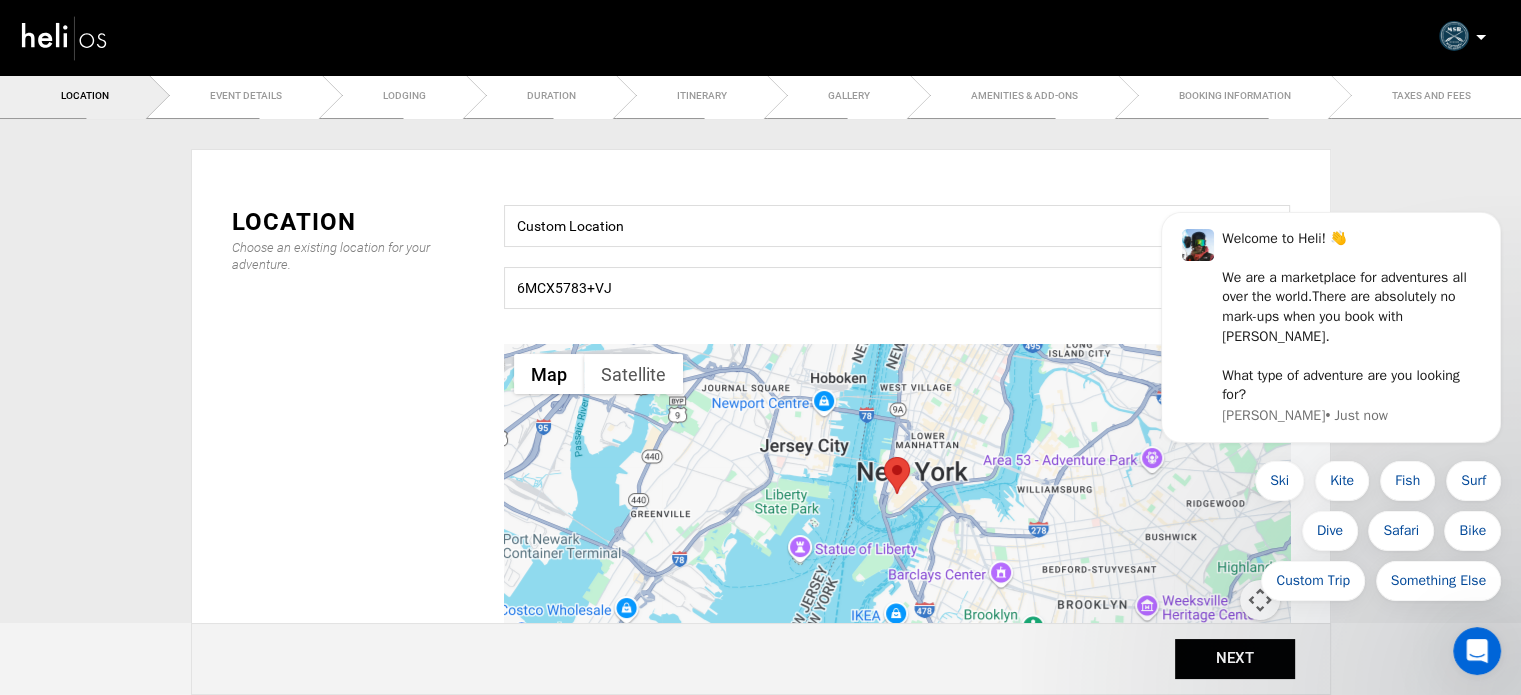 type on "5783+VJ Katurei, [GEOGRAPHIC_DATA], [GEOGRAPHIC_DATA]" 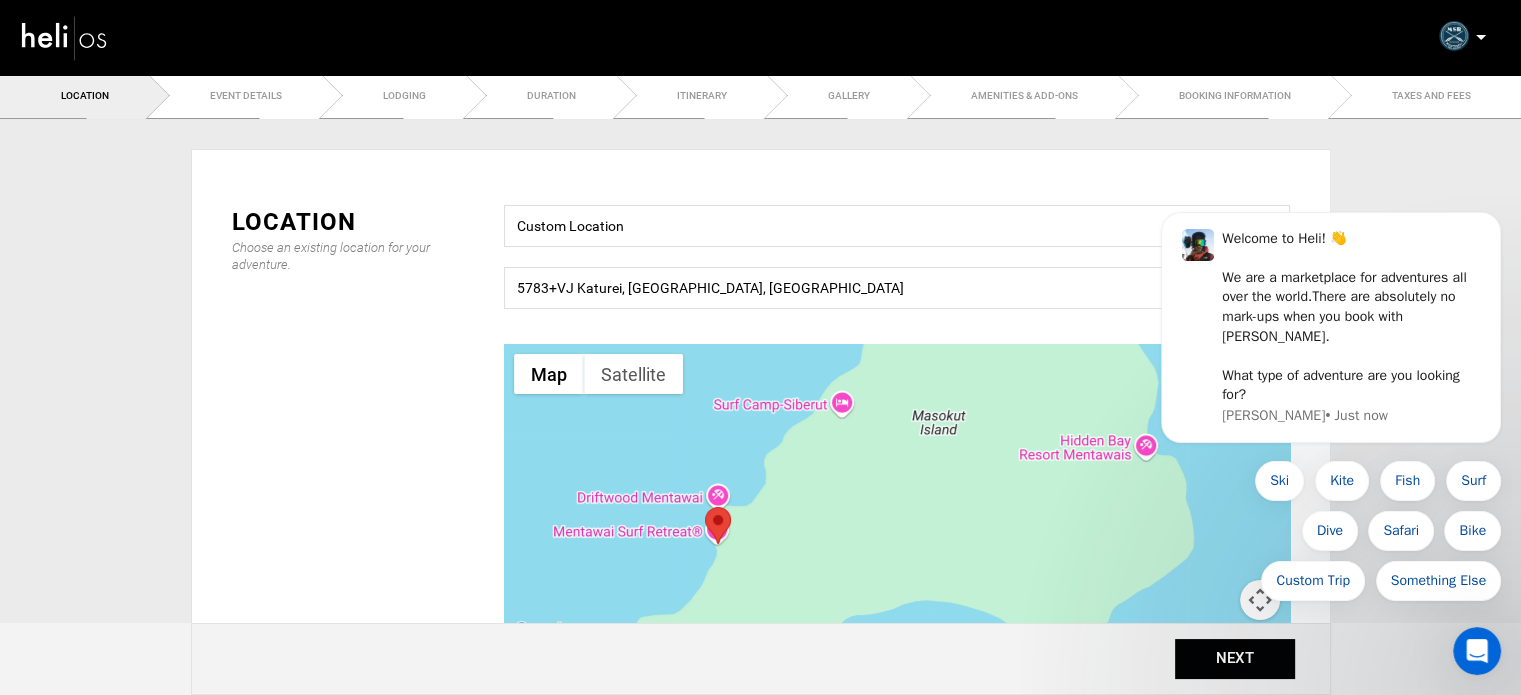 drag, startPoint x: 824, startPoint y: 514, endPoint x: 925, endPoint y: 510, distance: 101.07918 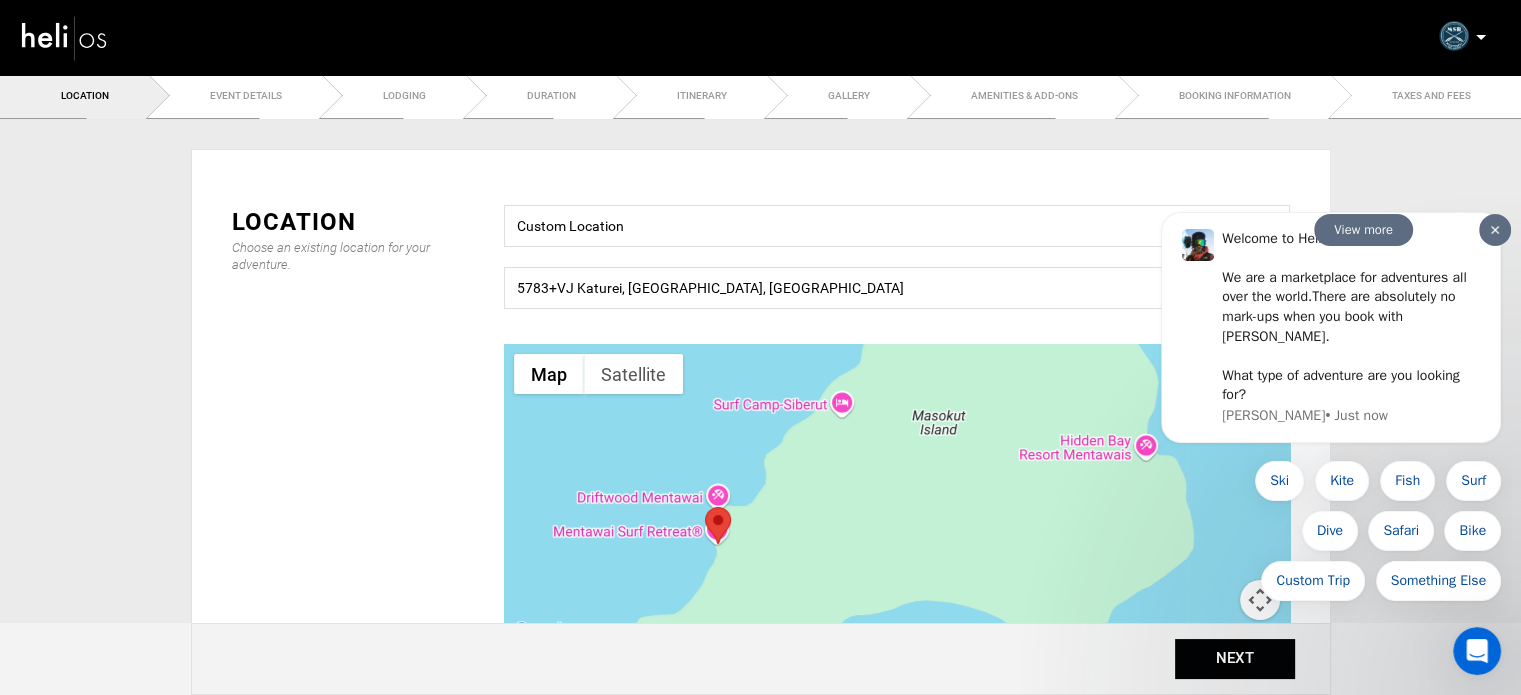 click at bounding box center [1495, 229] 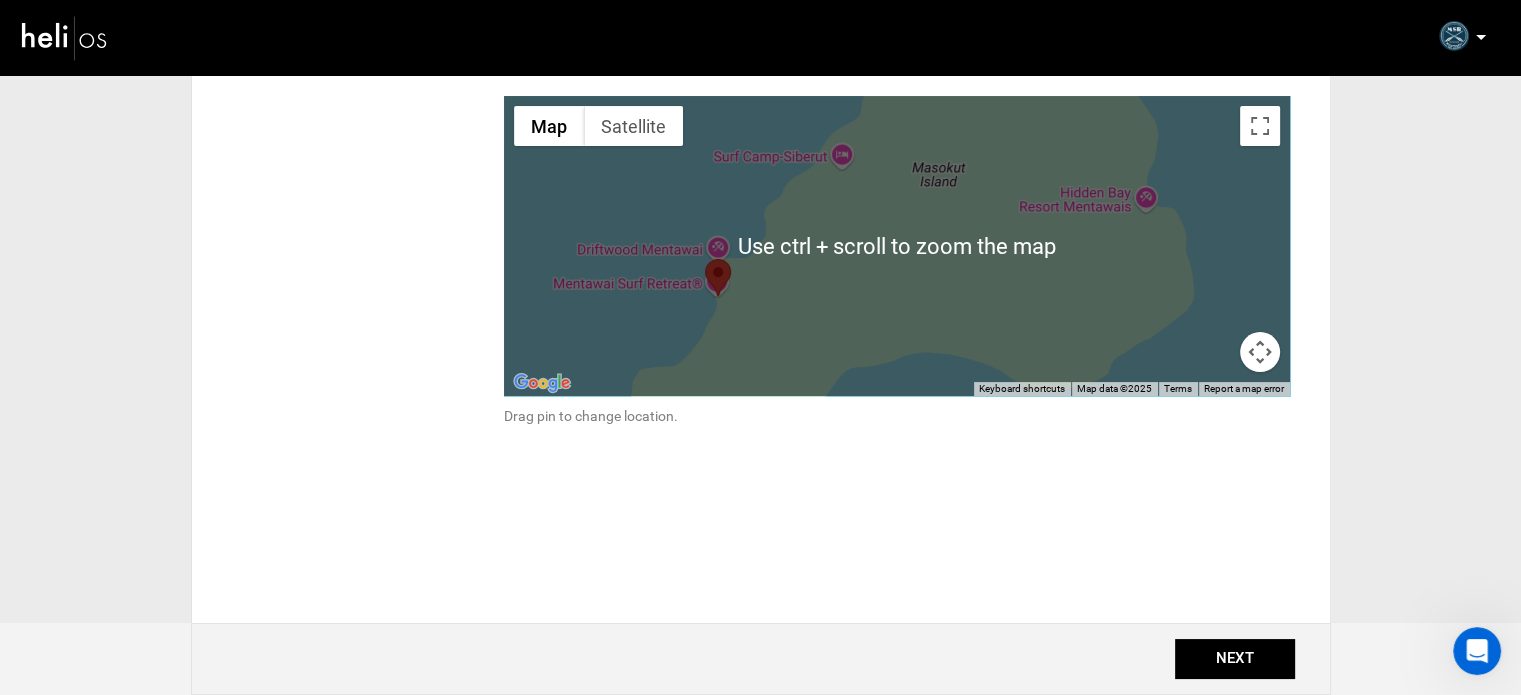 scroll, scrollTop: 274, scrollLeft: 0, axis: vertical 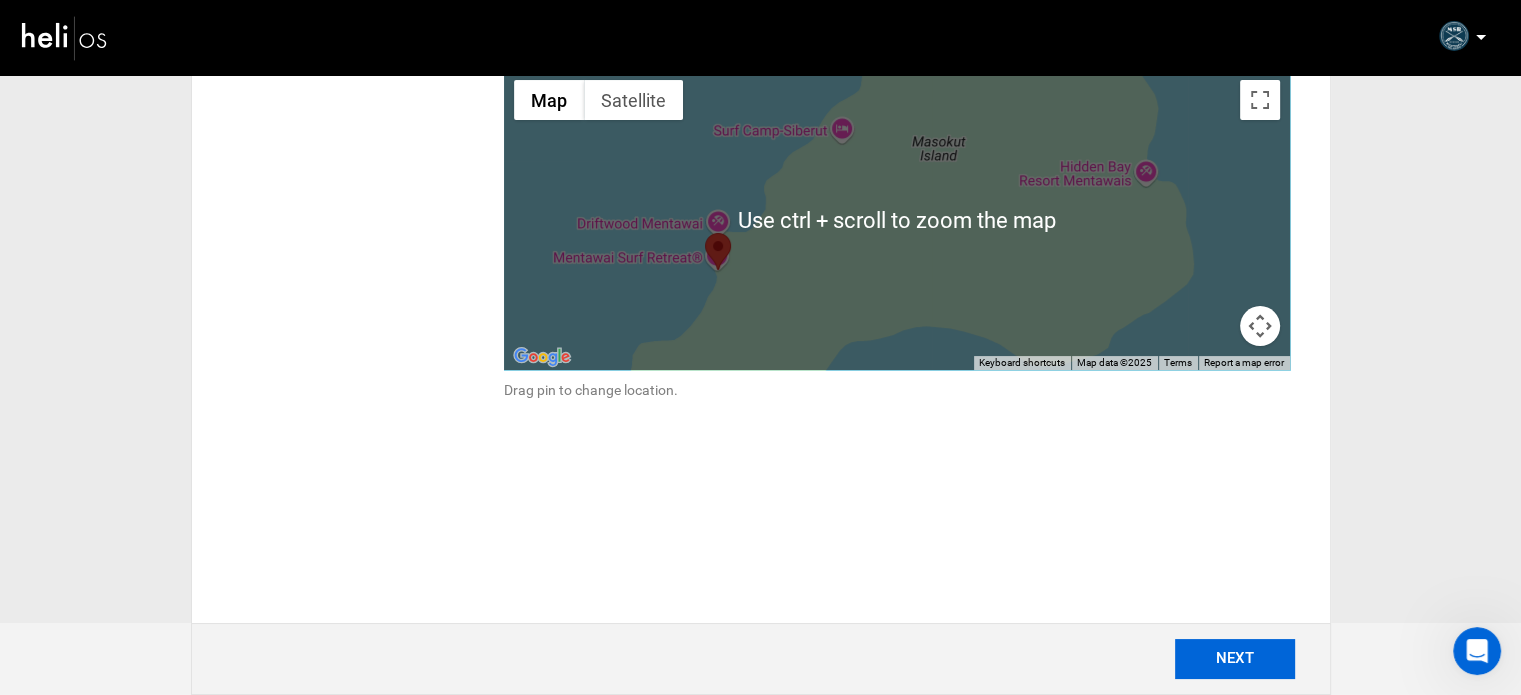 click on "NEXT" at bounding box center [1235, 659] 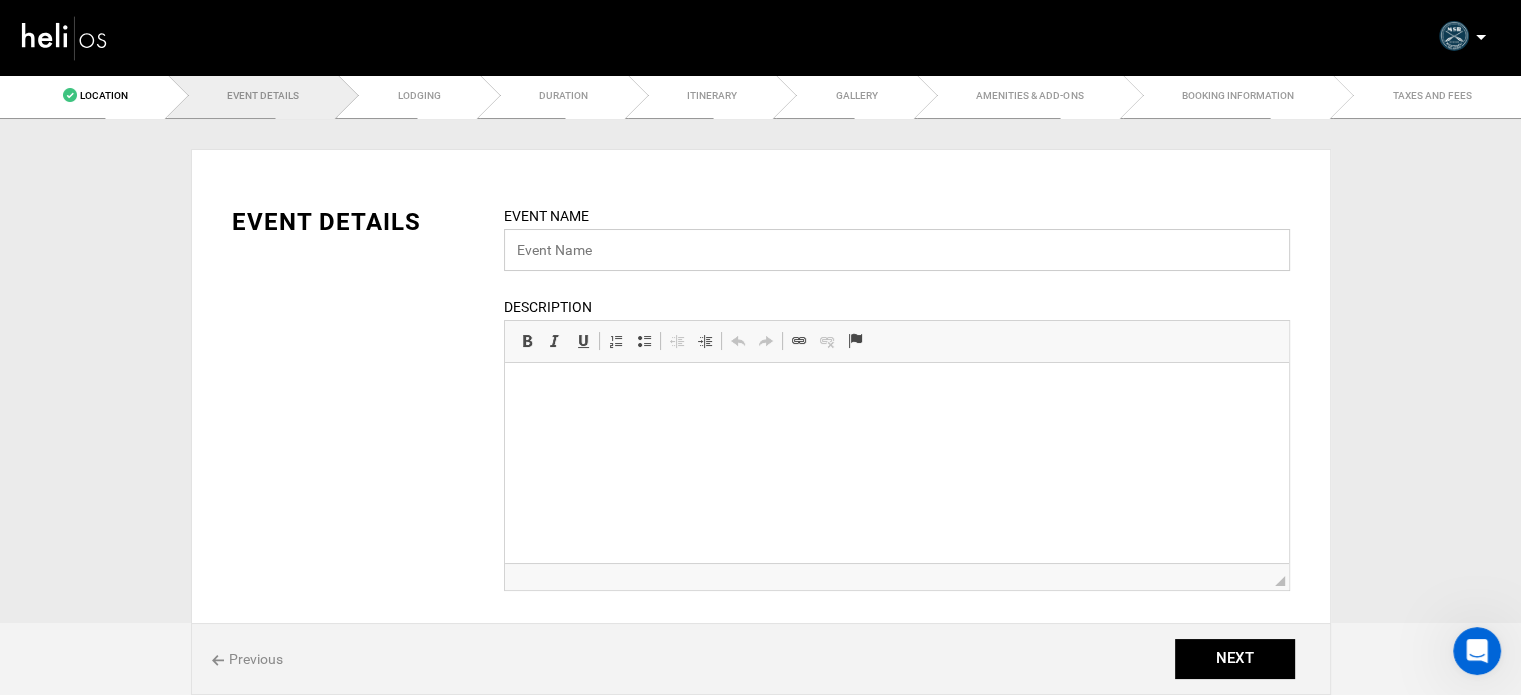 click at bounding box center [897, 250] 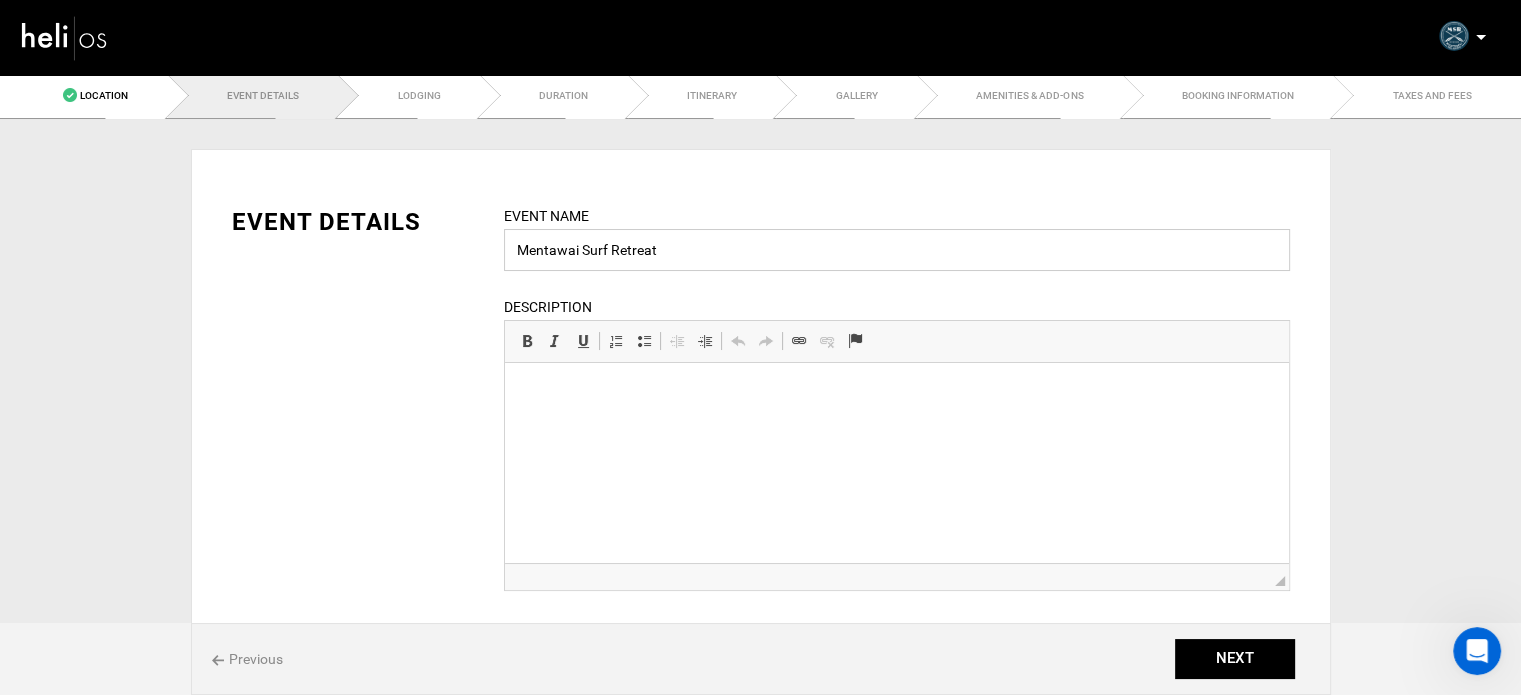 type on "Mentawai Surf Retreat" 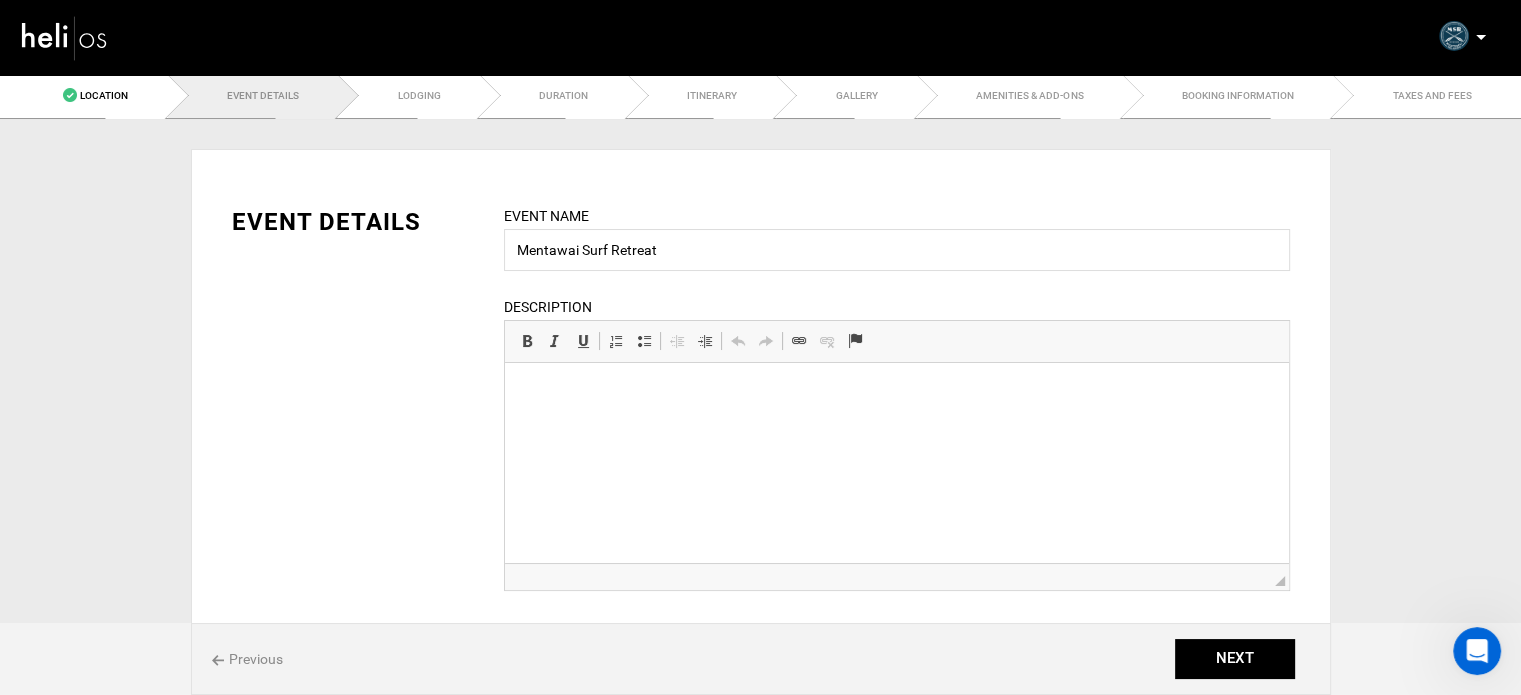 scroll, scrollTop: 164, scrollLeft: 0, axis: vertical 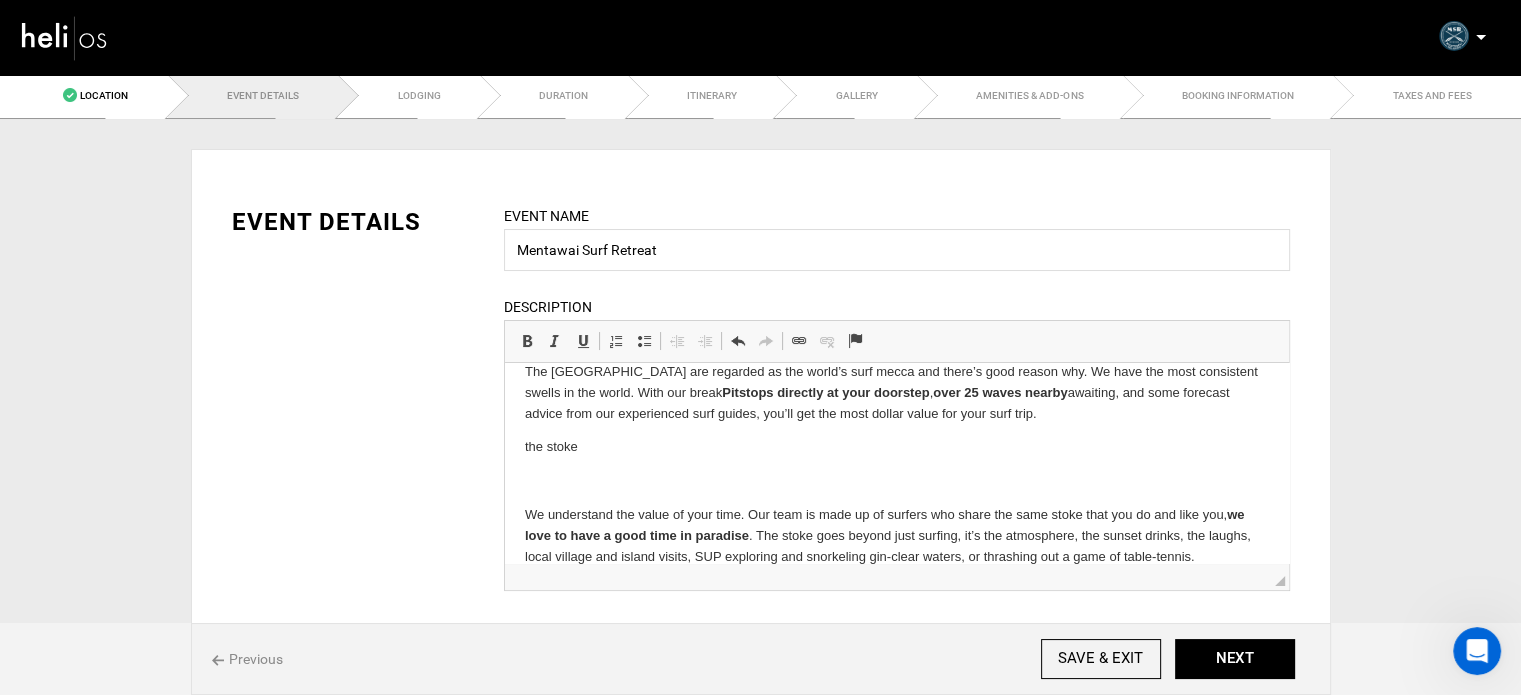click on "Your perfect Mentawai surf camp in paradise . With a beach front restaurant and bar nestled in the shade, and private hillside bungalows set amongst tropical jungle gardens of Pitstop hill, the outlook over Pitstops wave and Siberut Island with breathtaking sunsets make this the best setting in the Mentawais. the surf The Mentawai Islands are regarded as the world’s surf mecca and there’s good reason why. We have the most consistent swells in the world. With our break  Pitstops directly at your doorstep ,  over 25 waves nearby  awaiting, and some forecast advice from our experienced surf guides, you’ll get the most dollar value for your surf trip. the stoke We understand the value of your time. Our team is made up of surfers who share the same stoke that you do and like you,  we love to have a good time in paradise" at bounding box center [896, 393] 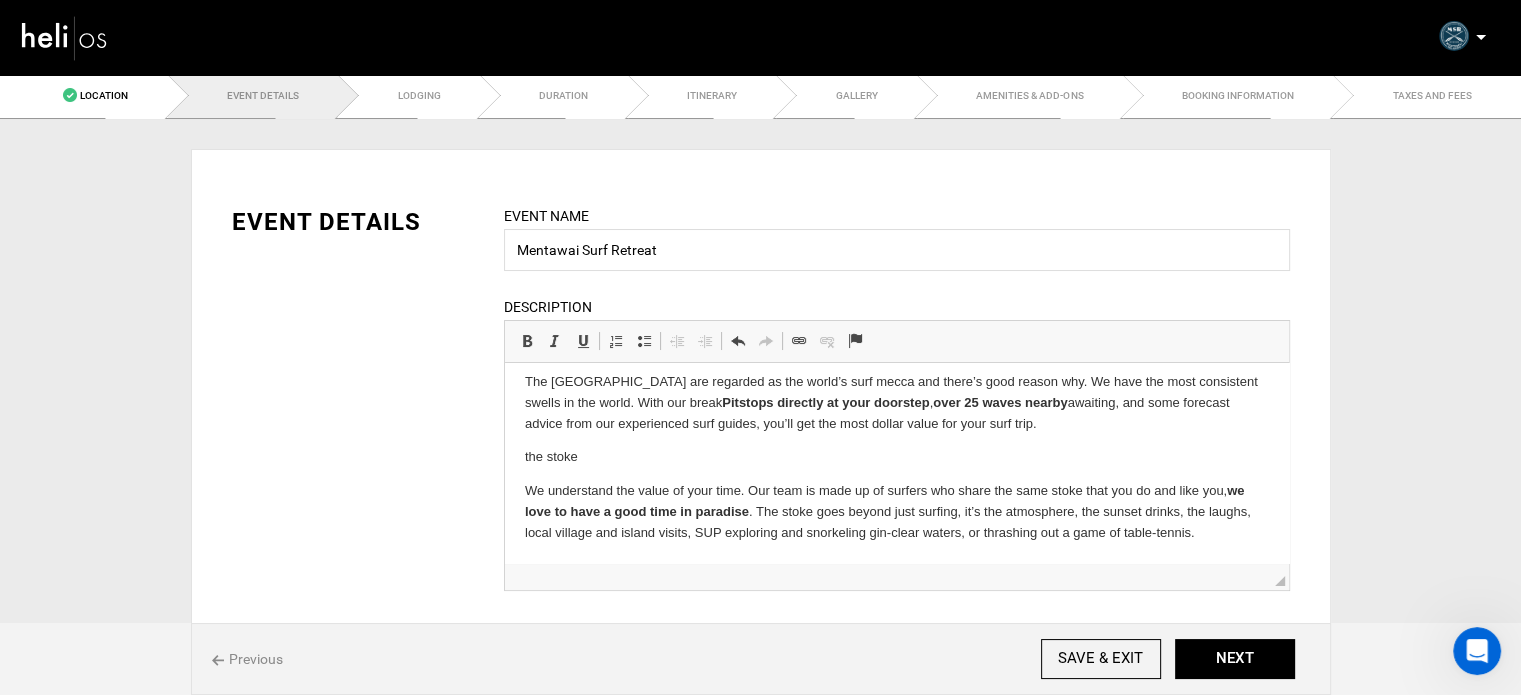 scroll, scrollTop: 54, scrollLeft: 0, axis: vertical 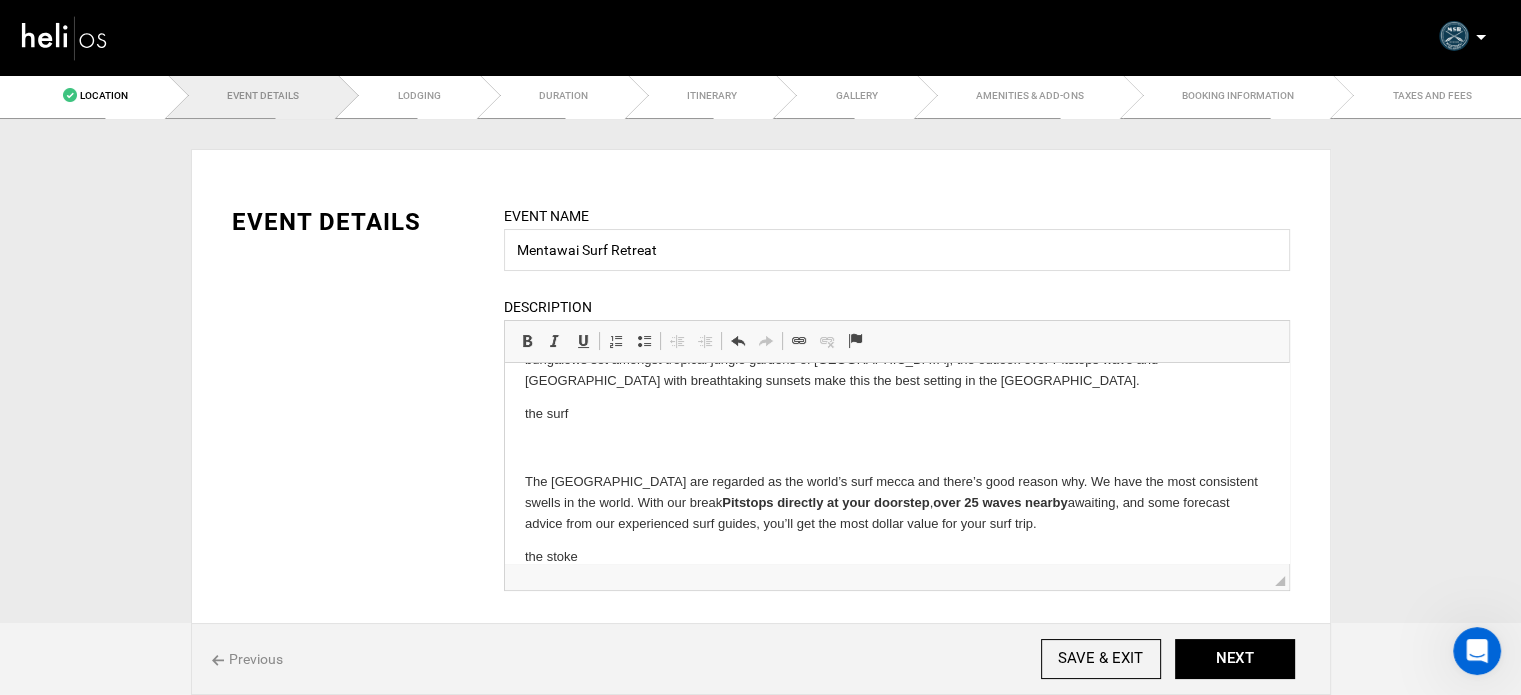 click at bounding box center (896, 448) 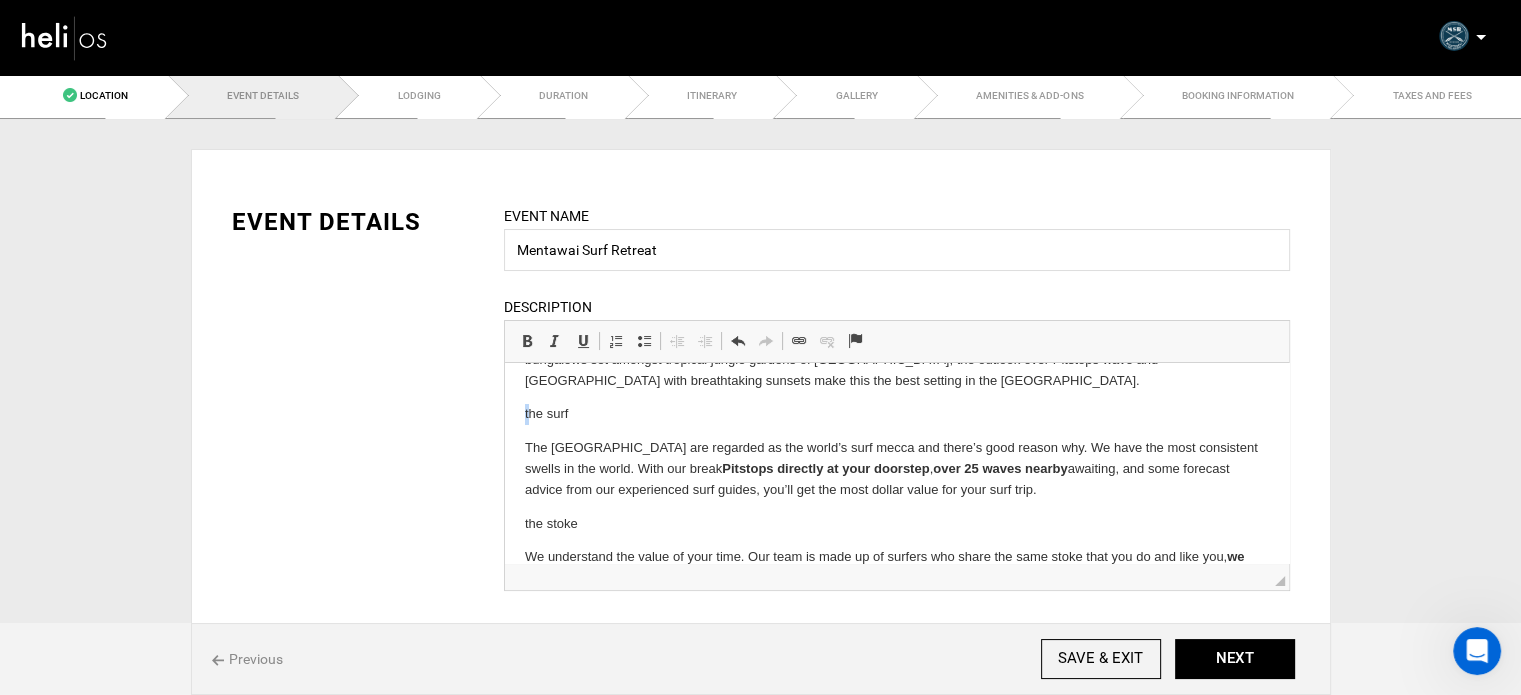 drag, startPoint x: 528, startPoint y: 418, endPoint x: 511, endPoint y: 414, distance: 17.464249 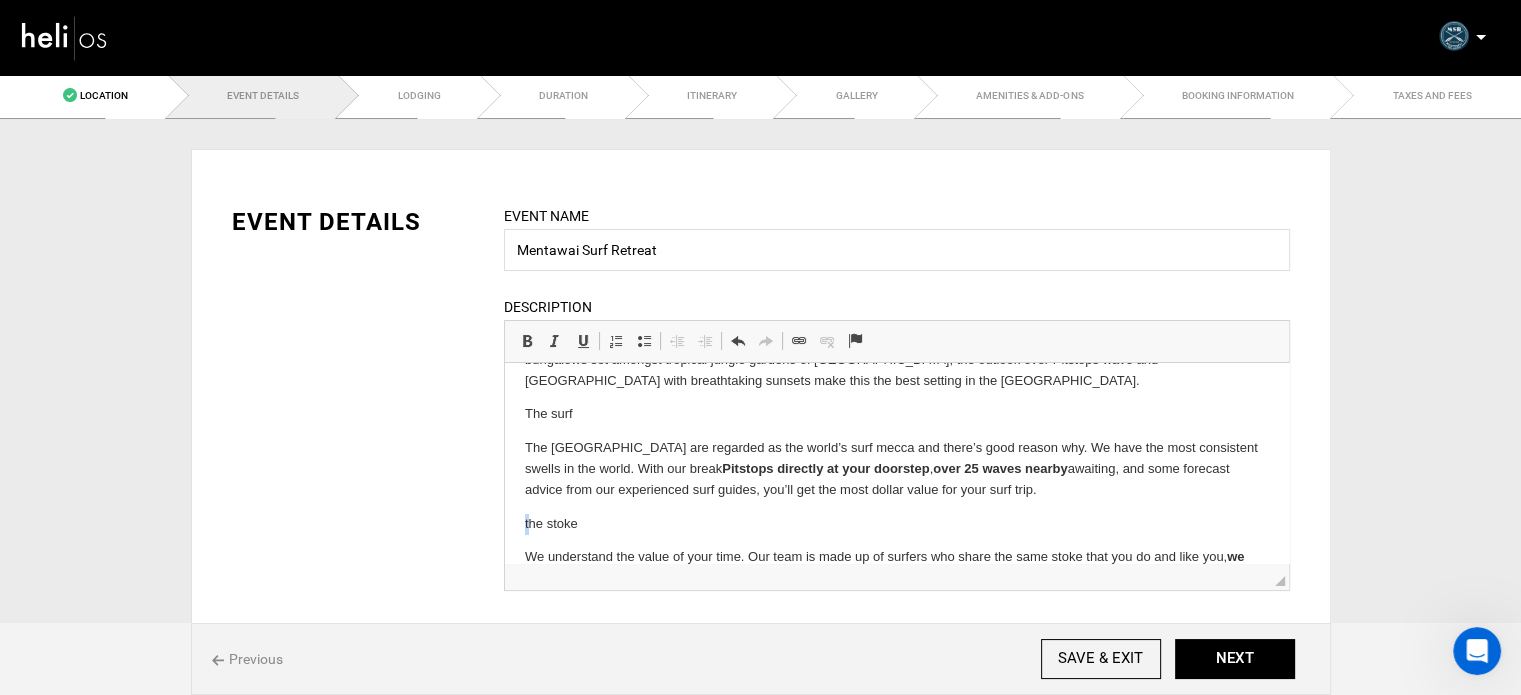 drag, startPoint x: 527, startPoint y: 523, endPoint x: 514, endPoint y: 523, distance: 13 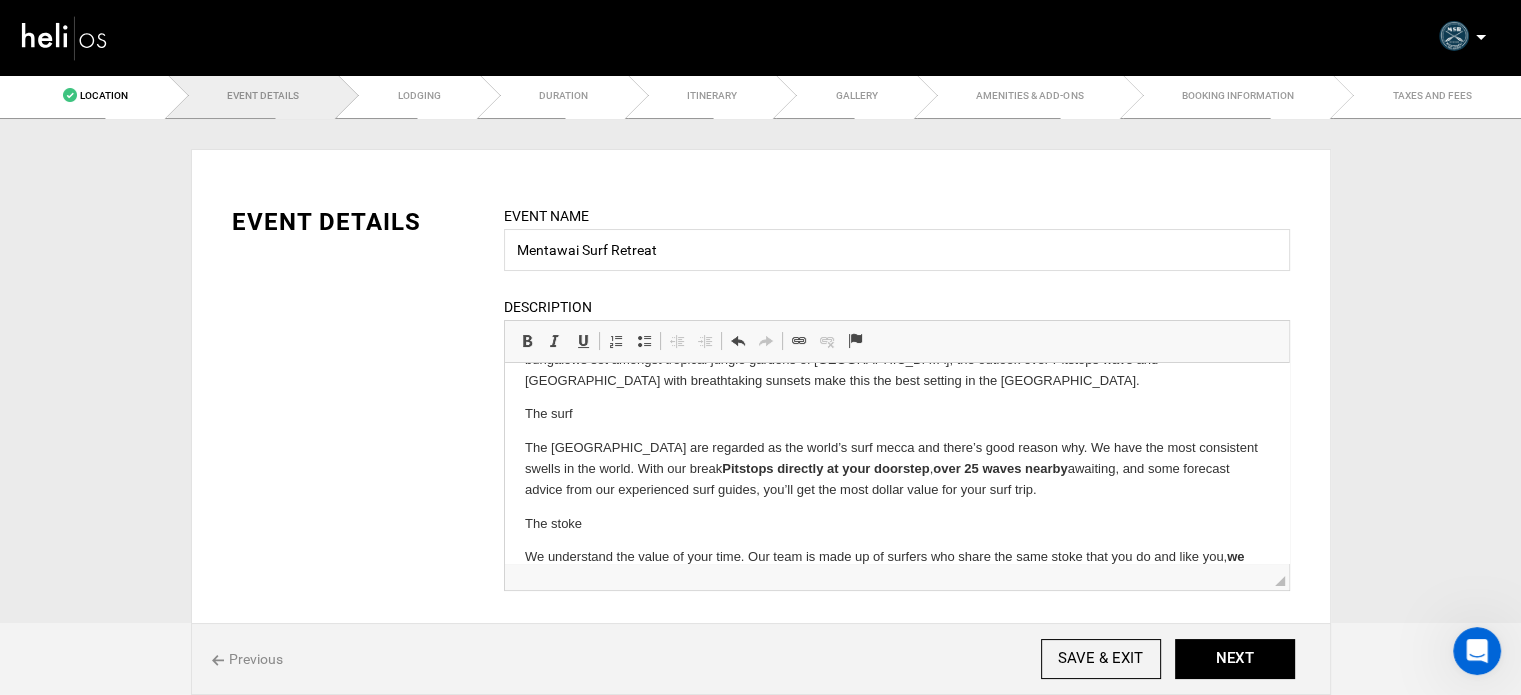 scroll, scrollTop: 0, scrollLeft: 0, axis: both 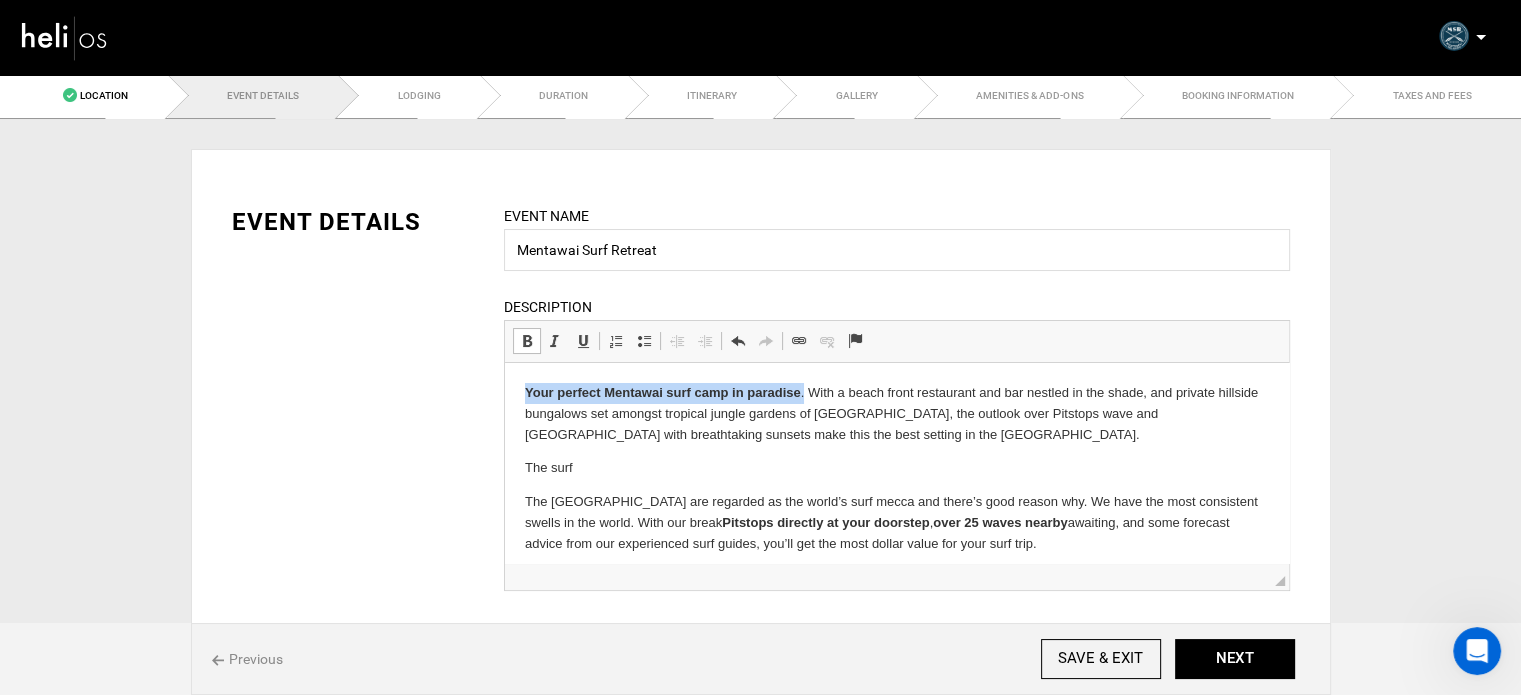 drag, startPoint x: 520, startPoint y: 390, endPoint x: 804, endPoint y: 394, distance: 284.02817 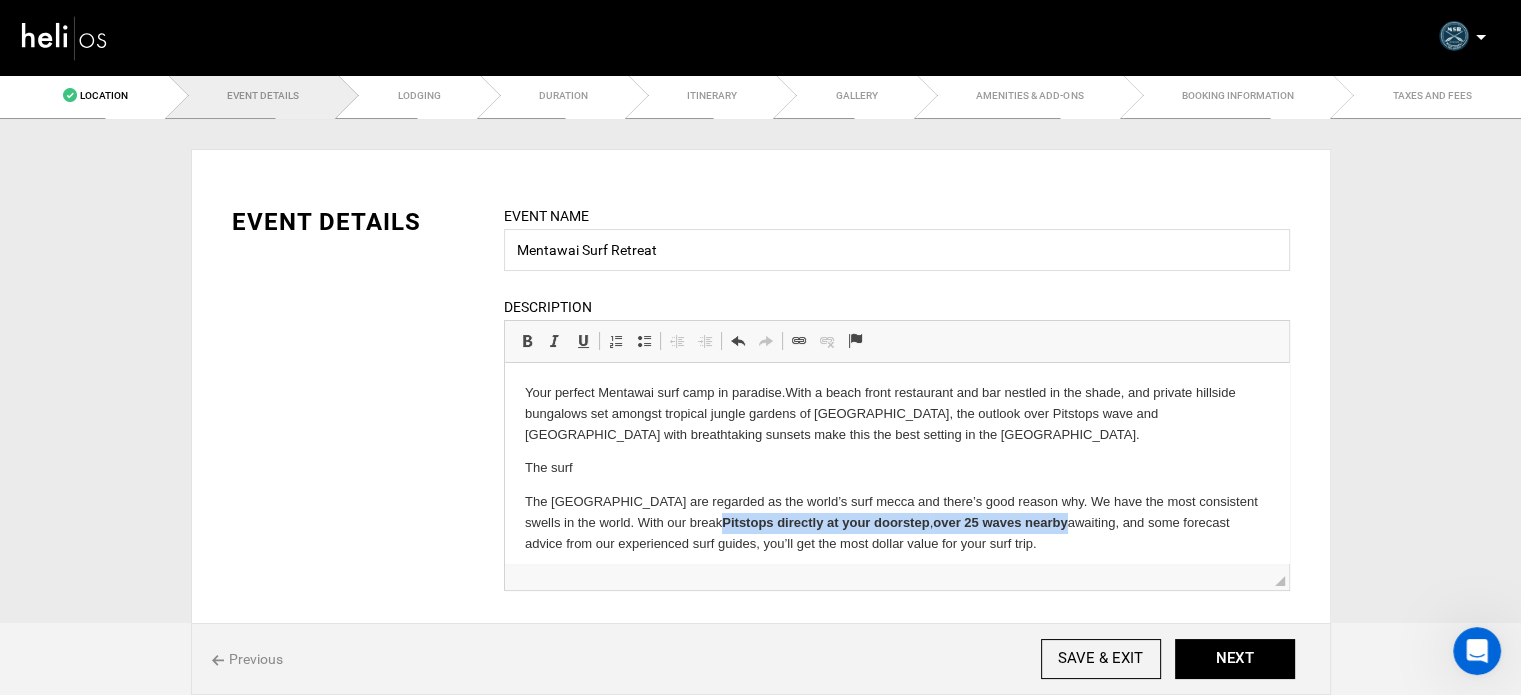 drag, startPoint x: 723, startPoint y: 526, endPoint x: 1075, endPoint y: 530, distance: 352.02274 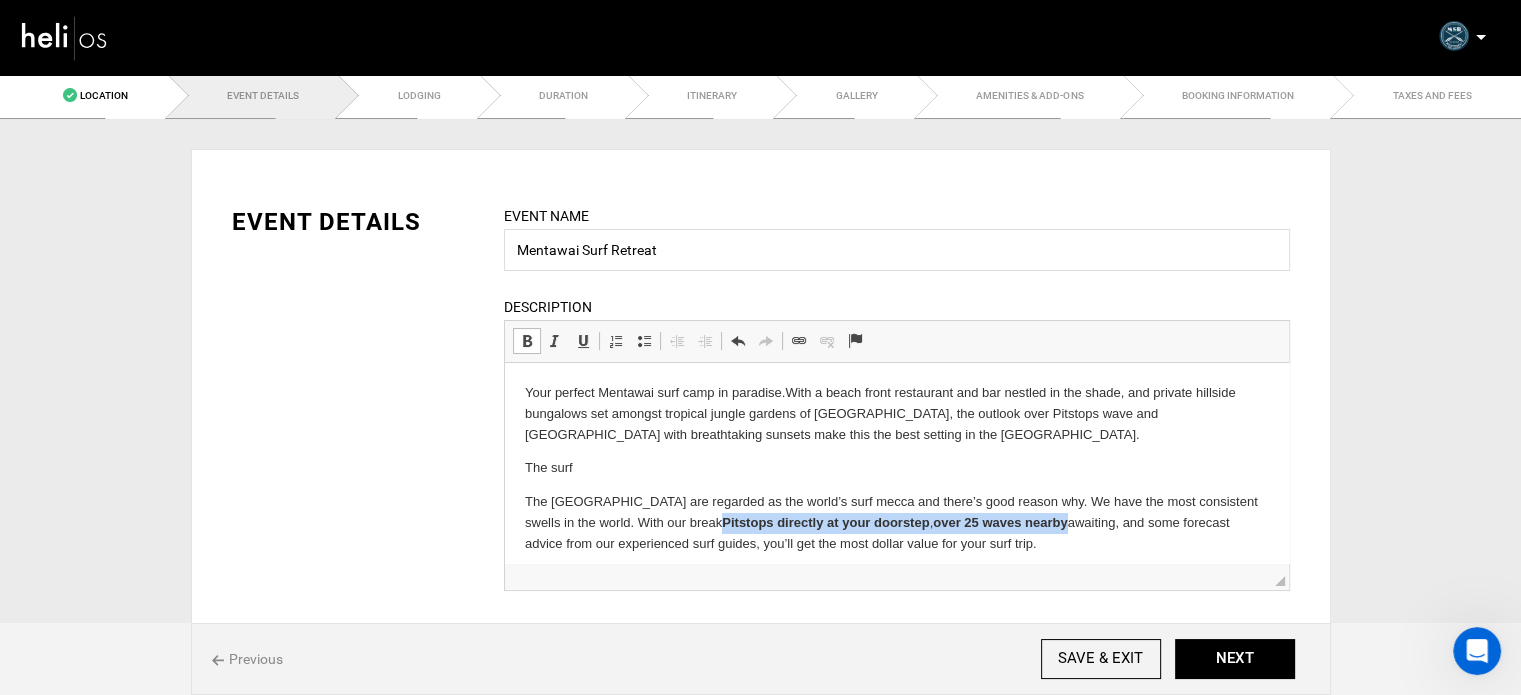 click at bounding box center [527, 341] 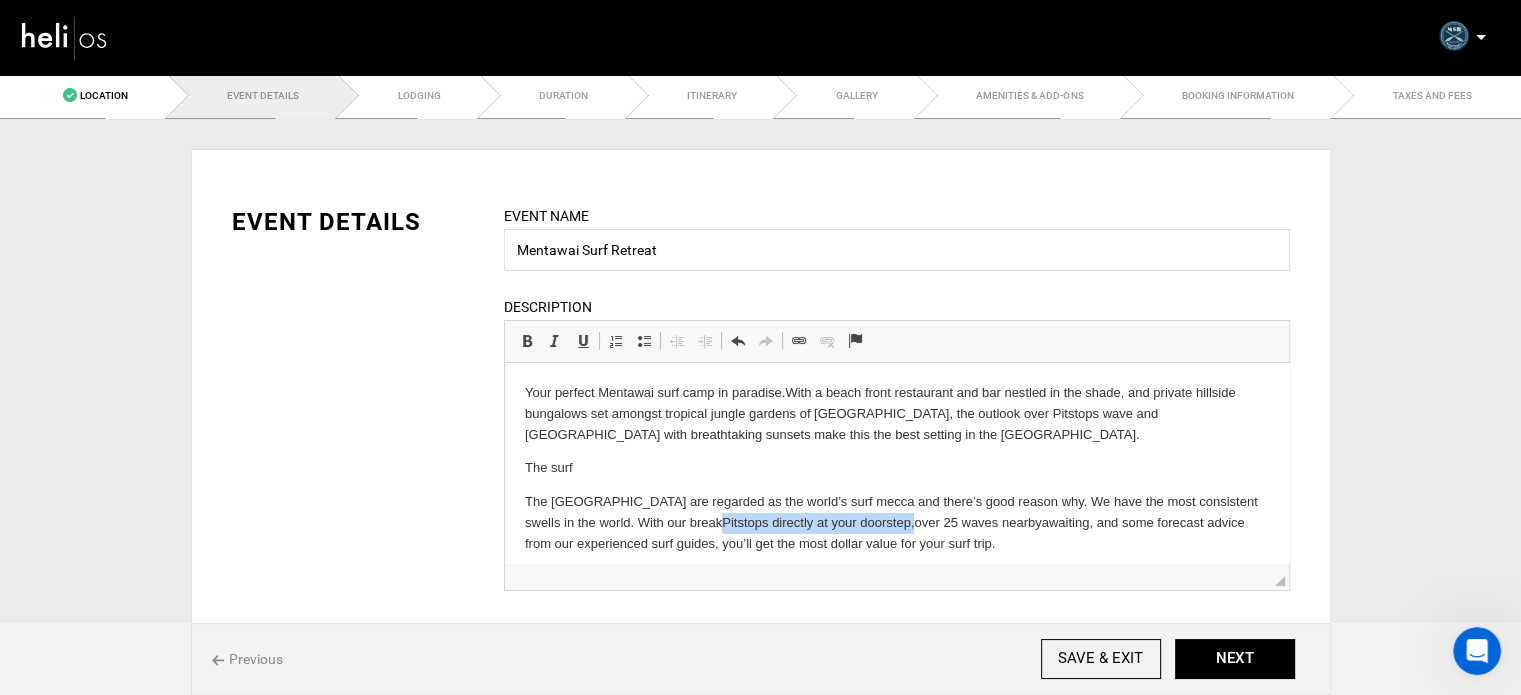 scroll, scrollTop: 120, scrollLeft: 0, axis: vertical 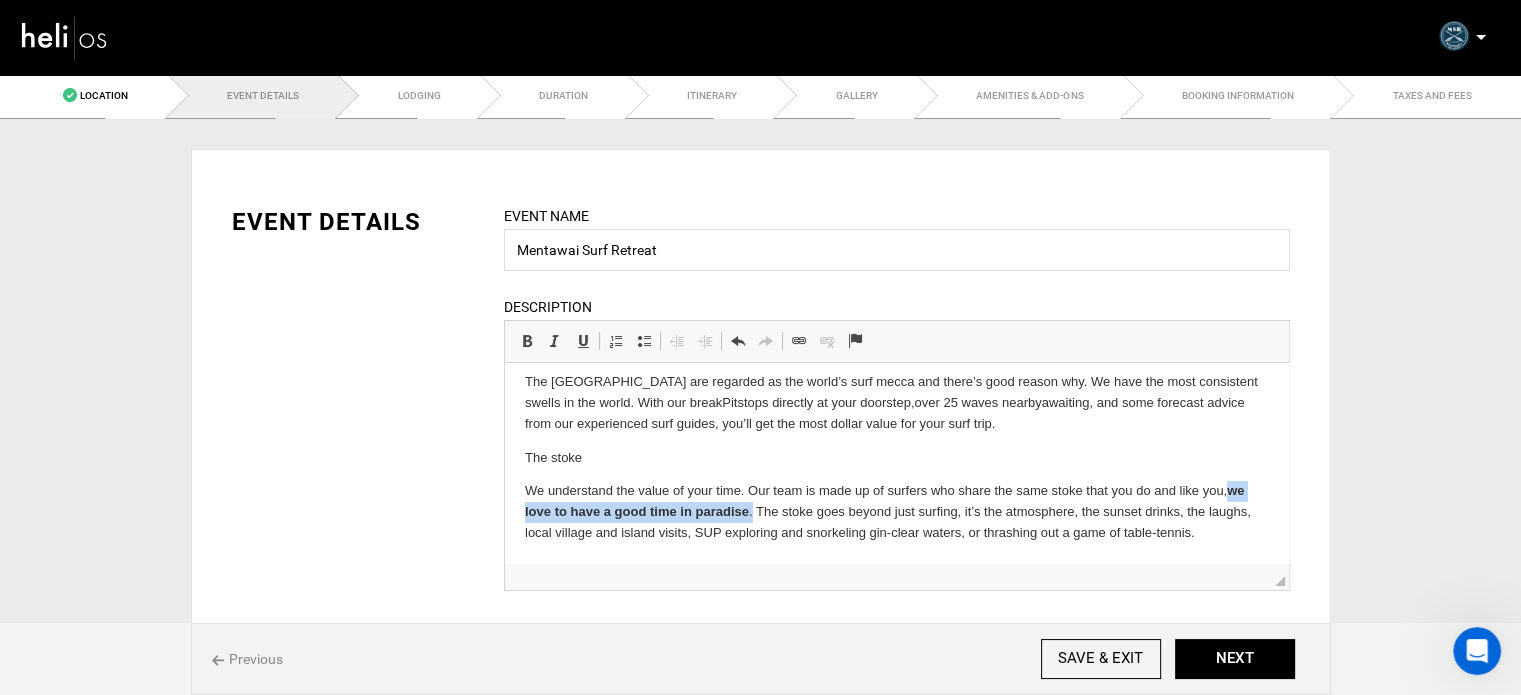 drag, startPoint x: 1228, startPoint y: 490, endPoint x: 750, endPoint y: 505, distance: 478.2353 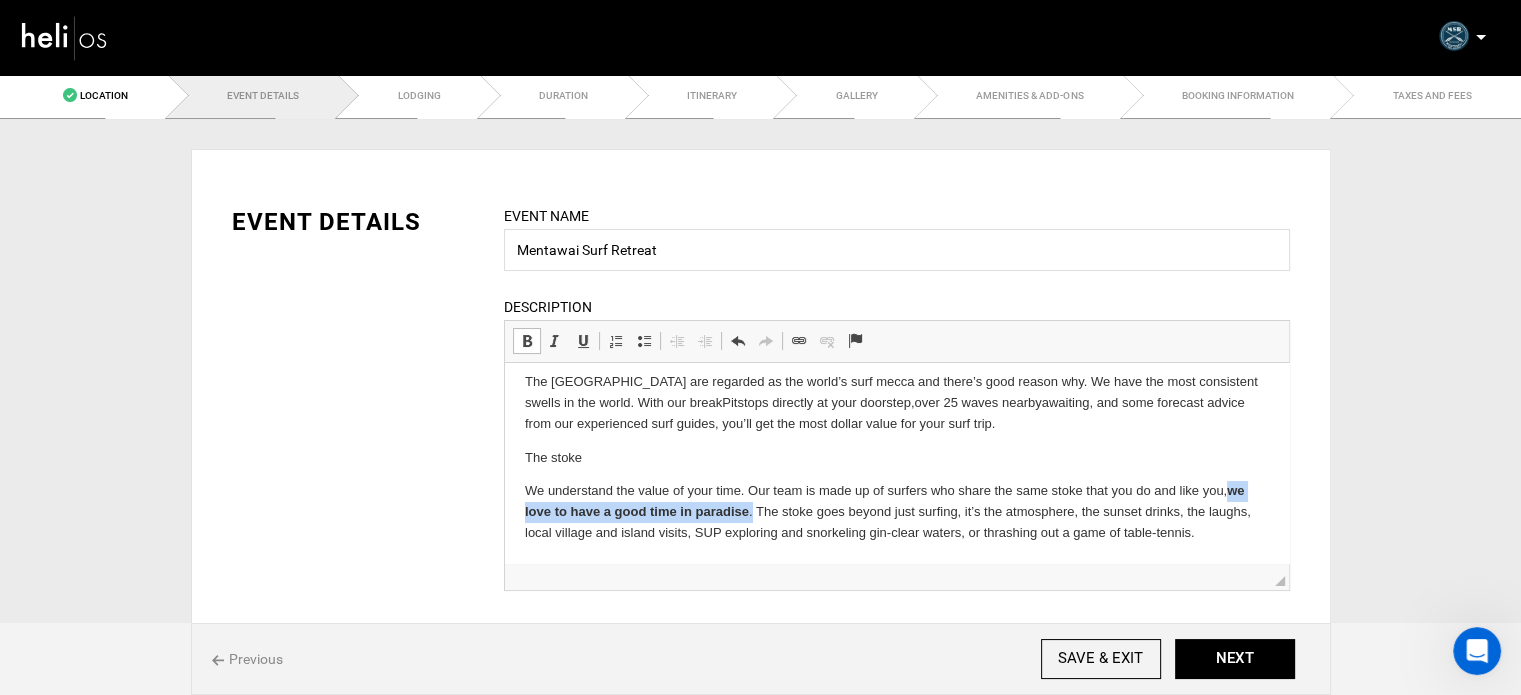 click at bounding box center [527, 341] 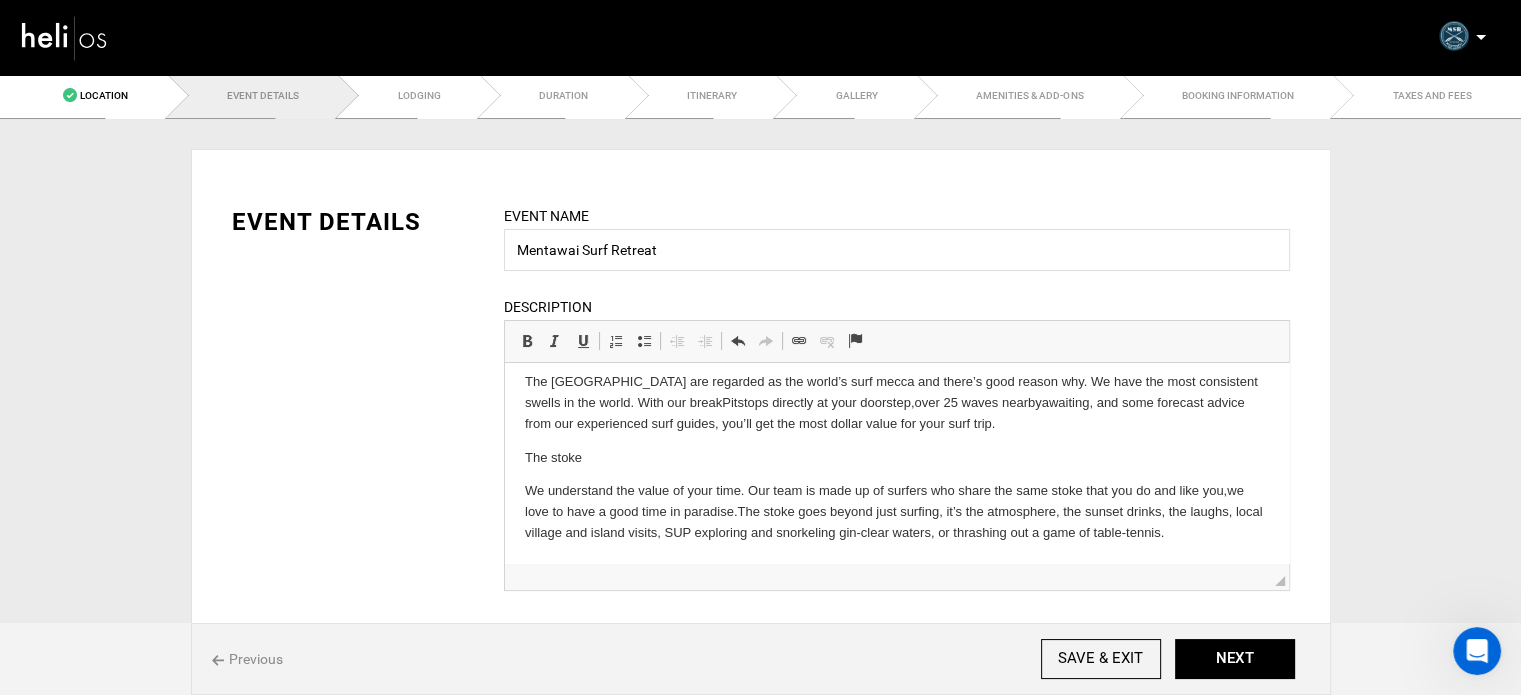 click on "Your perfect Mentawai surf camp in paradise .  With a beach front restaurant and bar nestled in the shade, and private hillside bungalows set amongst tropical jungle gardens of Pitstop hill, the outlook over Pitstops wave and Siberut Island with breathtaking sunsets make this the best setting in the Mentawais. The surf The Mentawai Islands are regarded as the world’s surf mecca and there’s good reason why. We have the most consistent swells in the world. With our break  Pitstops directly at your doorstep ,  over 25 waves nearby  awaiting, and some forecast advice from our experienced surf guides, you’ll get the most dollar value for your surf trip. The stoke We understand the value of your time. Our team is made up of surfers who share the same stoke that you do and like you,  we love to have a good time in paradise ." at bounding box center (896, 403) 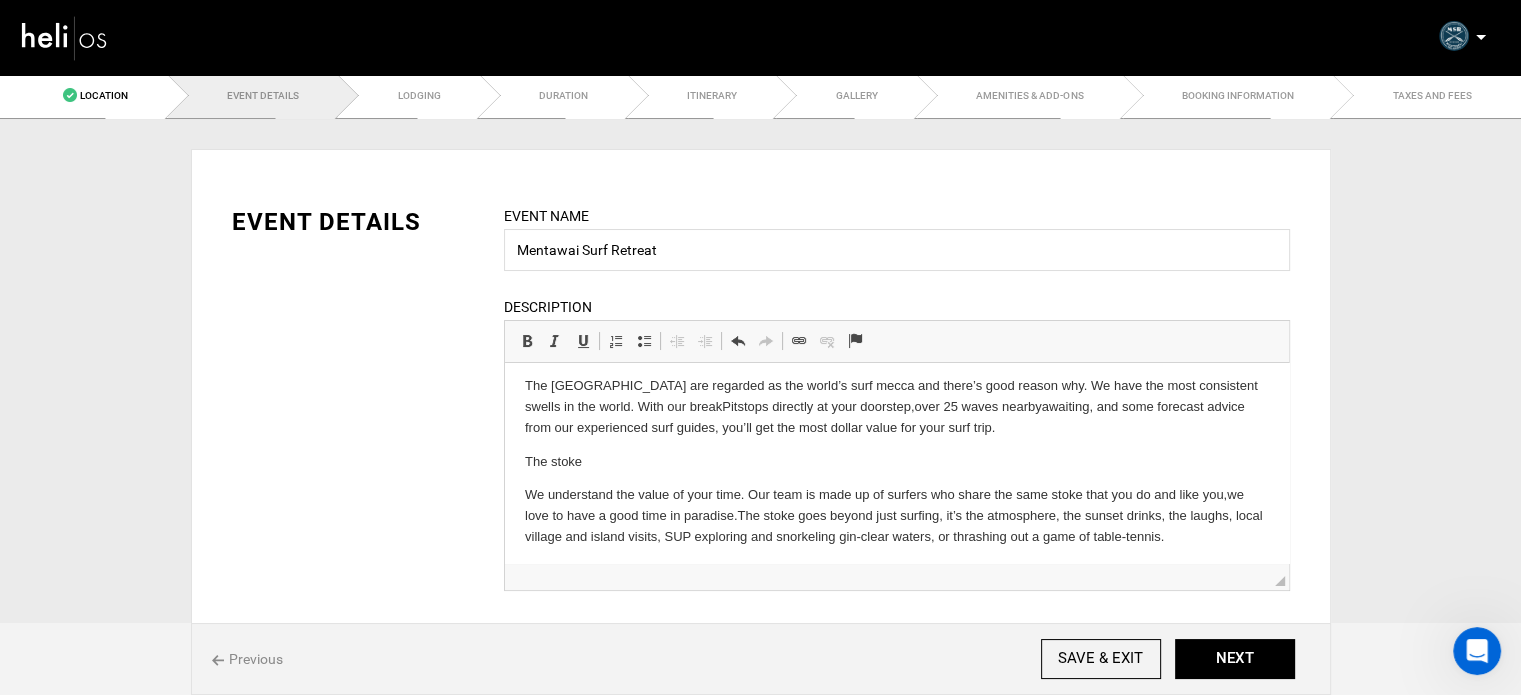 scroll, scrollTop: 120, scrollLeft: 0, axis: vertical 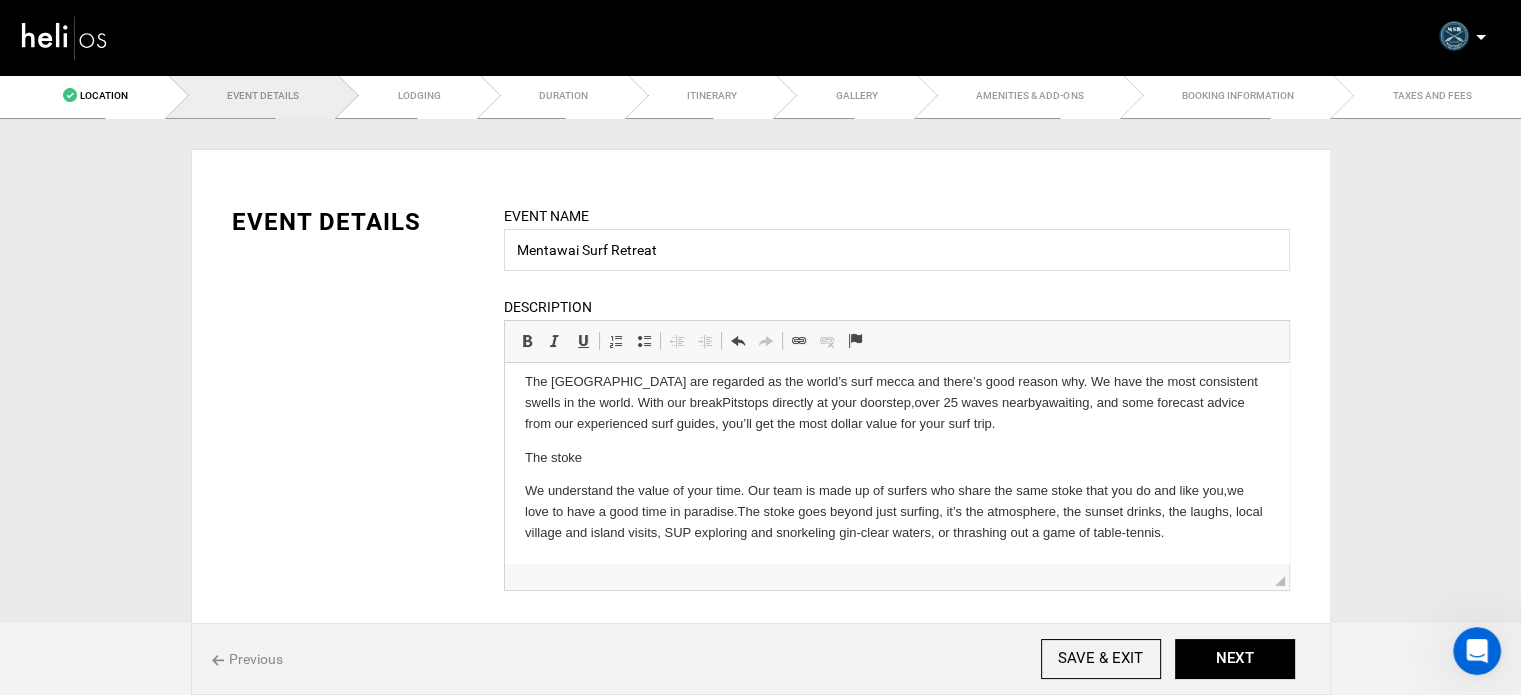 click on "Your perfect Mentawai surf camp in paradise .  With a beach front restaurant and bar nestled in the shade, and private hillside bungalows set amongst tropical jungle gardens of Pitstop hill, the outlook over Pitstops wave and Siberut Island with breathtaking sunsets make this the best setting in the Mentawais. The surf The Mentawai Islands are regarded as the world’s surf mecca and there’s good reason why. We have the most consistent swells in the world. With our break  Pitstops directly at your doorstep ,  over 25 waves nearby  awaiting, and some forecast advice from our experienced surf guides, you’ll get the most dollar value for your surf trip. The stoke We understand the value of your time. Our team is made up of surfers who share the same stoke that you do and like you,  we love to have a good time in paradise ." at bounding box center [896, 403] 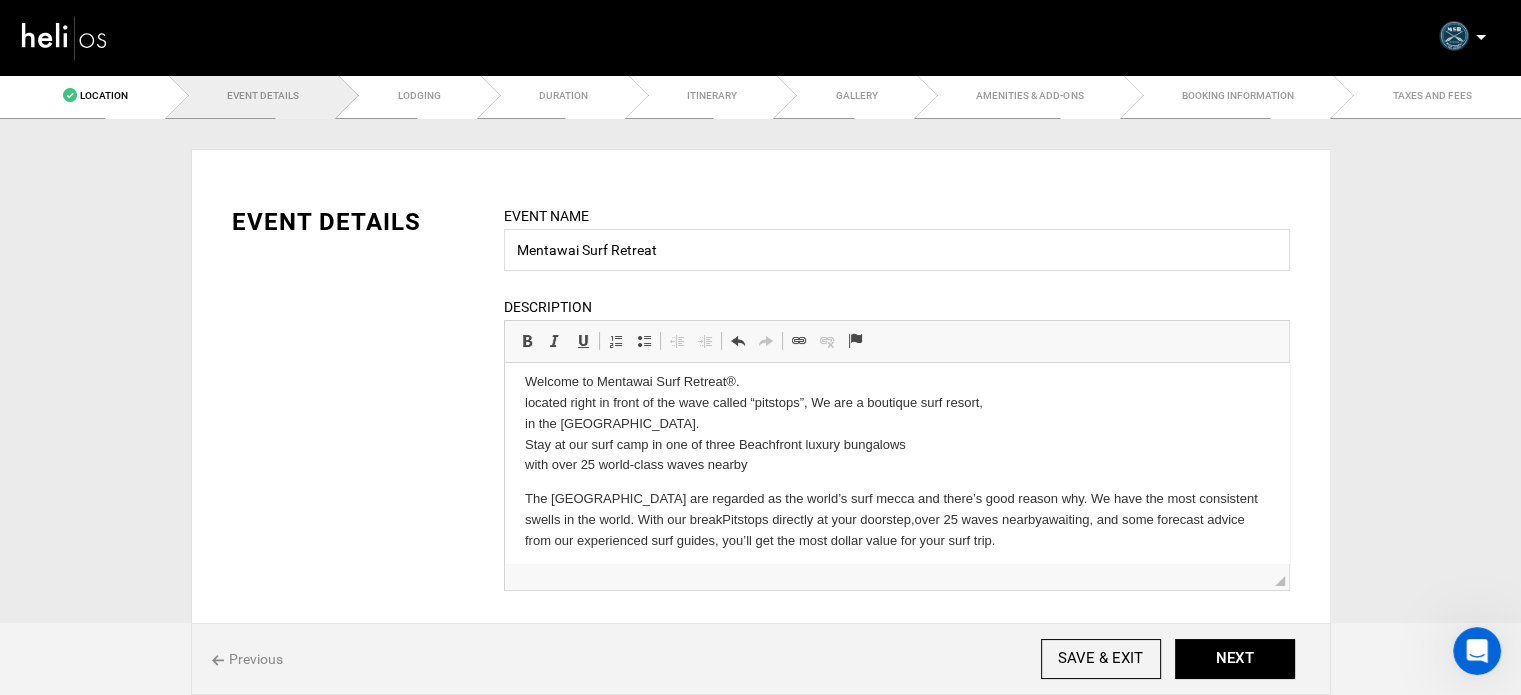 click on "Your perfect Mentawai surf camp in paradise .  With a beach front restaurant and bar nestled in the shade, and private hillside bungalows set amongst tropical jungle gardens of Pitstop hill, the outlook over Pitstops wave and Siberut Island with breathtaking sunsets make this the best setting in the Mentawais. The surf Welcome to Mentawai Surf Retreat®. located right in front of the wave called “pitstops”, We are a boutique surf resort, in the Tropical Northern Mentawai Islands. Stay at our surf camp in one of three Beachfront luxury bungalows  with over 25 world-class waves nearby The Mentawai Islands are regarded as the world’s surf mecca and there’s good reason why. We have the most consistent swells in the world. With our break  Pitstops directly at your doorstep ,  over 25 waves nearby  awaiting, and some forecast advice from our experienced surf guides, you’ll get the most dollar value for your surf trip. The stoke we love to have a good time in paradise ." at bounding box center [896, 462] 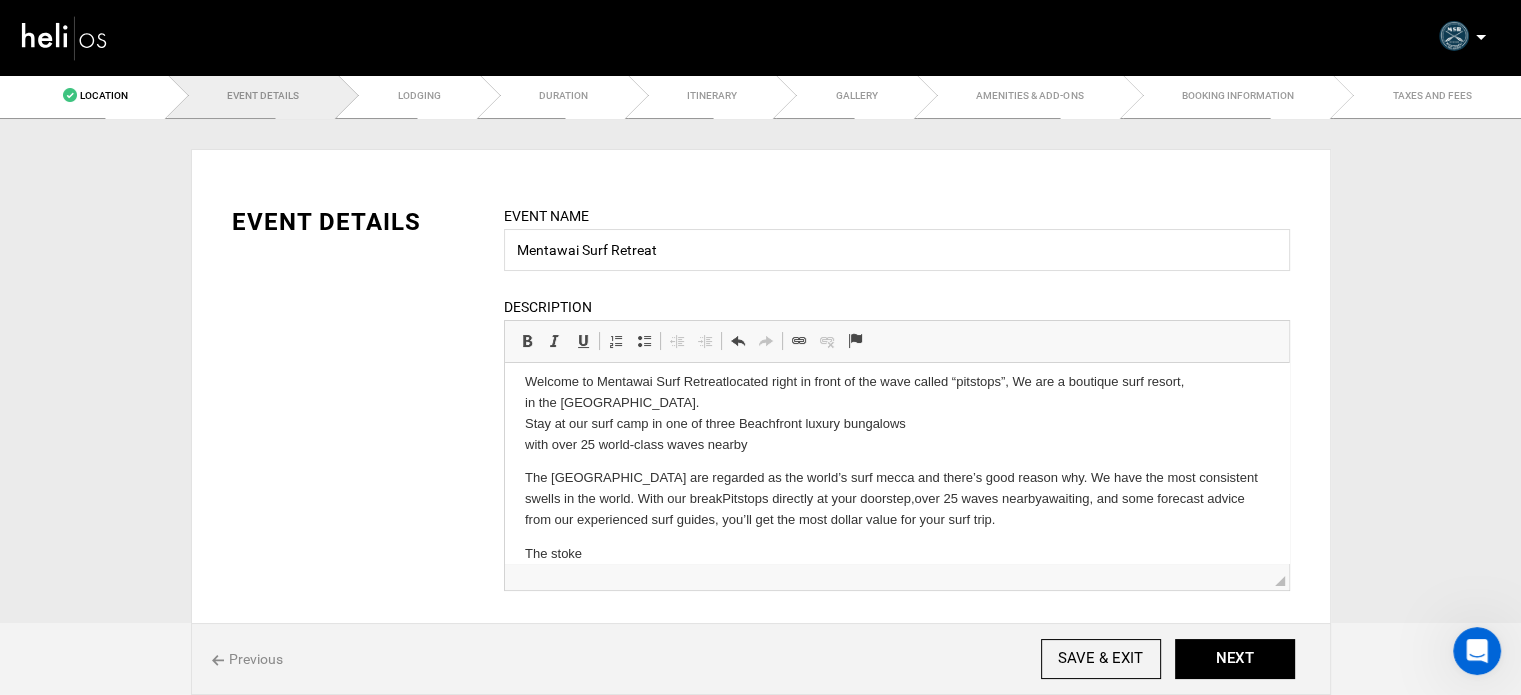 click on "Your perfect Mentawai surf camp in paradise .  With a beach front restaurant and bar nestled in the shade, and private hillside bungalows set amongst tropical jungle gardens of Pitstop hill, the outlook over Pitstops wave and Siberut Island with breathtaking sunsets make this the best setting in the Mentawais. The surf Welcome to Mentawai Surf Retreat  located right in front of the wave called “pitstops”, We are a boutique surf resort, in the Tropical Northern Mentawai Islands. Stay at our surf camp in one of three Beachfront luxury bungalows  with over 25 world-class waves nearby The Mentawai Islands are regarded as the world’s surf mecca and there’s good reason why. We have the most consistent swells in the world. With our break  Pitstops directly at your doorstep ,  over 25 waves nearby  awaiting, and some forecast advice from our experienced surf guides, you’ll get the most dollar value for your surf trip. The stoke we love to have a good time in paradise ." at bounding box center (896, 451) 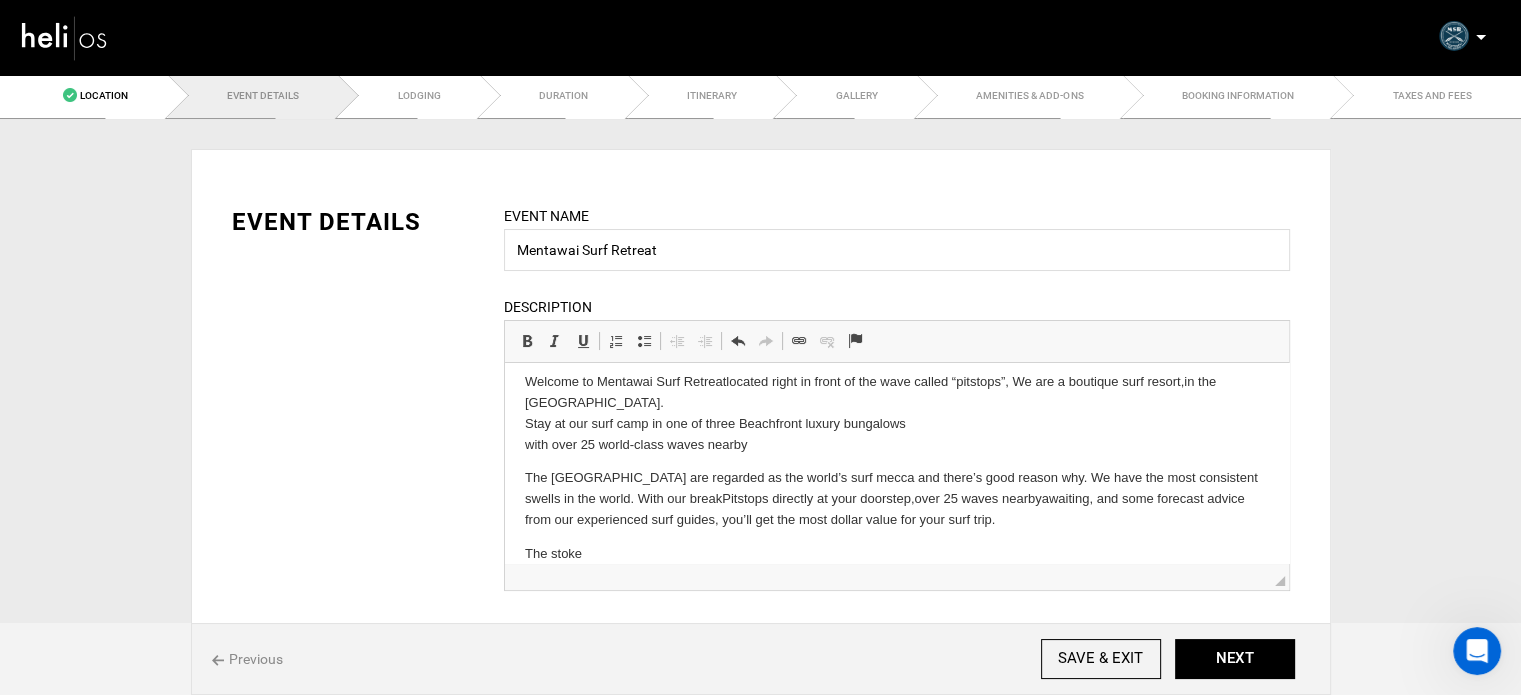 click on "Your perfect Mentawai surf camp in paradise .  With a beach front restaurant and bar nestled in the shade, and private hillside bungalows set amongst tropical jungle gardens of Pitstop hill, the outlook over Pitstops wave and Siberut Island with breathtaking sunsets make this the best setting in the Mentawais. The surf Welcome to Mentawai Surf Retreat  located right in front of the wave called “pitstops”, We are a boutique surf resort,  in the Tropical Northern Mentawai Islands. Stay at our surf camp in one of three Beachfront luxury bungalows  with over 25 world-class waves nearby The Mentawai Islands are regarded as the world’s surf mecca and there’s good reason why. We have the most consistent swells in the world. With our break  Pitstops directly at your doorstep ,  over 25 waves nearby  awaiting, and some forecast advice from our experienced surf guides, you’ll get the most dollar value for your surf trip. The stoke we love to have a good time in paradise ." at bounding box center (896, 451) 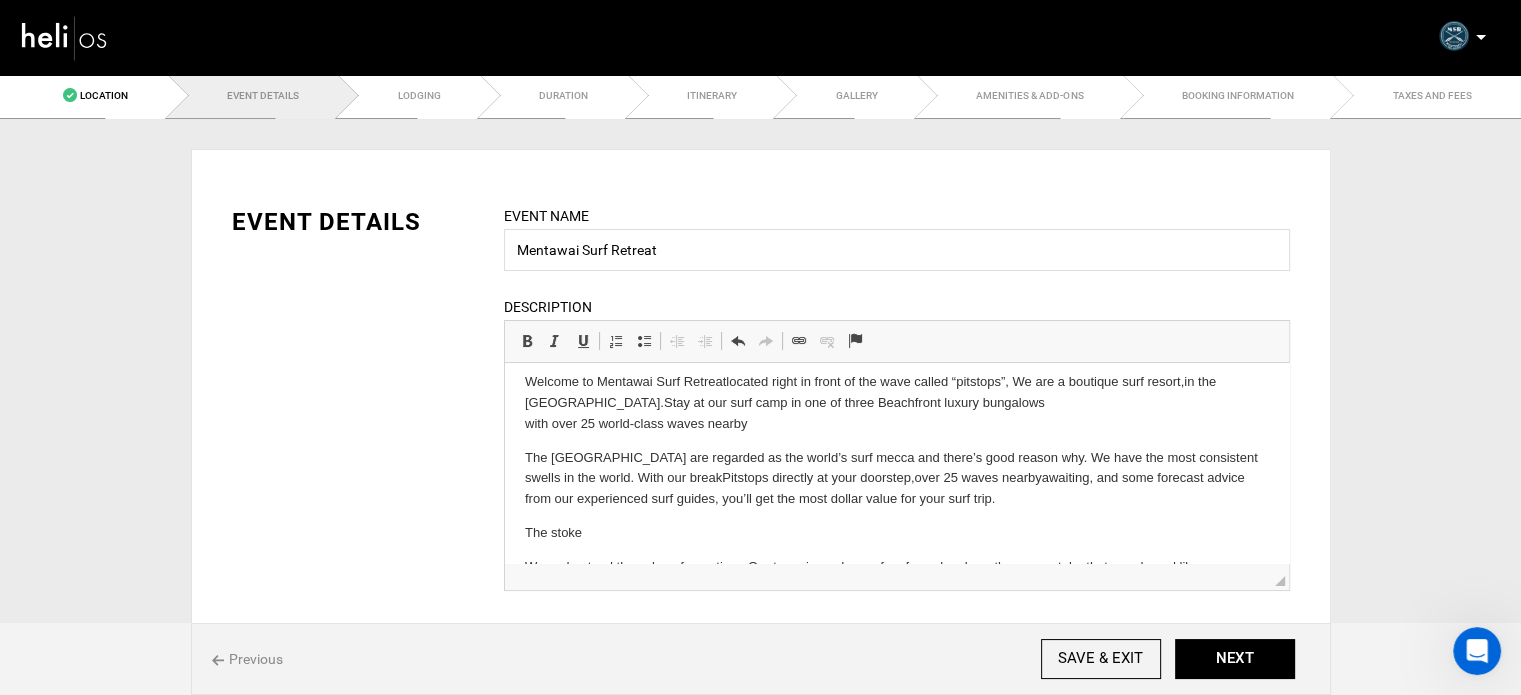 click on "Your perfect Mentawai surf camp in paradise .  With a beach front restaurant and bar nestled in the shade, and private hillside bungalows set amongst tropical jungle gardens of Pitstop hill, the outlook over Pitstops wave and Siberut Island with breathtaking sunsets make this the best setting in the Mentawais. The surf Welcome to Mentawai Surf Retreat  located right in front of the wave called “pitstops”, We are a boutique surf resort,  in the Tropical Northern Mentawai Islands.  Stay at our surf camp in one of three Beachfront luxury bungalows  with over 25 world-class waves nearby The Mentawai Islands are regarded as the world’s surf mecca and there’s good reason why. We have the most consistent swells in the world. With our break  Pitstops directly at your doorstep ,  over 25 waves nearby  awaiting, and some forecast advice from our experienced surf guides, you’ll get the most dollar value for your surf trip. The stoke we love to have a good time in paradise ." at bounding box center (896, 441) 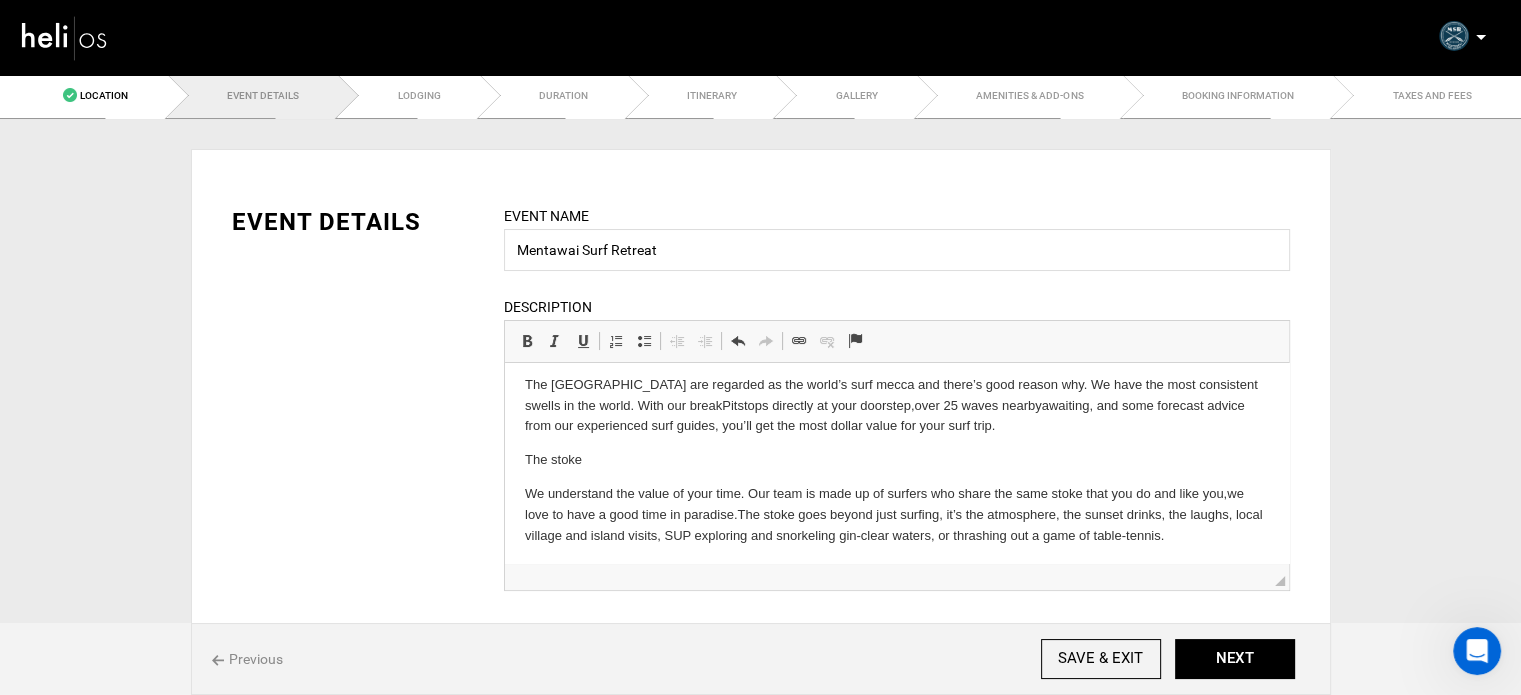 scroll, scrollTop: 196, scrollLeft: 0, axis: vertical 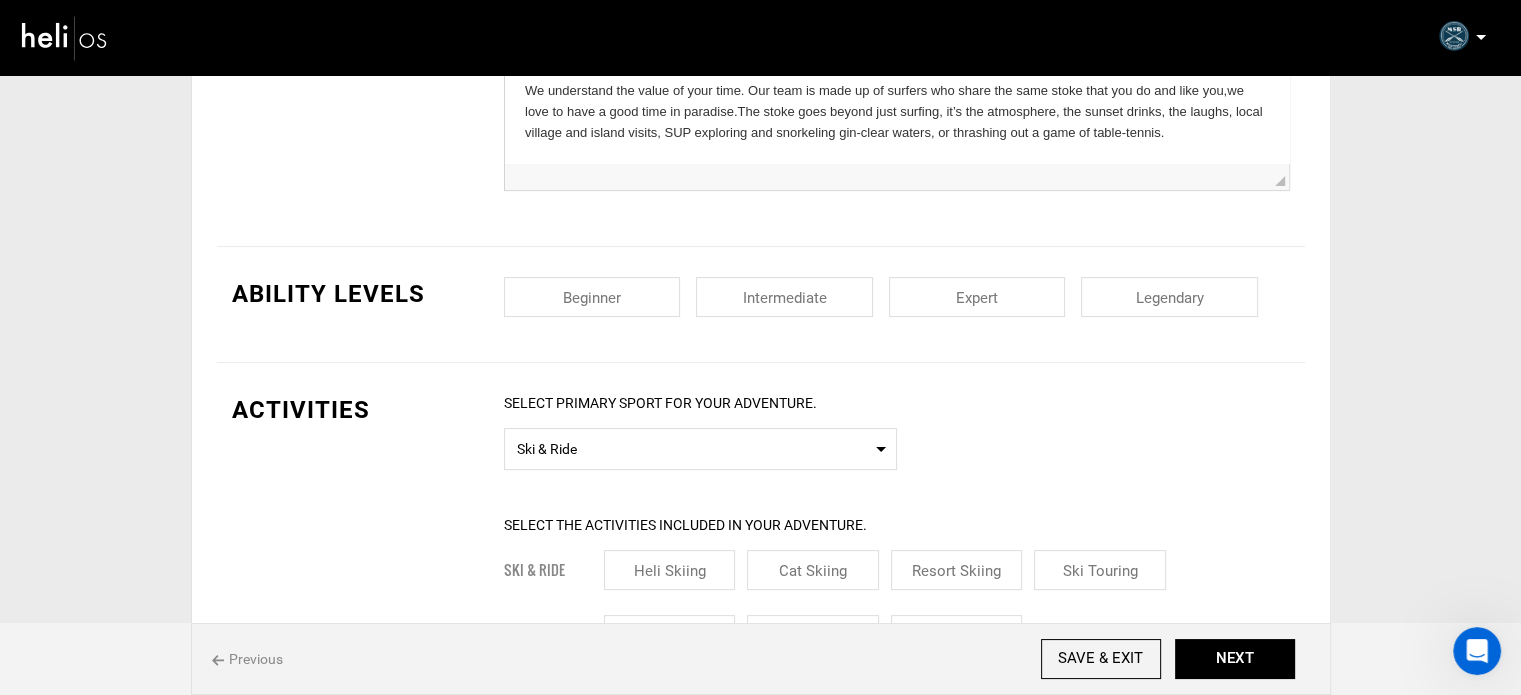 click at bounding box center (592, 297) 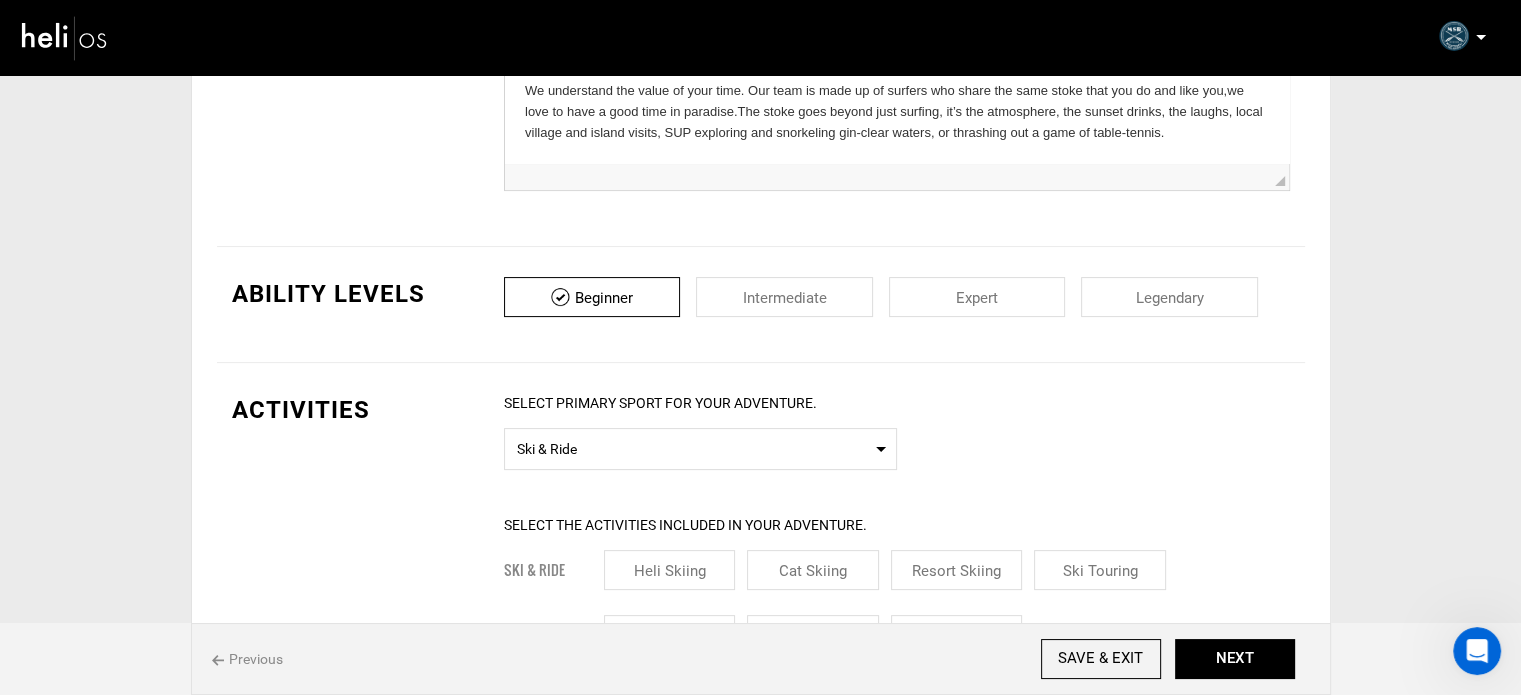 drag, startPoint x: 760, startPoint y: 300, endPoint x: 942, endPoint y: 300, distance: 182 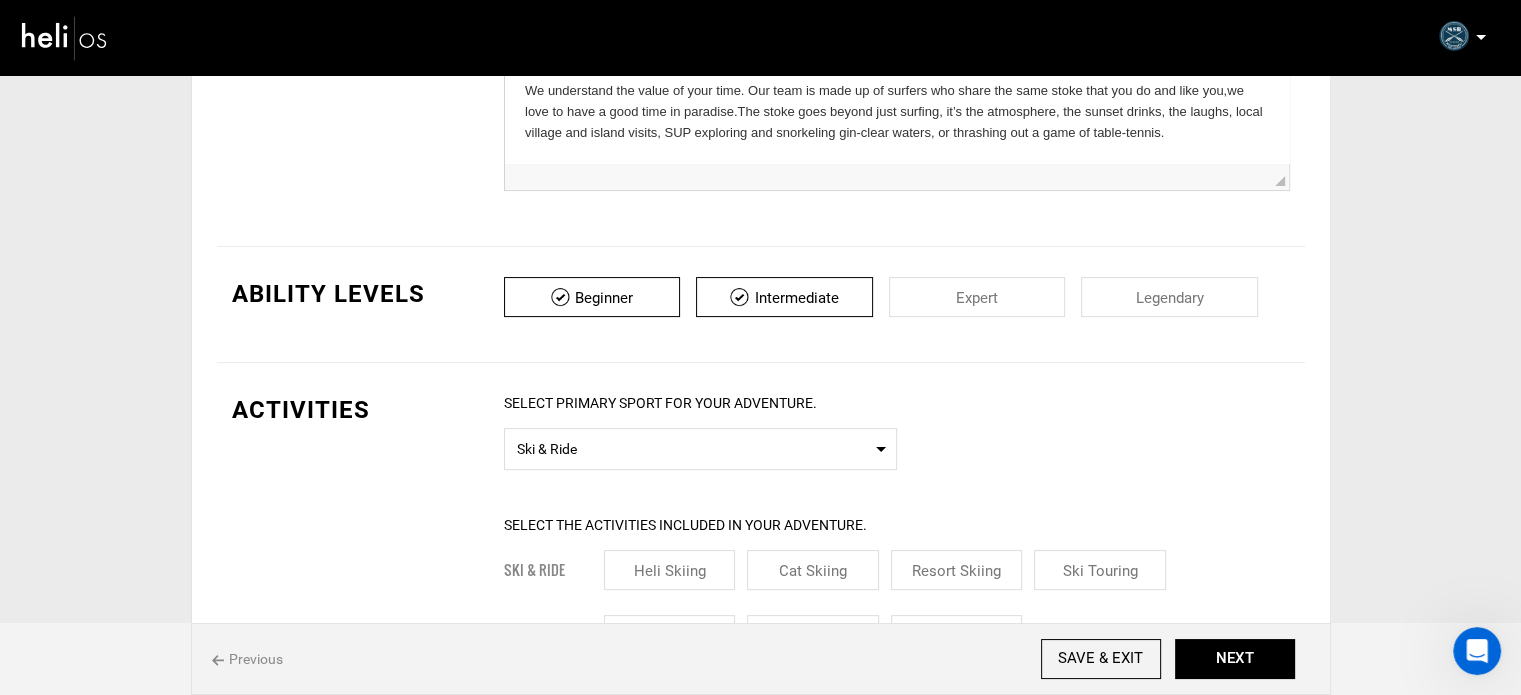 click at bounding box center (977, 297) 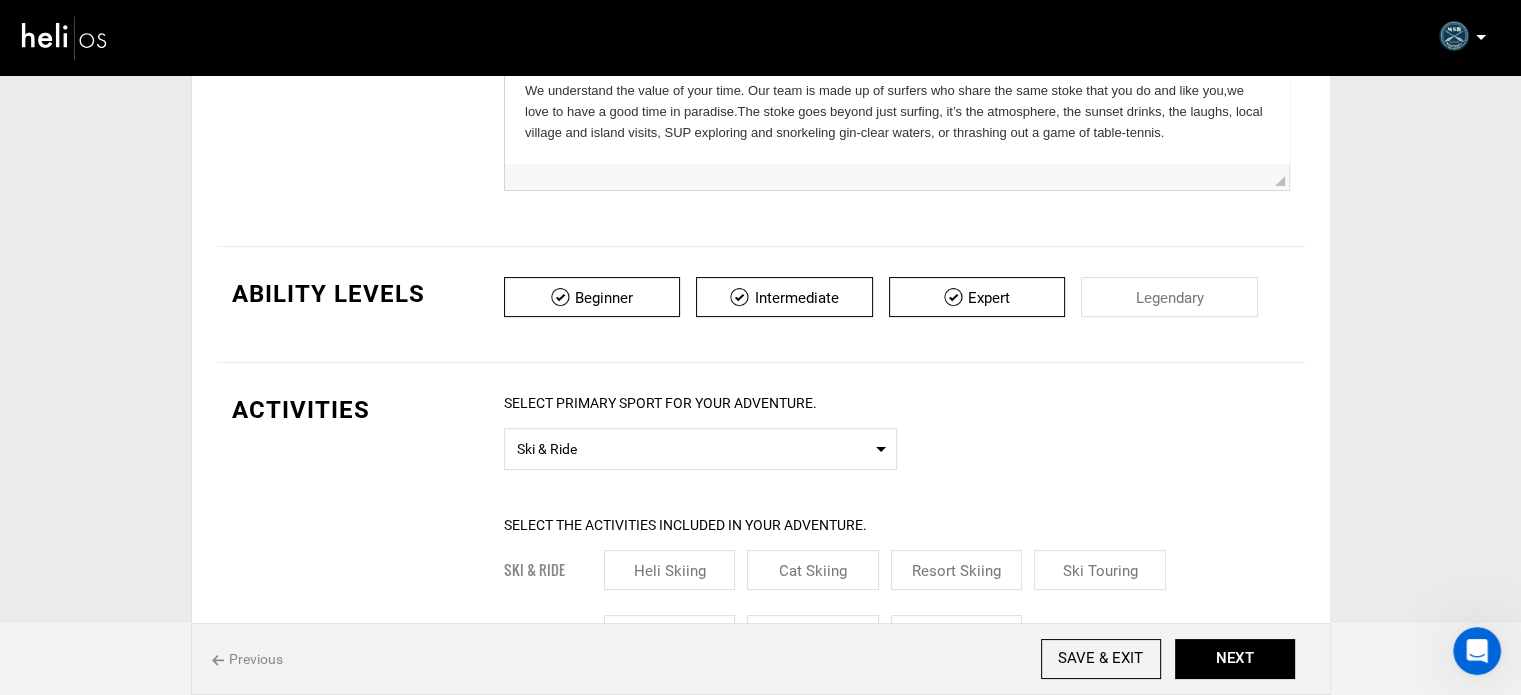 click at bounding box center [1169, 297] 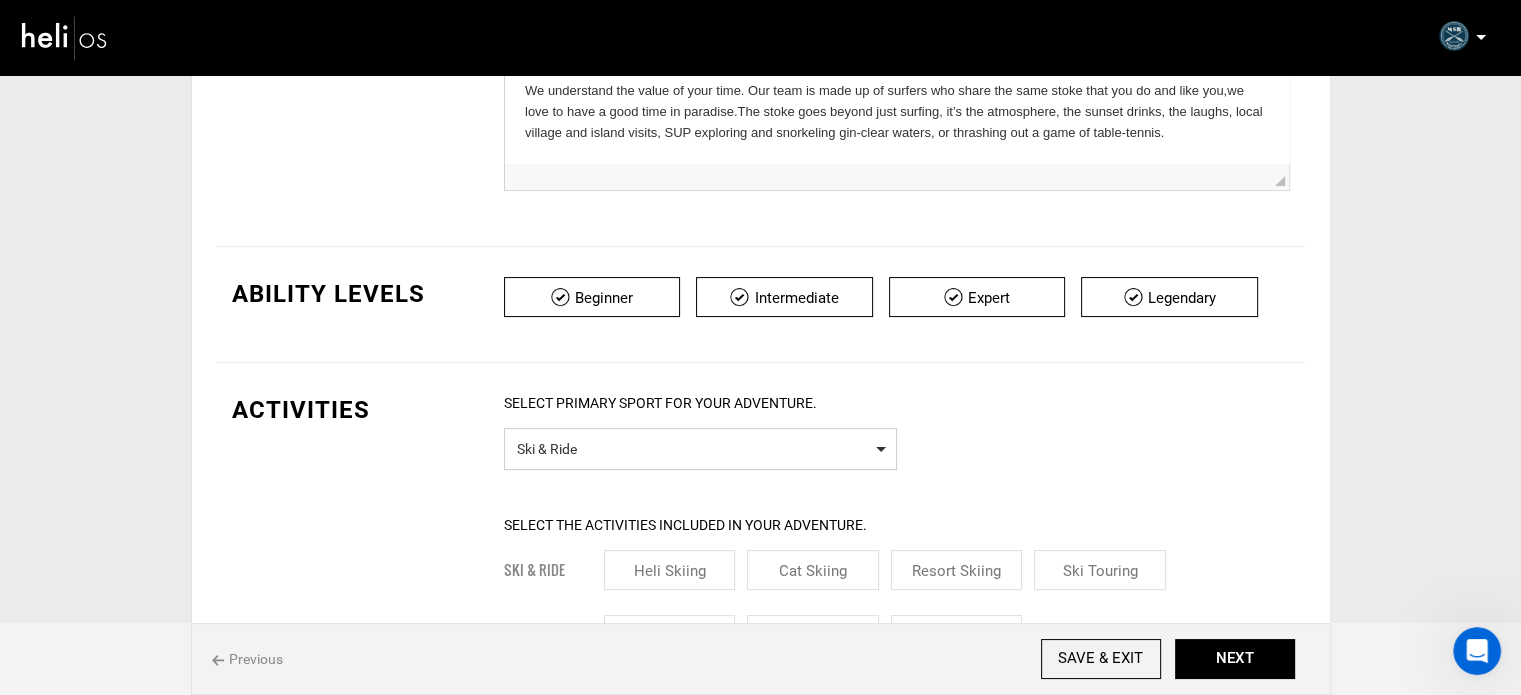 click on "Ski & Ride" at bounding box center [700, 446] 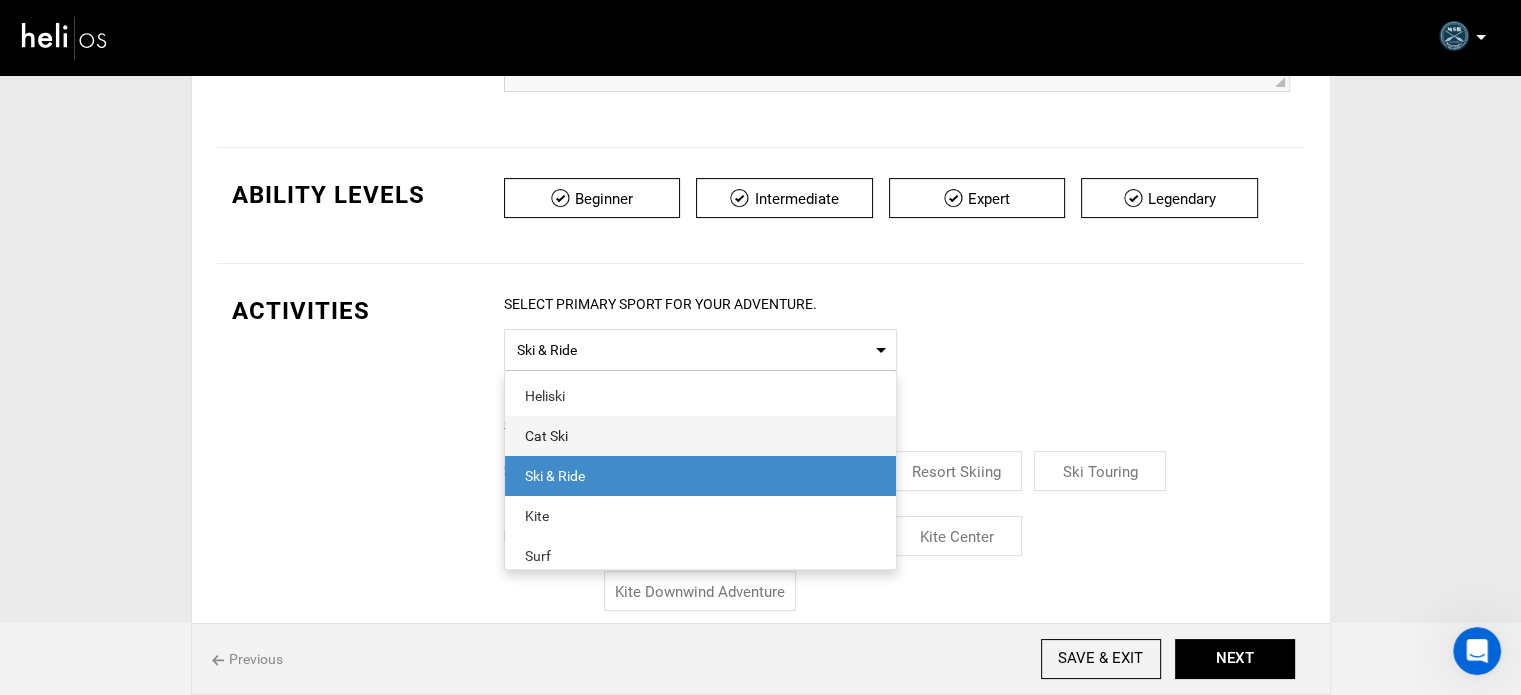 scroll, scrollTop: 500, scrollLeft: 0, axis: vertical 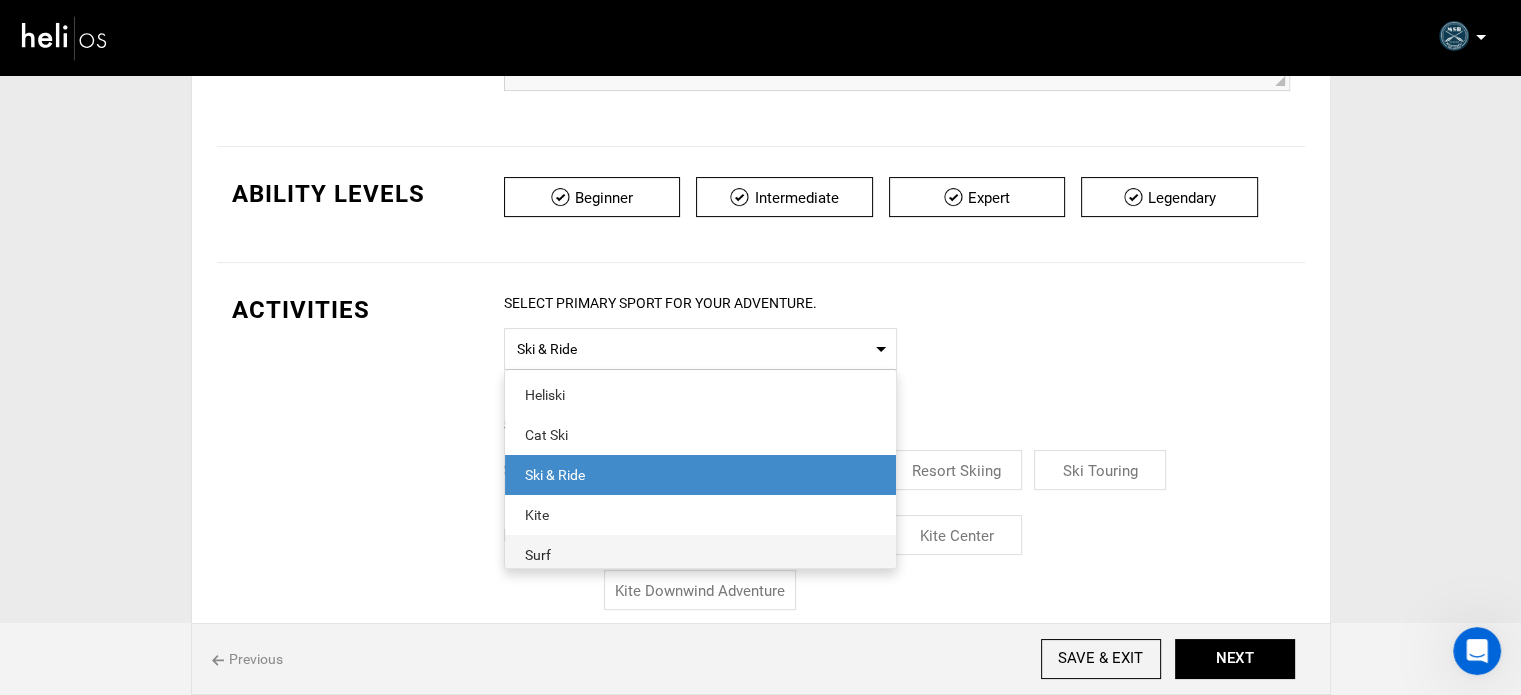 click on "Surf" at bounding box center [700, 555] 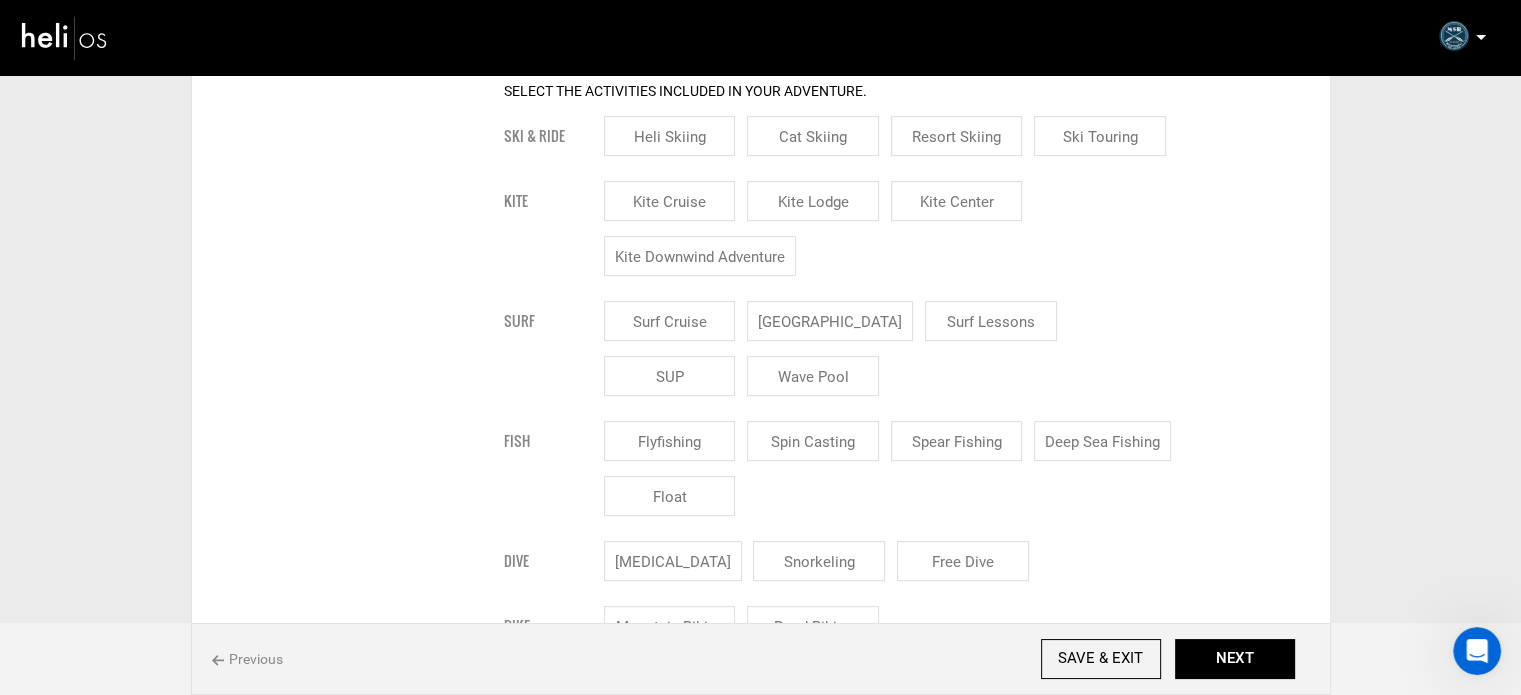 scroll, scrollTop: 900, scrollLeft: 0, axis: vertical 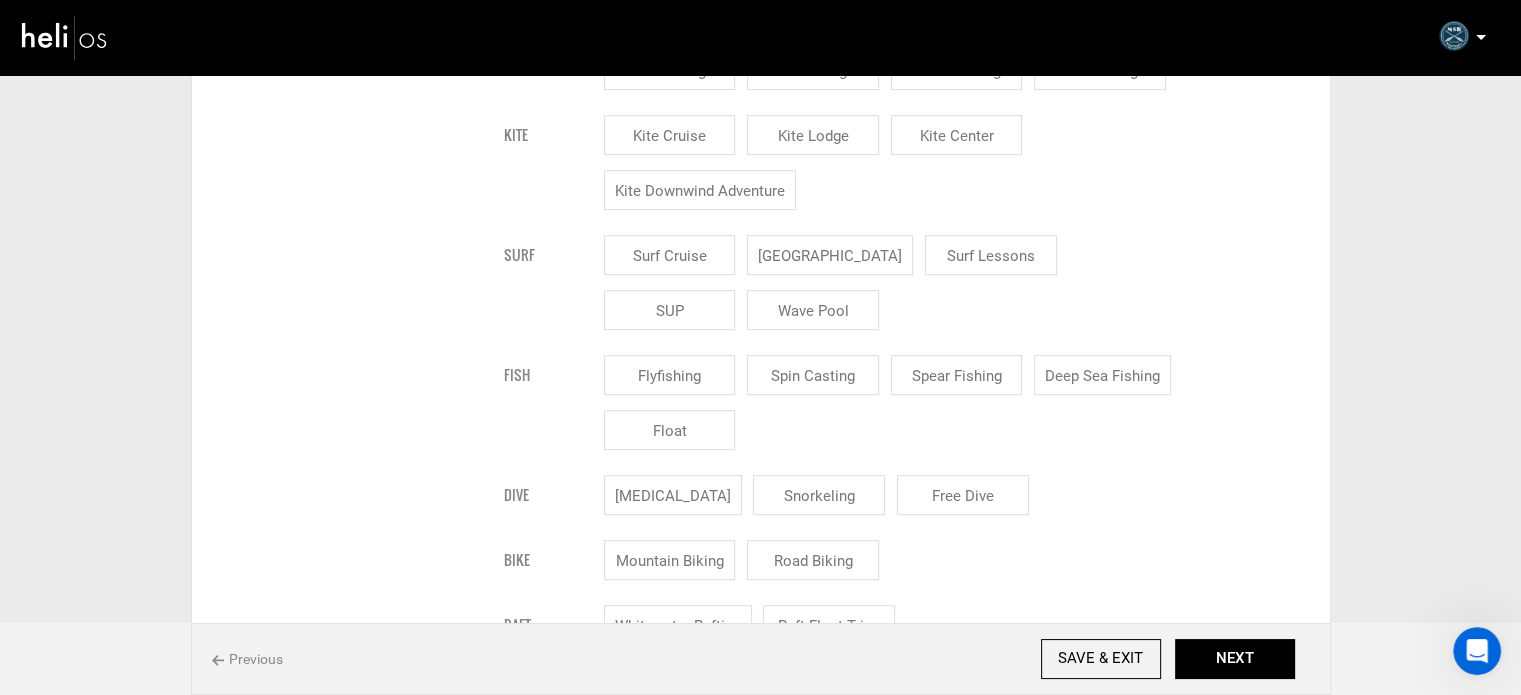 click on "[GEOGRAPHIC_DATA]" at bounding box center [830, 255] 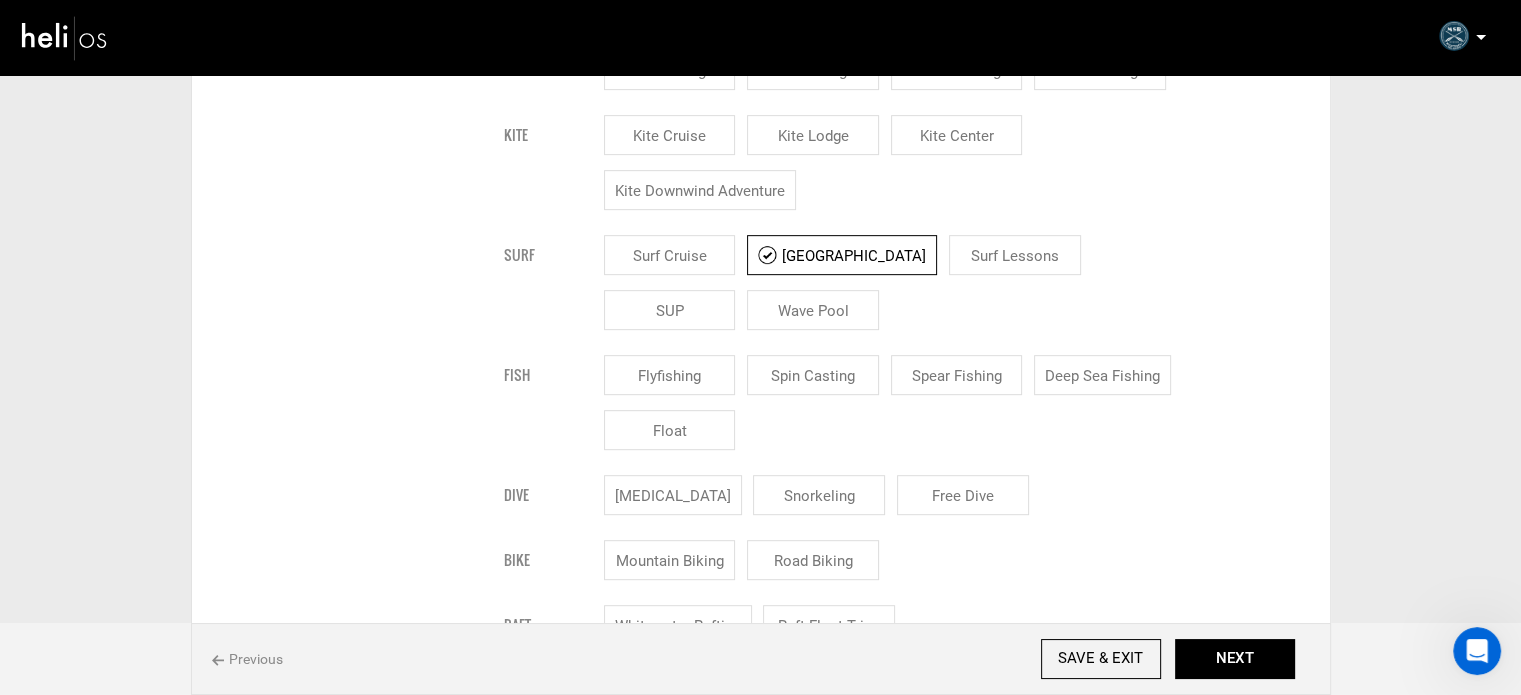 click on "Surf Lessons" at bounding box center (1015, 255) 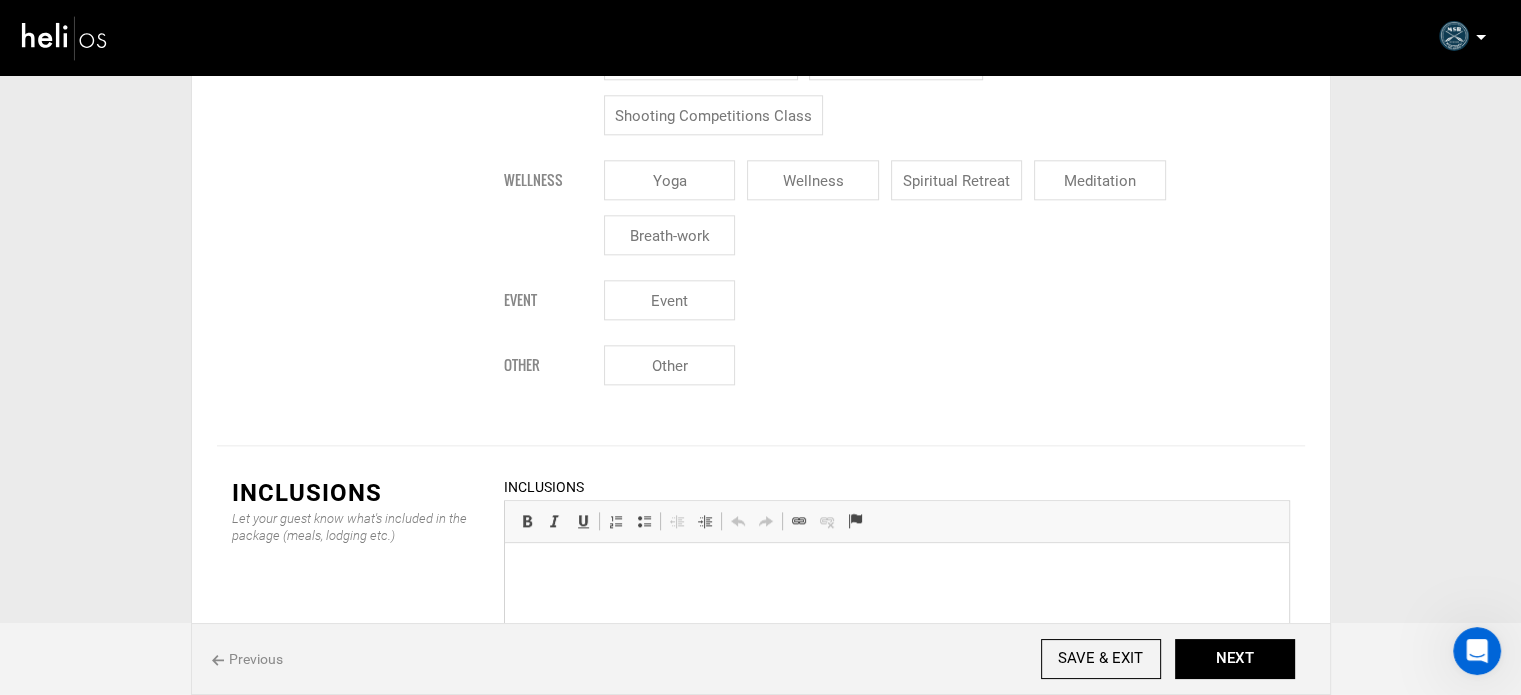 scroll, scrollTop: 2245, scrollLeft: 0, axis: vertical 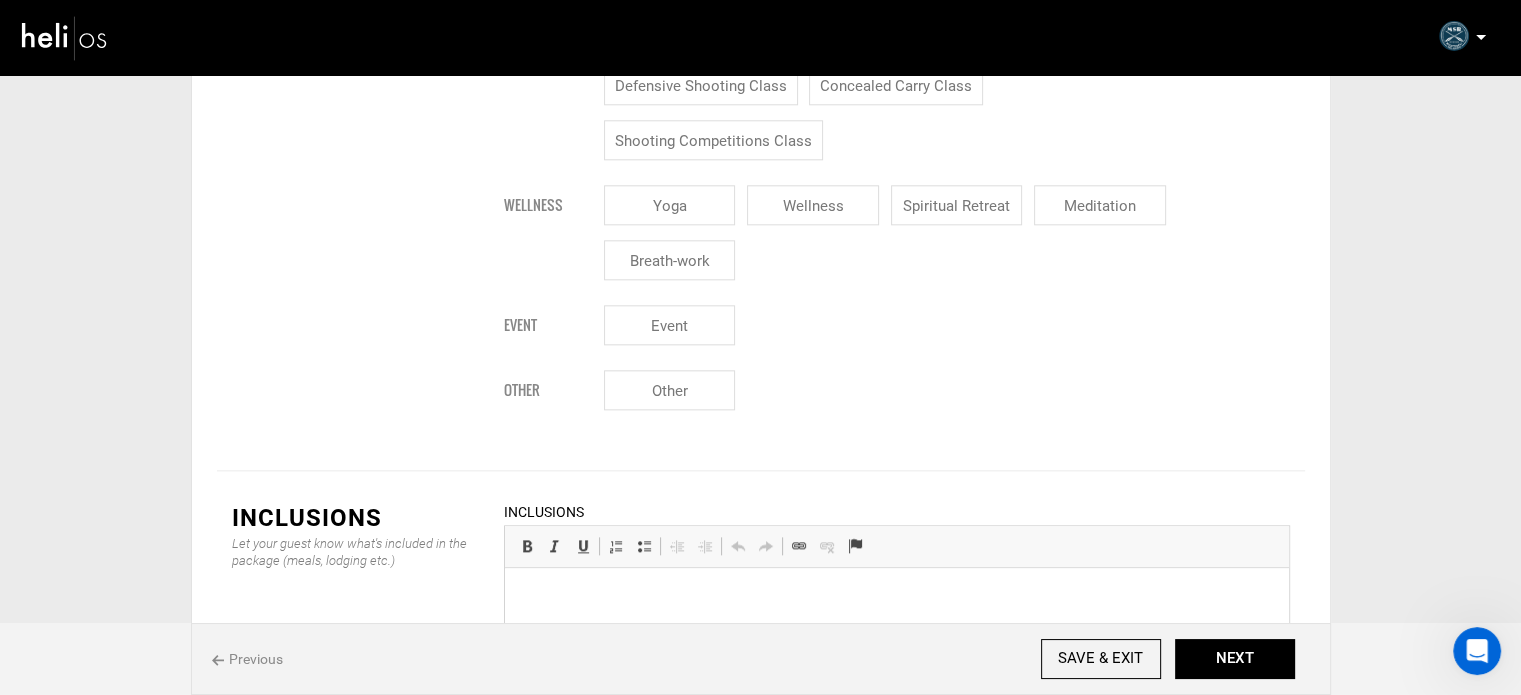 click at bounding box center [896, 598] 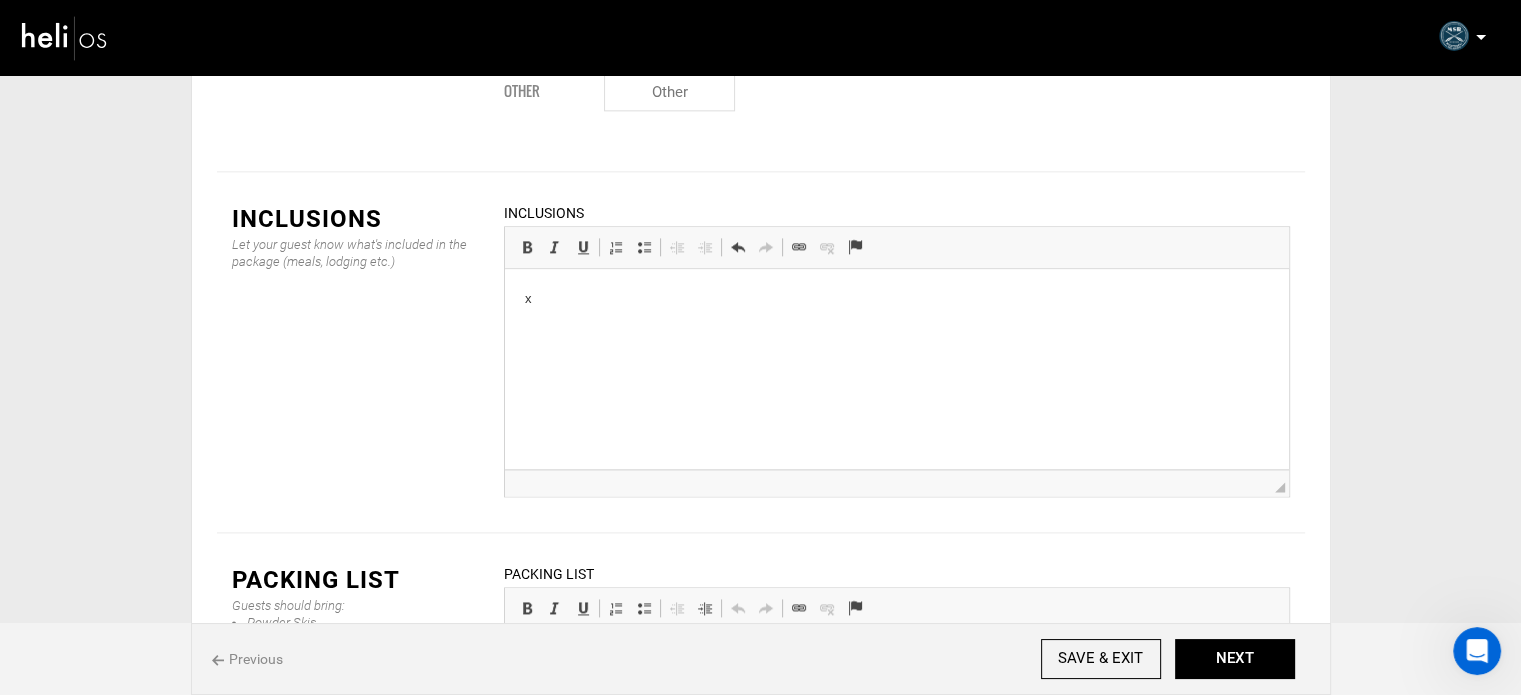 scroll, scrollTop: 2545, scrollLeft: 0, axis: vertical 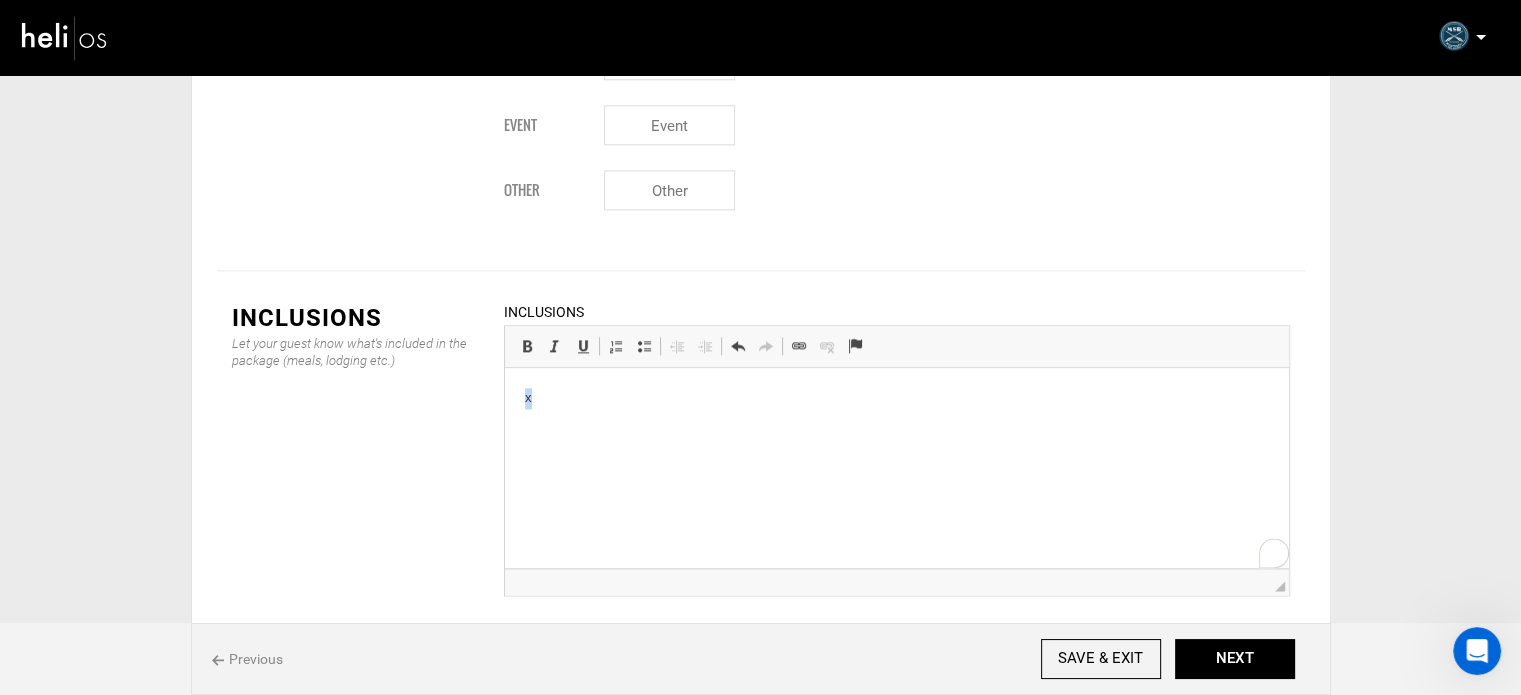 drag, startPoint x: 502, startPoint y: 402, endPoint x: 1006, endPoint y: 603, distance: 542.60205 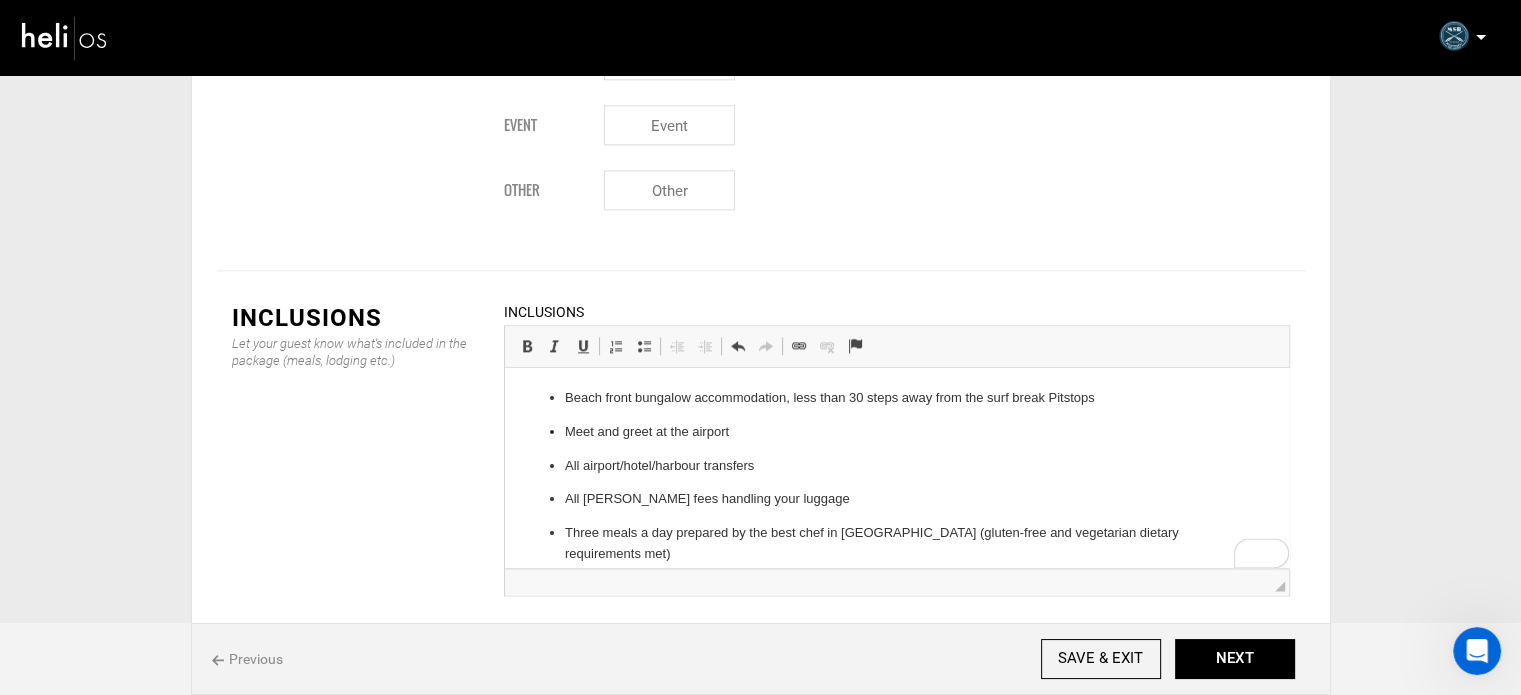 scroll, scrollTop: 684, scrollLeft: 0, axis: vertical 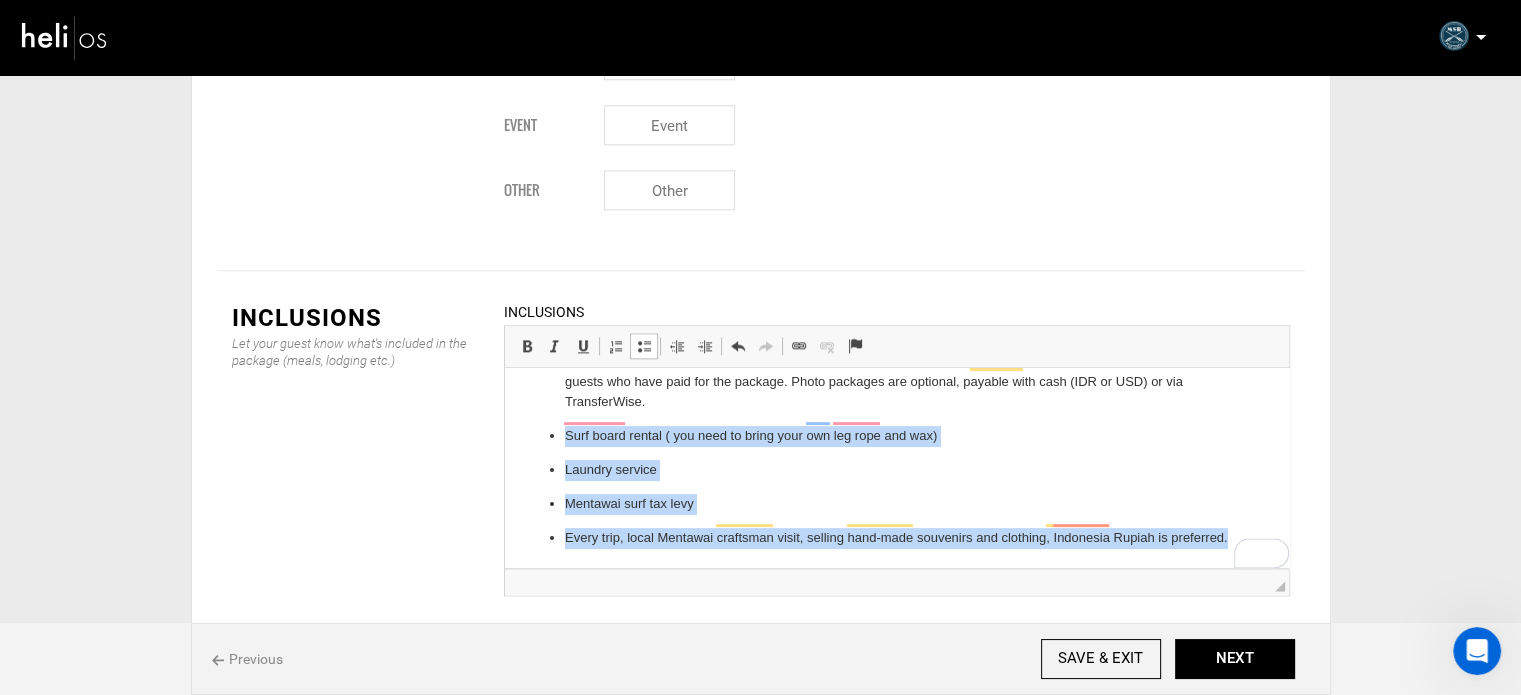 drag, startPoint x: 558, startPoint y: 438, endPoint x: 1172, endPoint y: 770, distance: 698.0115 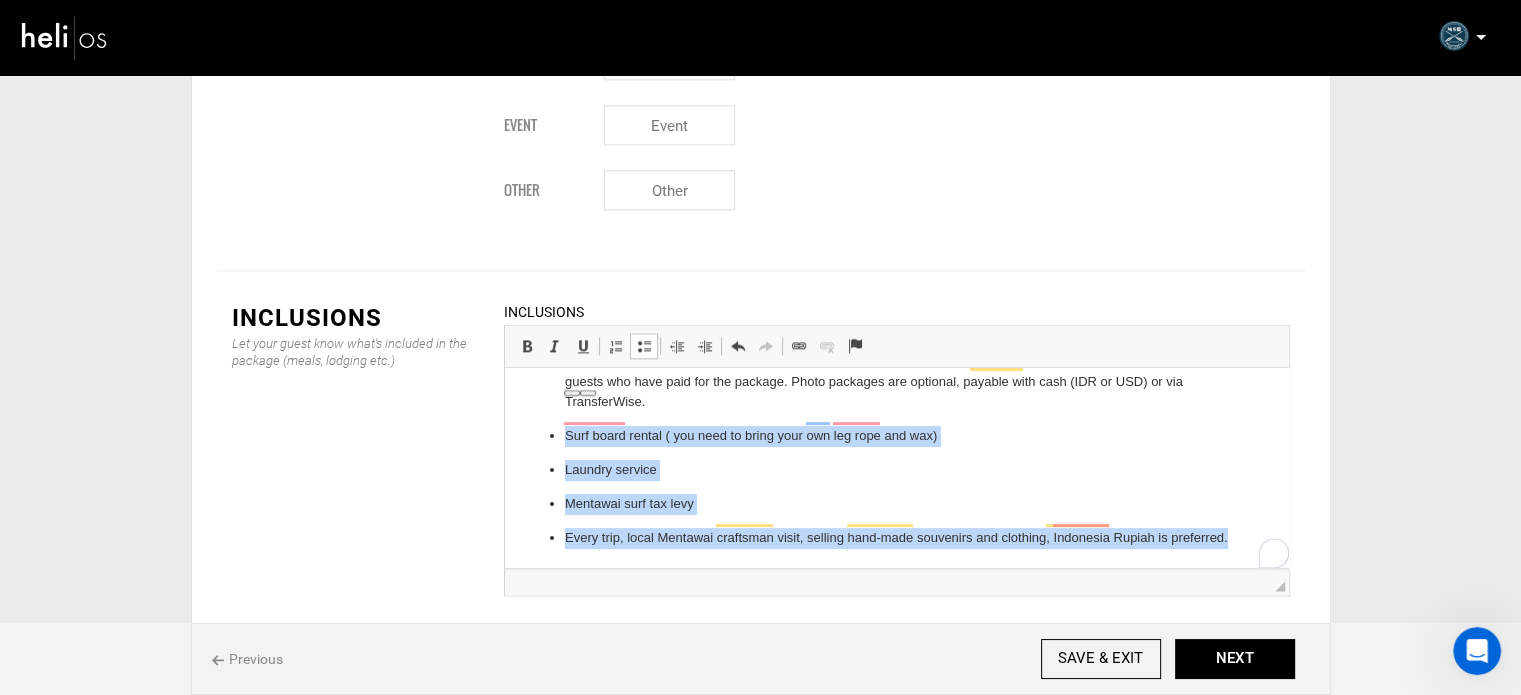 click at bounding box center (644, 346) 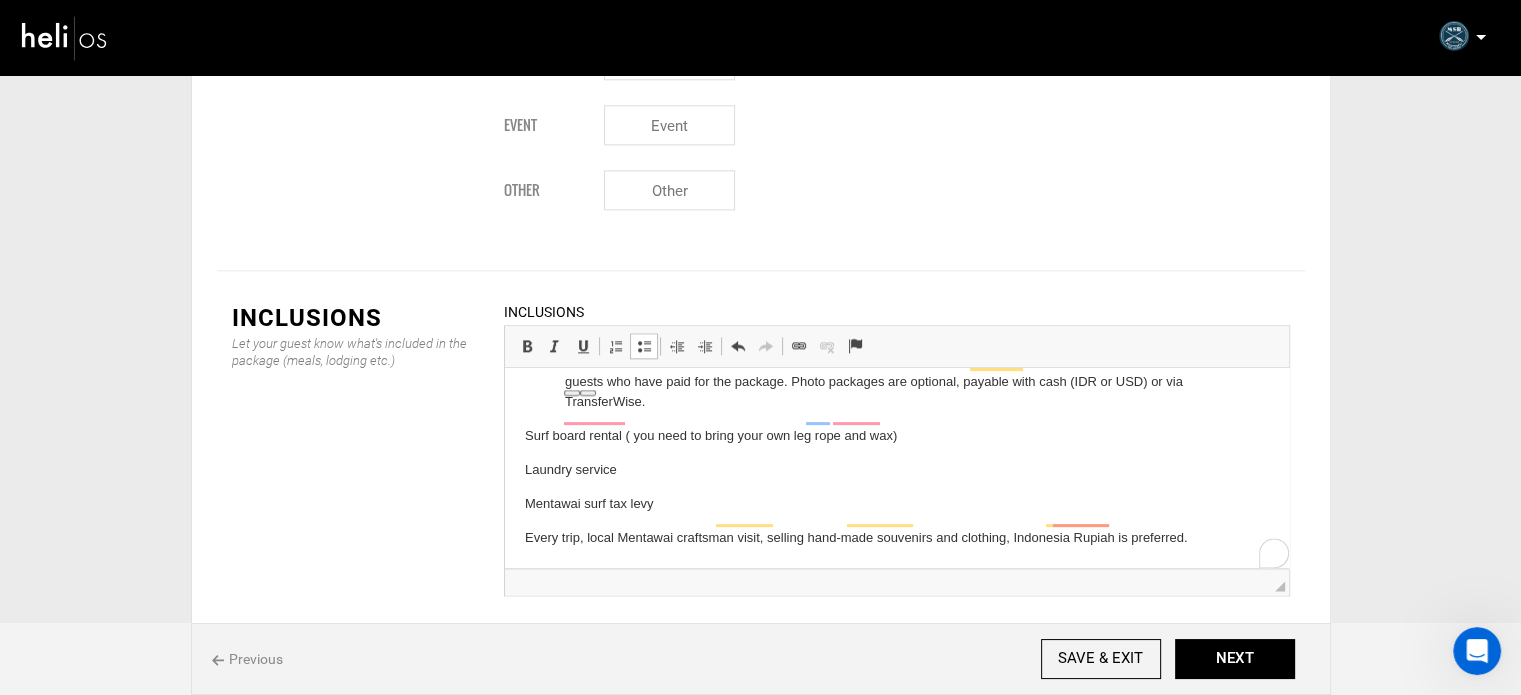 scroll, scrollTop: 688, scrollLeft: 0, axis: vertical 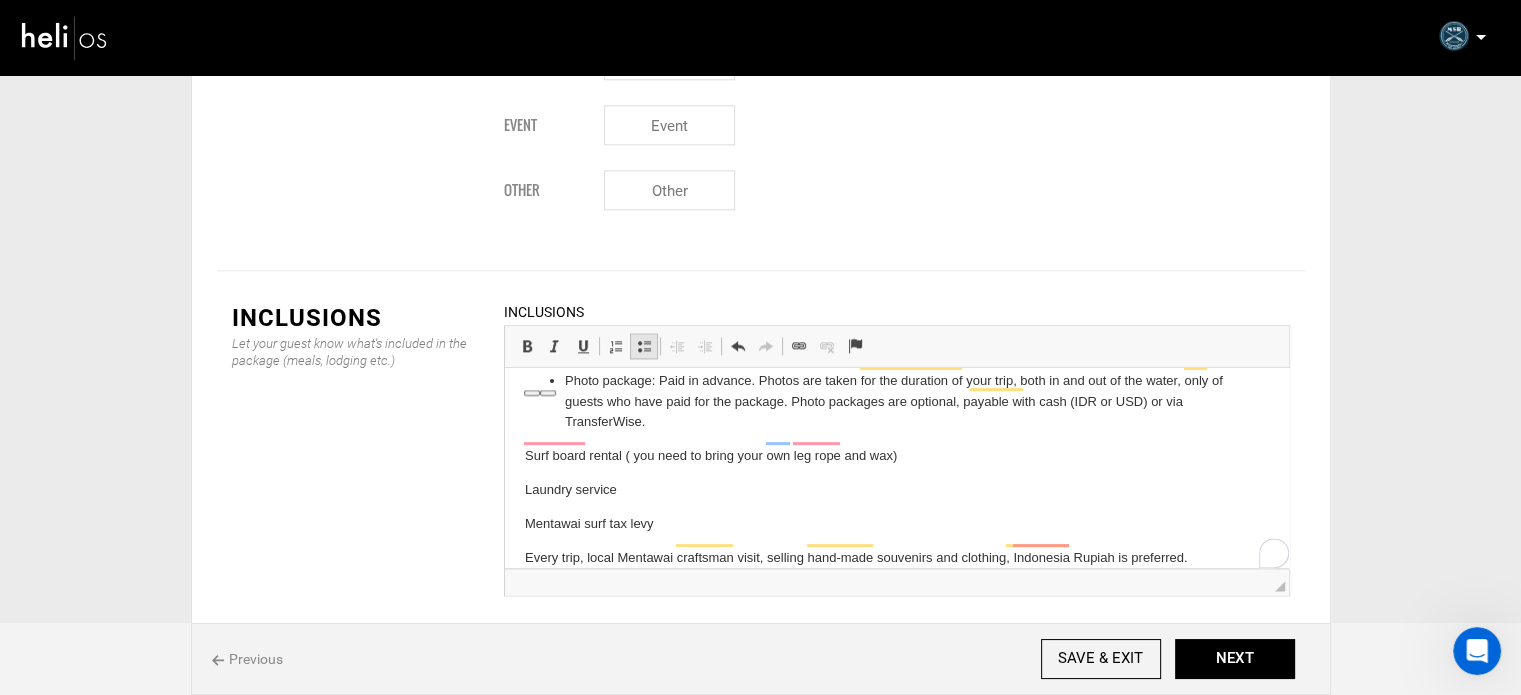 click at bounding box center (644, 346) 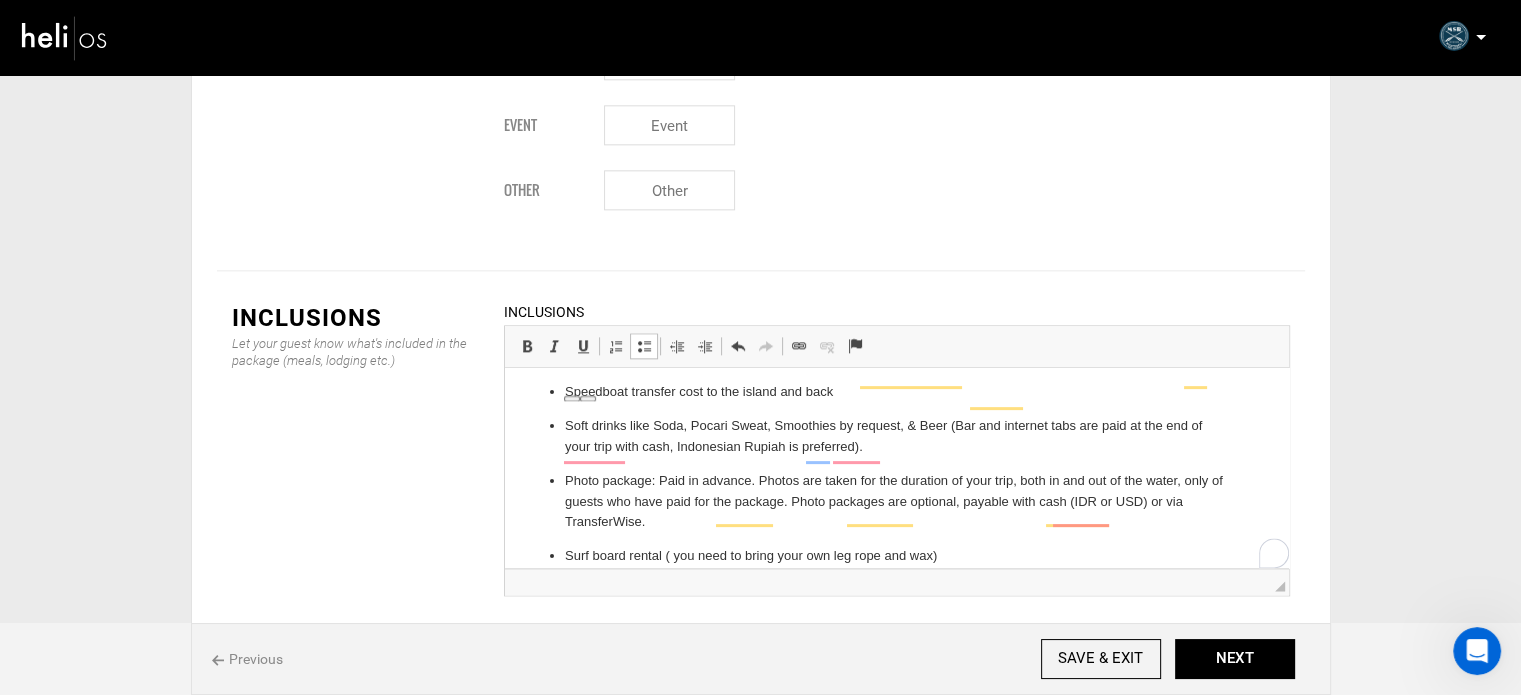 scroll, scrollTop: 469, scrollLeft: 0, axis: vertical 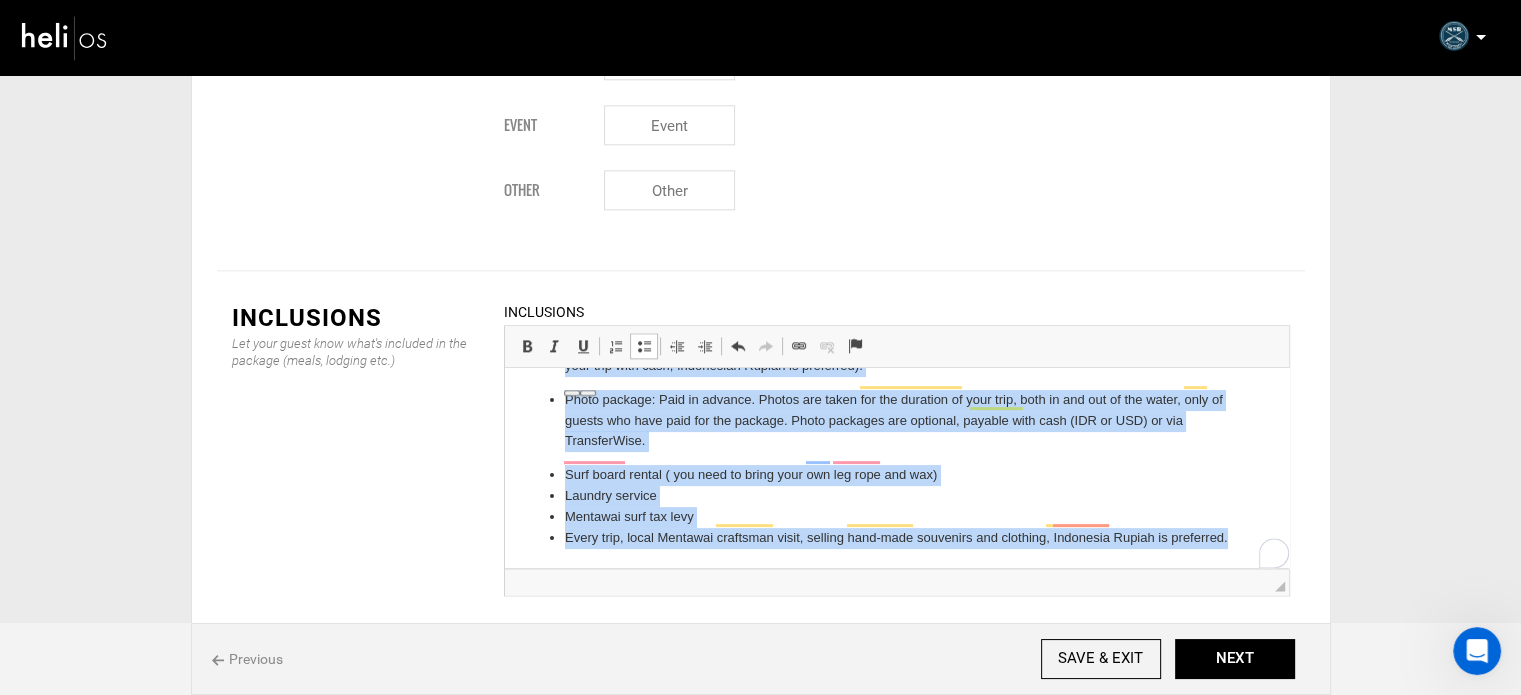 drag, startPoint x: 563, startPoint y: 431, endPoint x: 1176, endPoint y: 781, distance: 705.8817 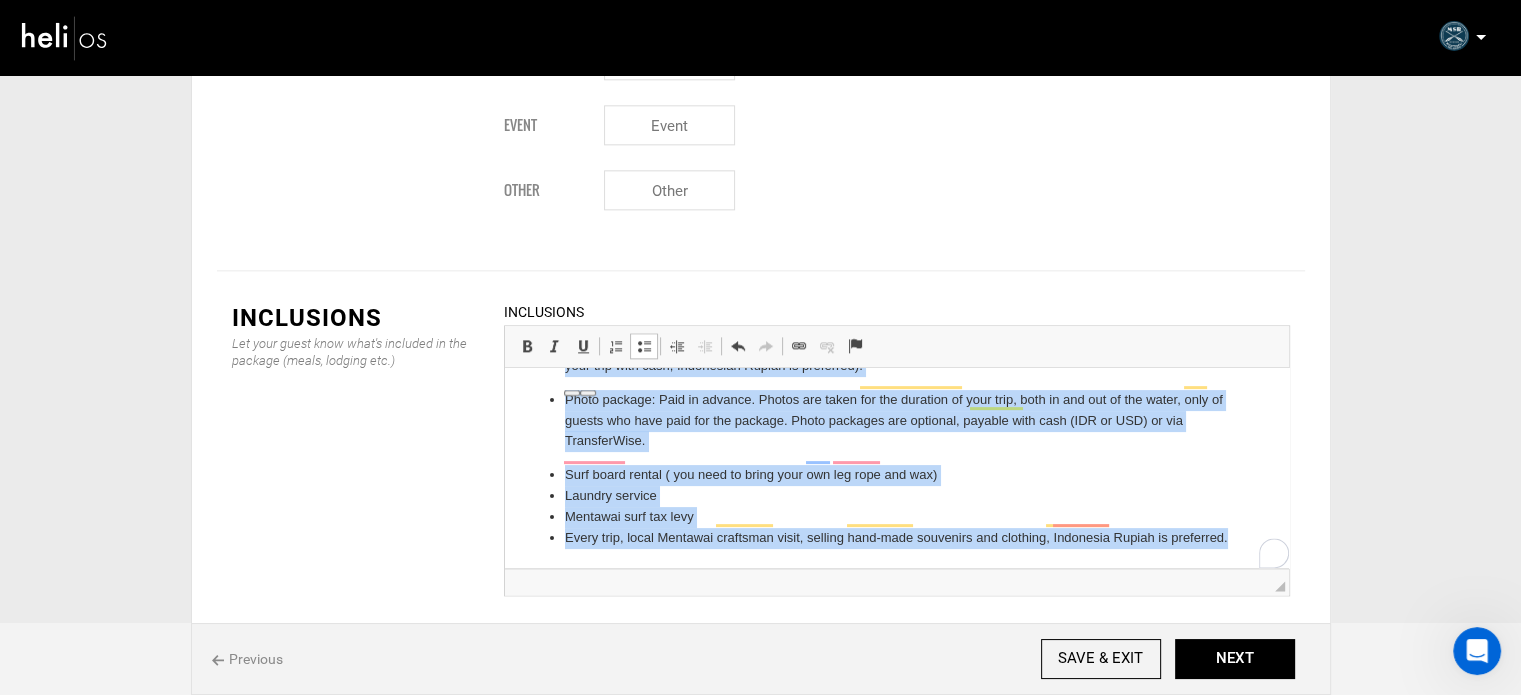 click at bounding box center [644, 346] 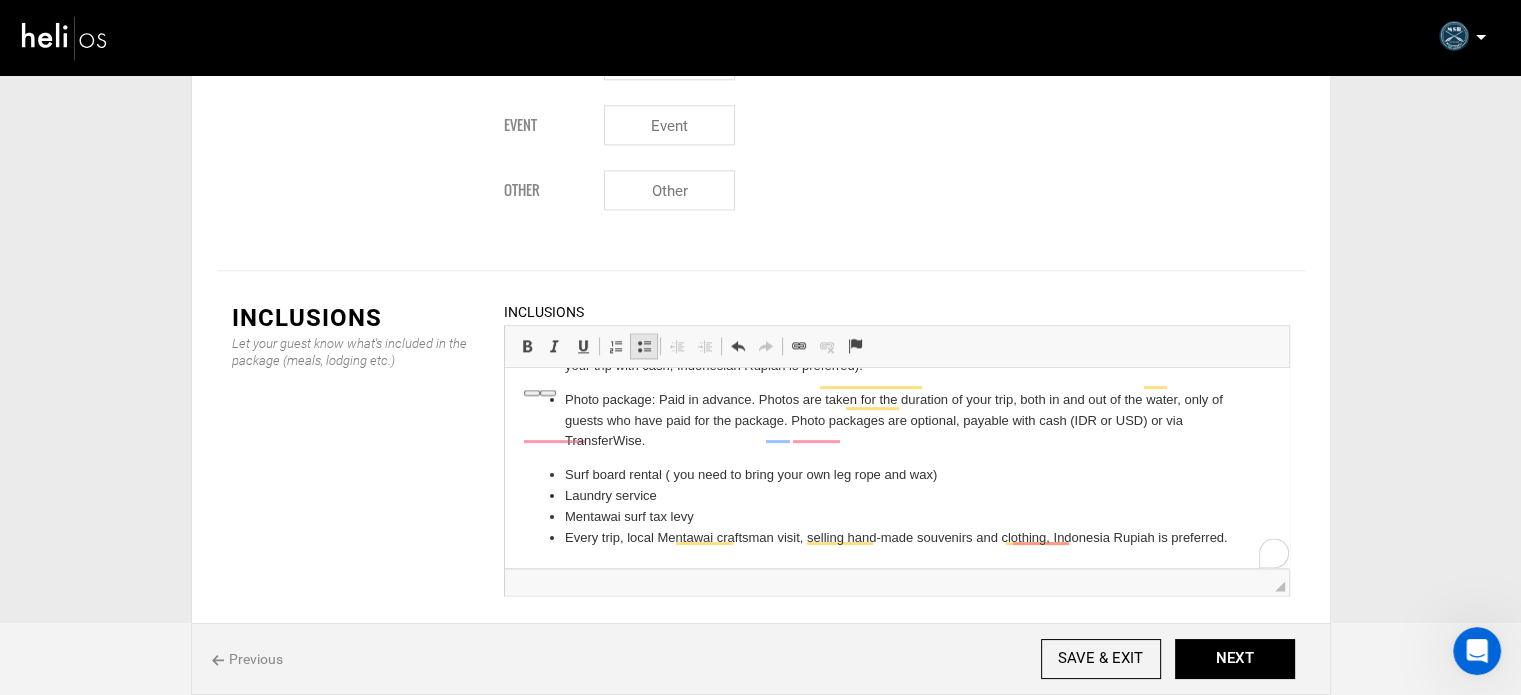 scroll, scrollTop: 667, scrollLeft: 0, axis: vertical 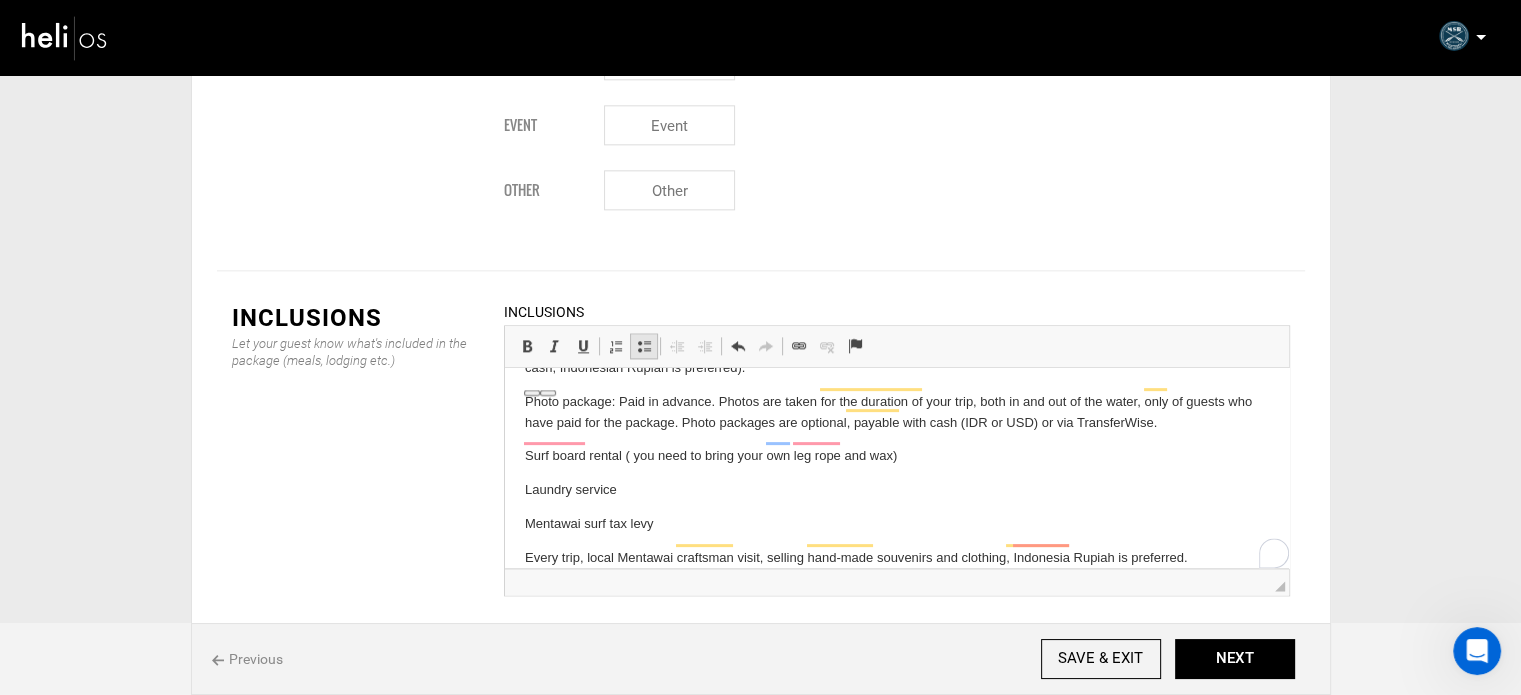 click at bounding box center [644, 346] 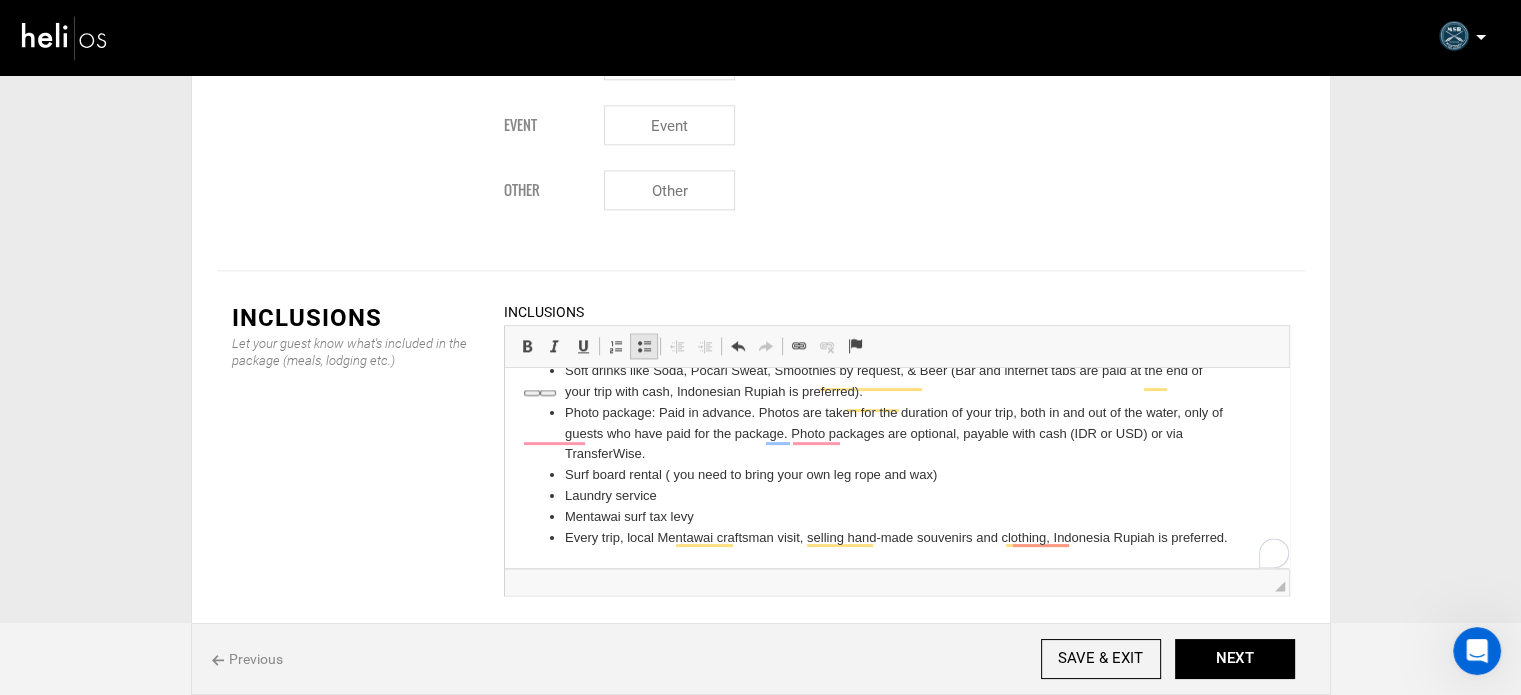 scroll, scrollTop: 604, scrollLeft: 0, axis: vertical 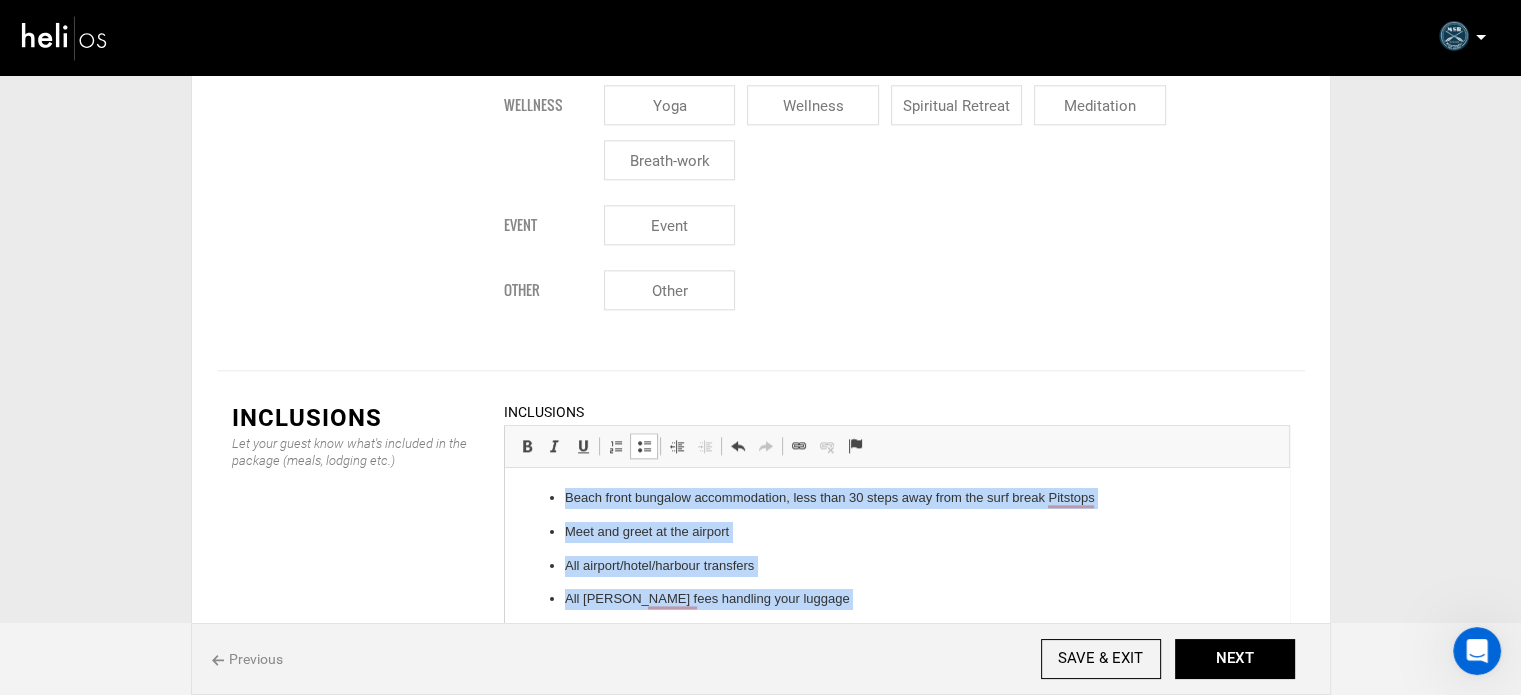drag, startPoint x: 811, startPoint y: 624, endPoint x: 551, endPoint y: 500, distance: 288.05554 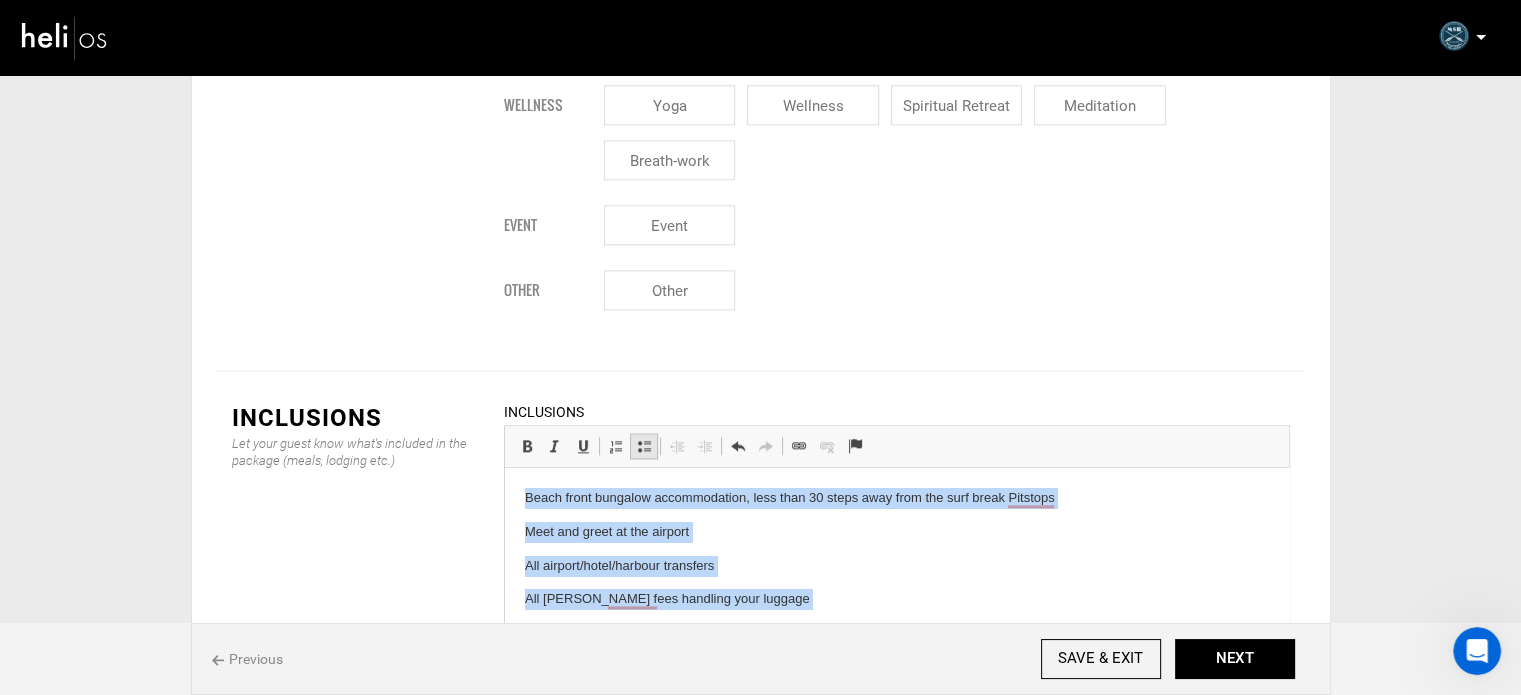 click at bounding box center (644, 446) 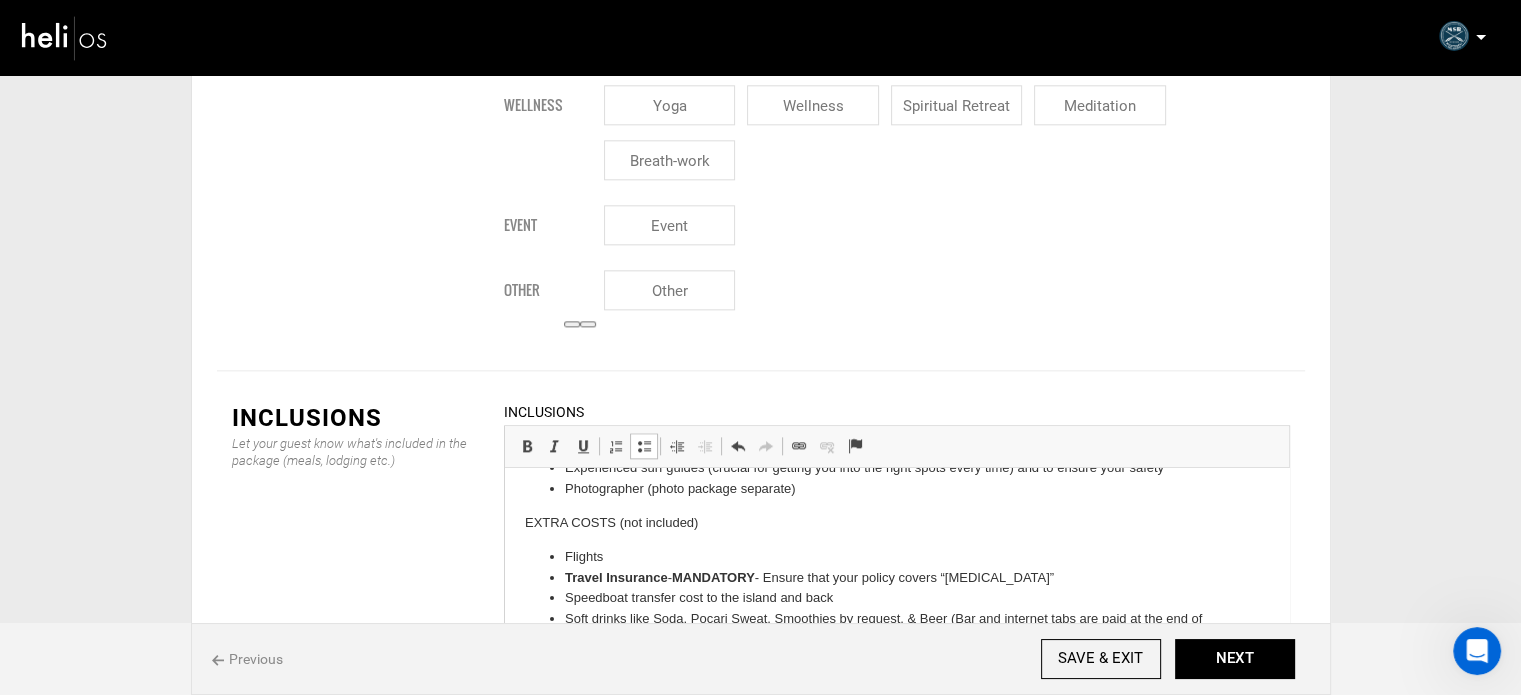 click on "EXTRA COSTS (not included)" at bounding box center (896, 523) 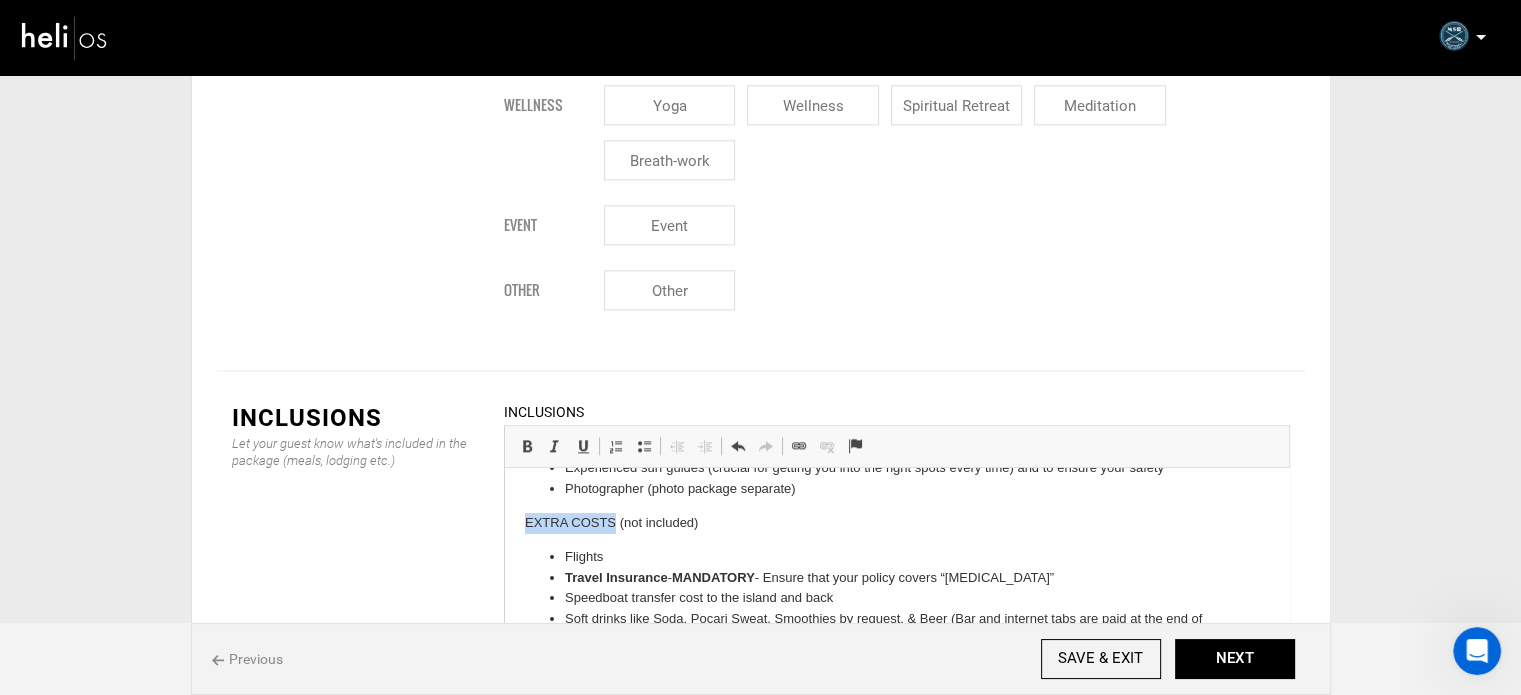 drag, startPoint x: 522, startPoint y: 502, endPoint x: 612, endPoint y: 511, distance: 90.44888 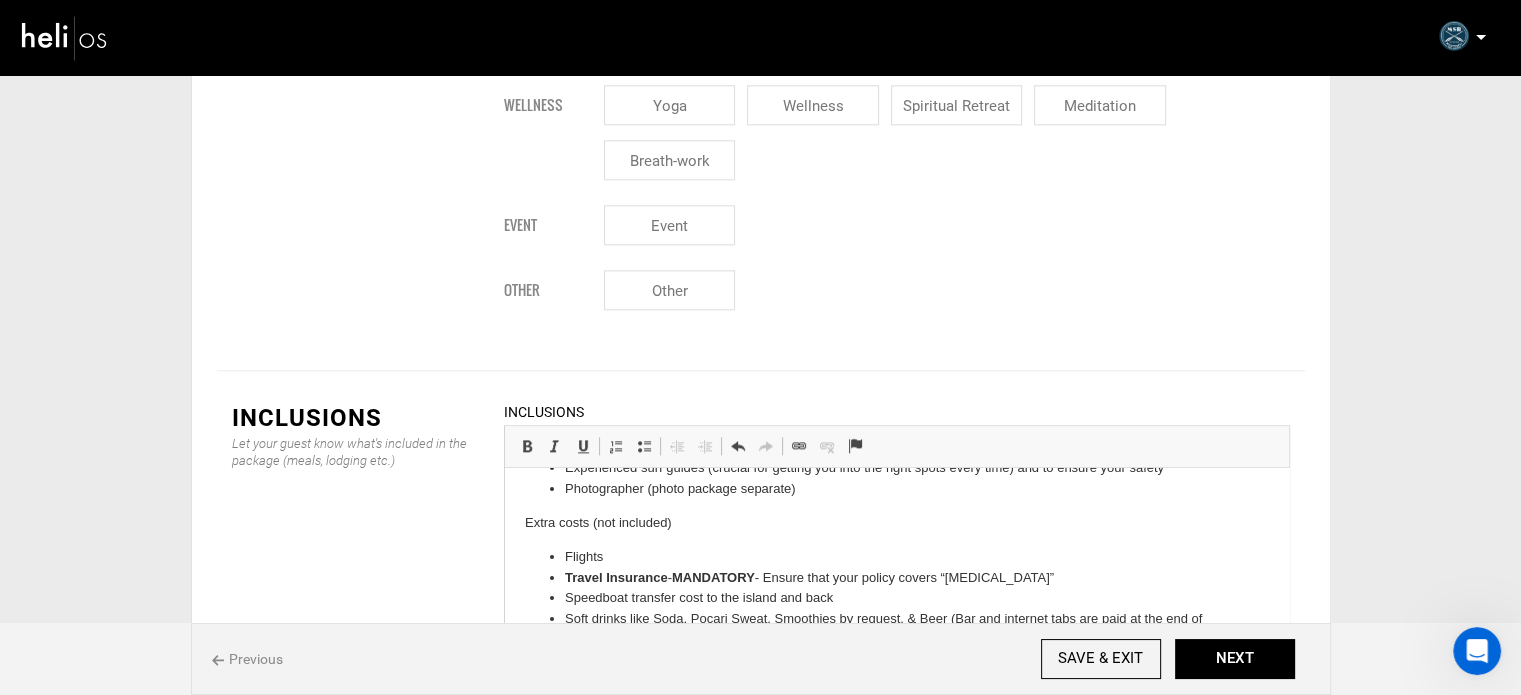 click on "Extra costs (not included)" at bounding box center [896, 523] 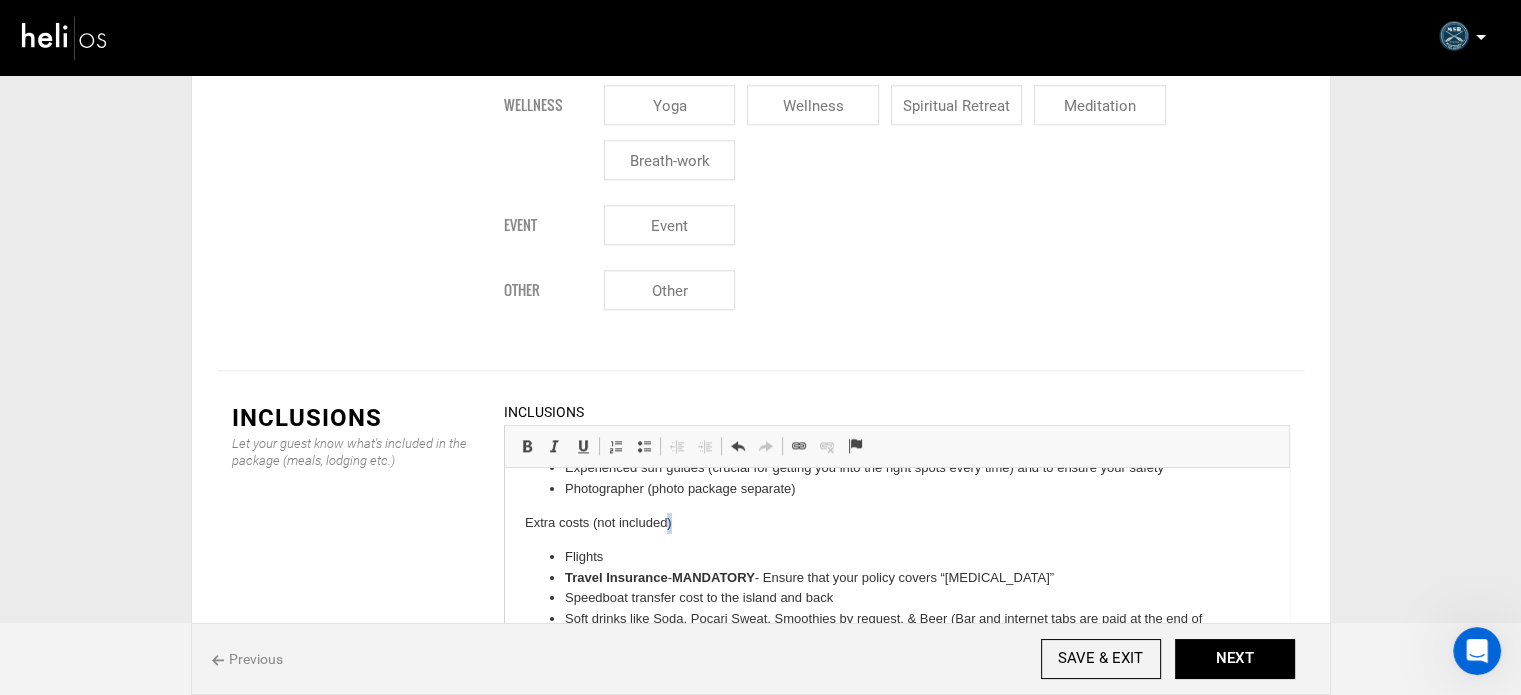 click on "Extra costs (not included)" at bounding box center (896, 523) 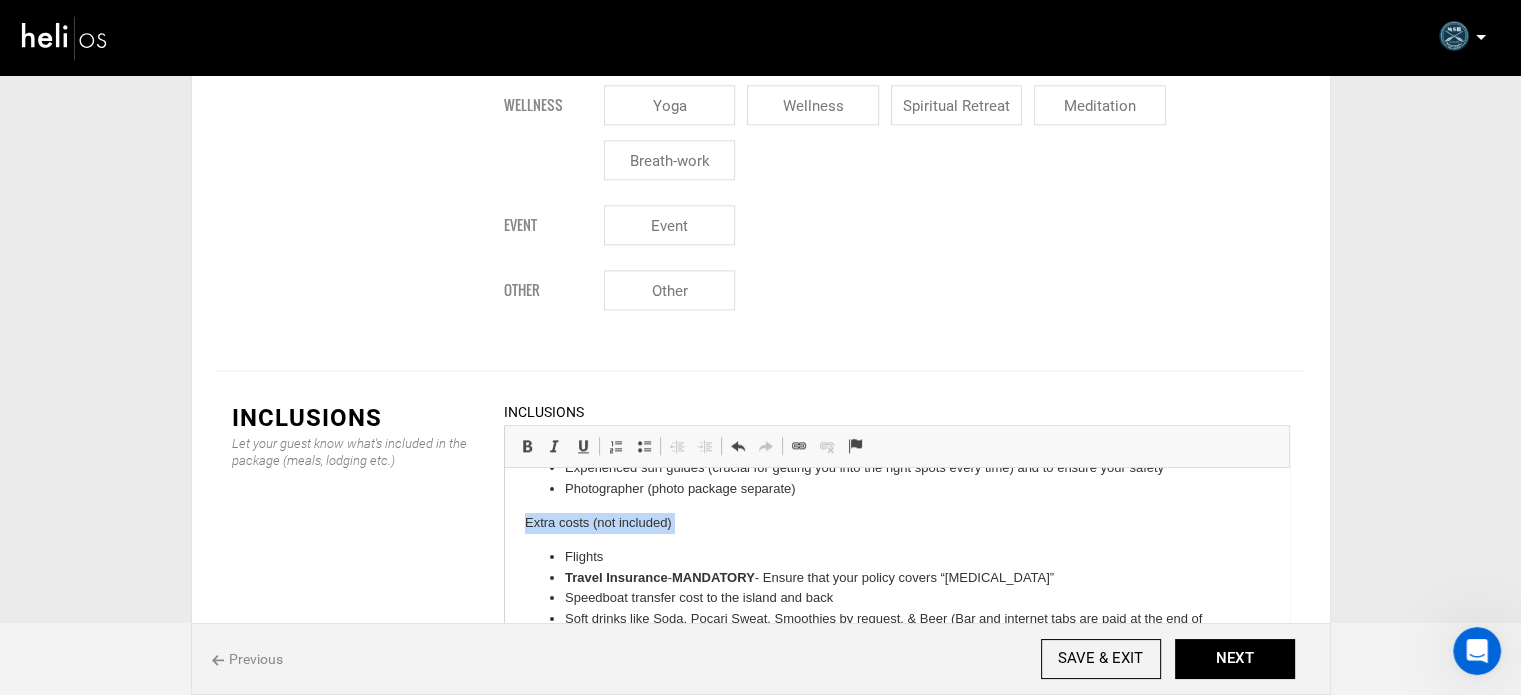 click on "Extra costs (not included)" at bounding box center (896, 523) 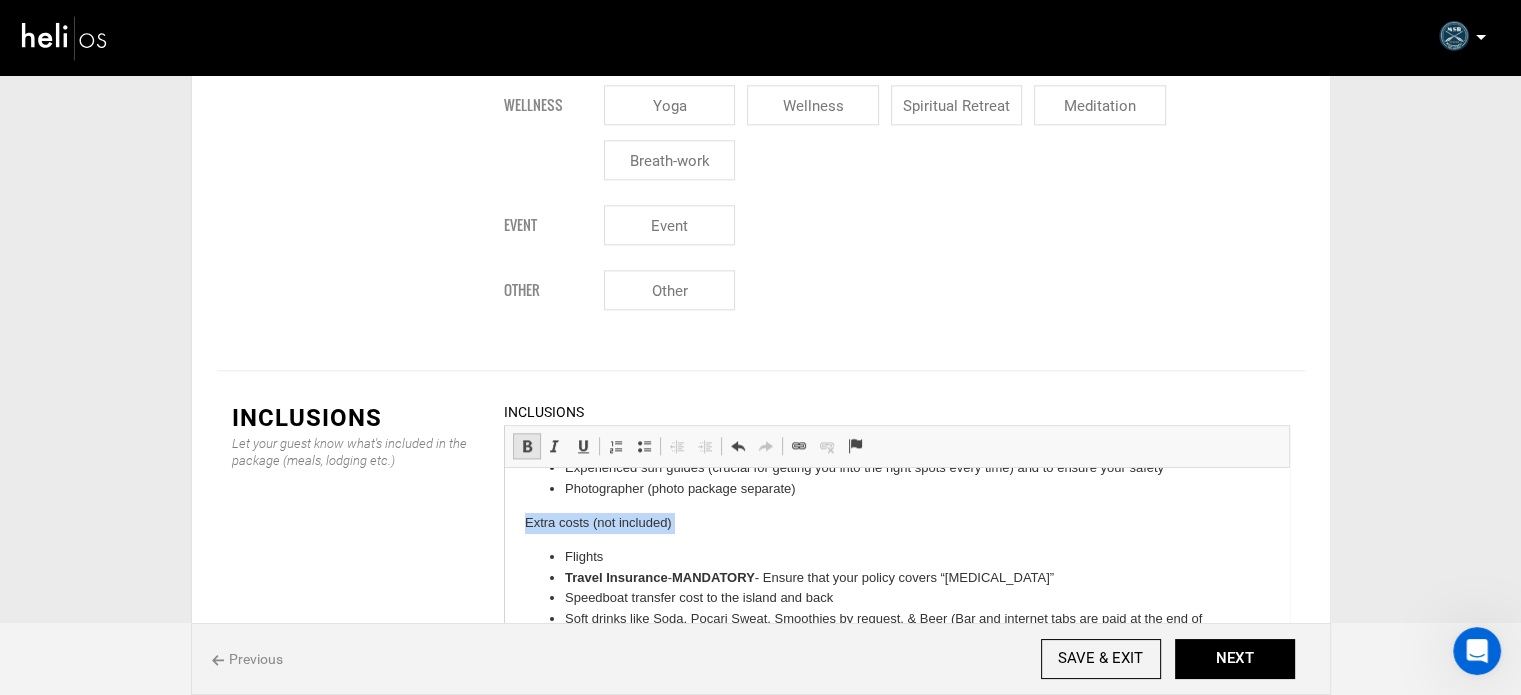 click at bounding box center [527, 446] 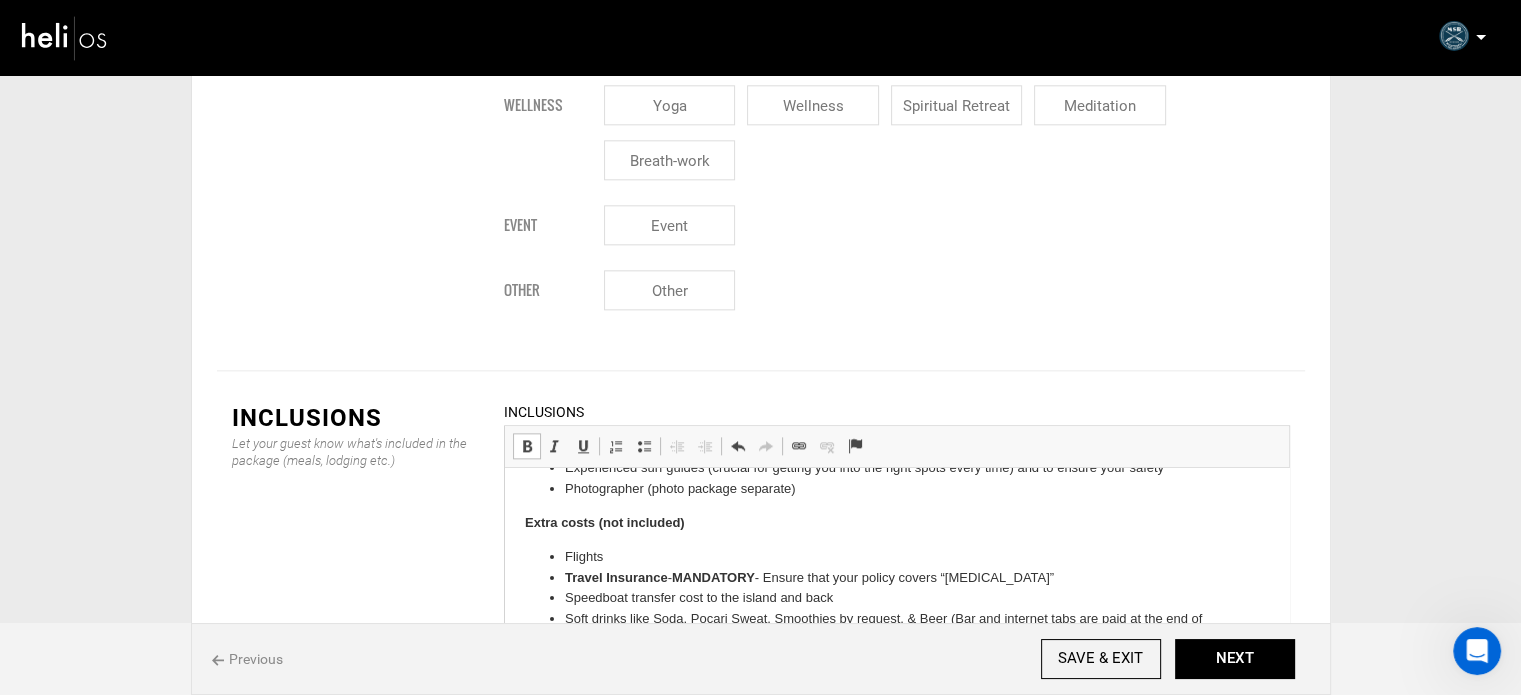 click on "Extra costs (not included)" at bounding box center [896, 523] 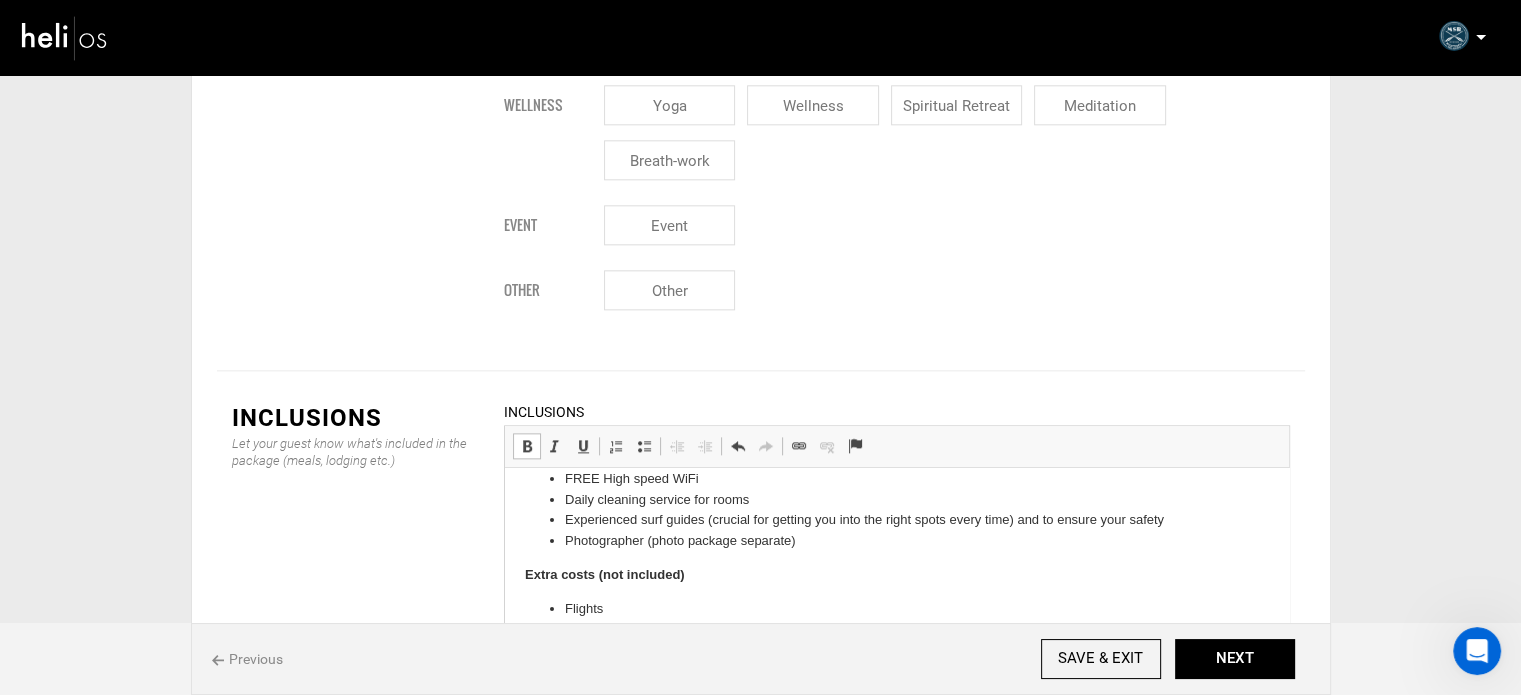 click on "Travel Insurance" at bounding box center [615, 629] 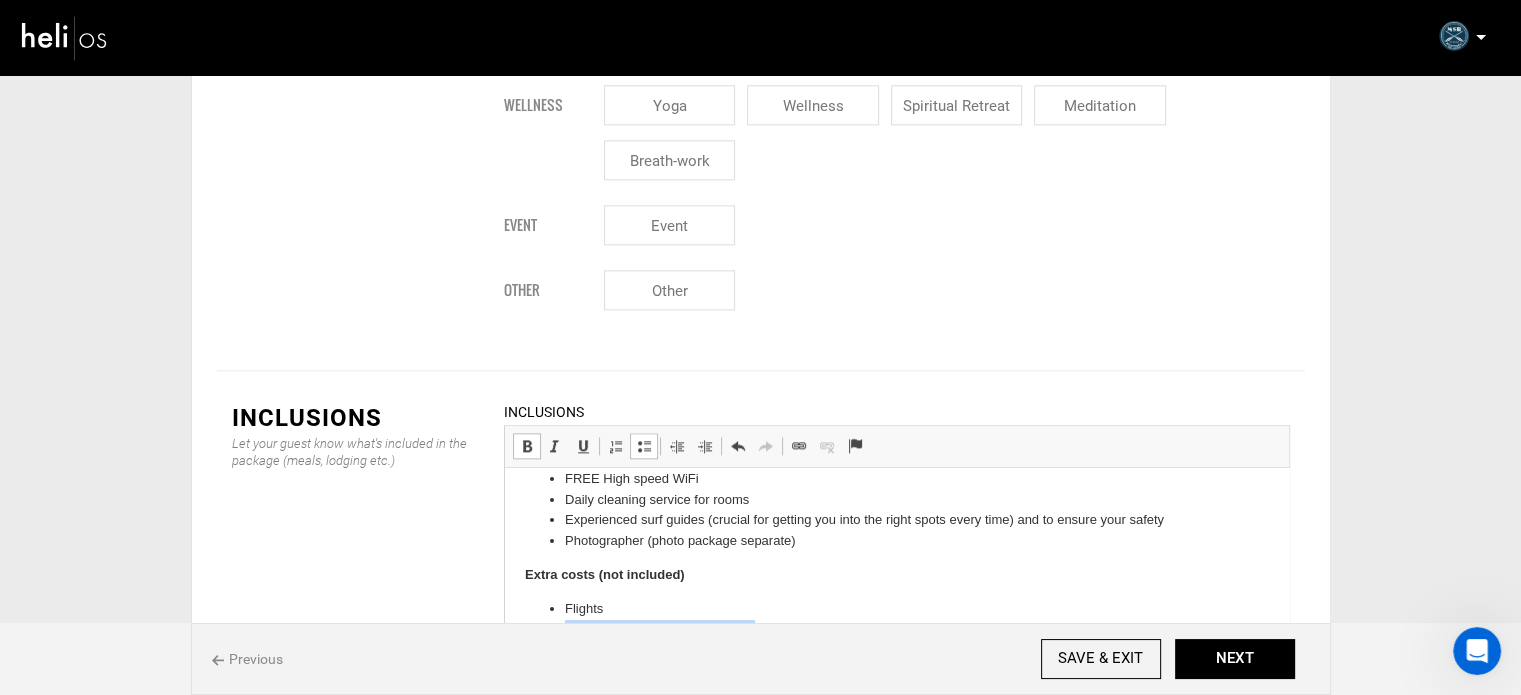 drag, startPoint x: 564, startPoint y: 608, endPoint x: 762, endPoint y: 608, distance: 198 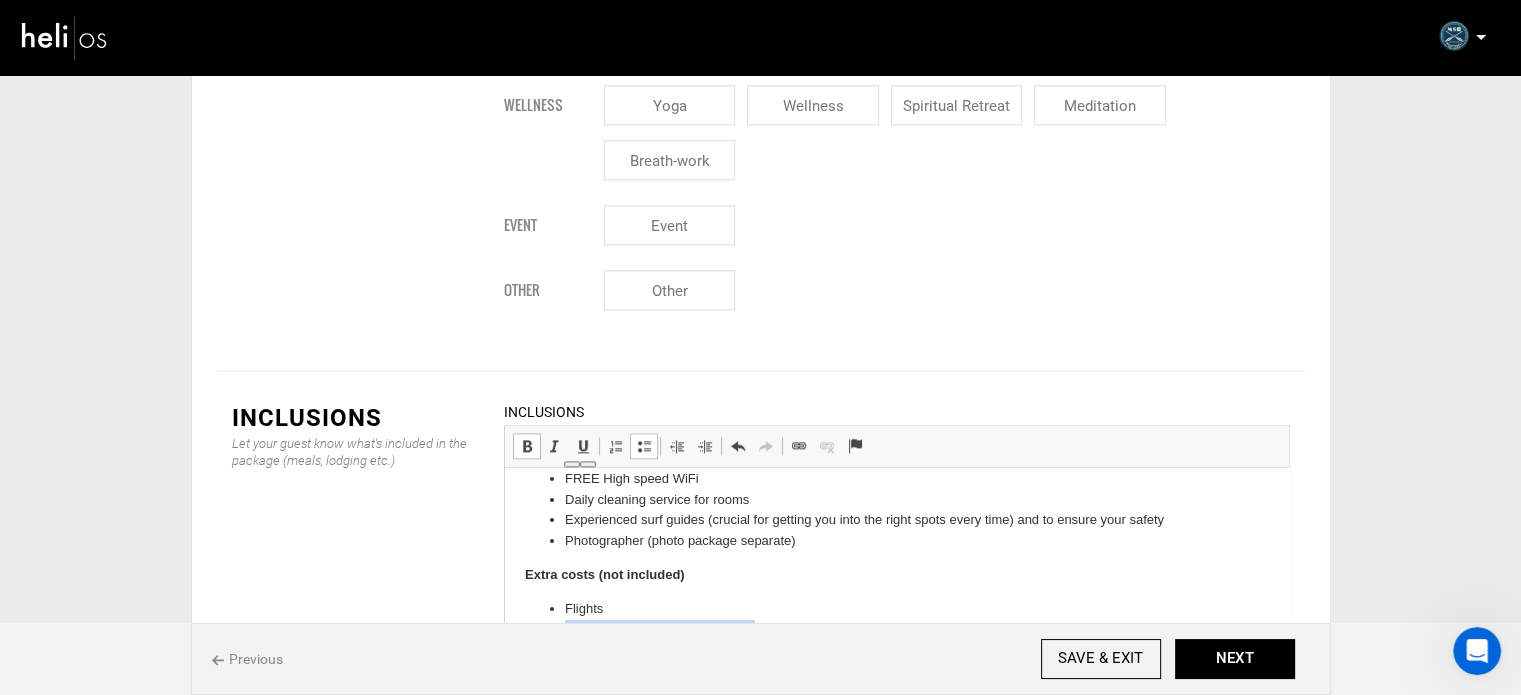 click at bounding box center [527, 446] 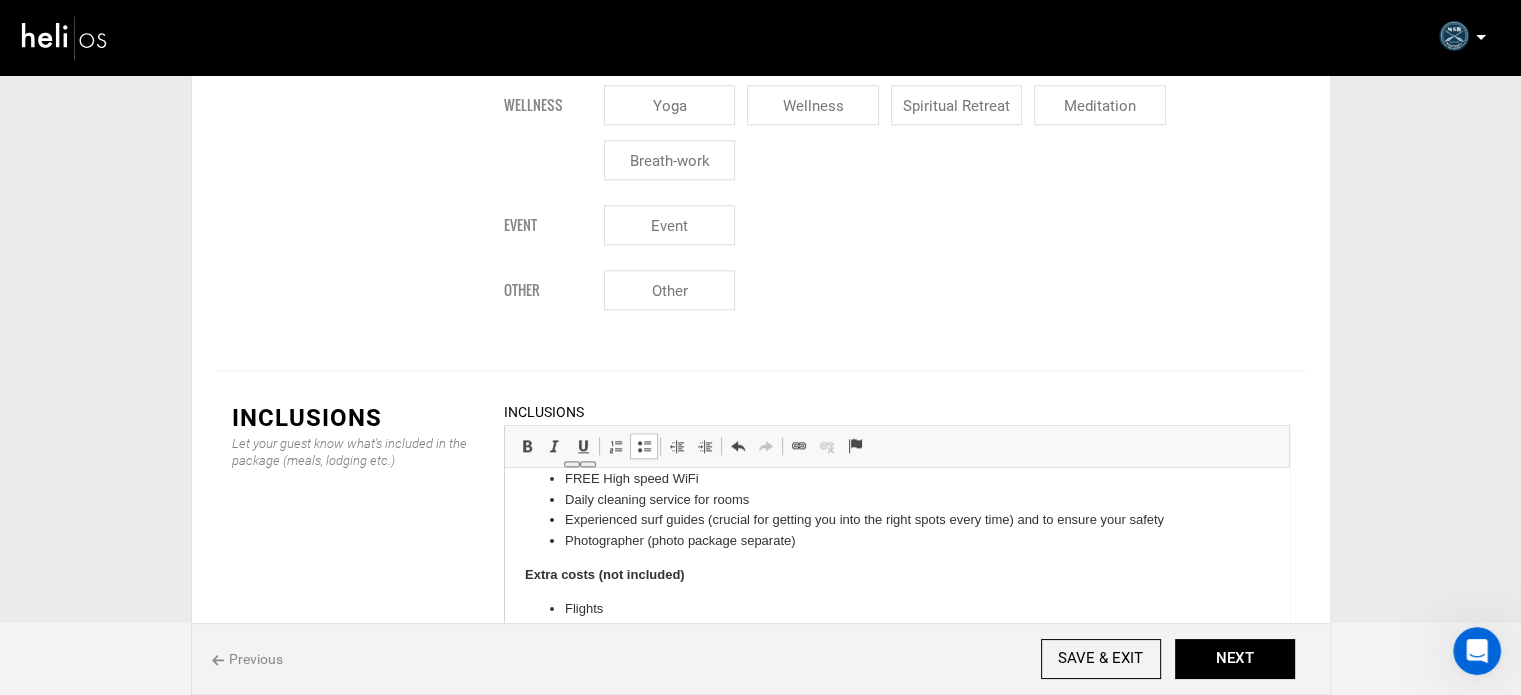 click on "Travel Insurance  -  MANDATORY  - Ensure that your policy covers “Emergency Evacuation”" at bounding box center [896, 630] 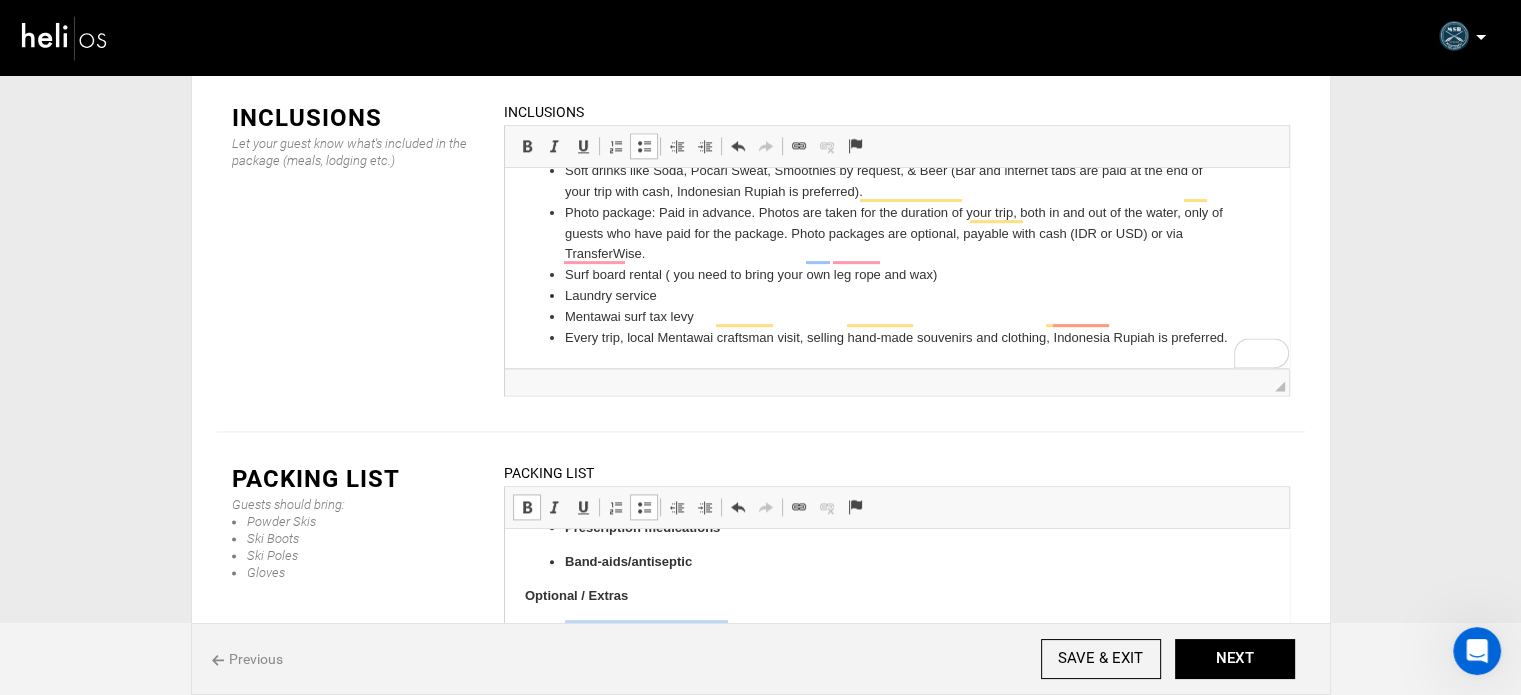 scroll, scrollTop: 1368, scrollLeft: 0, axis: vertical 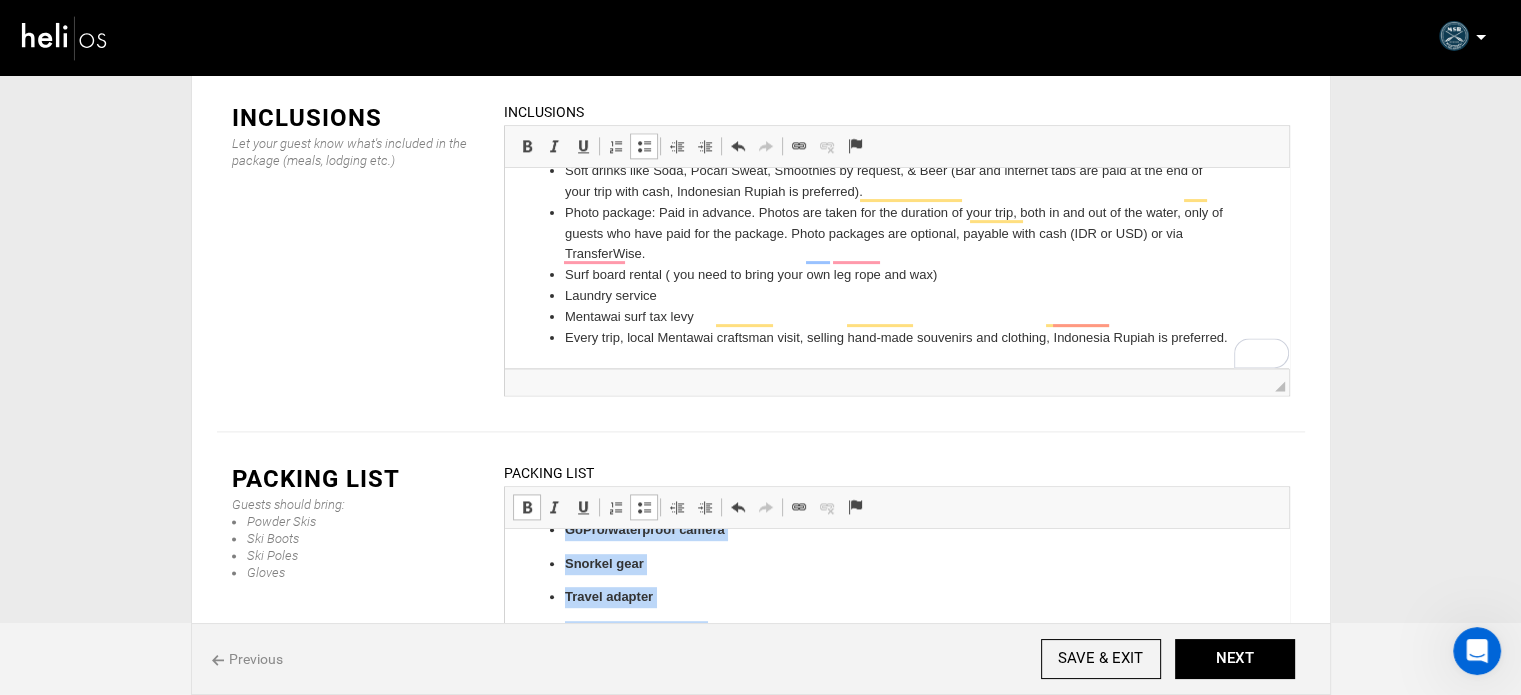 drag, startPoint x: 562, startPoint y: 628, endPoint x: 810, endPoint y: 748, distance: 275.5068 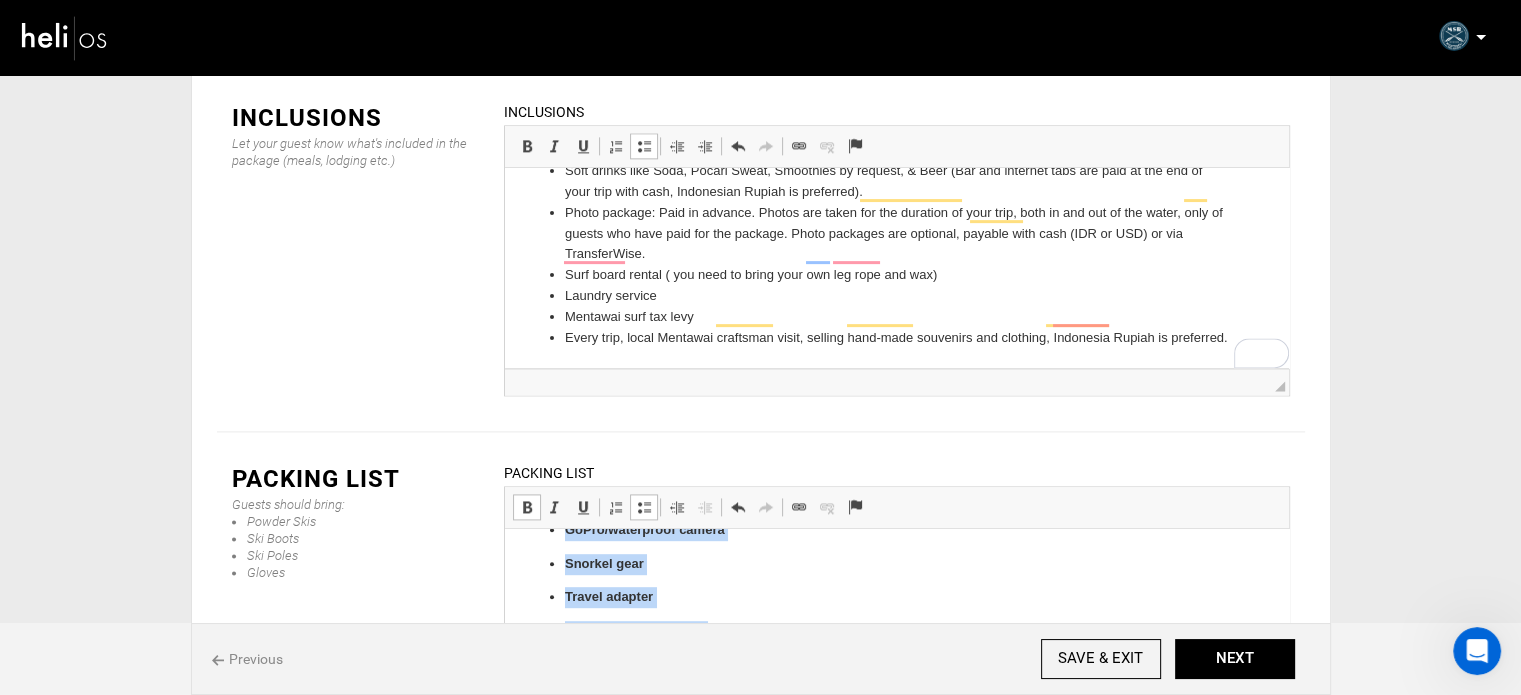 click at bounding box center [644, 507] 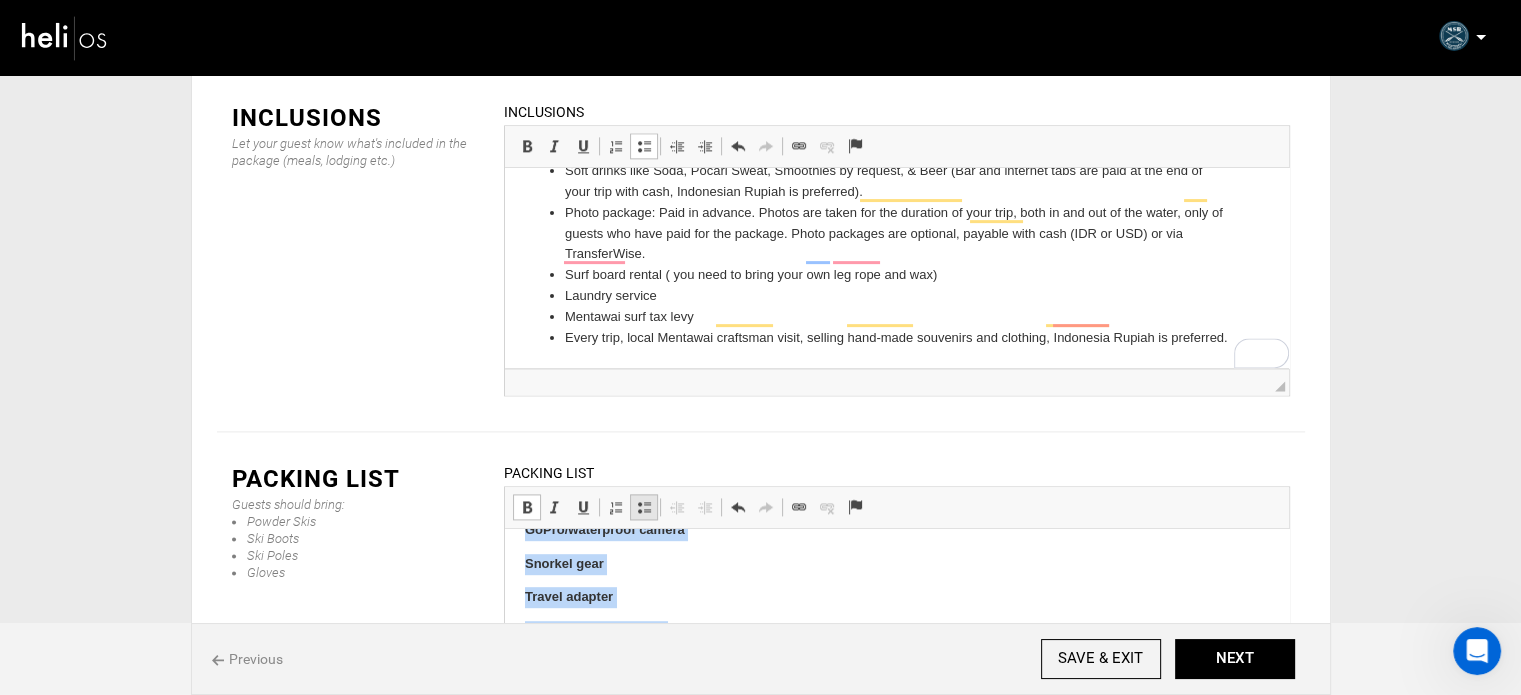 click at bounding box center [644, 507] 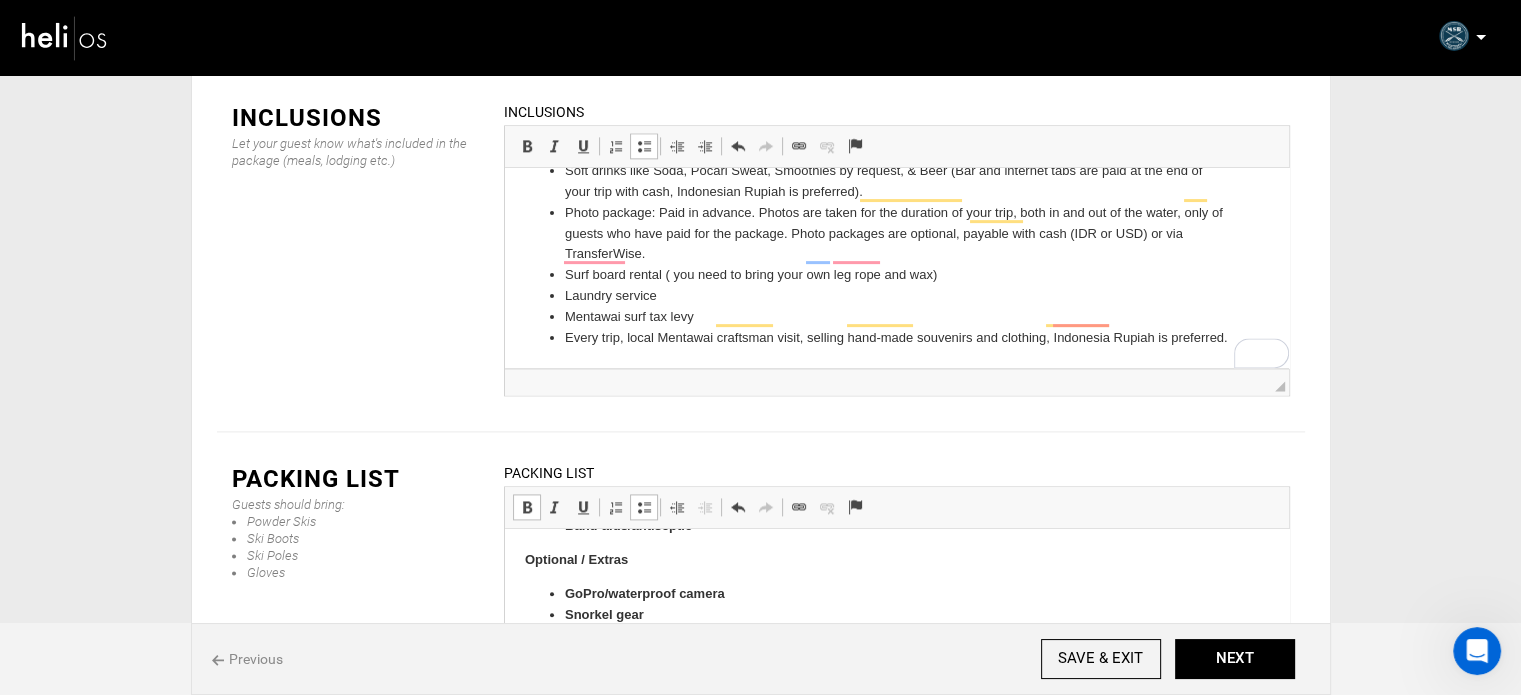 click at bounding box center [527, 507] 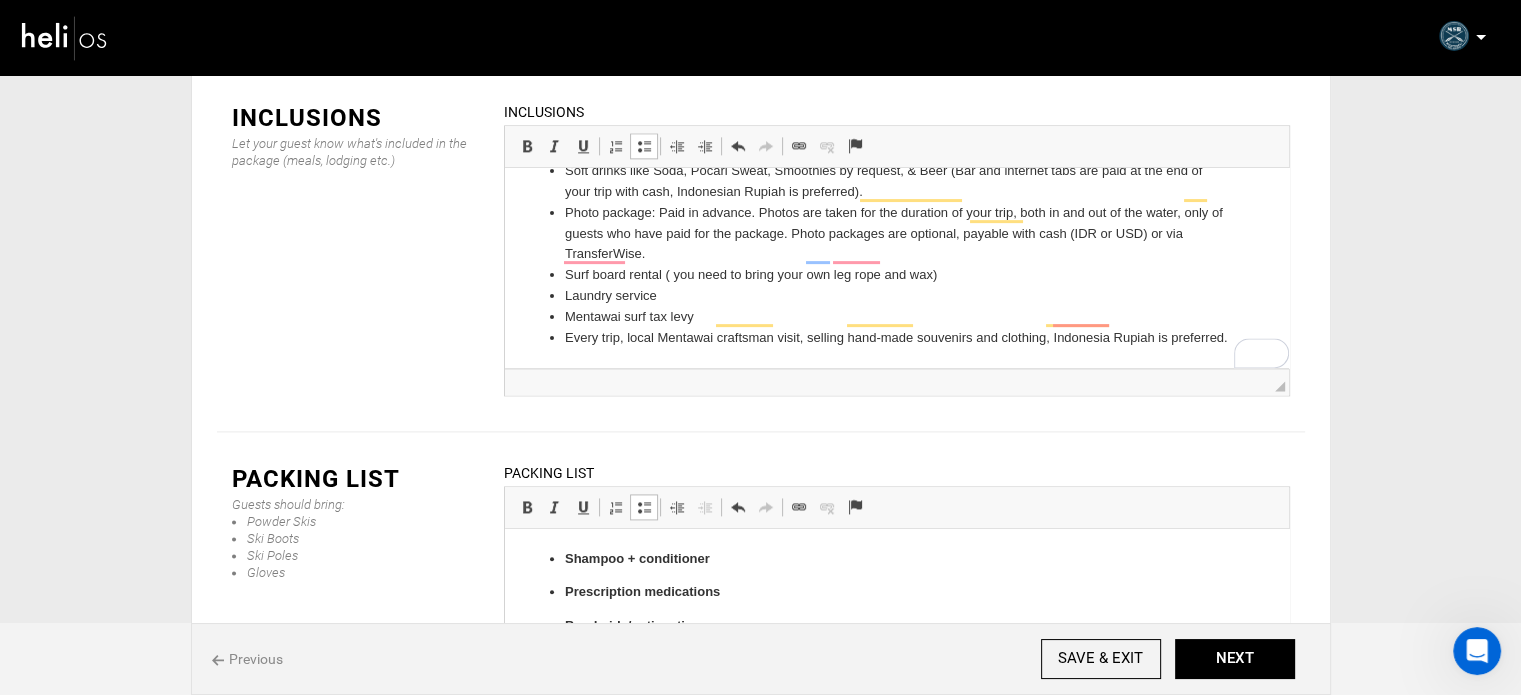 scroll, scrollTop: 1104, scrollLeft: 0, axis: vertical 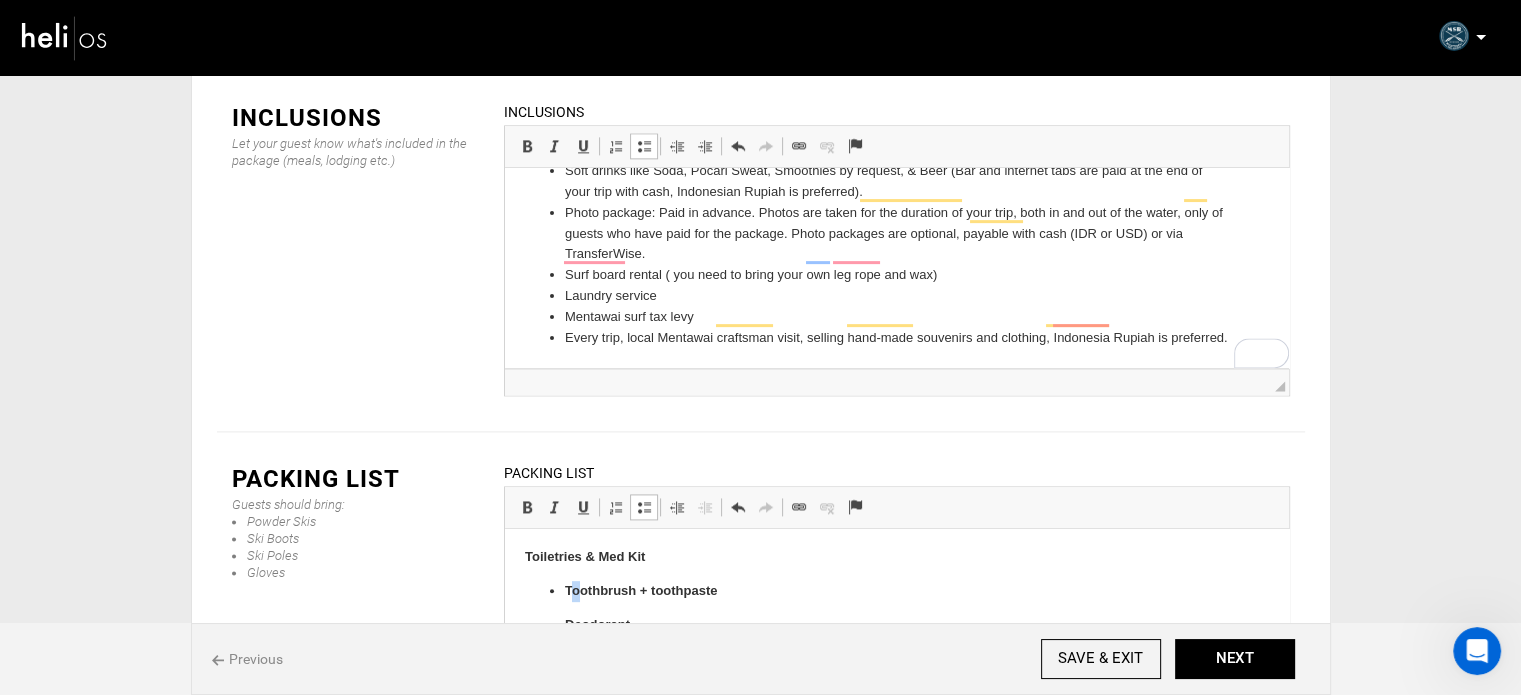 drag, startPoint x: 569, startPoint y: 594, endPoint x: 578, endPoint y: 599, distance: 10.29563 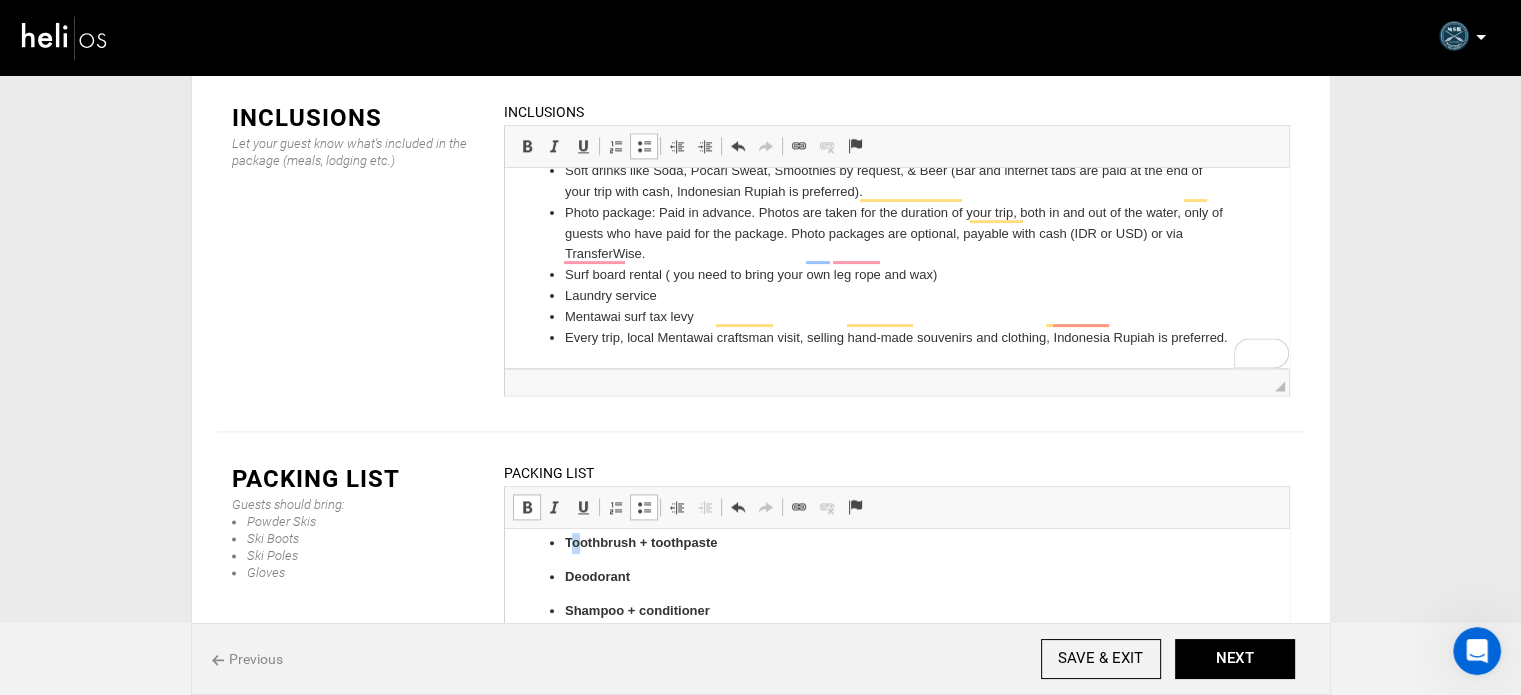 scroll, scrollTop: 1192, scrollLeft: 0, axis: vertical 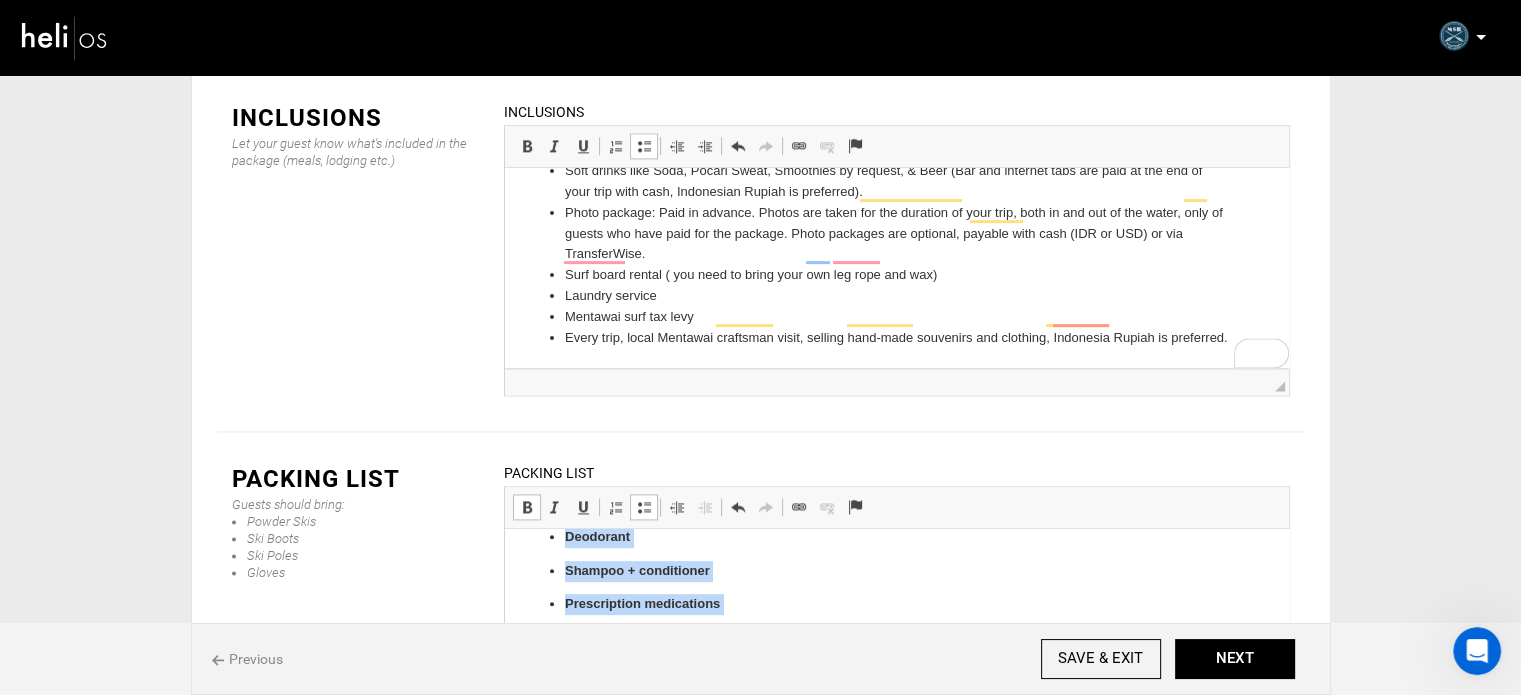 drag, startPoint x: 564, startPoint y: 592, endPoint x: 704, endPoint y: 636, distance: 146.7515 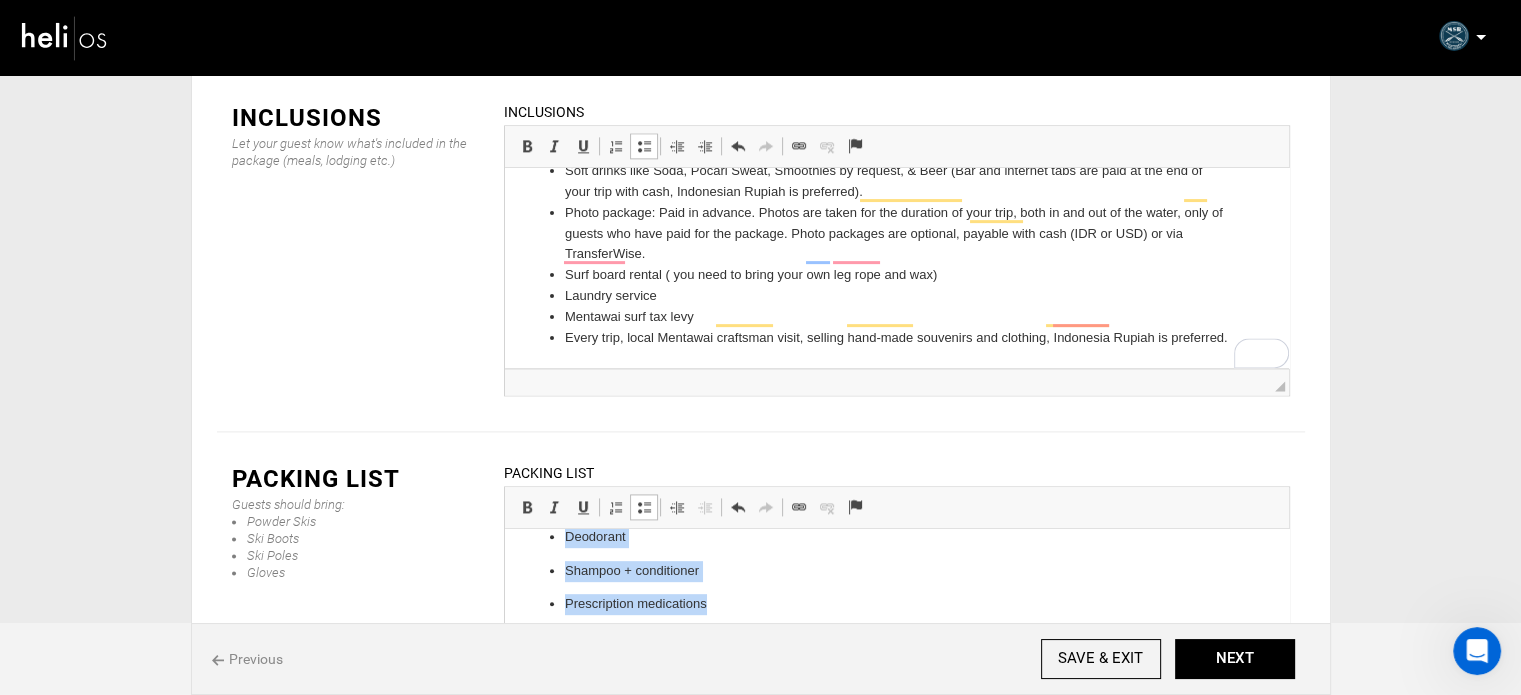 click at bounding box center (644, 507) 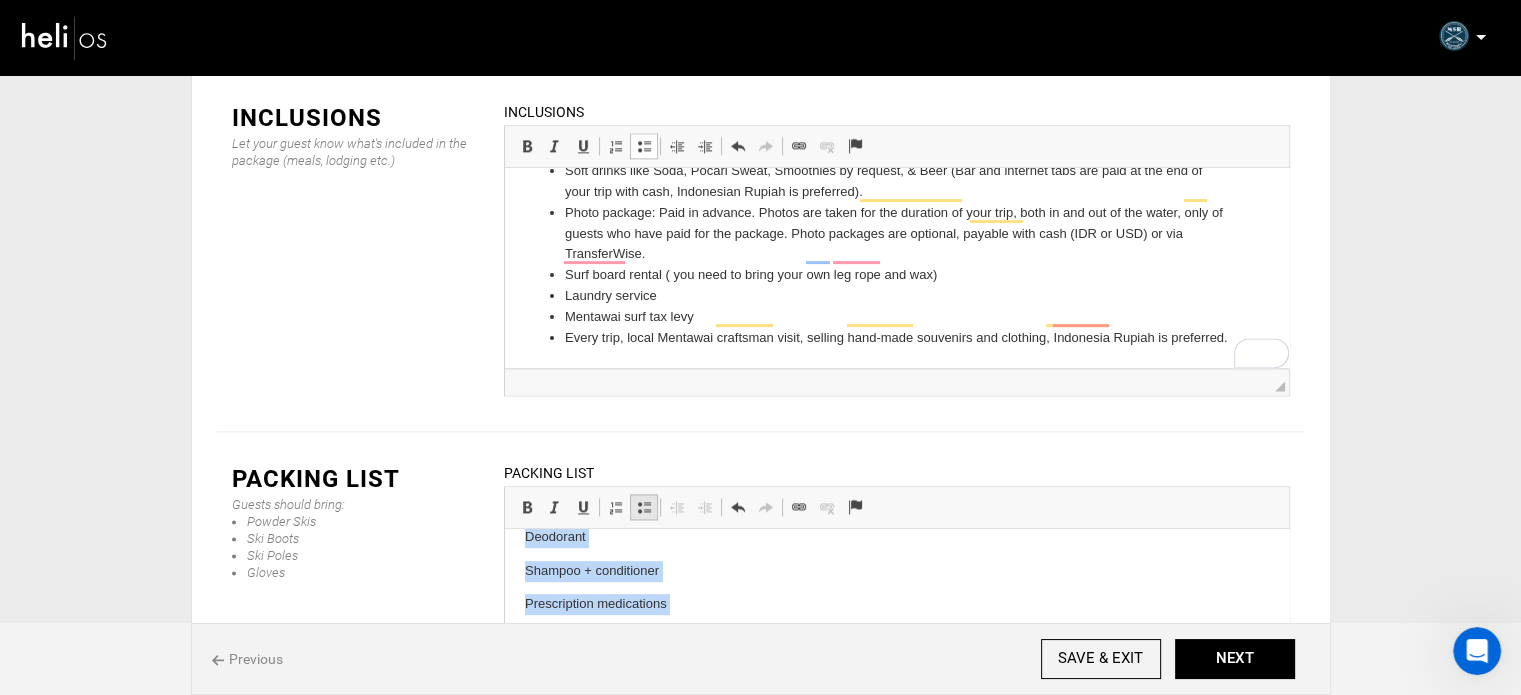 click at bounding box center [644, 507] 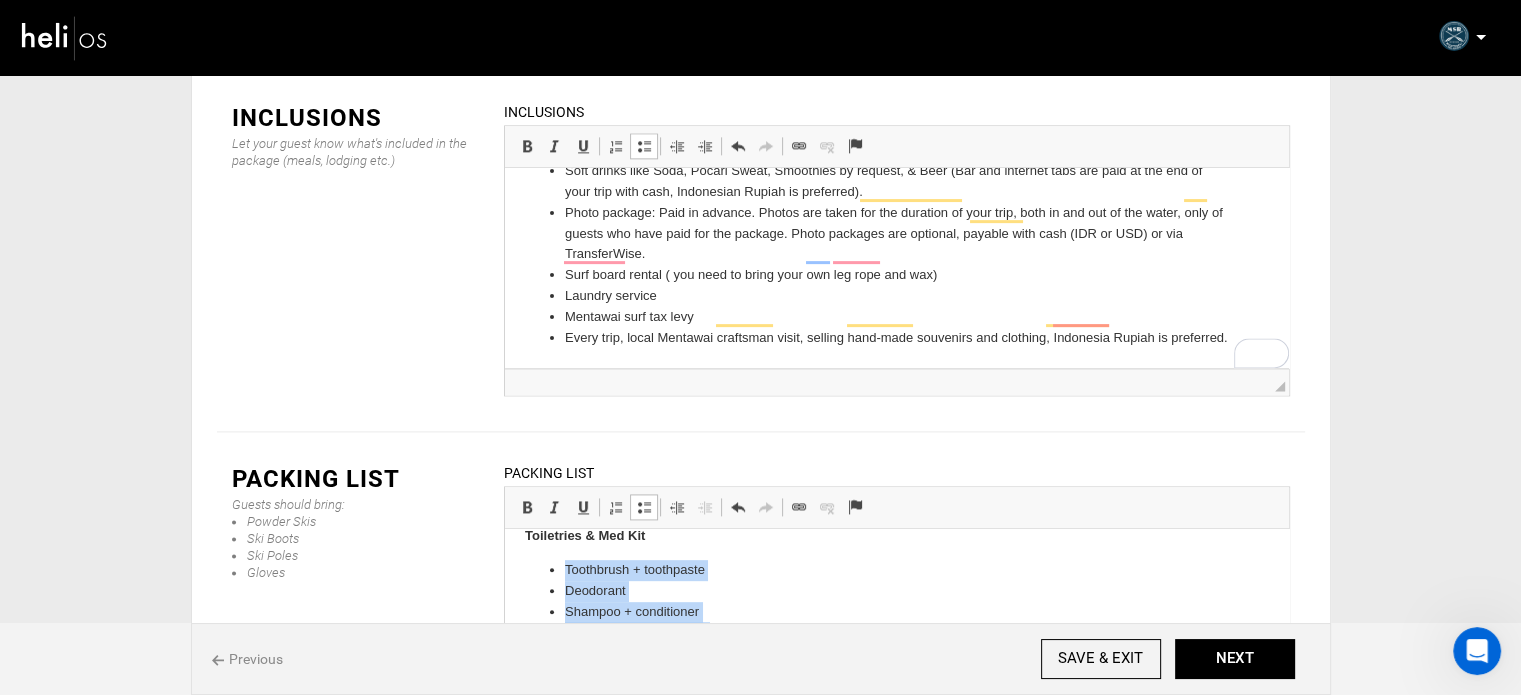scroll, scrollTop: 1092, scrollLeft: 0, axis: vertical 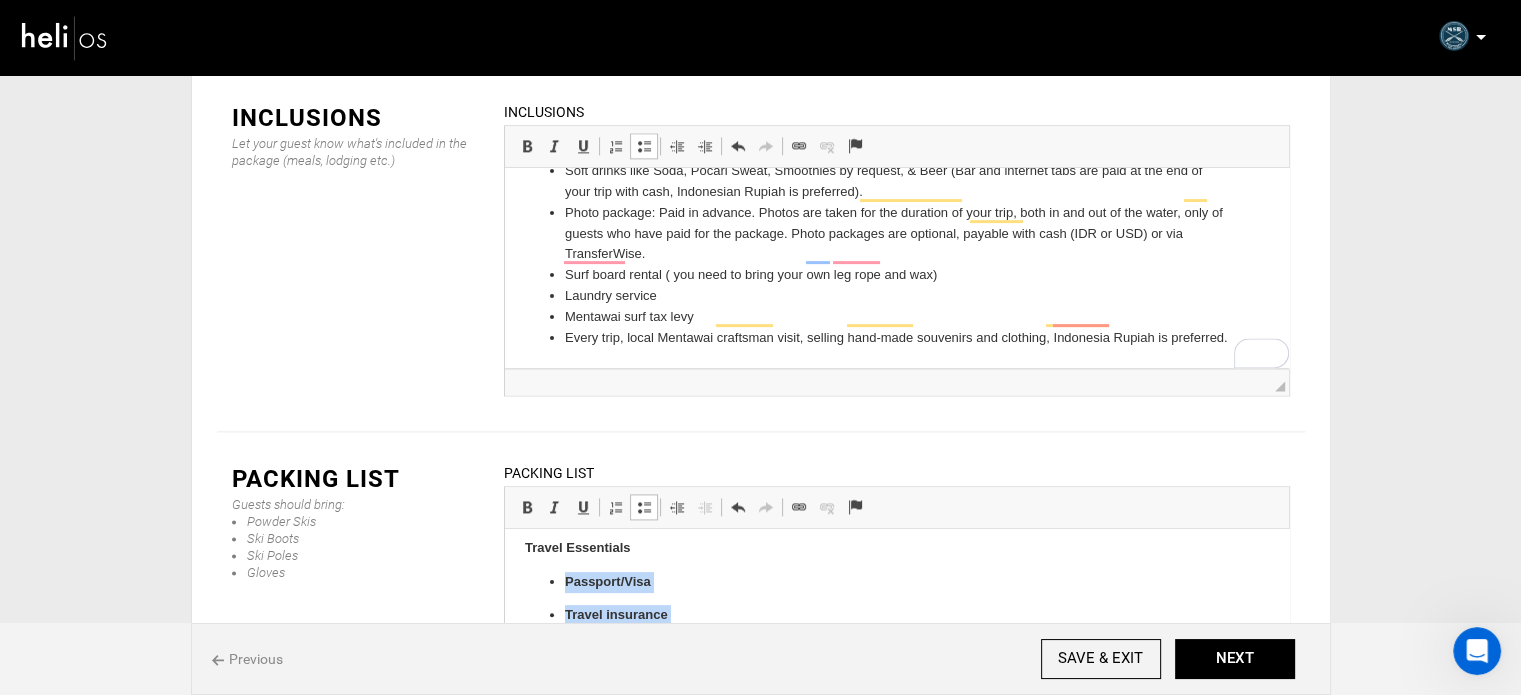 drag, startPoint x: 651, startPoint y: 534, endPoint x: 555, endPoint y: 580, distance: 106.451866 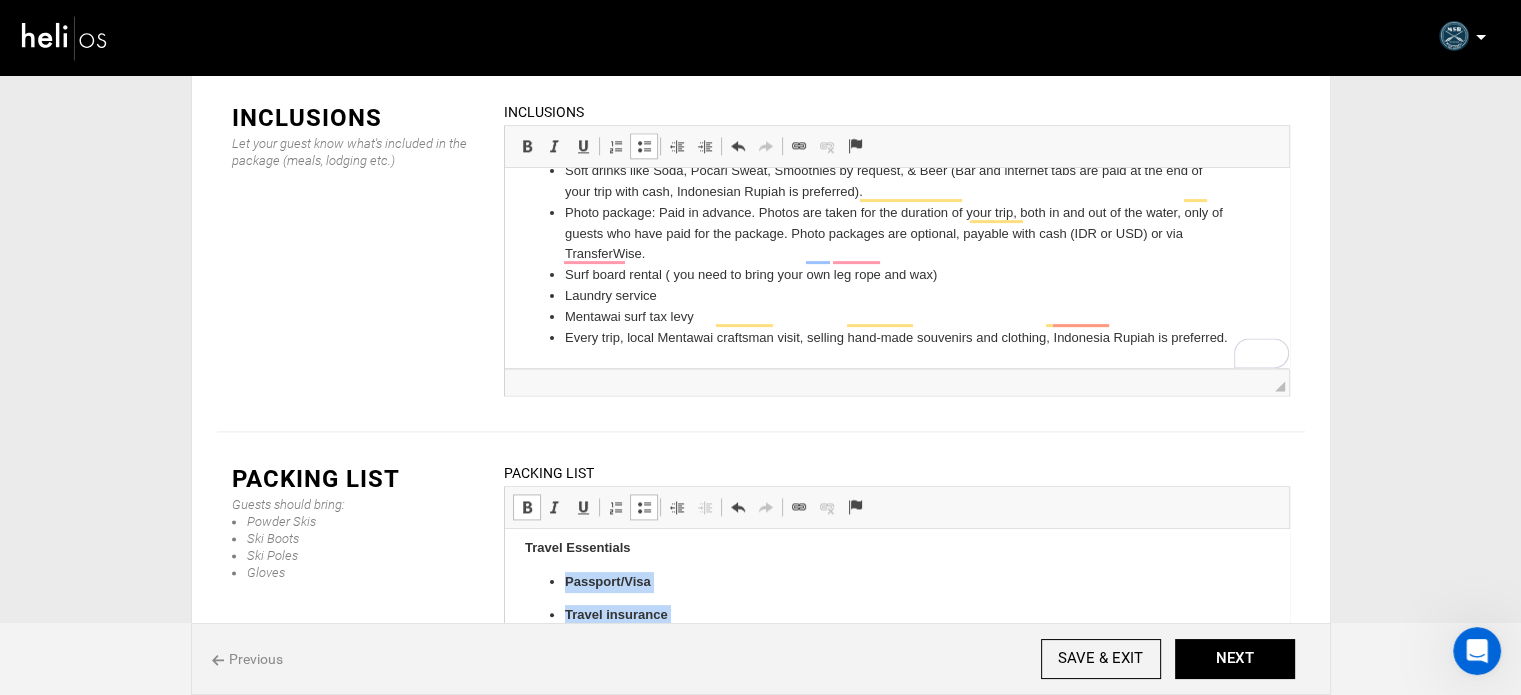click at bounding box center [527, 507] 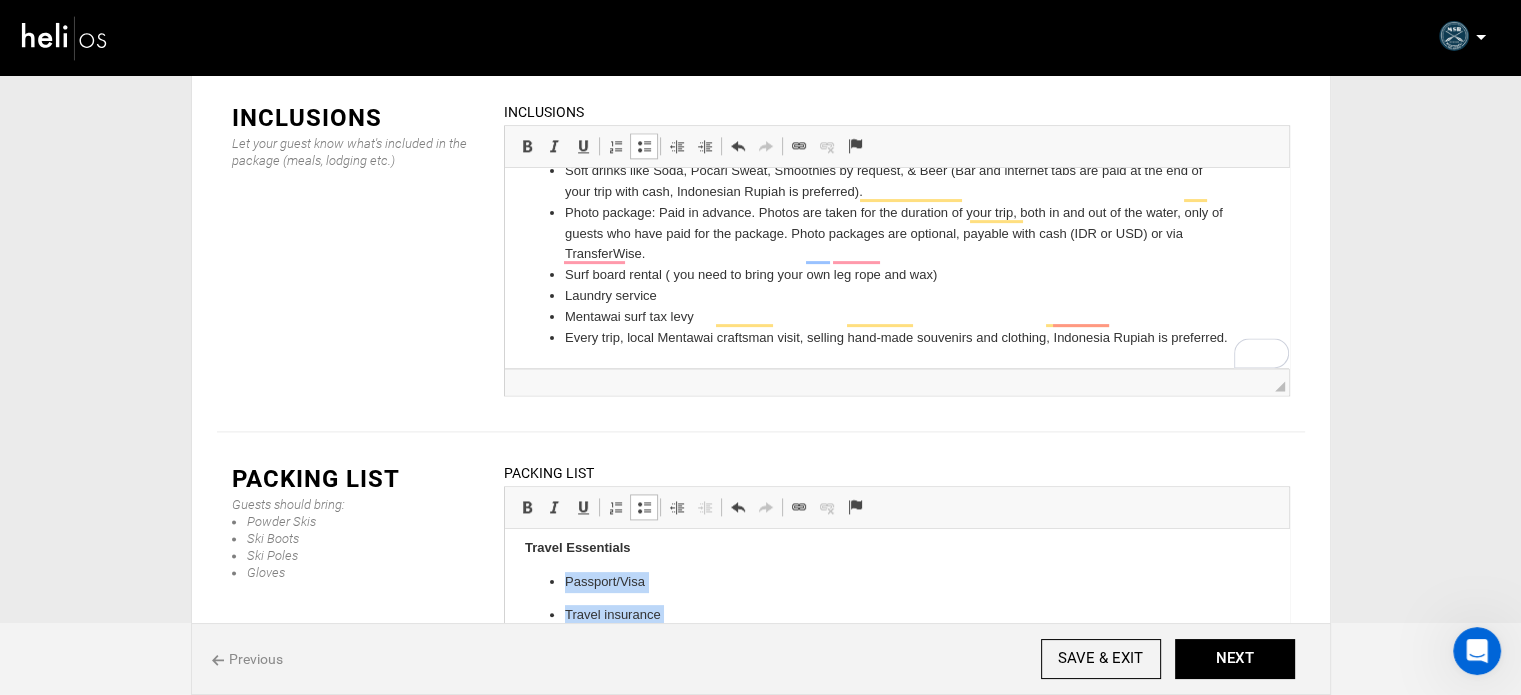 click at bounding box center (644, 507) 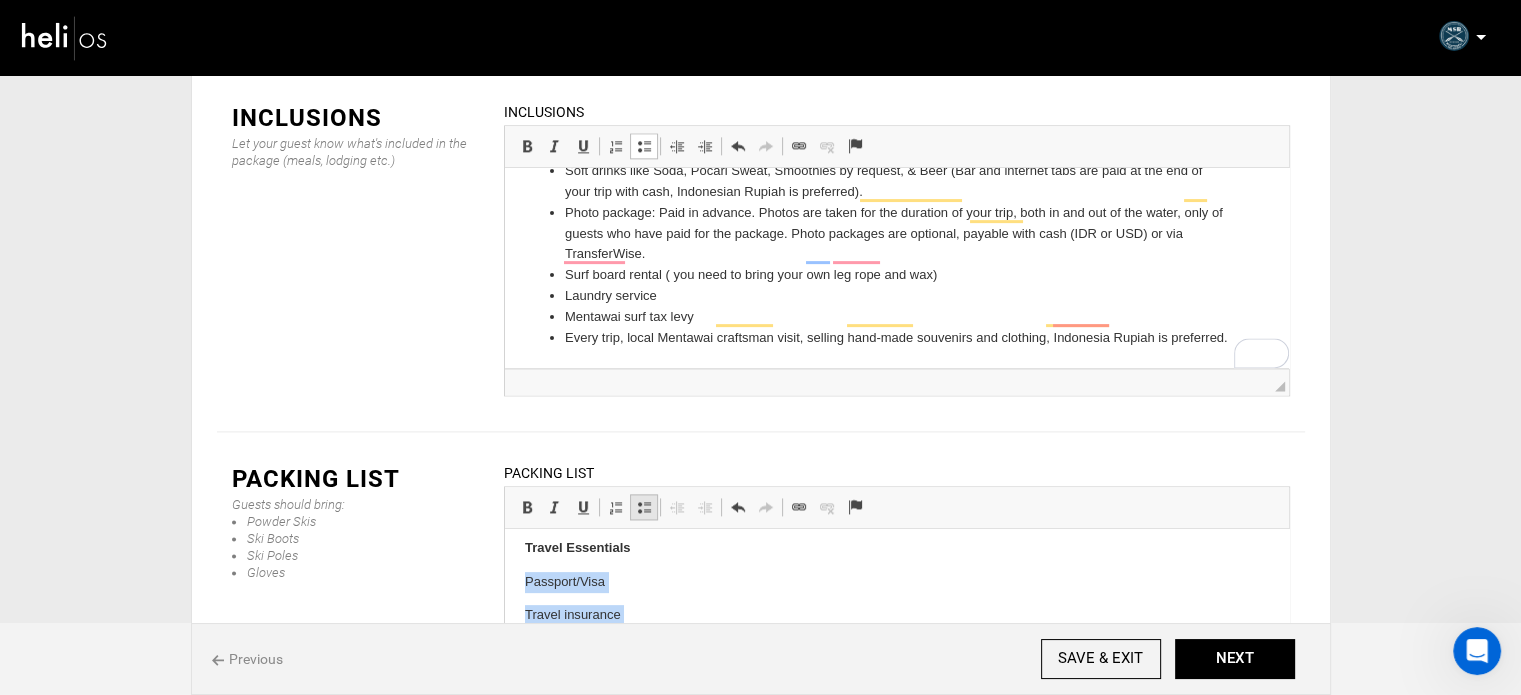 click at bounding box center (644, 507) 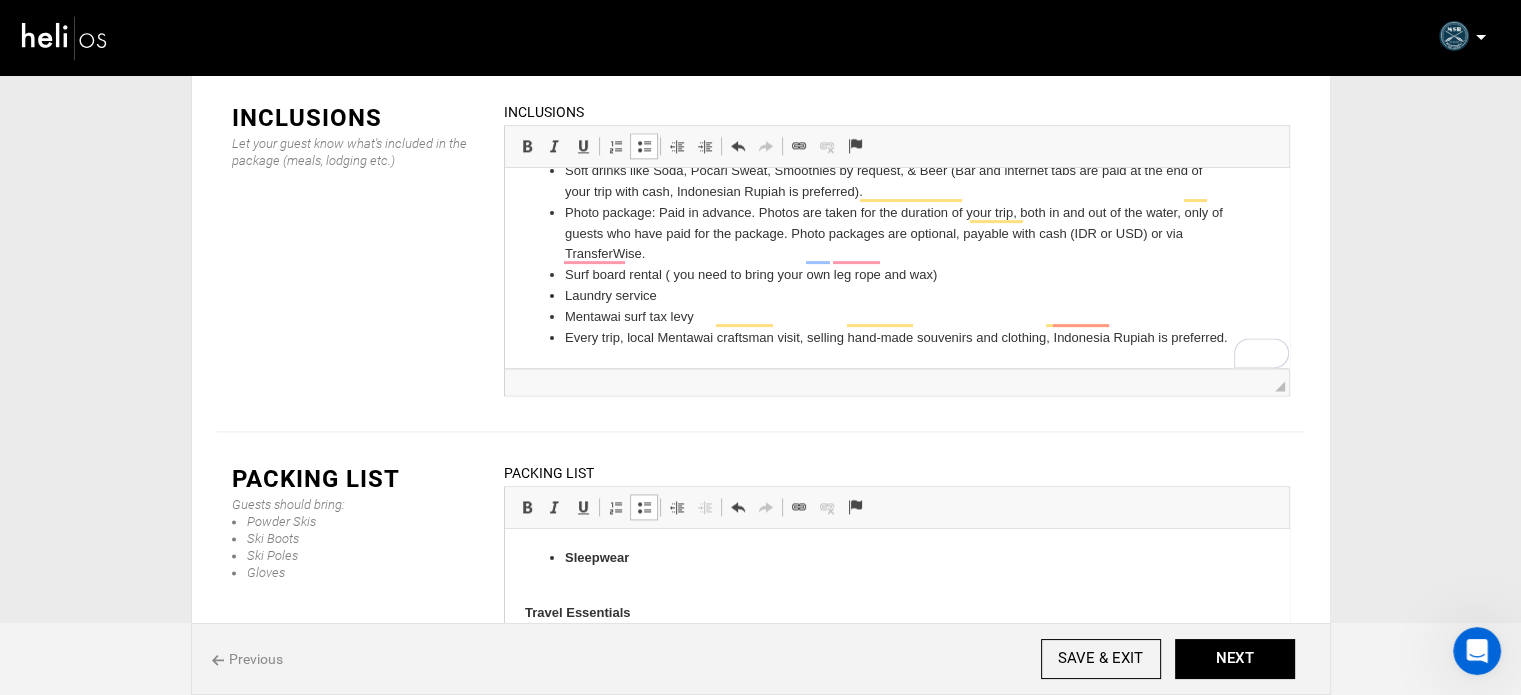scroll, scrollTop: 777, scrollLeft: 0, axis: vertical 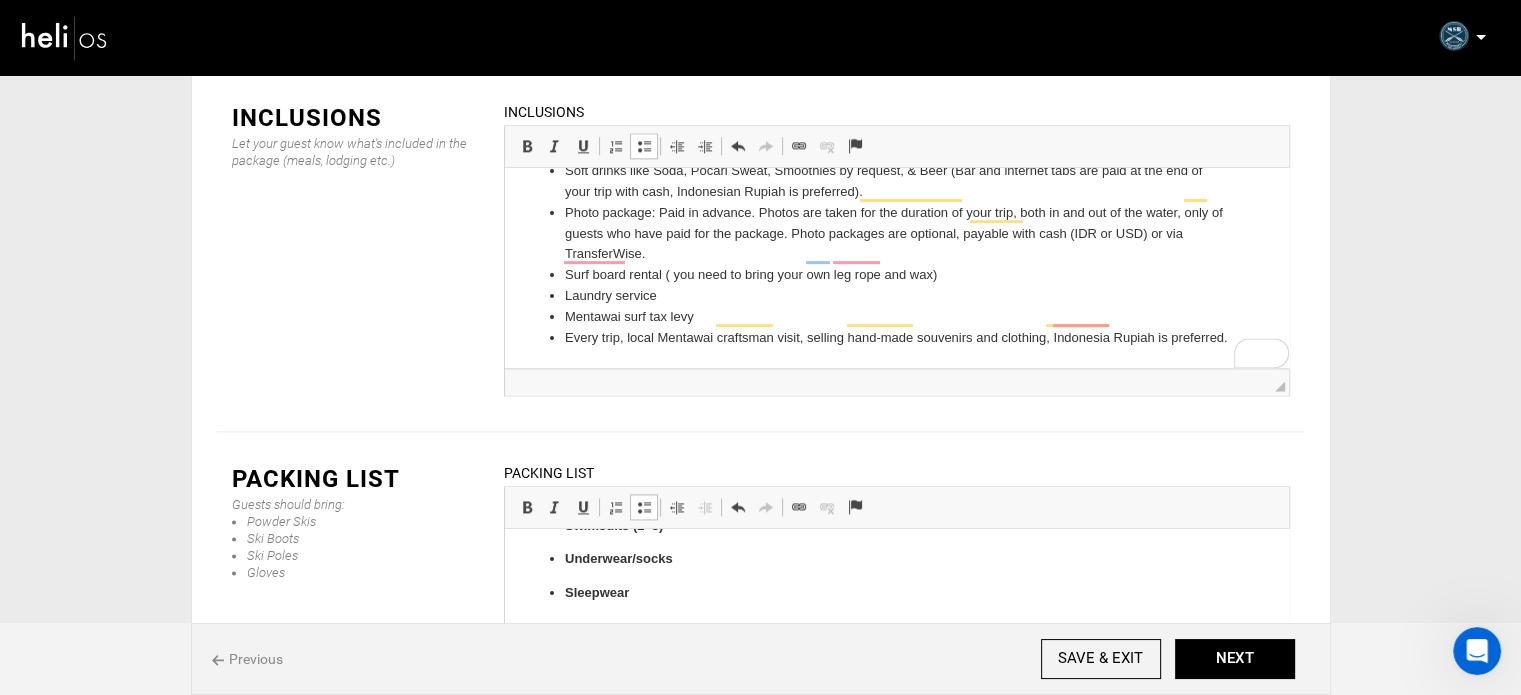 click on "Sleepwear" at bounding box center [896, 604] 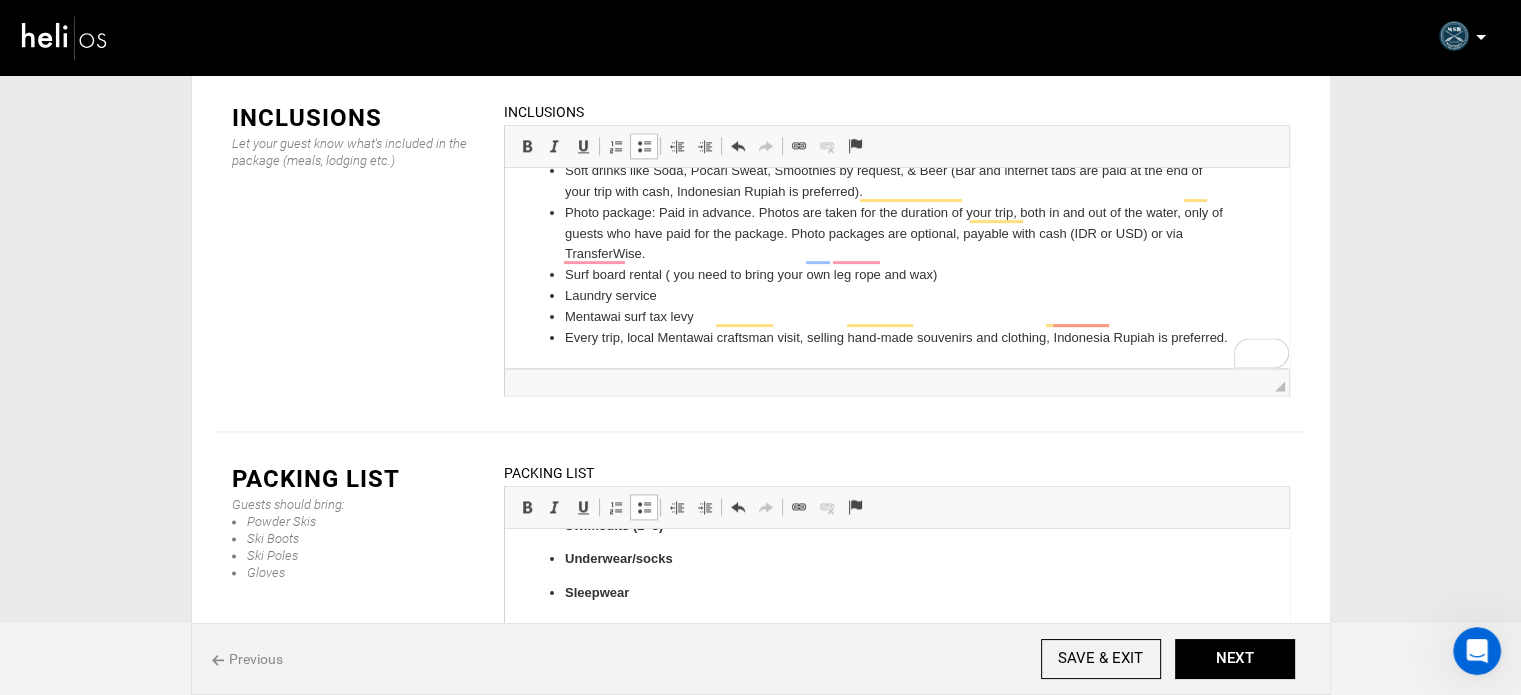 type 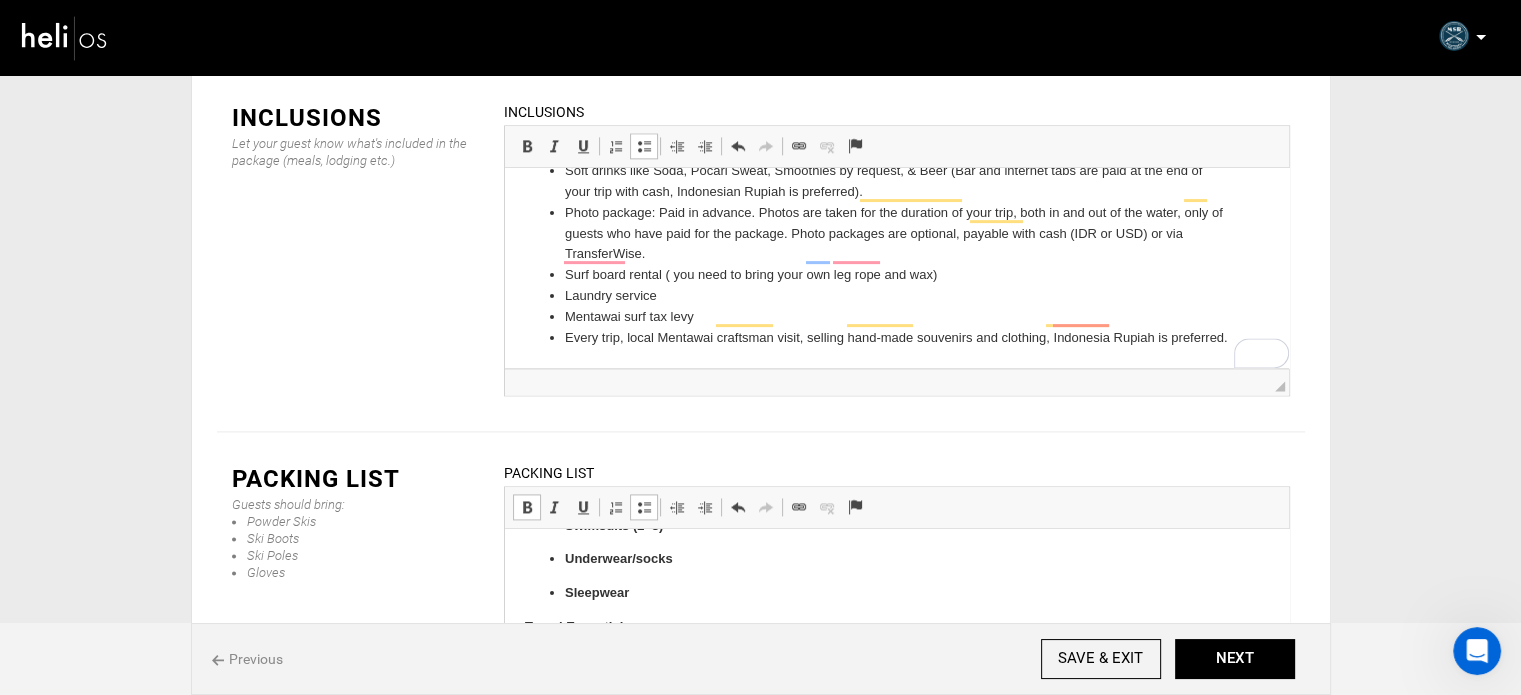 click on "T-shirts/tank tops Shorts Evening wear (light long sleeves/pants) Light jacket/hoodie Flip-flops/sandals Sneakers Swimsuits (2–3) Underwear/socks Sleepwear" at bounding box center (896, 458) 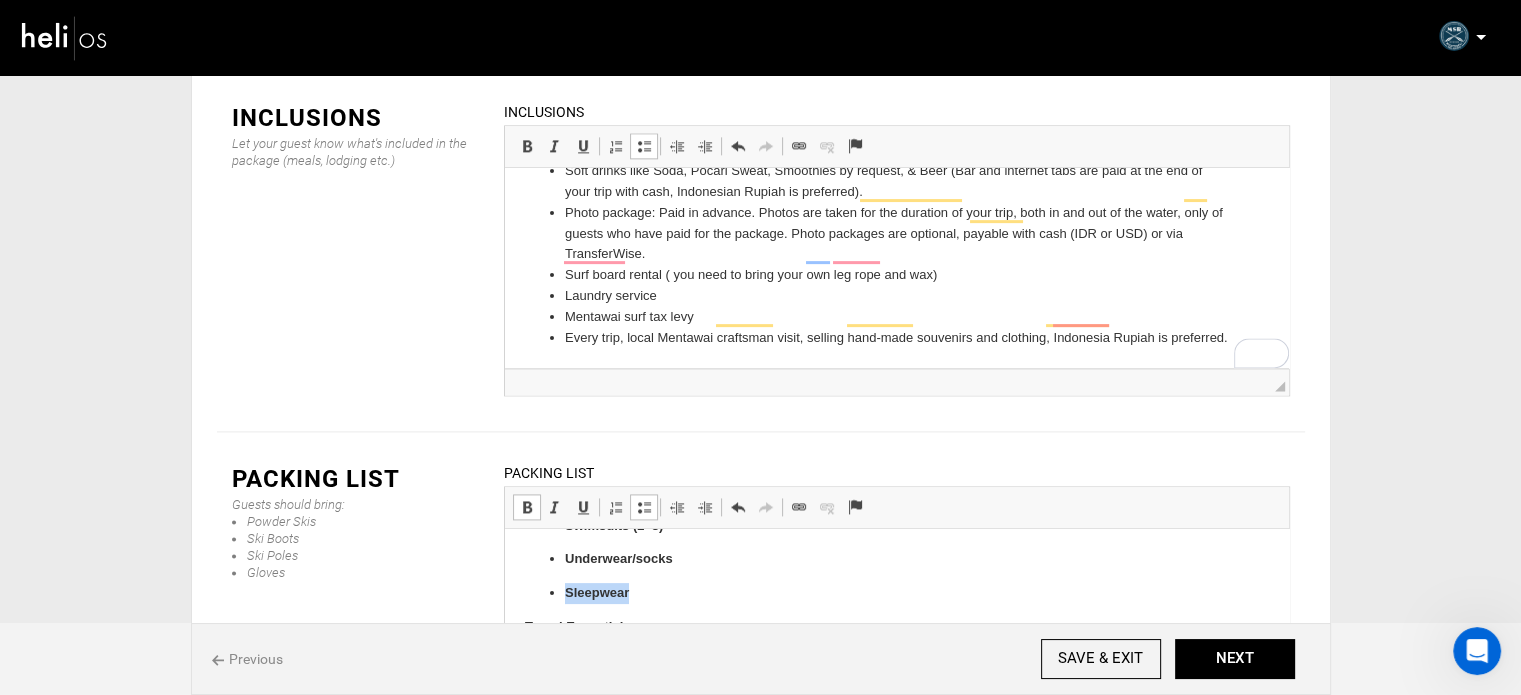 click on "Sleepwear" at bounding box center (896, 593) 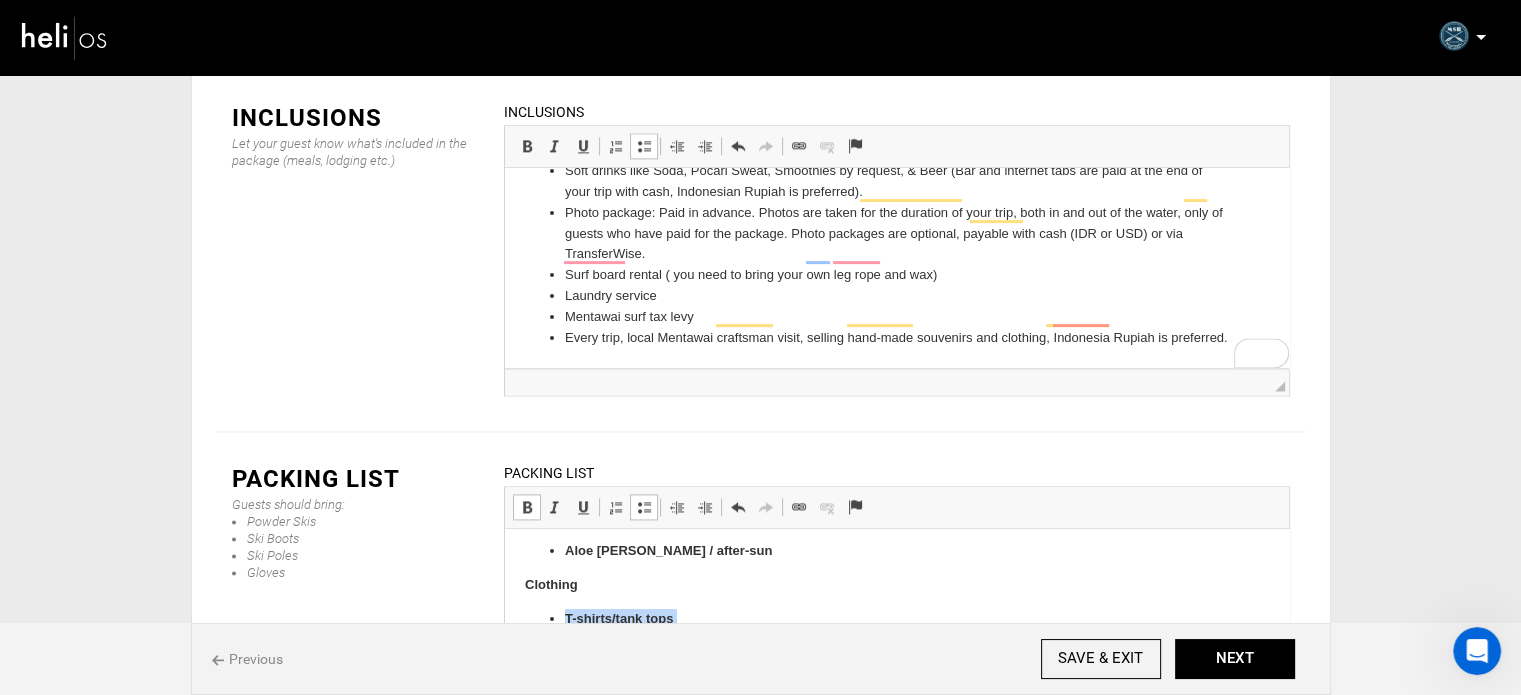 scroll, scrollTop: 477, scrollLeft: 0, axis: vertical 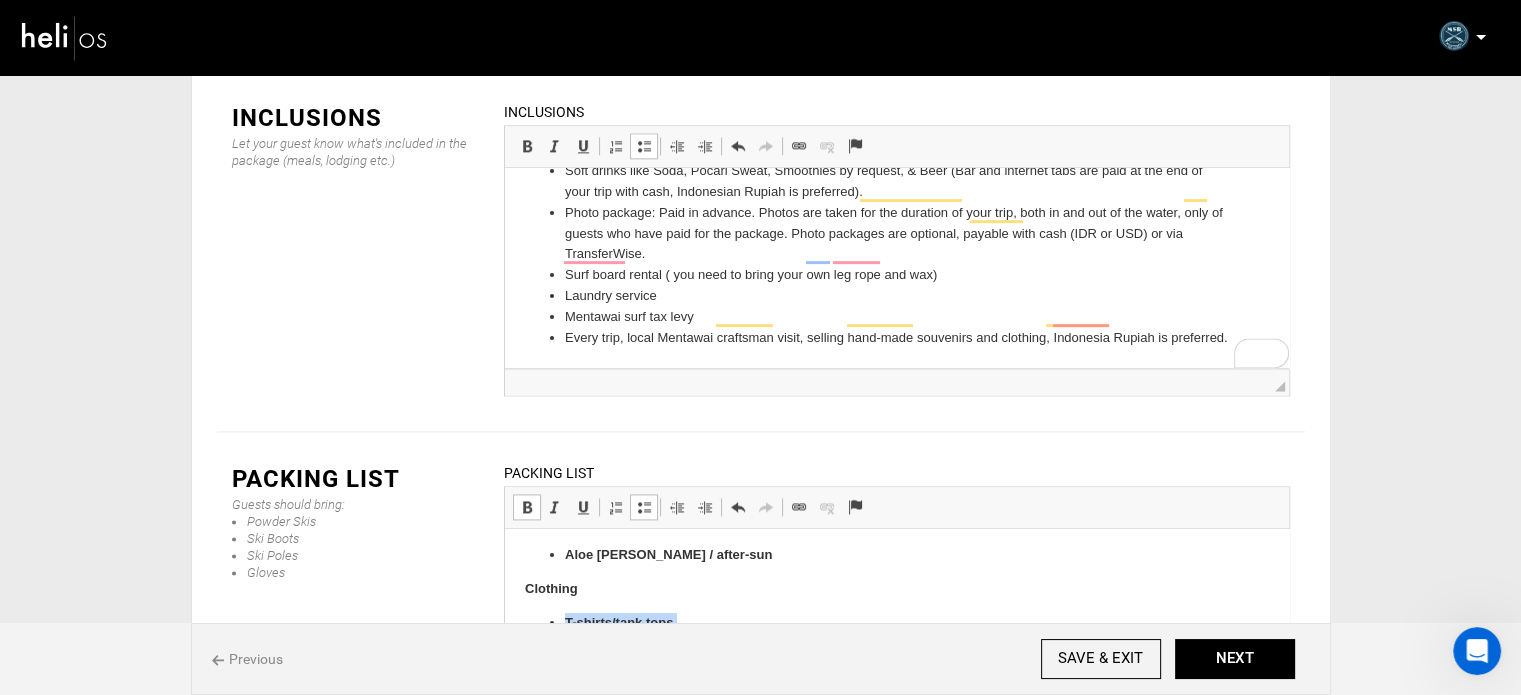 drag, startPoint x: 644, startPoint y: 596, endPoint x: 559, endPoint y: 624, distance: 89.49302 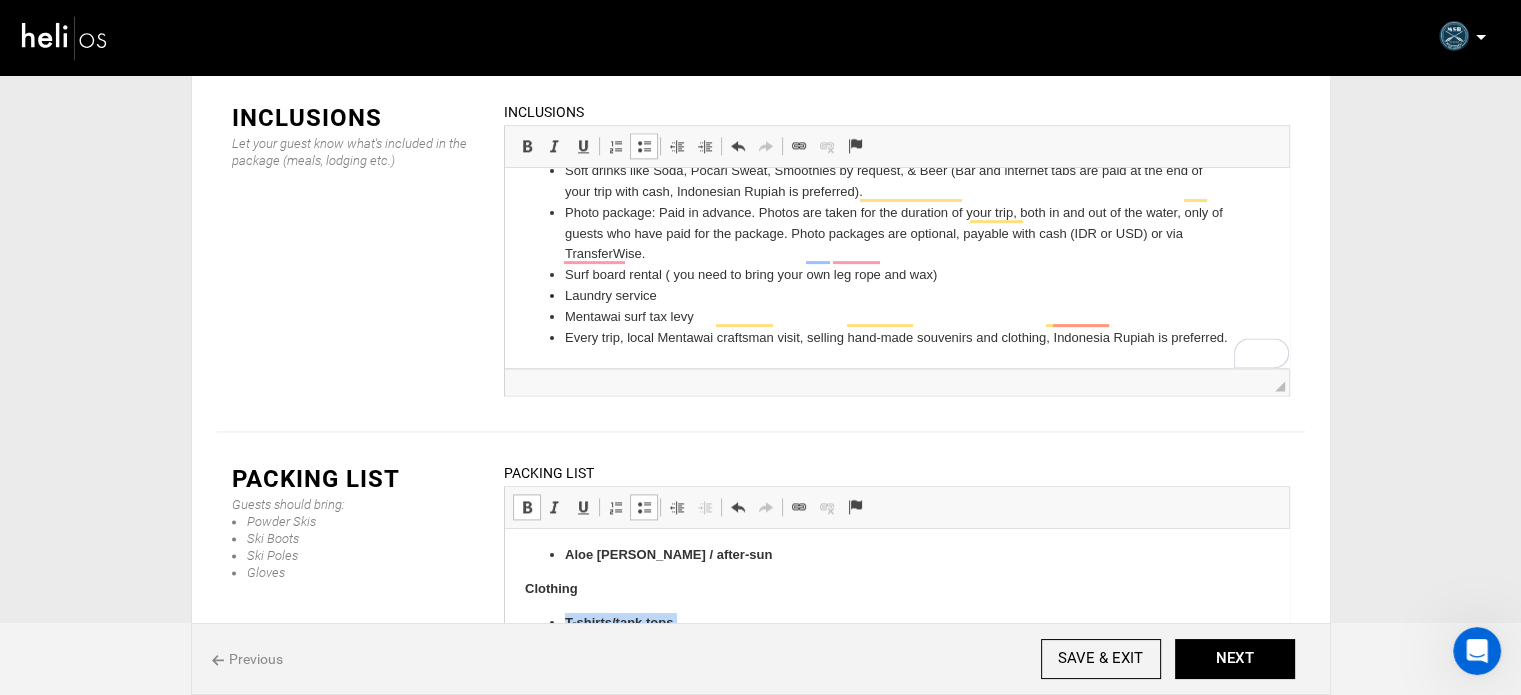click at bounding box center [527, 507] 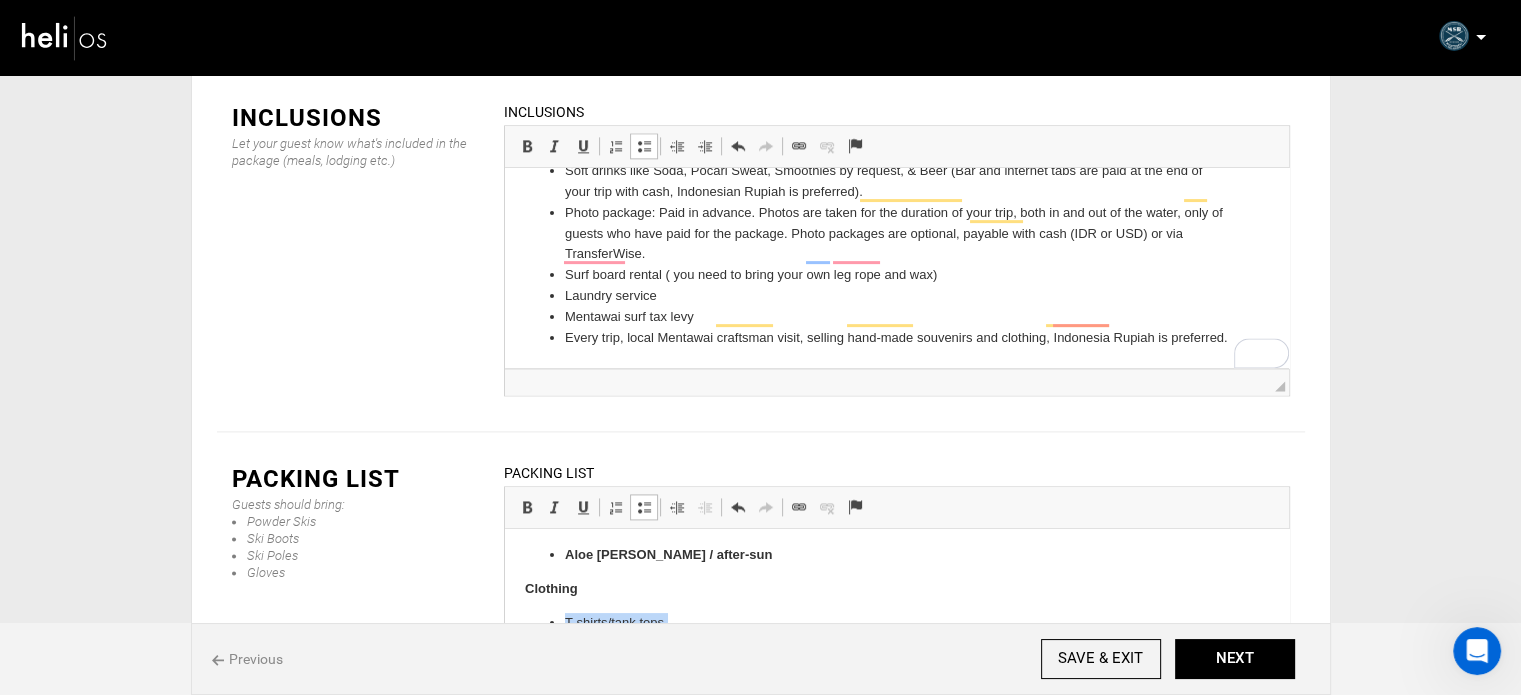 click at bounding box center (644, 507) 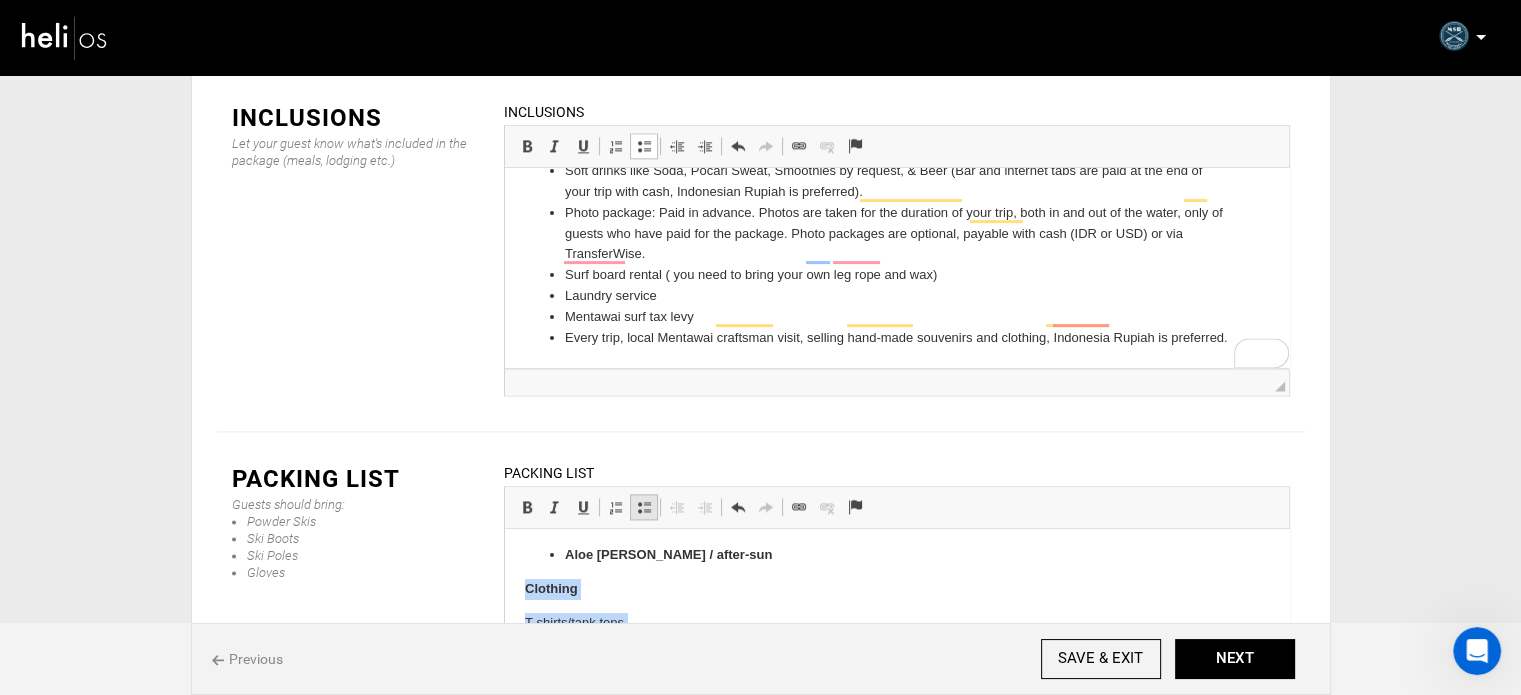 click at bounding box center [644, 507] 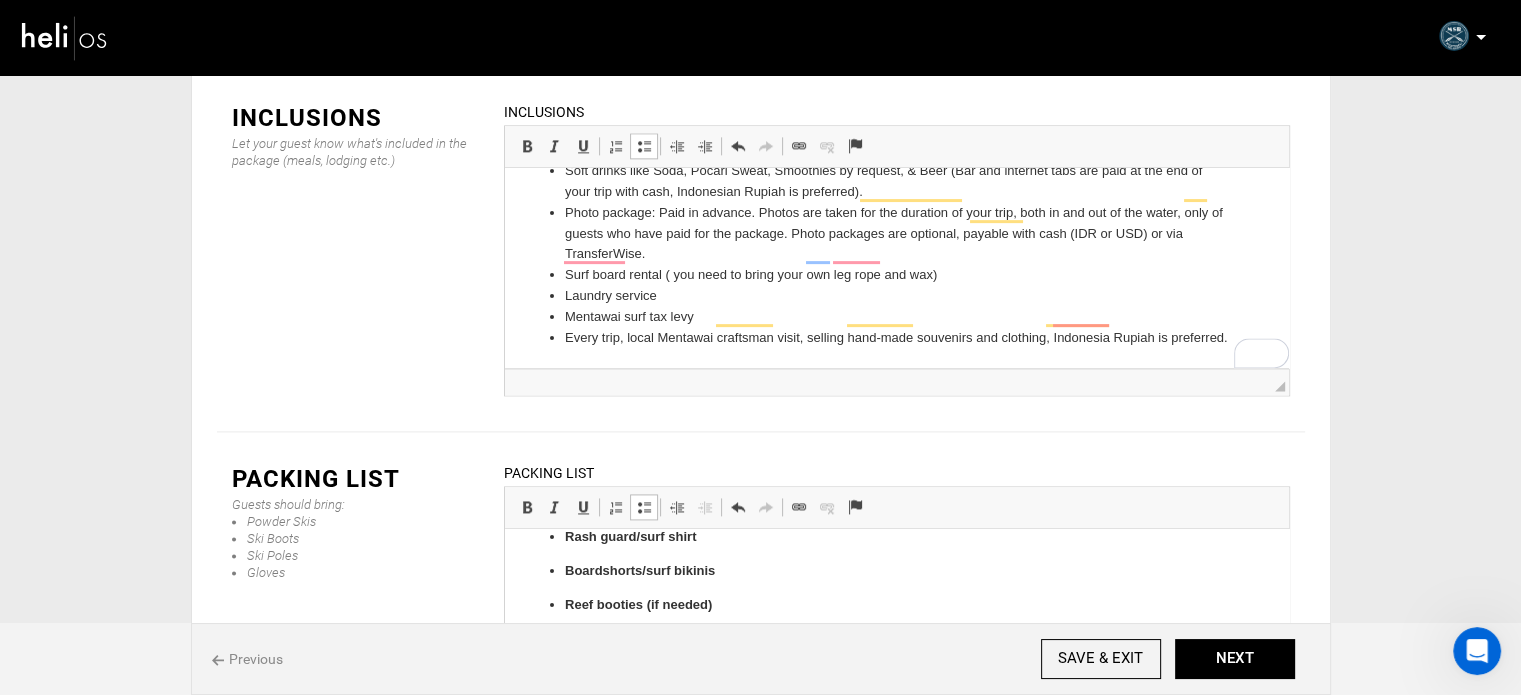 scroll, scrollTop: 177, scrollLeft: 0, axis: vertical 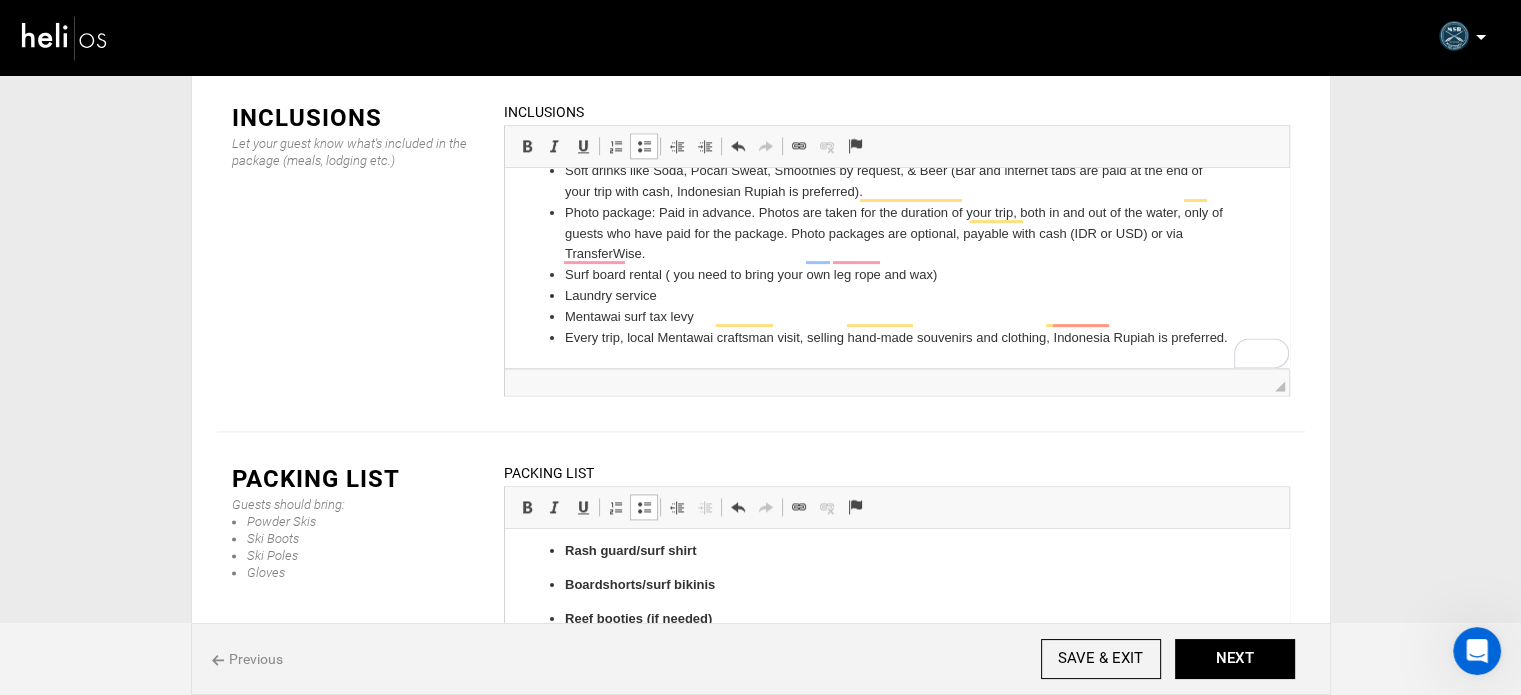 drag, startPoint x: 707, startPoint y: 664, endPoint x: 563, endPoint y: 681, distance: 145 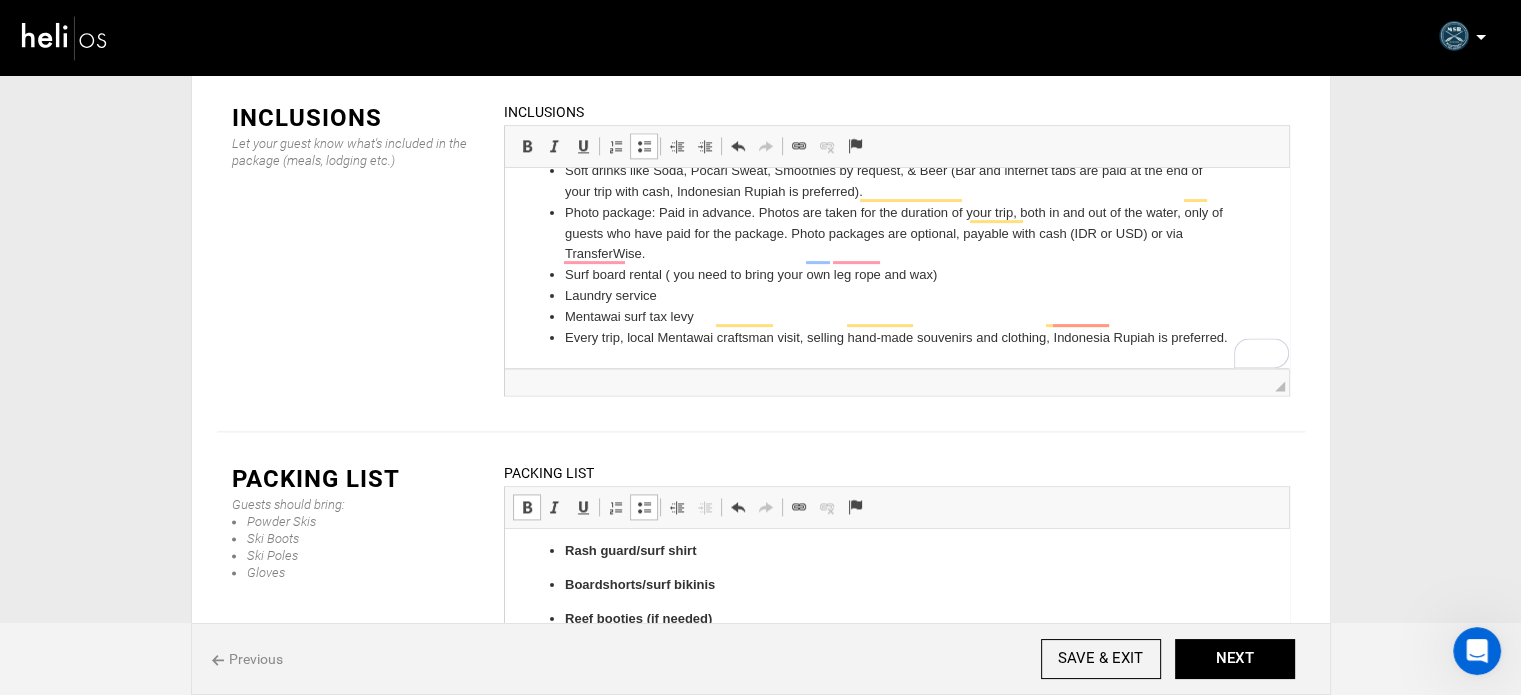 click on "Editor toolbars Basic Styles   Bold Keyboard shortcut Ctrl+B   Italic Keyboard shortcut Ctrl+I   Underline Keyboard shortcut Ctrl+U Paragraph   Insert/Remove Numbered List   Insert/Remove Bulleted List   Decrease Indent   Increase Indent Clipboard/Undo   Undo Keyboard shortcut Ctrl+Z   Redo Keyboard shortcut Ctrl+Y Links   Link Keyboard shortcut Ctrl+K   Unlink   Anchor" at bounding box center (897, 508) 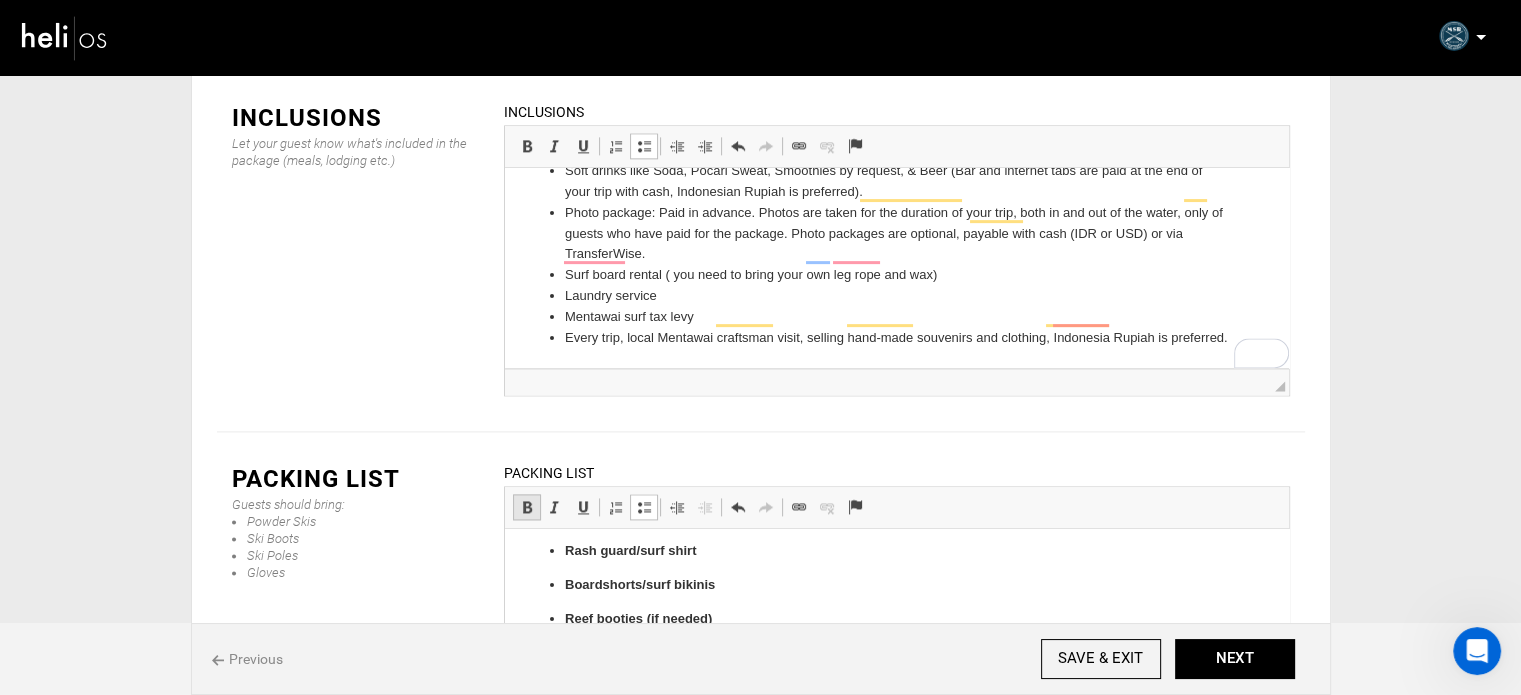 scroll, scrollTop: 177, scrollLeft: 0, axis: vertical 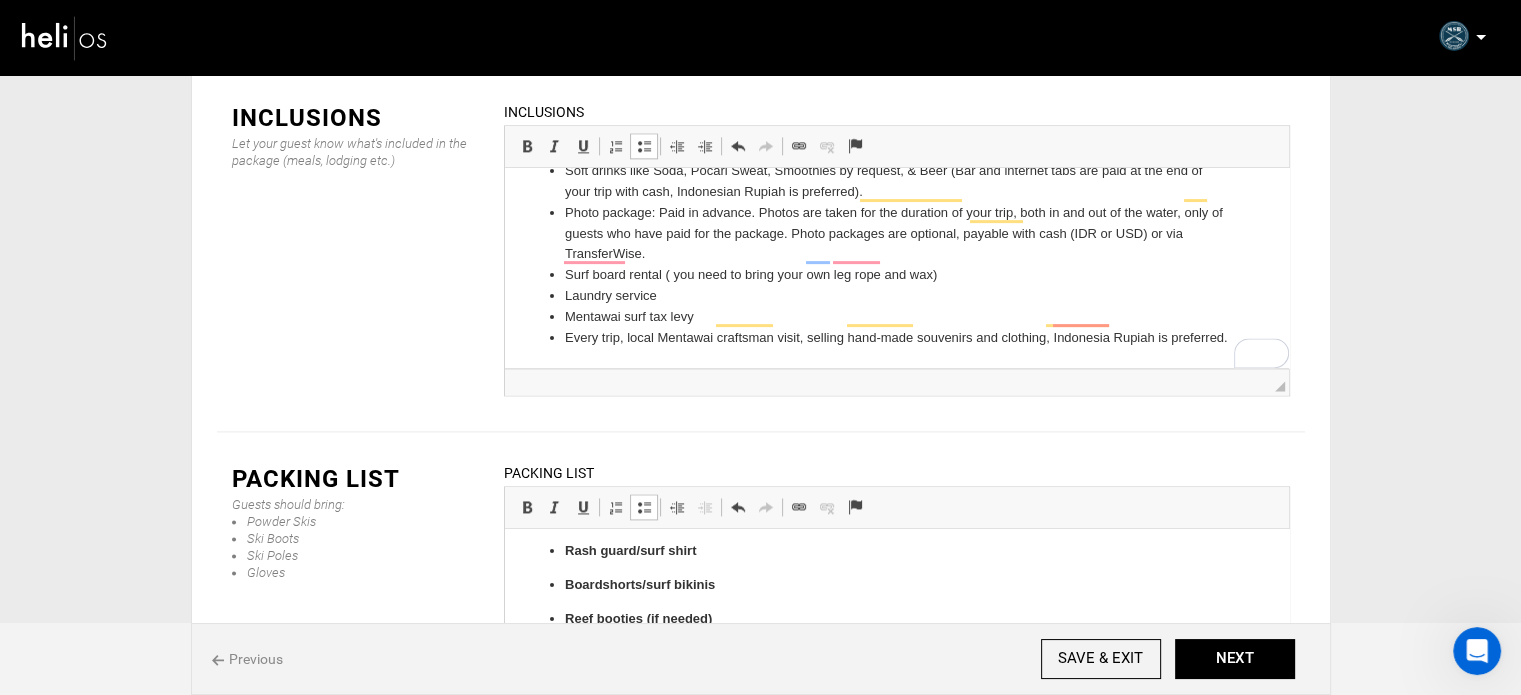 click at bounding box center (644, 507) 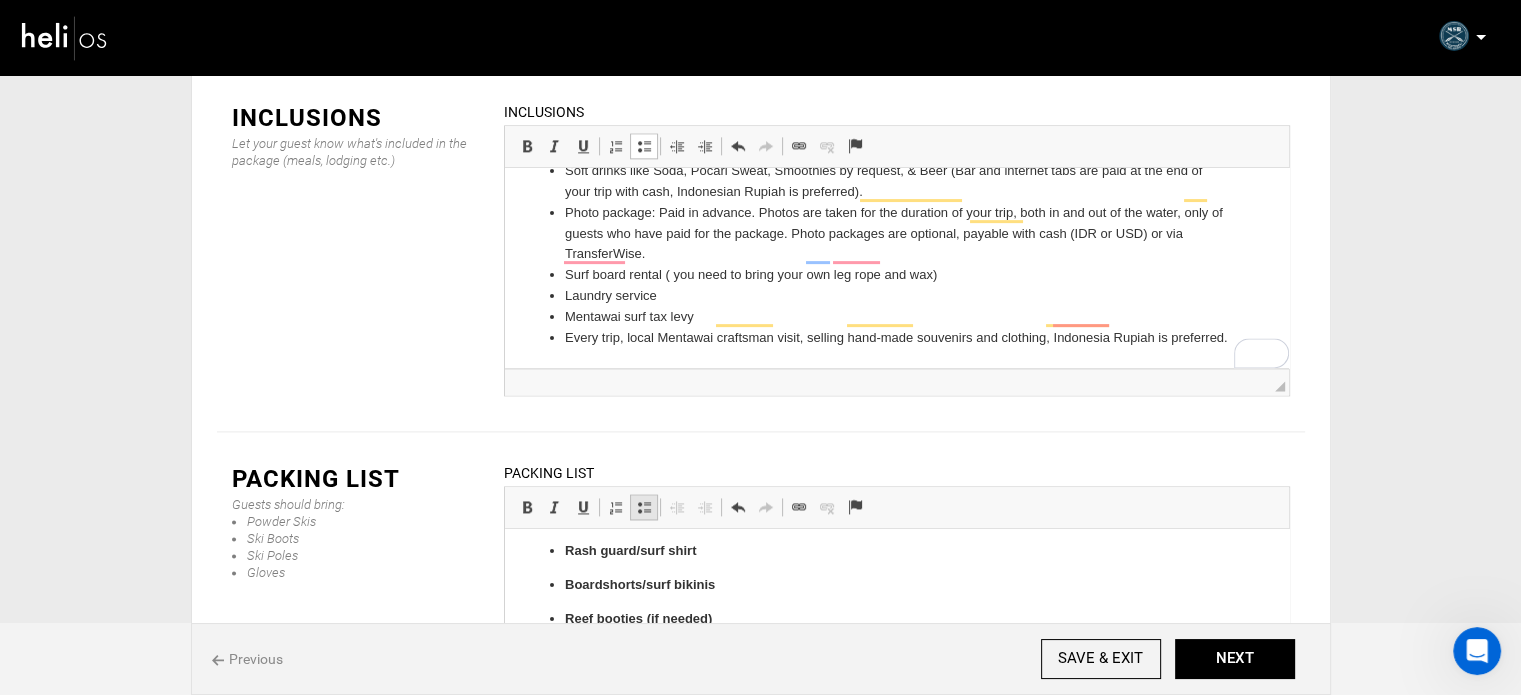 click at bounding box center [644, 507] 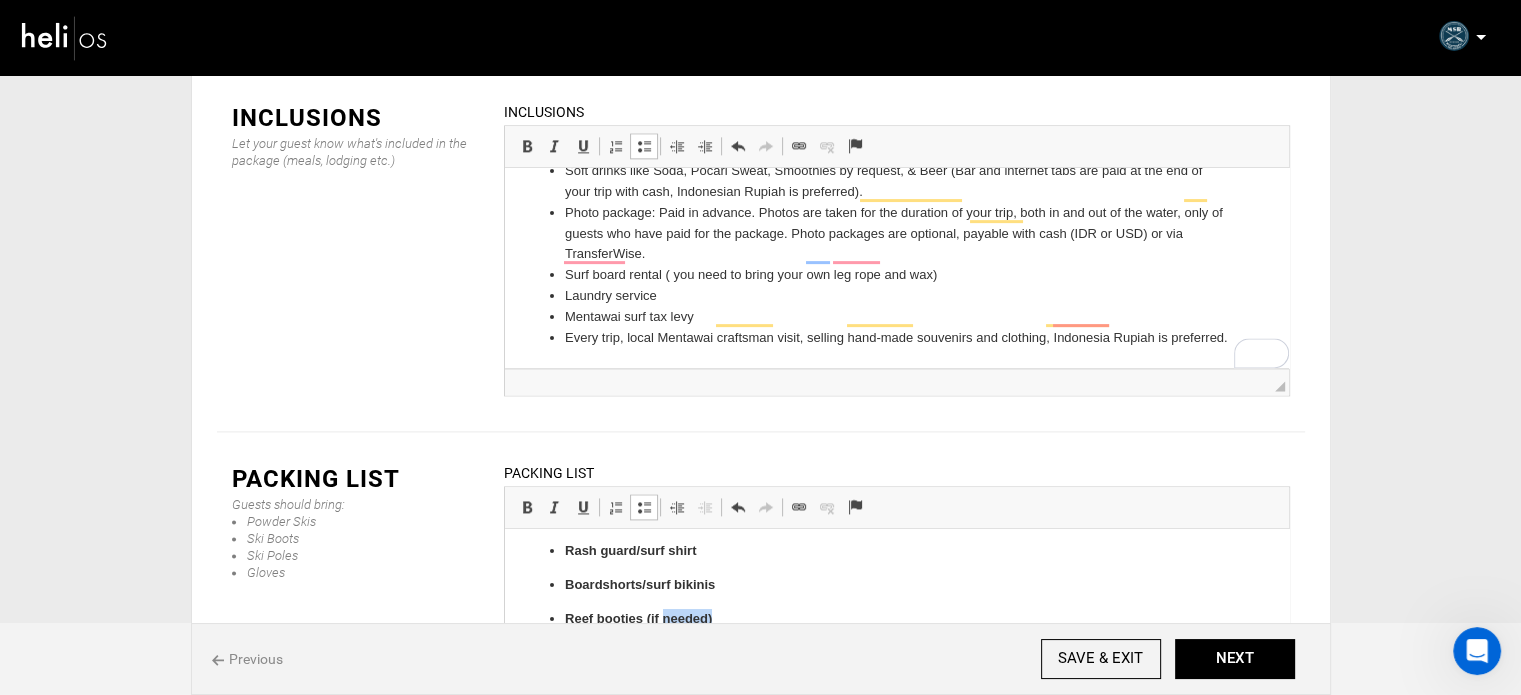 scroll, scrollTop: 124, scrollLeft: 0, axis: vertical 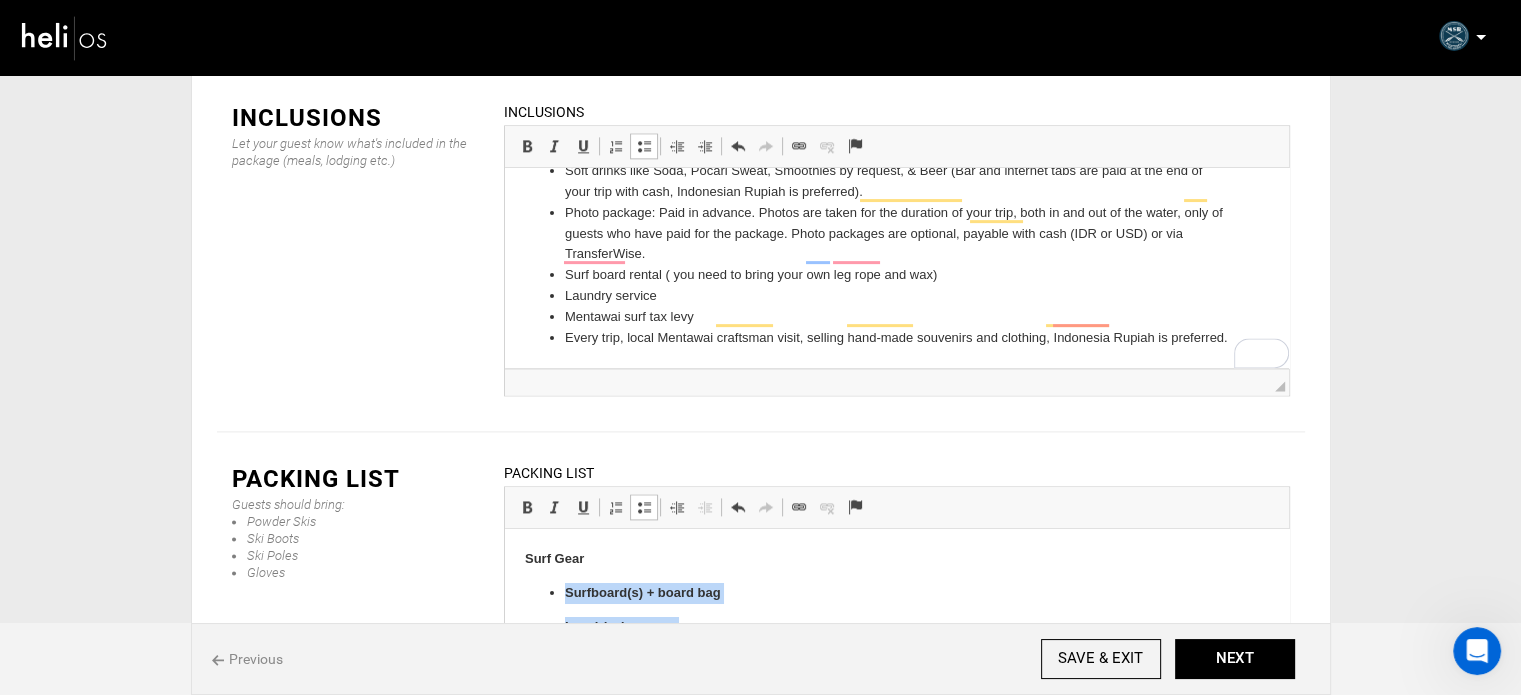 drag, startPoint x: 718, startPoint y: 613, endPoint x: 534, endPoint y: 573, distance: 188.29764 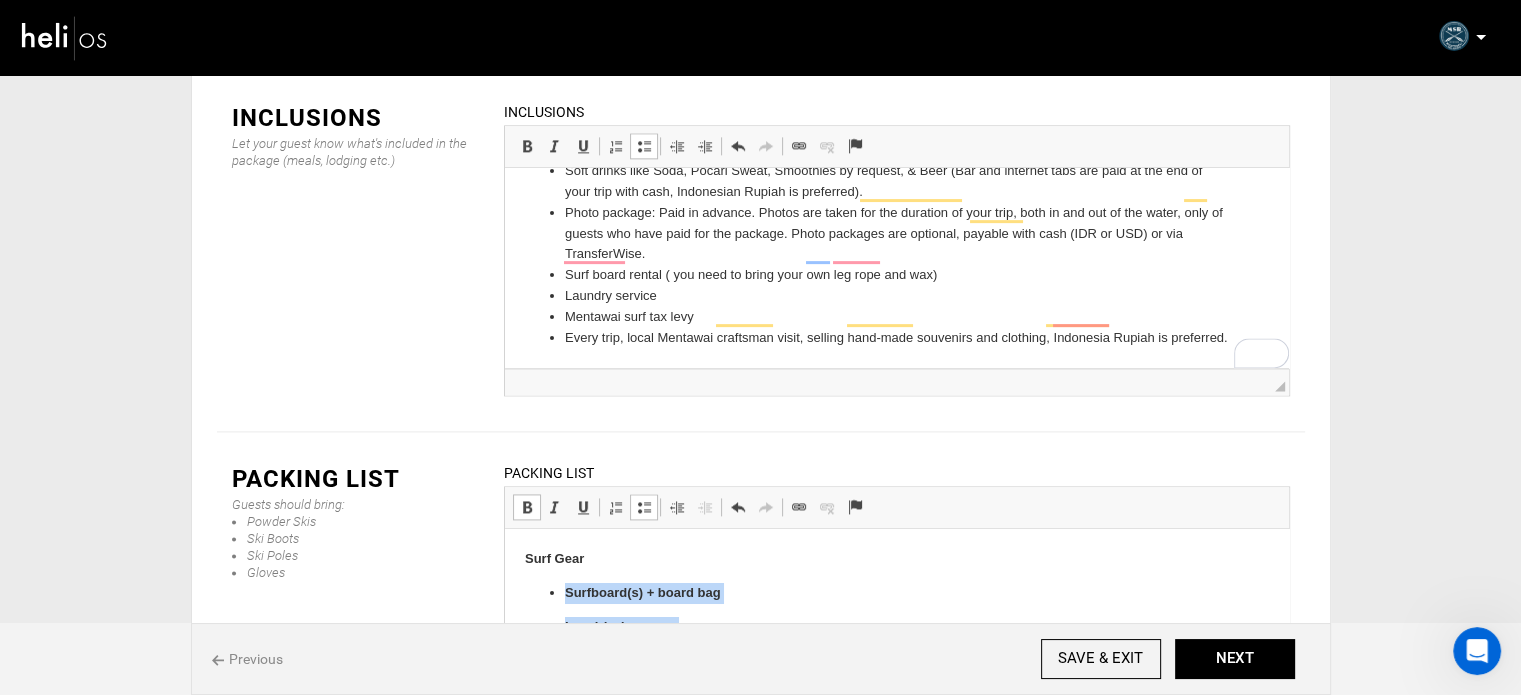 click at bounding box center [527, 507] 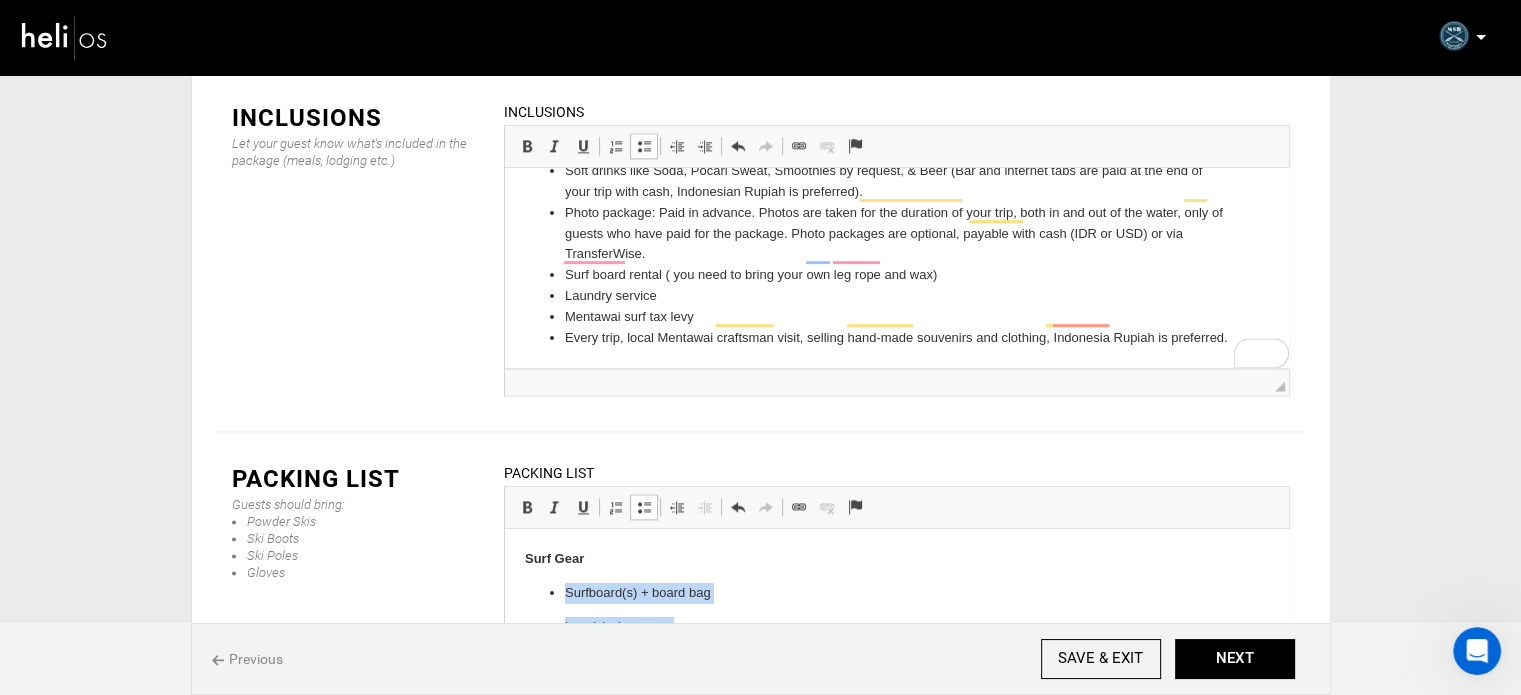click at bounding box center [644, 507] 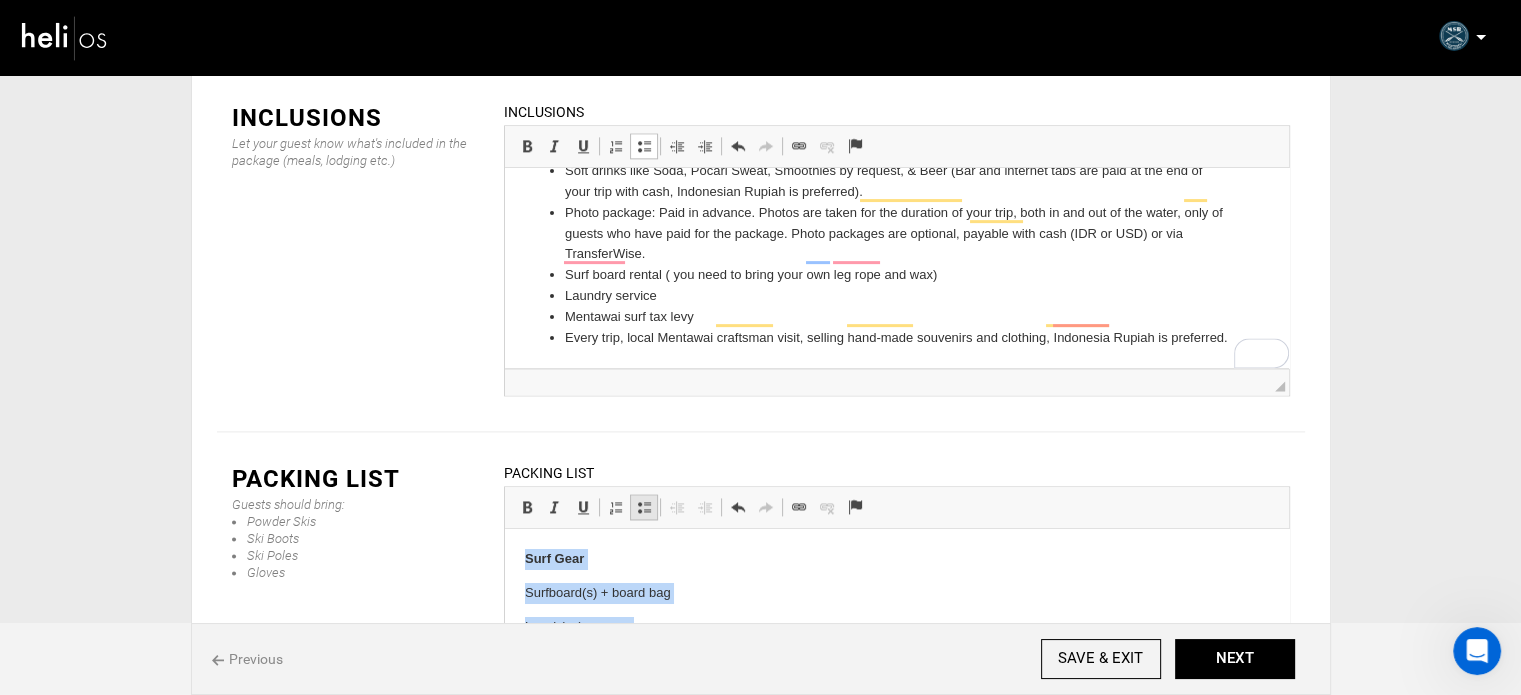 drag, startPoint x: 636, startPoint y: 342, endPoint x: 138, endPoint y: 10, distance: 598.5215 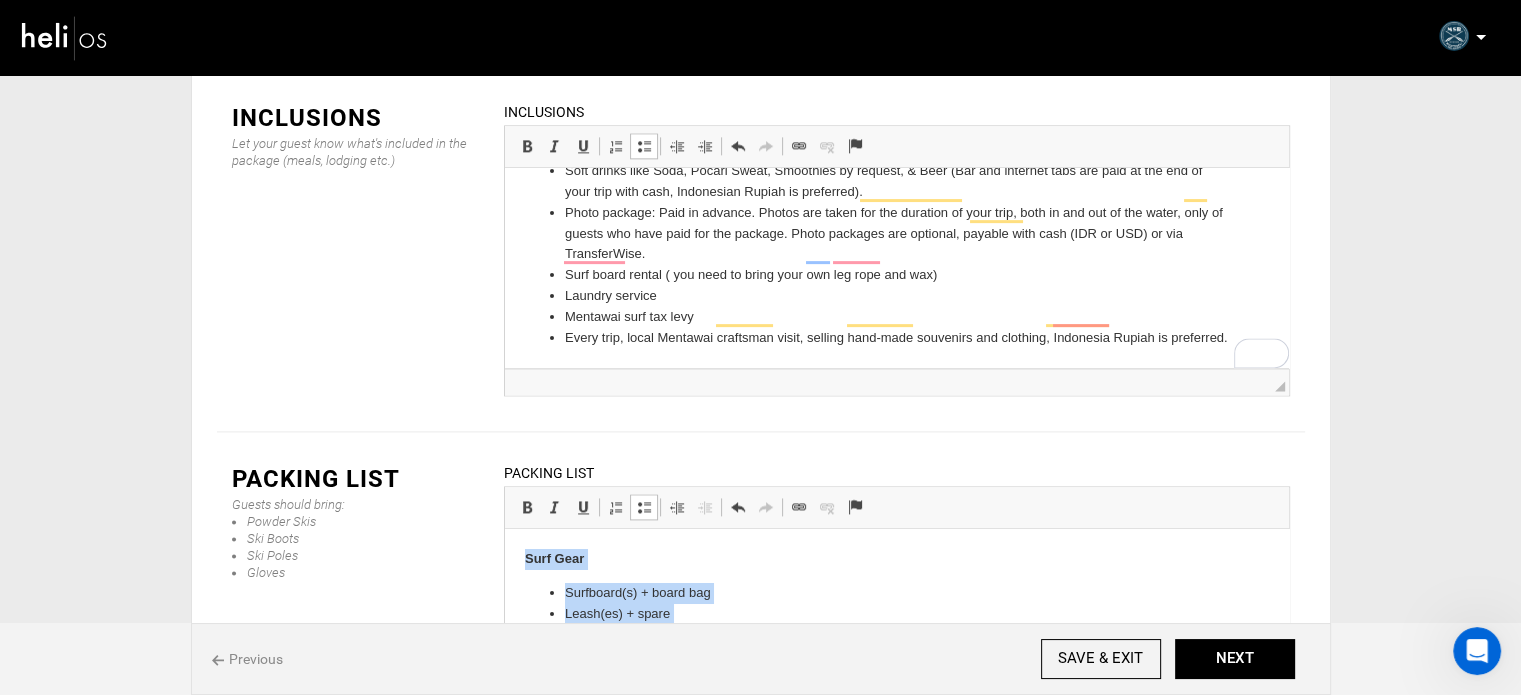 scroll, scrollTop: 2545, scrollLeft: 0, axis: vertical 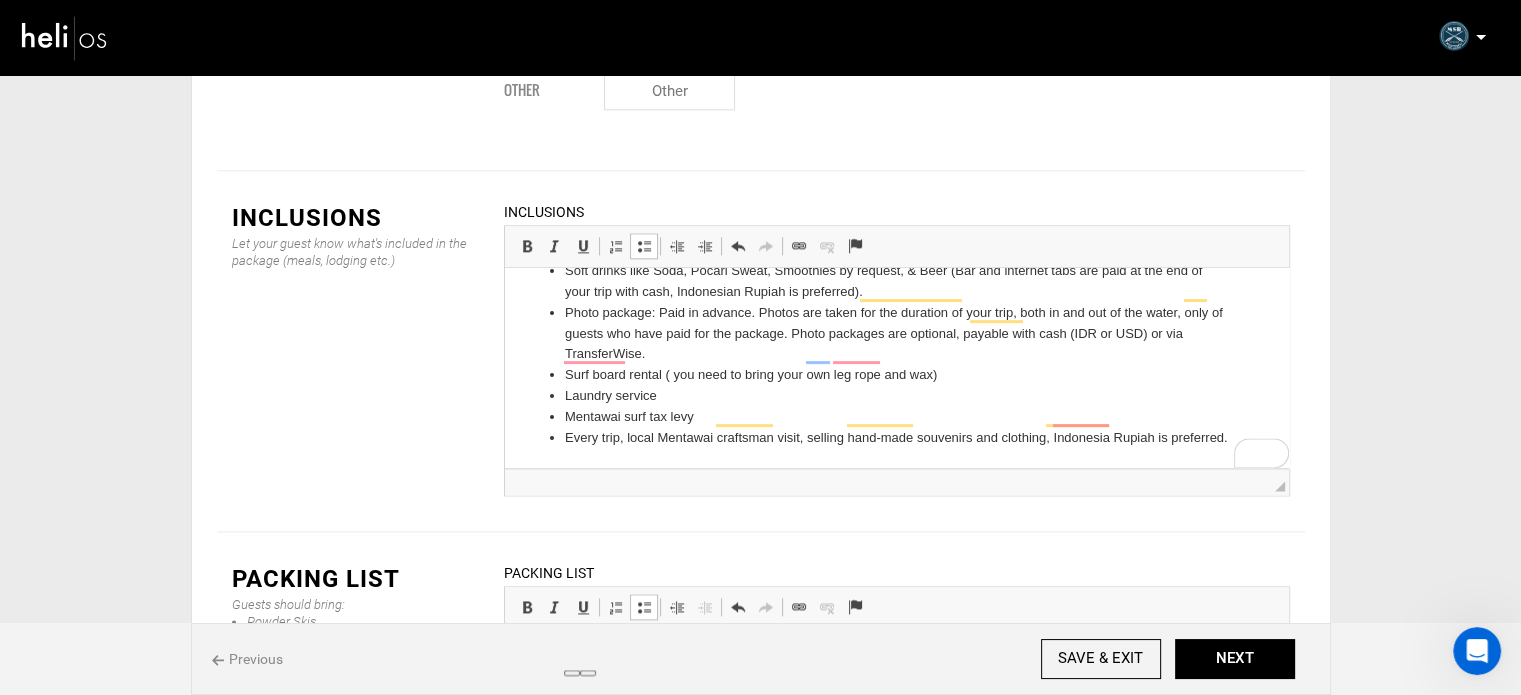 click on "Surf Gear" at bounding box center (896, 659) 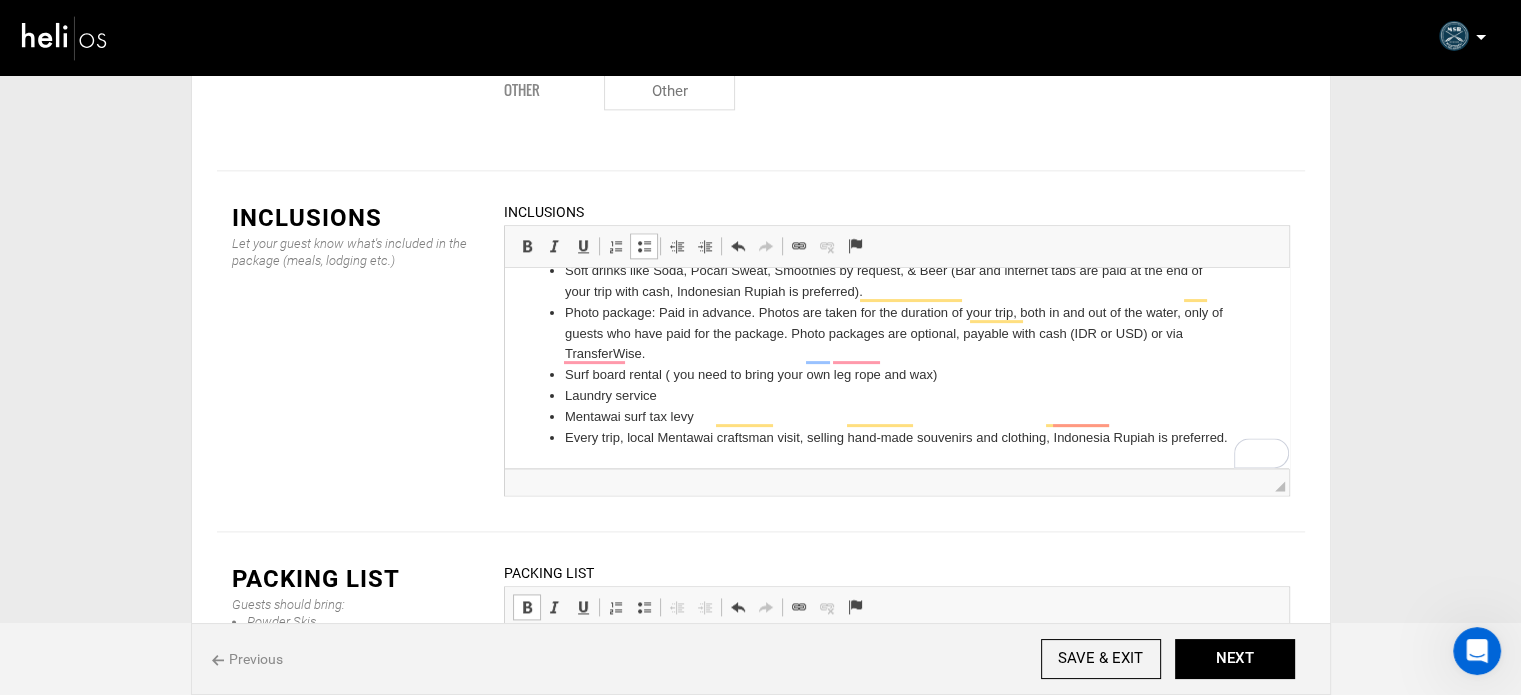 scroll, scrollTop: 200, scrollLeft: 0, axis: vertical 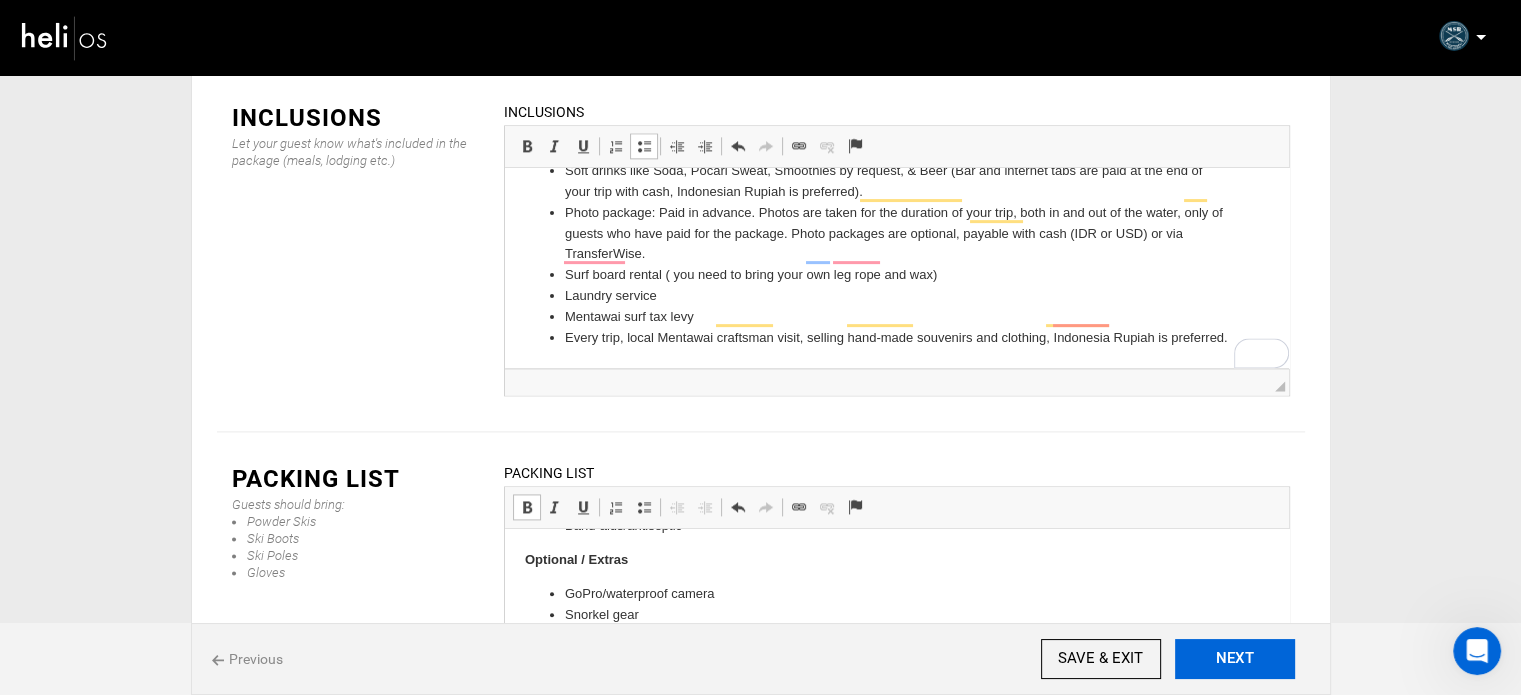 click on "NEXT" at bounding box center (1235, 659) 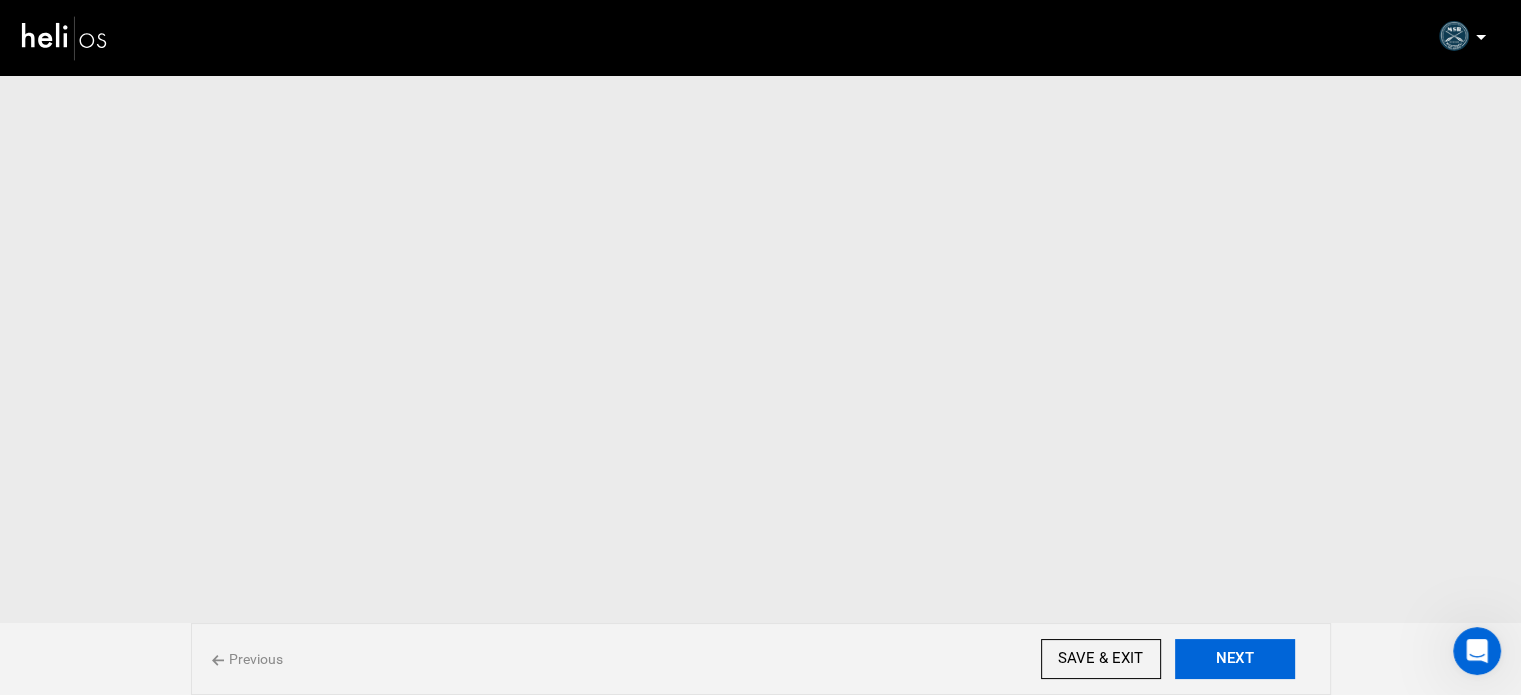scroll, scrollTop: 0, scrollLeft: 0, axis: both 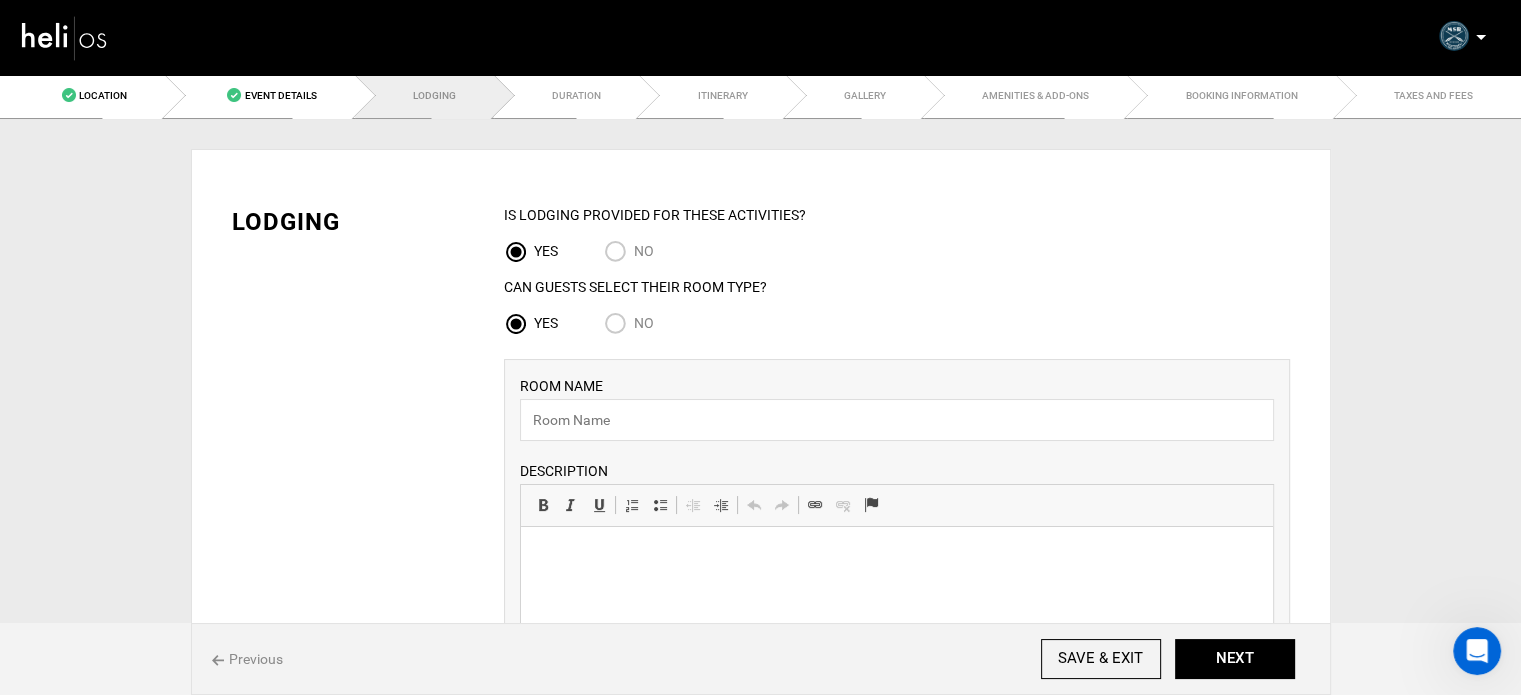 click on "ROOM NAME" at bounding box center [561, 386] 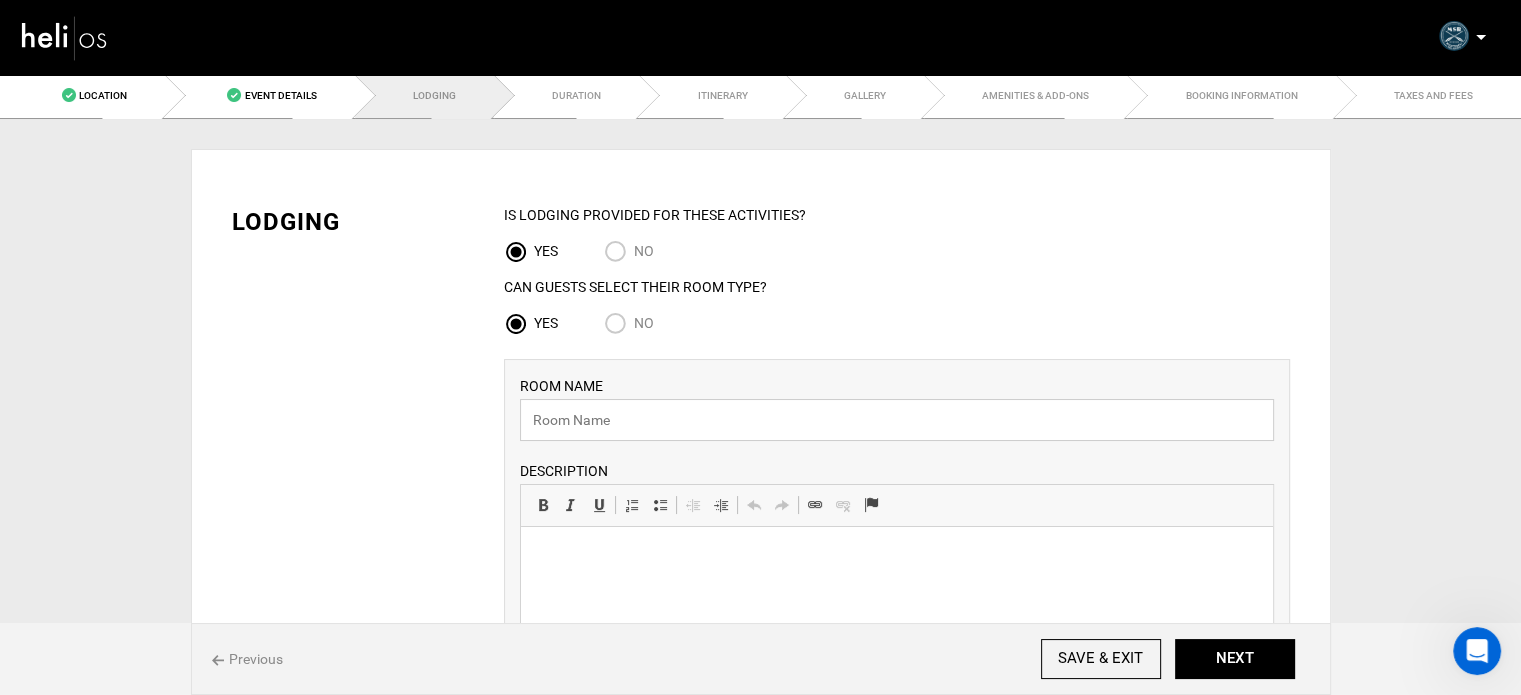 click at bounding box center [897, 420] 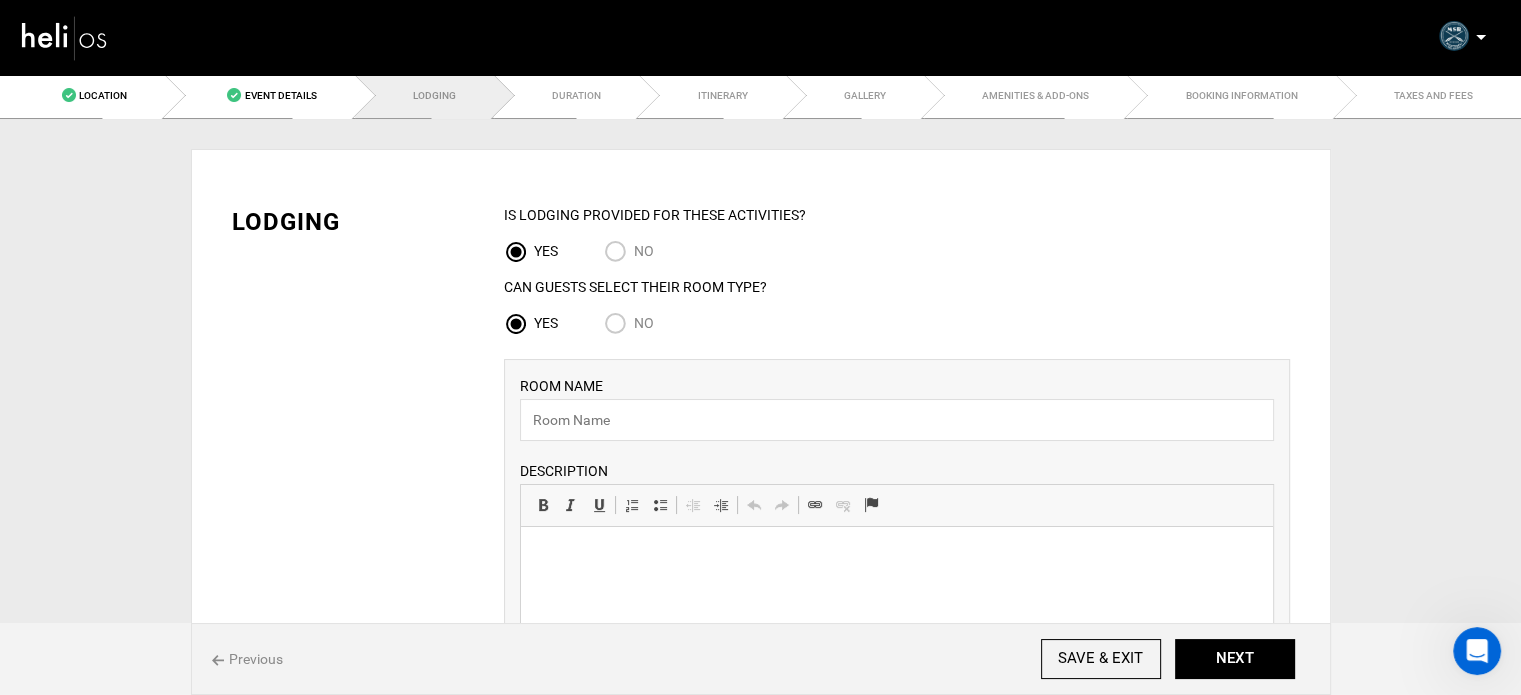 click on "No" at bounding box center [619, 325] 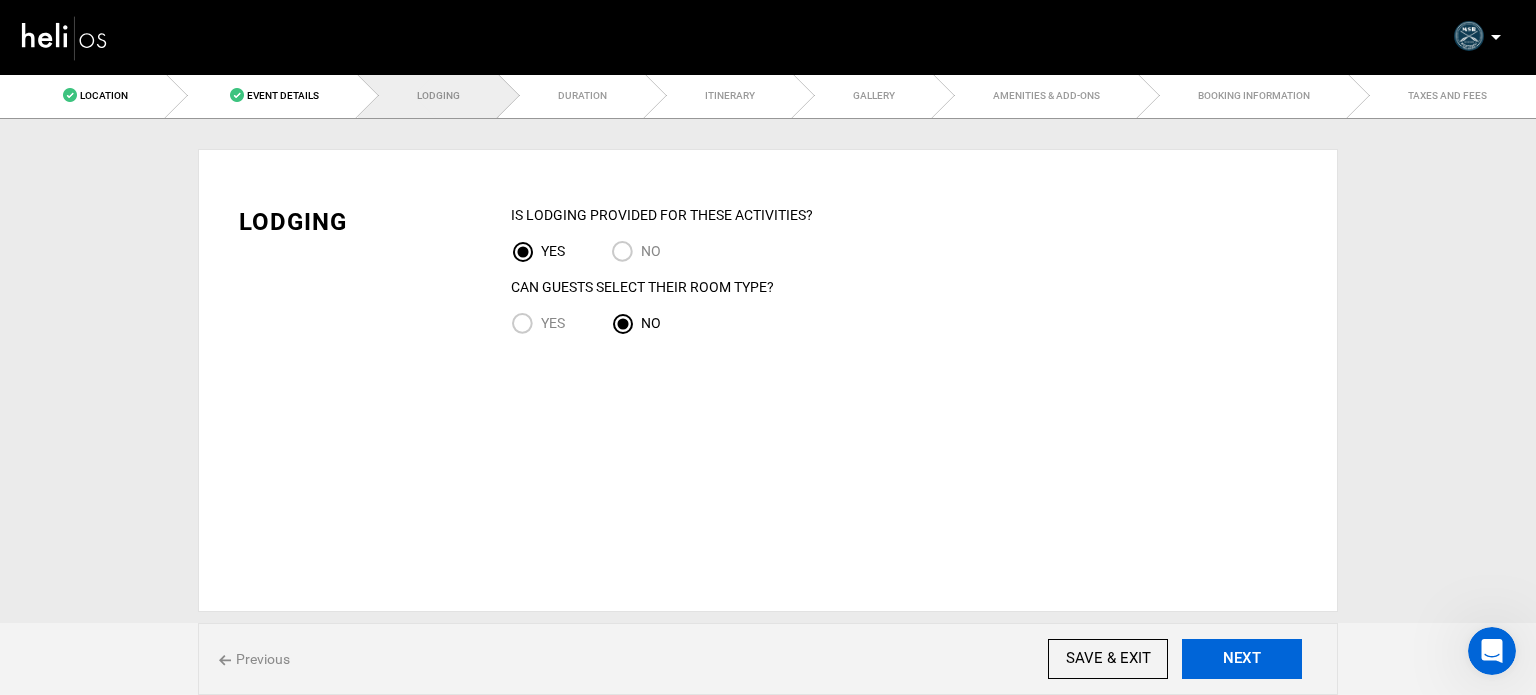 click on "NEXT" at bounding box center (1242, 659) 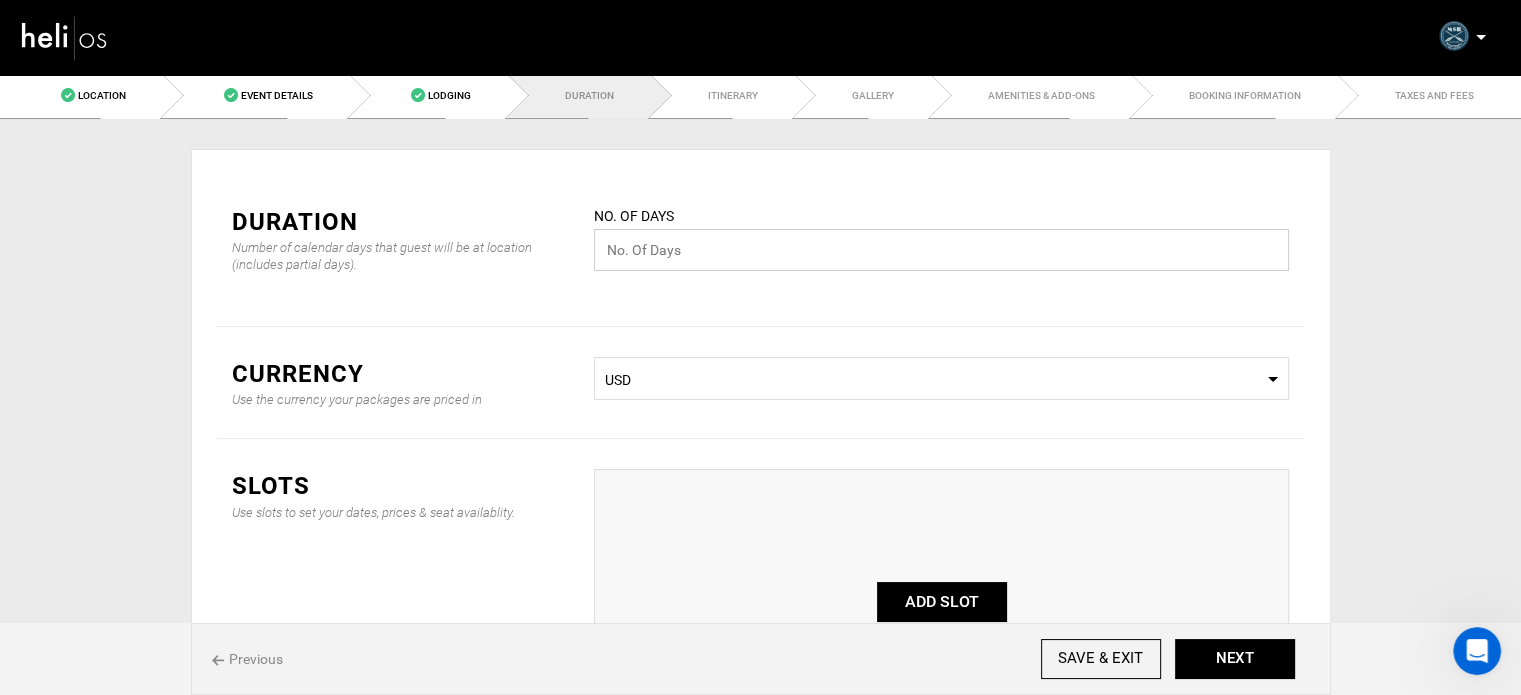 click at bounding box center [941, 250] 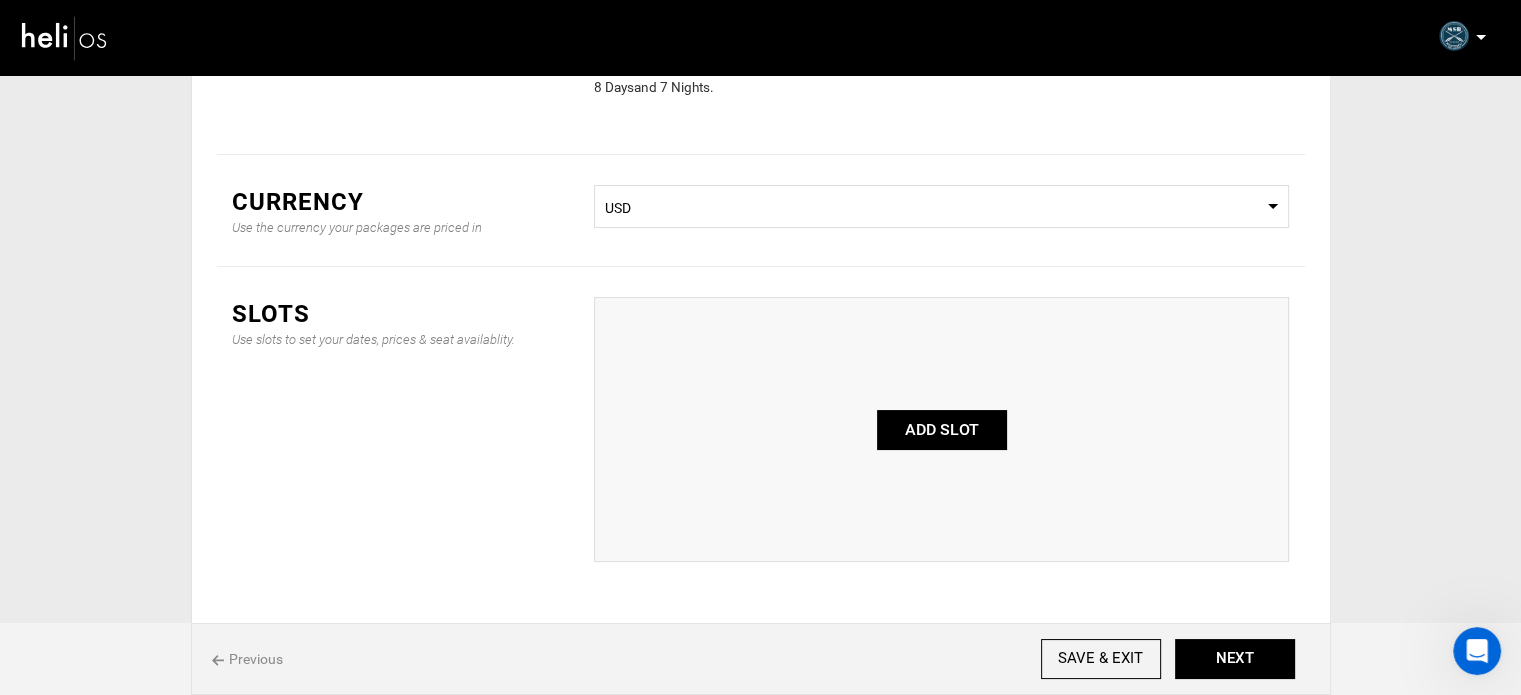 click on "ADD
SLOT" at bounding box center [942, 430] 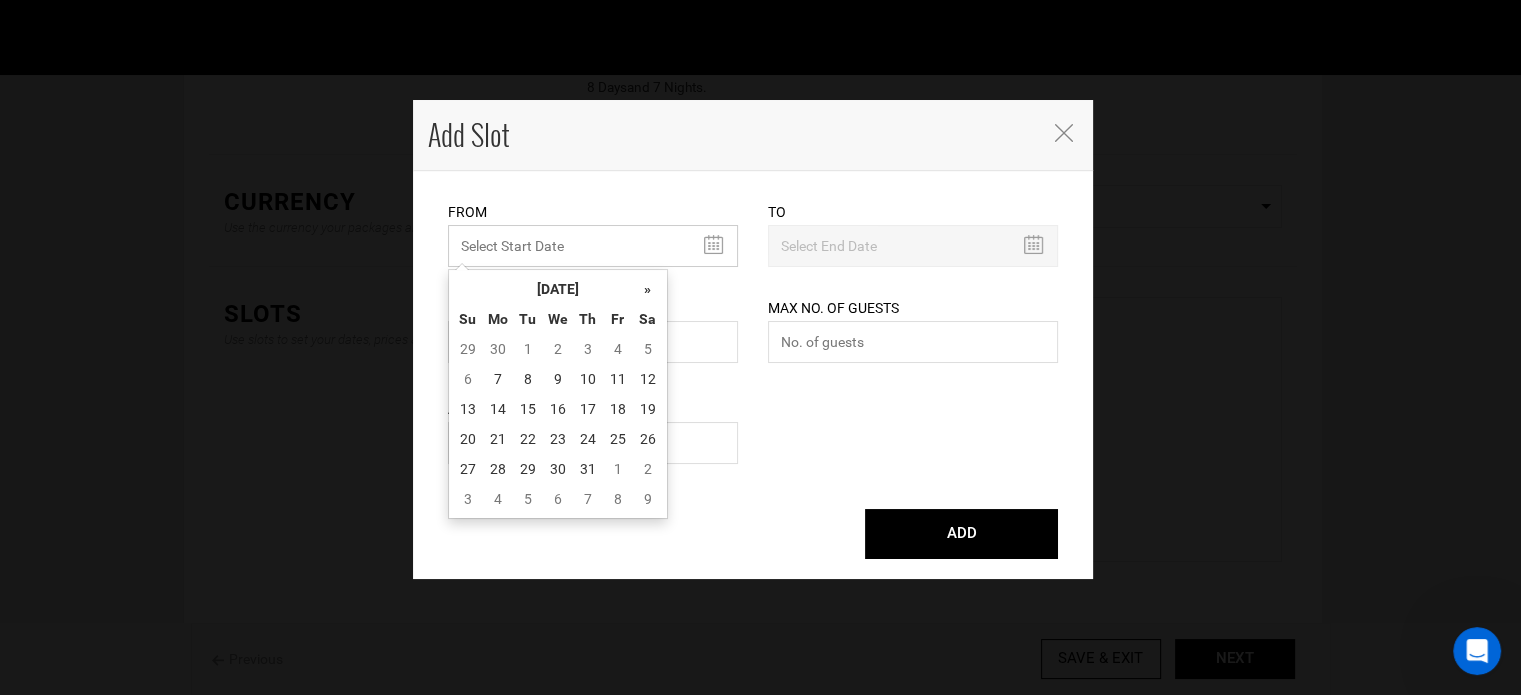 click on "MINIMUM NUMBER OF
NIGHTS" at bounding box center (593, 246) 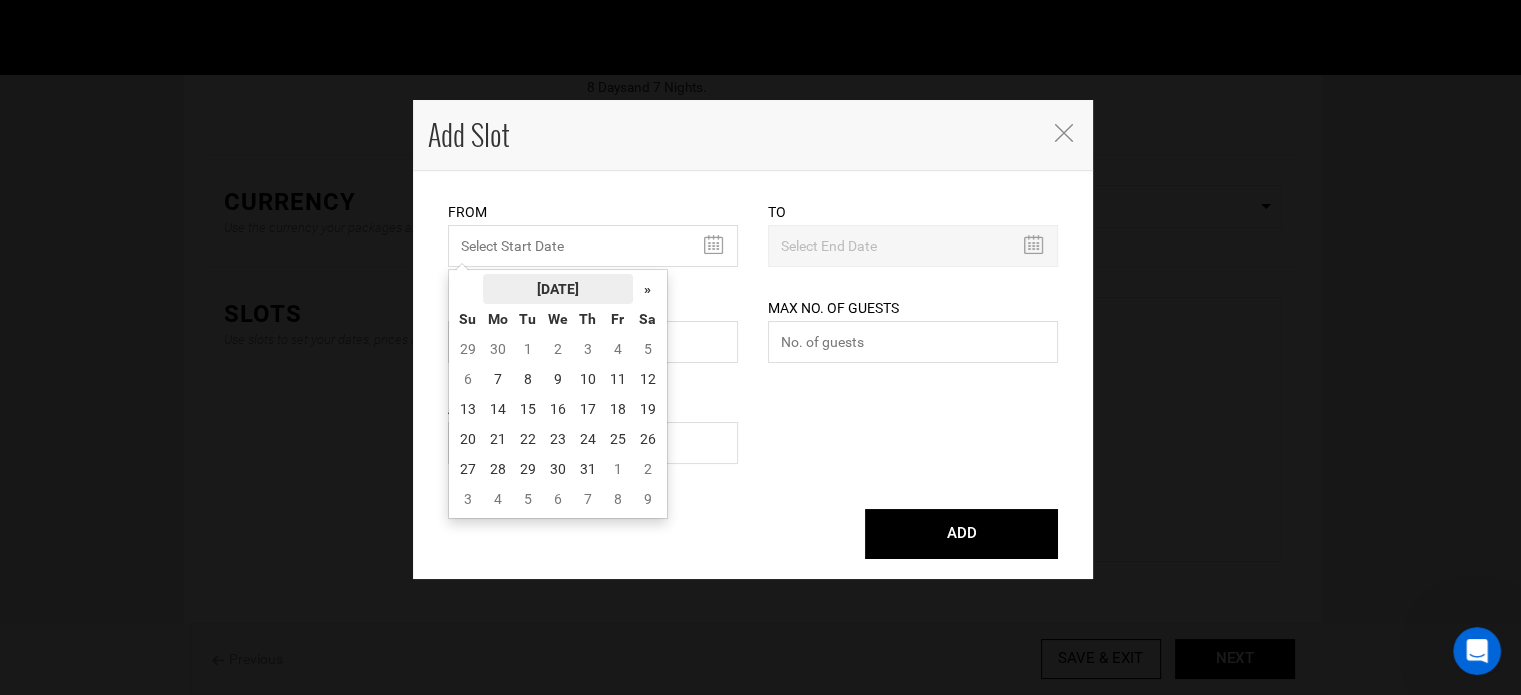 click on "[DATE]" at bounding box center [558, 289] 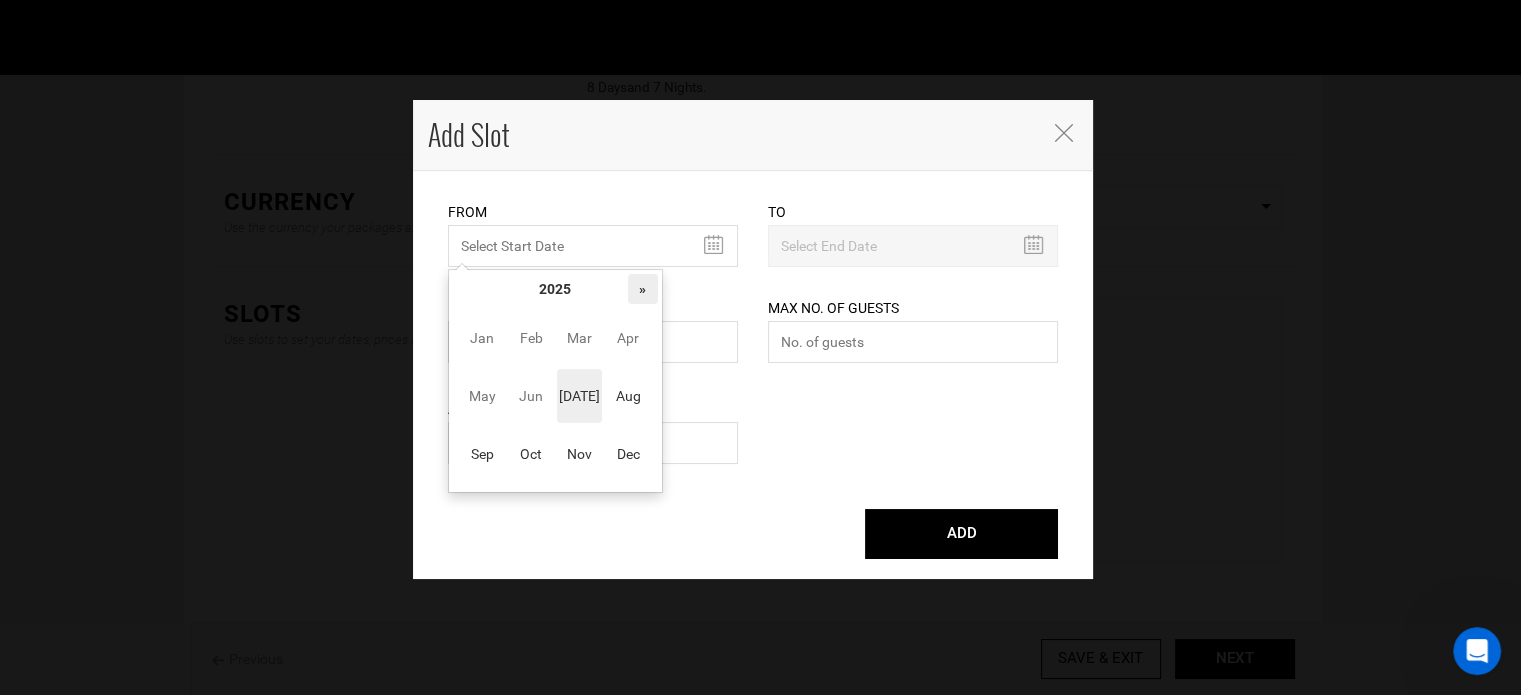click on "»" at bounding box center (643, 289) 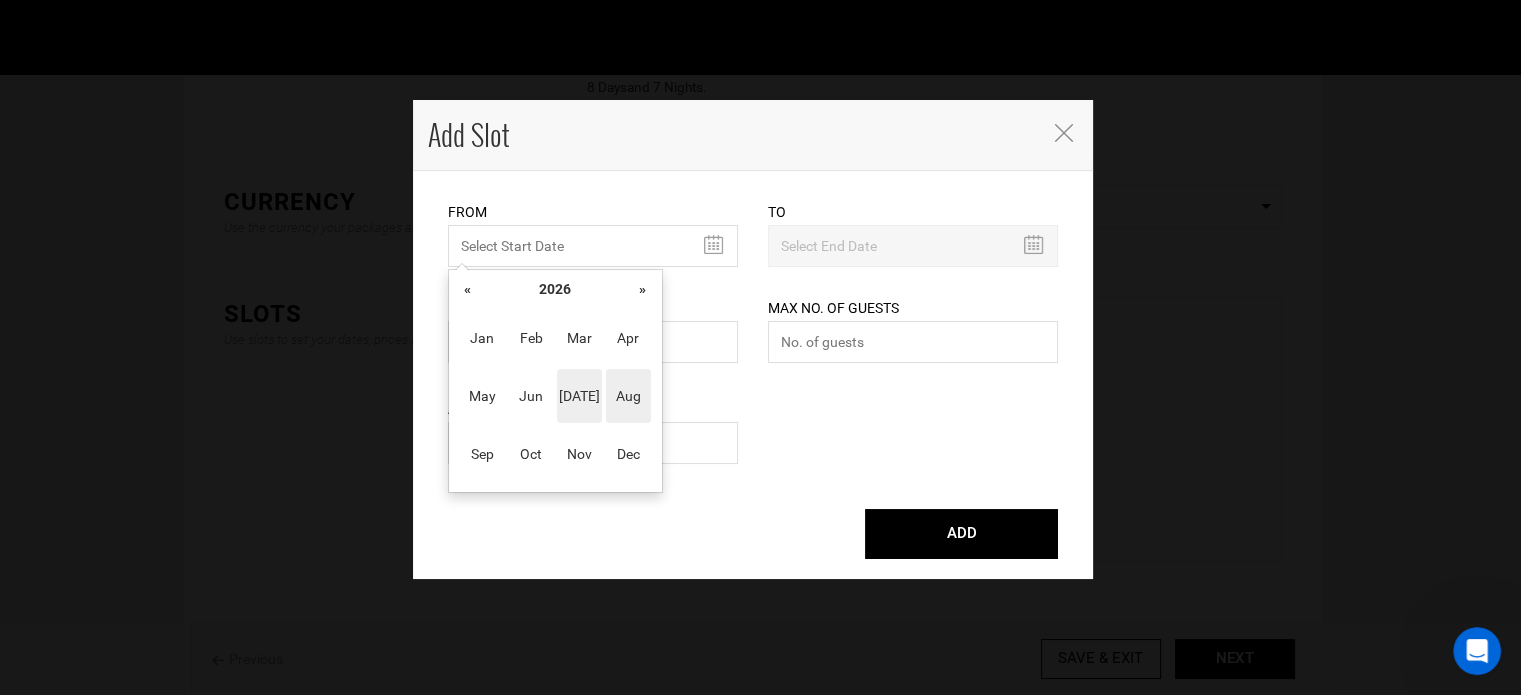 click on "Aug" at bounding box center (628, 396) 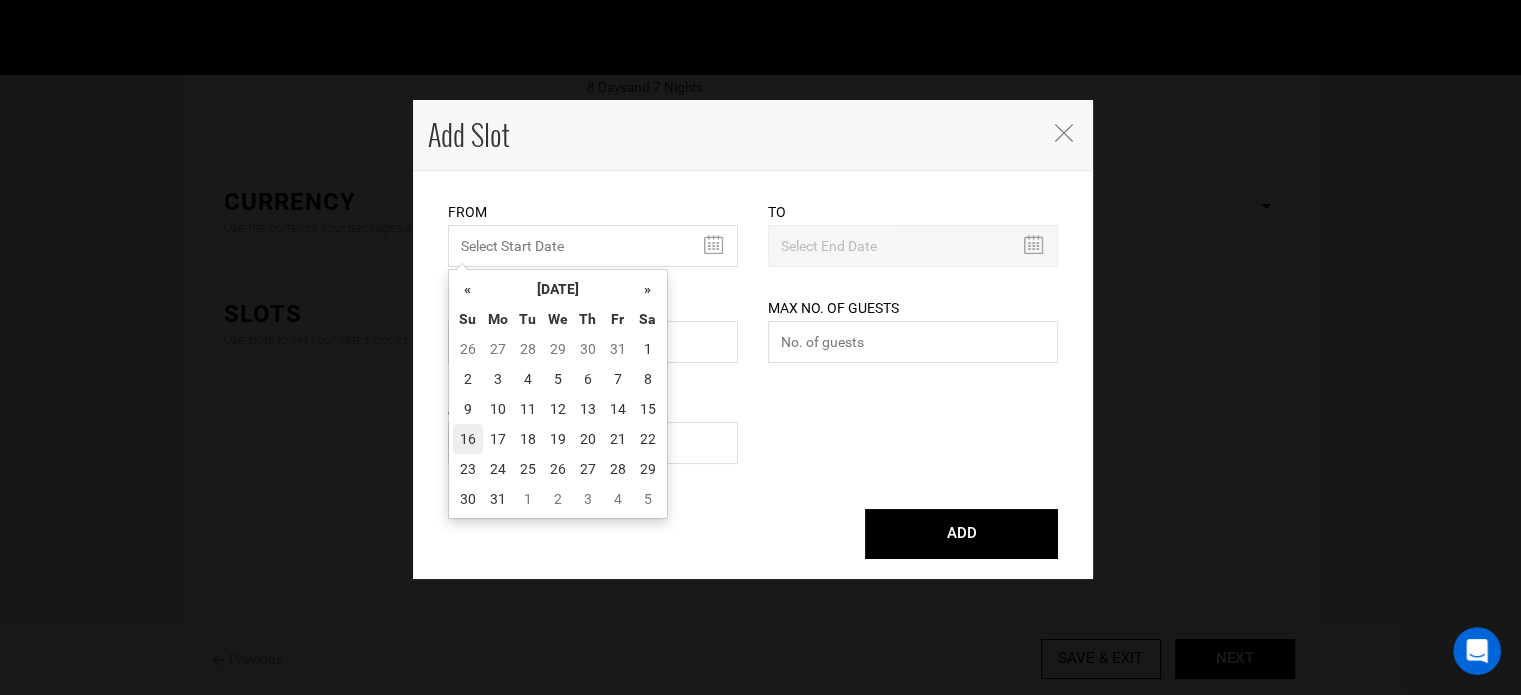 click on "16" at bounding box center [468, 439] 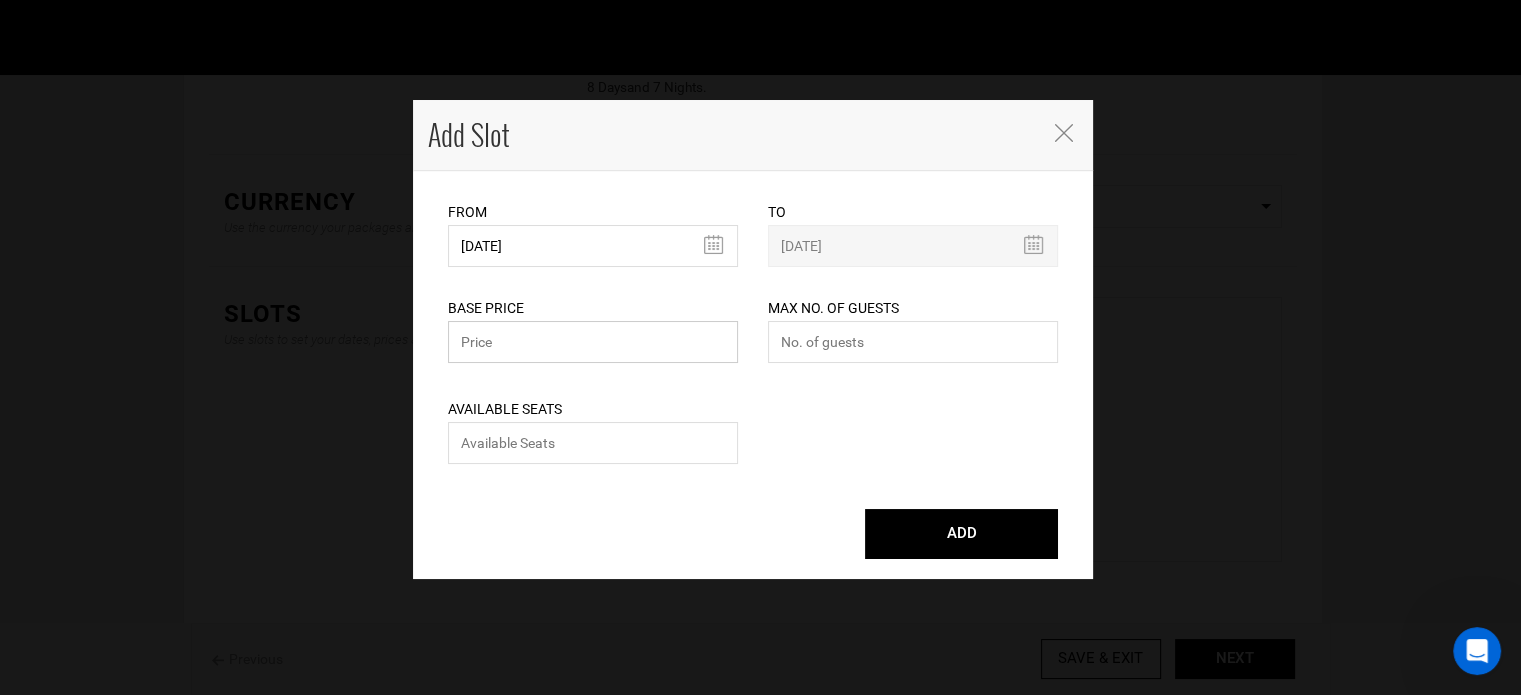 click at bounding box center (593, 342) 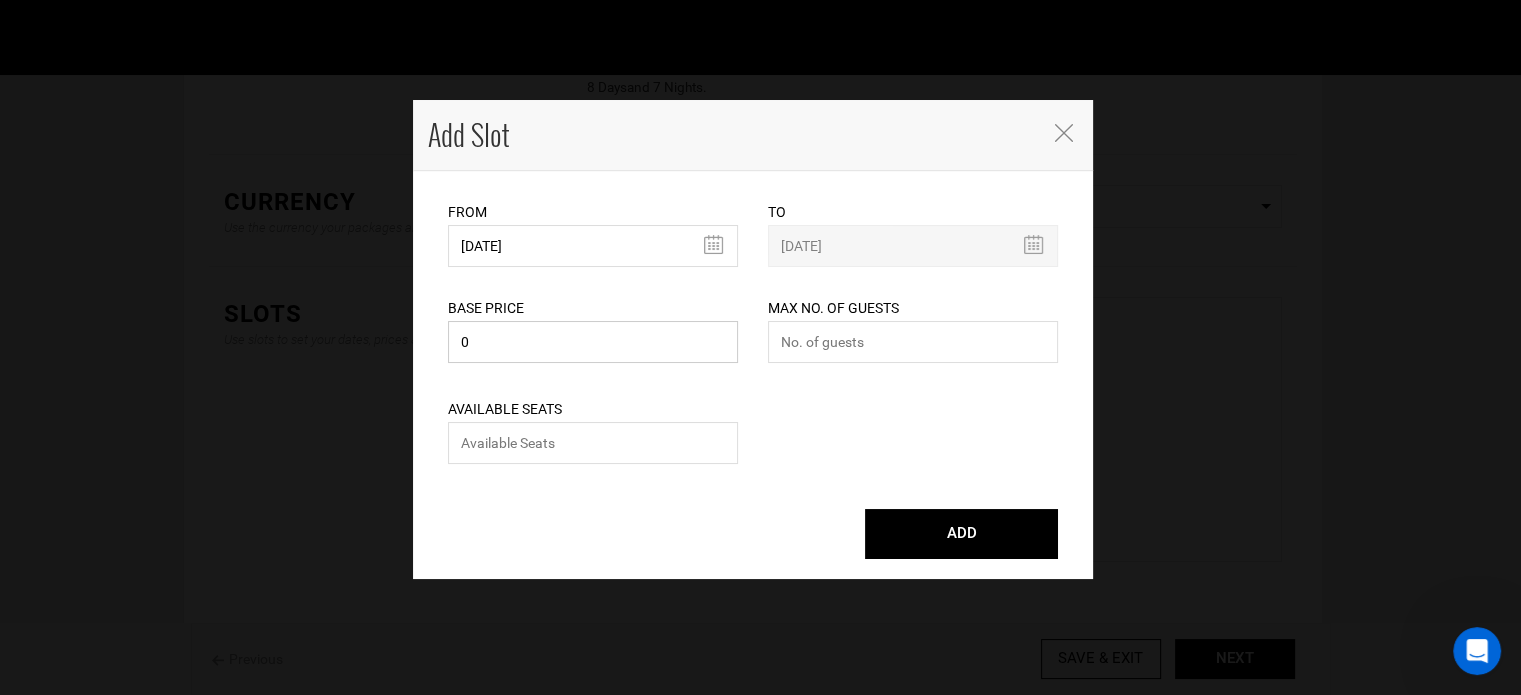 type on "0" 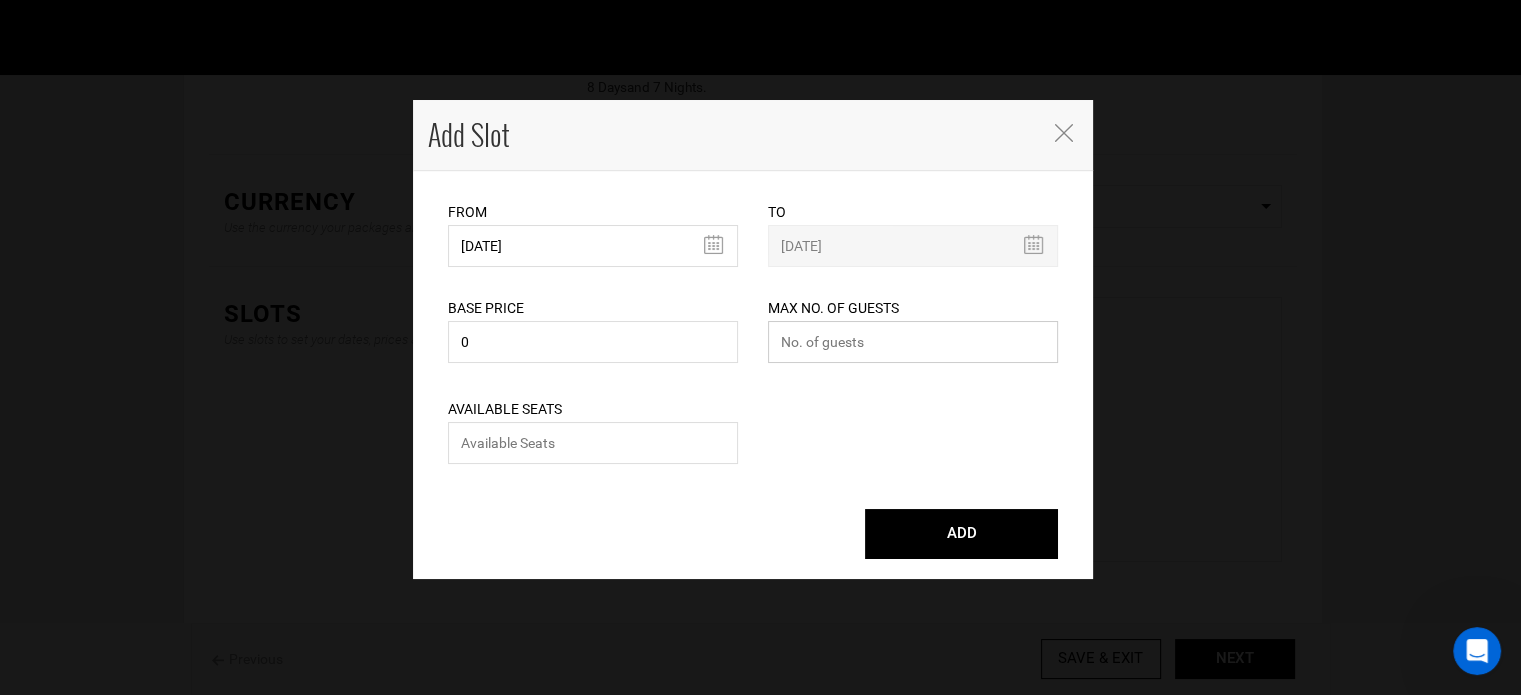 click at bounding box center (913, 342) 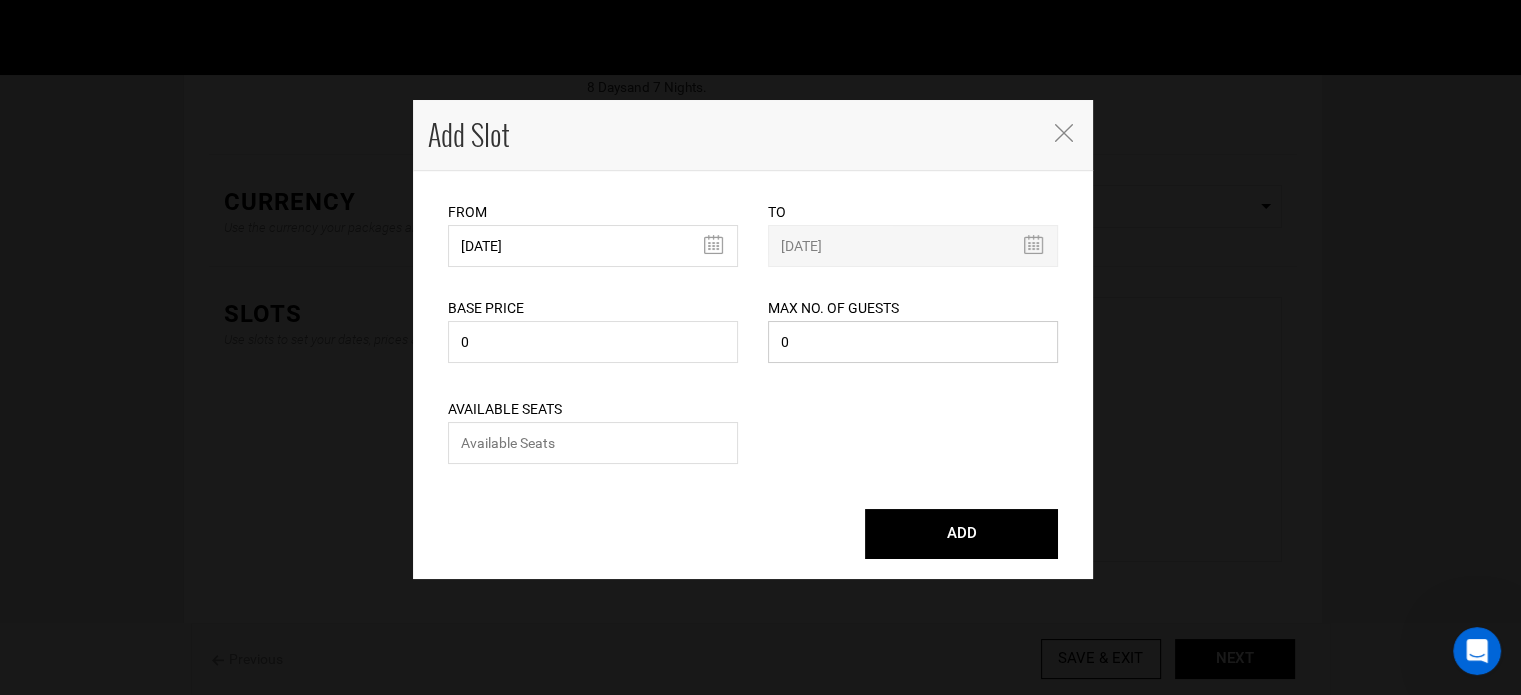 type on "0" 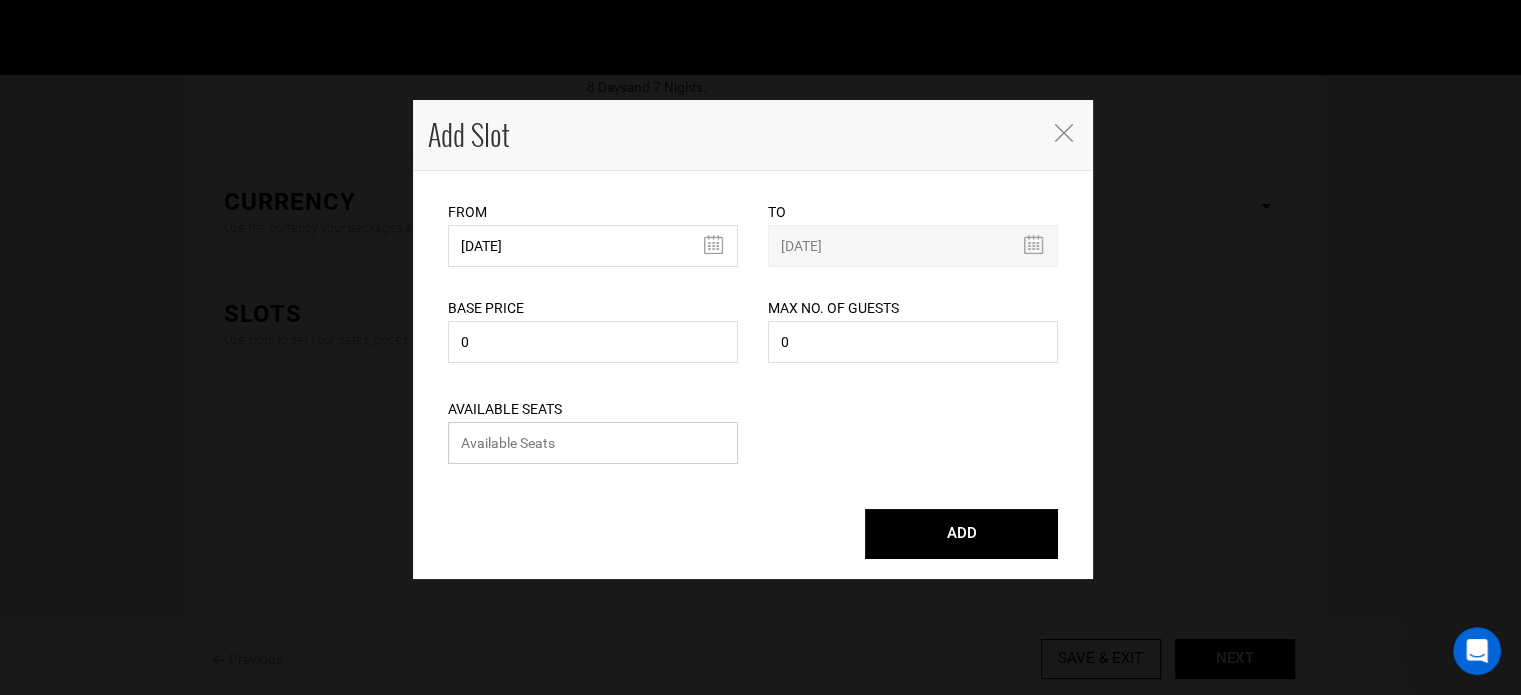 click at bounding box center [593, 443] 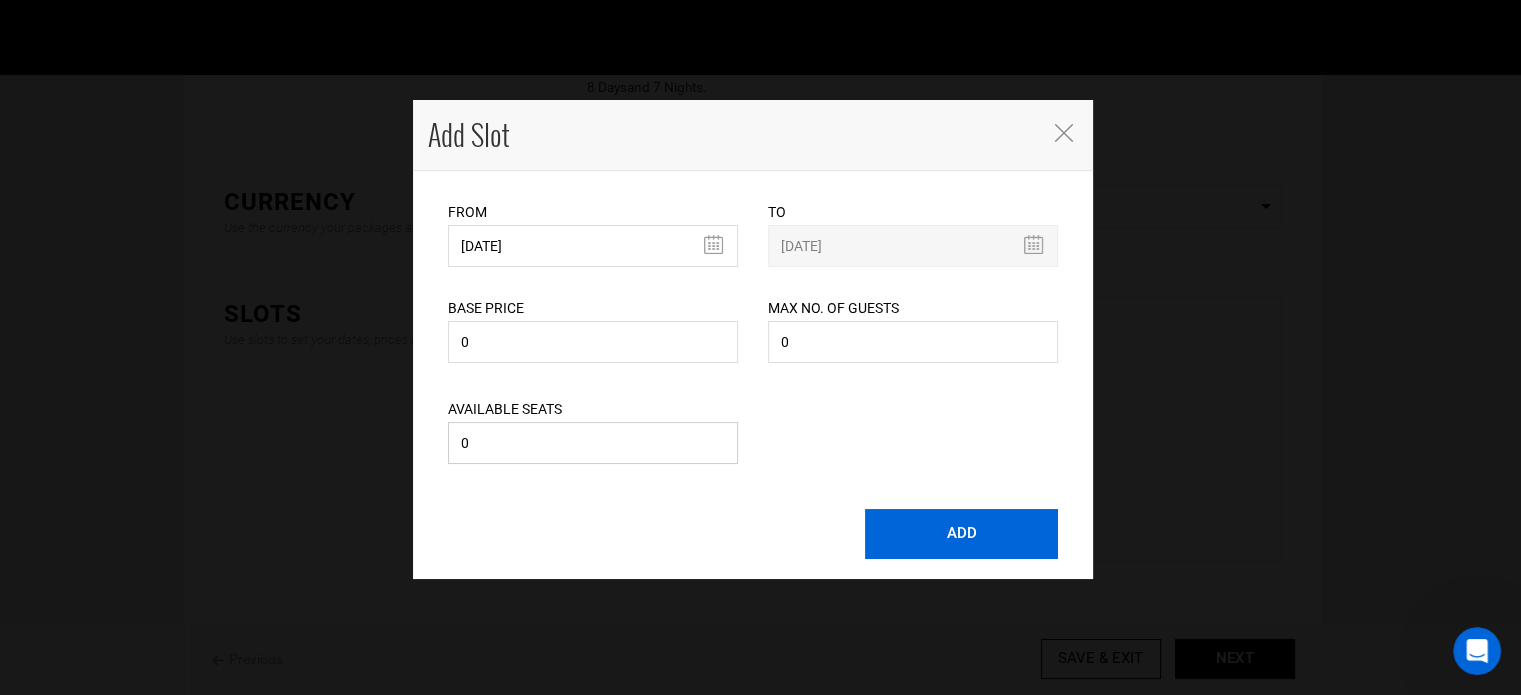 type on "0" 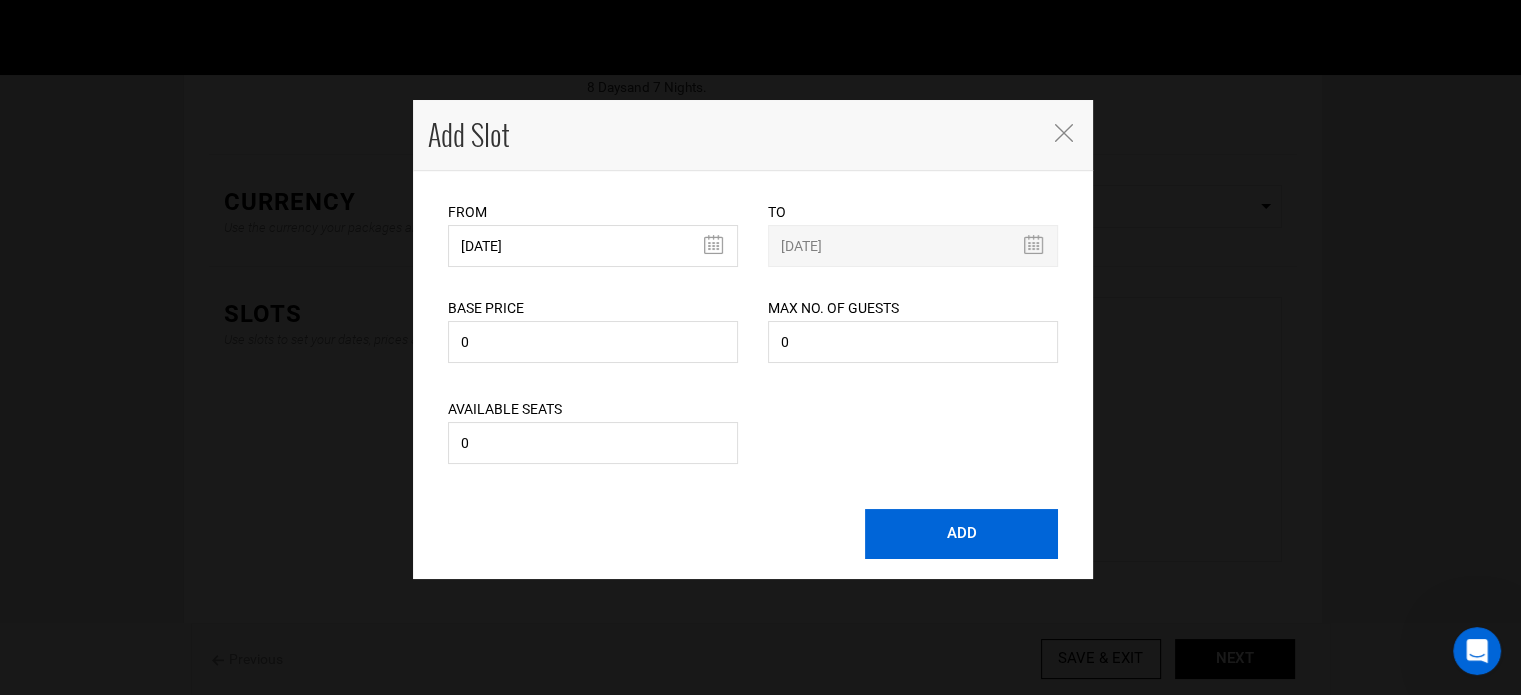 click on "ADD" at bounding box center (961, 534) 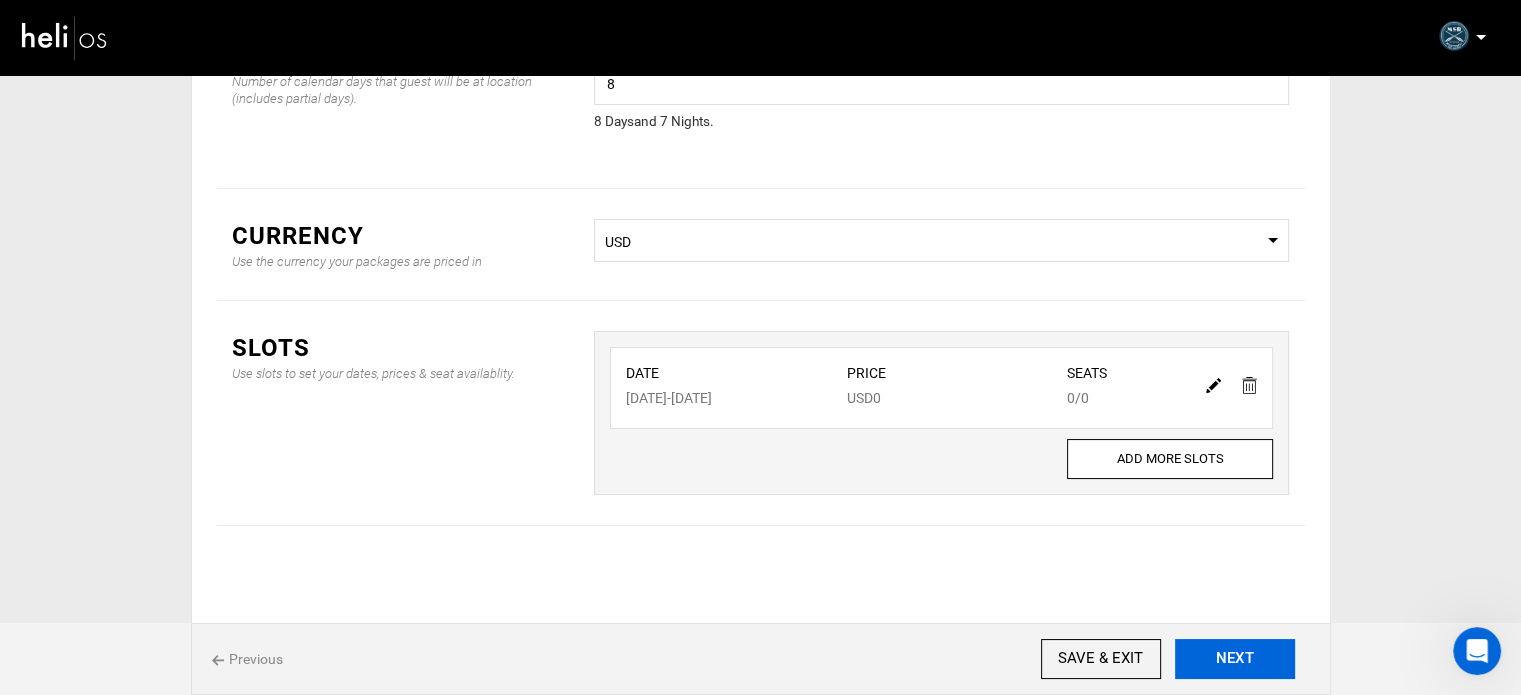 click on "NEXT" at bounding box center [1235, 659] 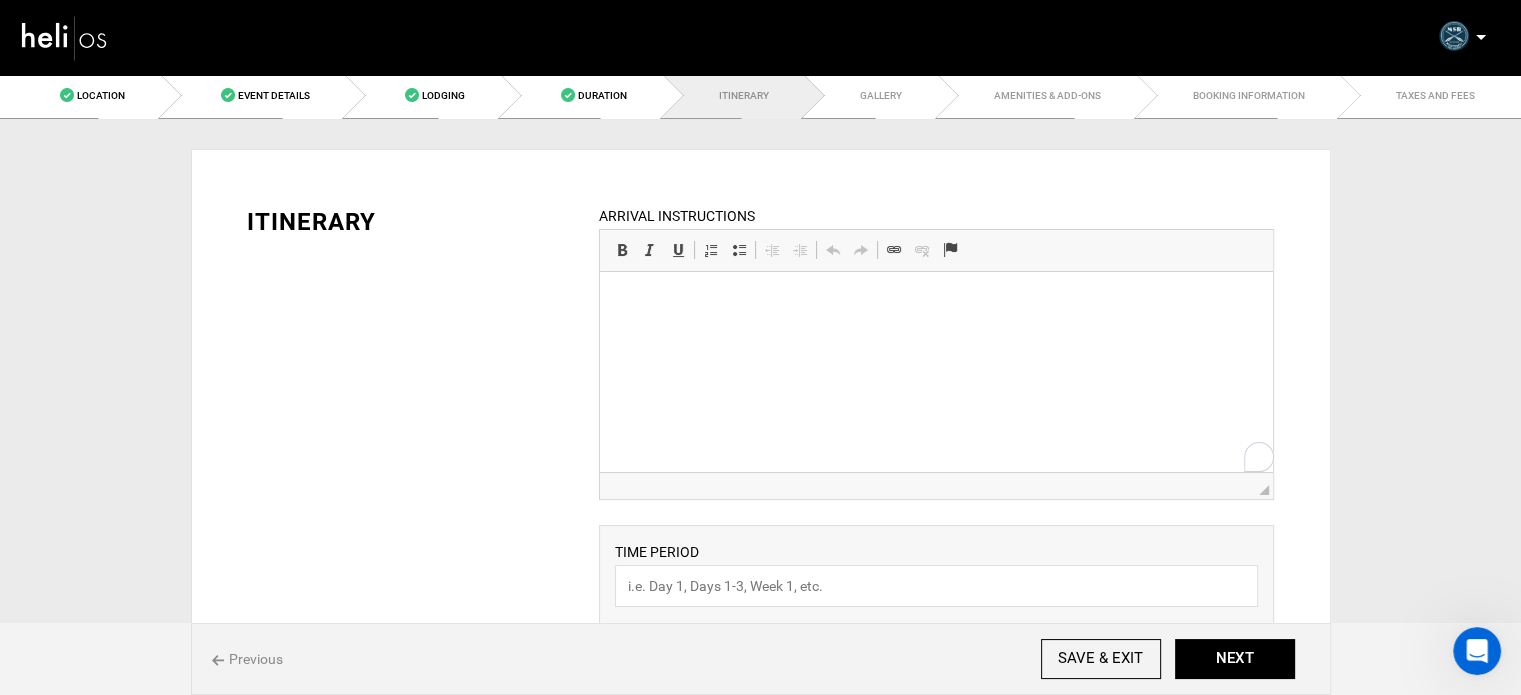 click at bounding box center (936, 302) 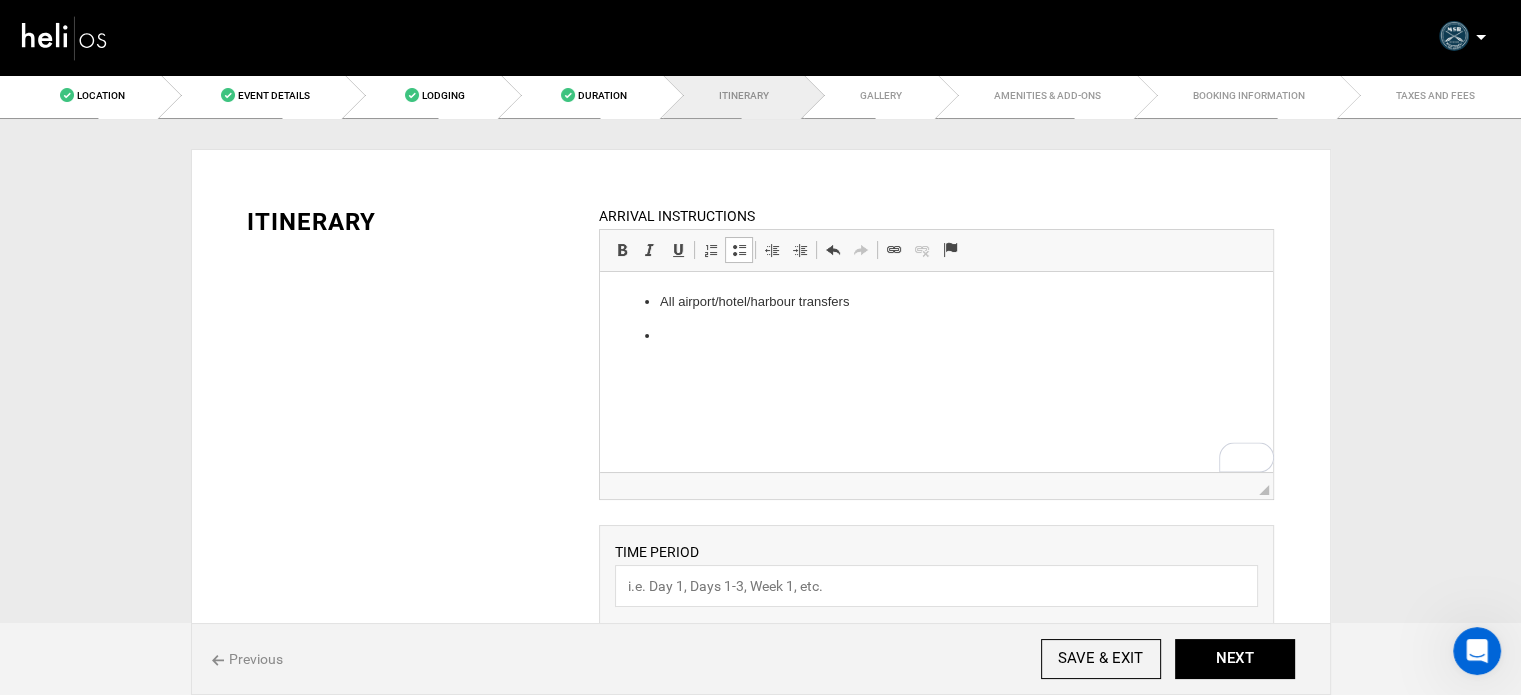 click at bounding box center (739, 250) 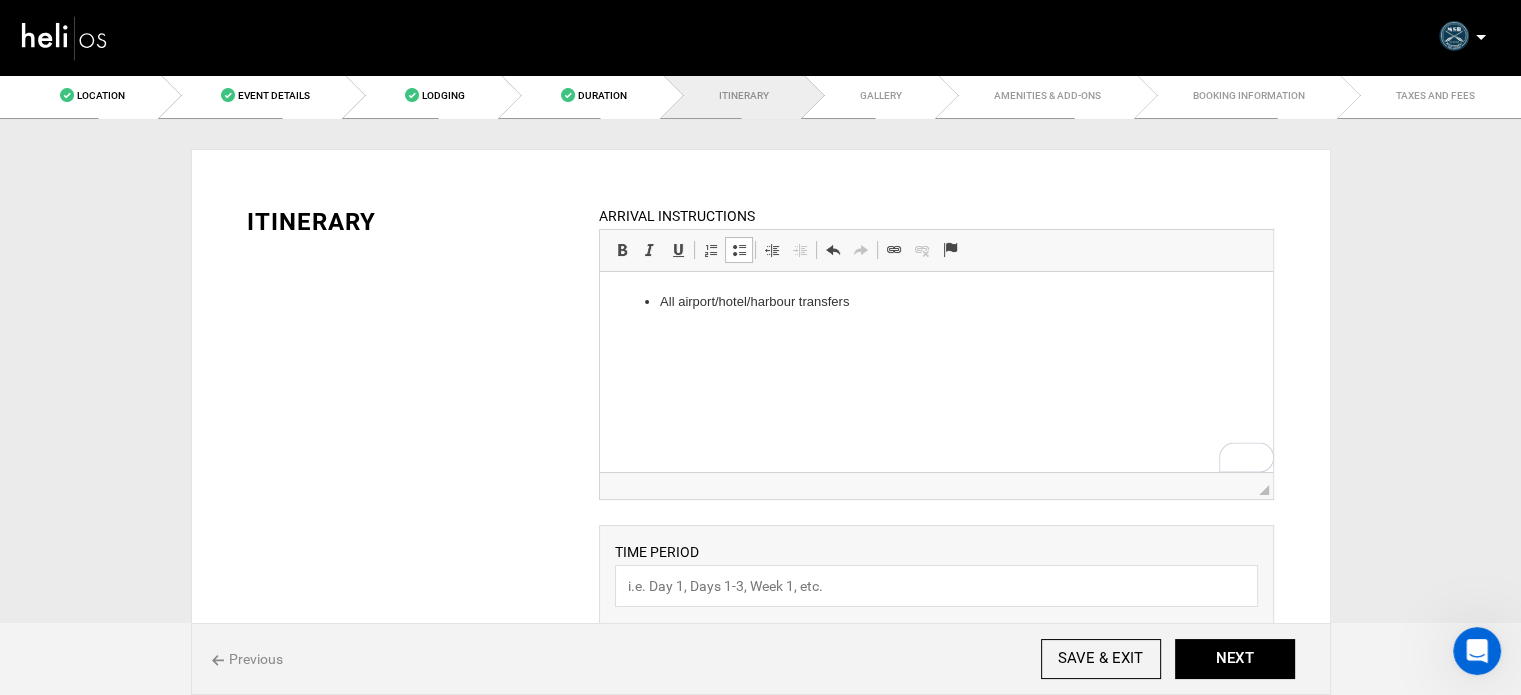 click on "All airport/hotel/harbour transfers" at bounding box center (936, 302) 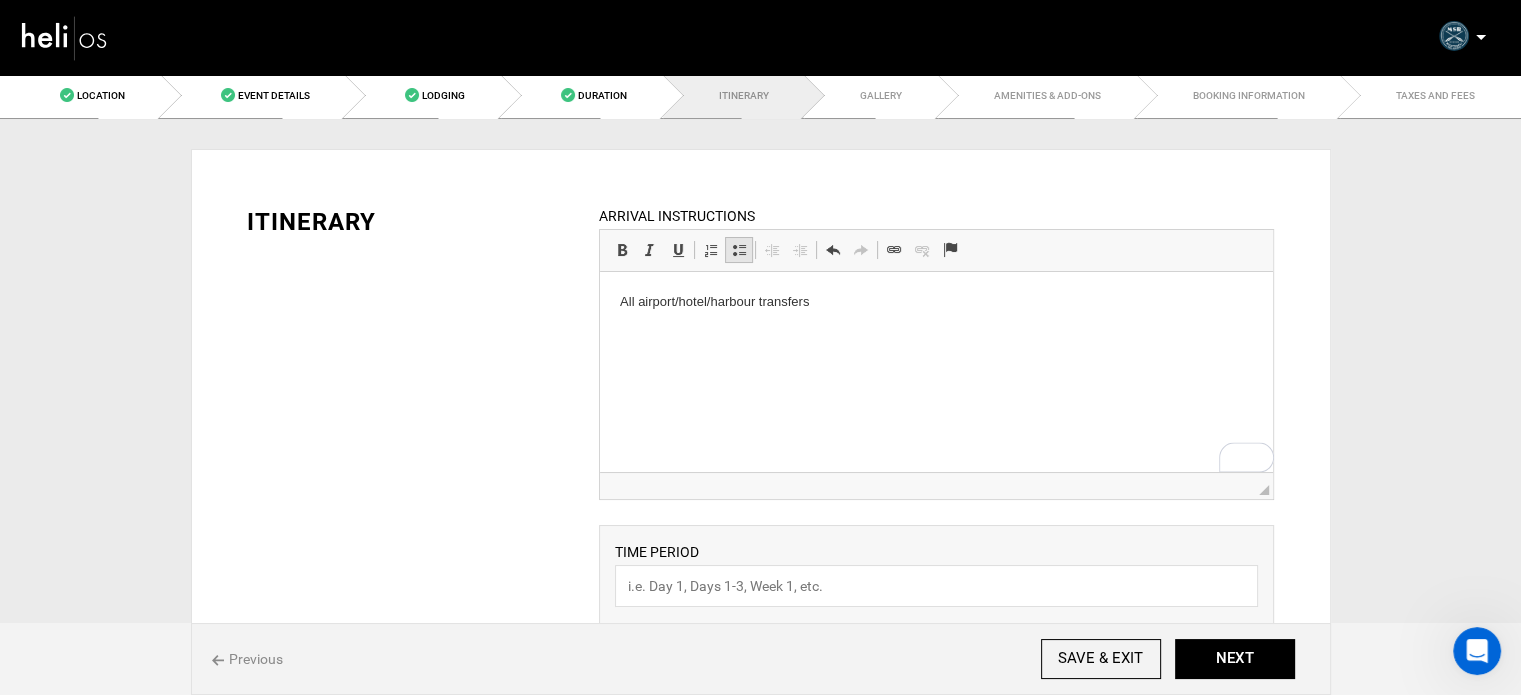 click at bounding box center (739, 250) 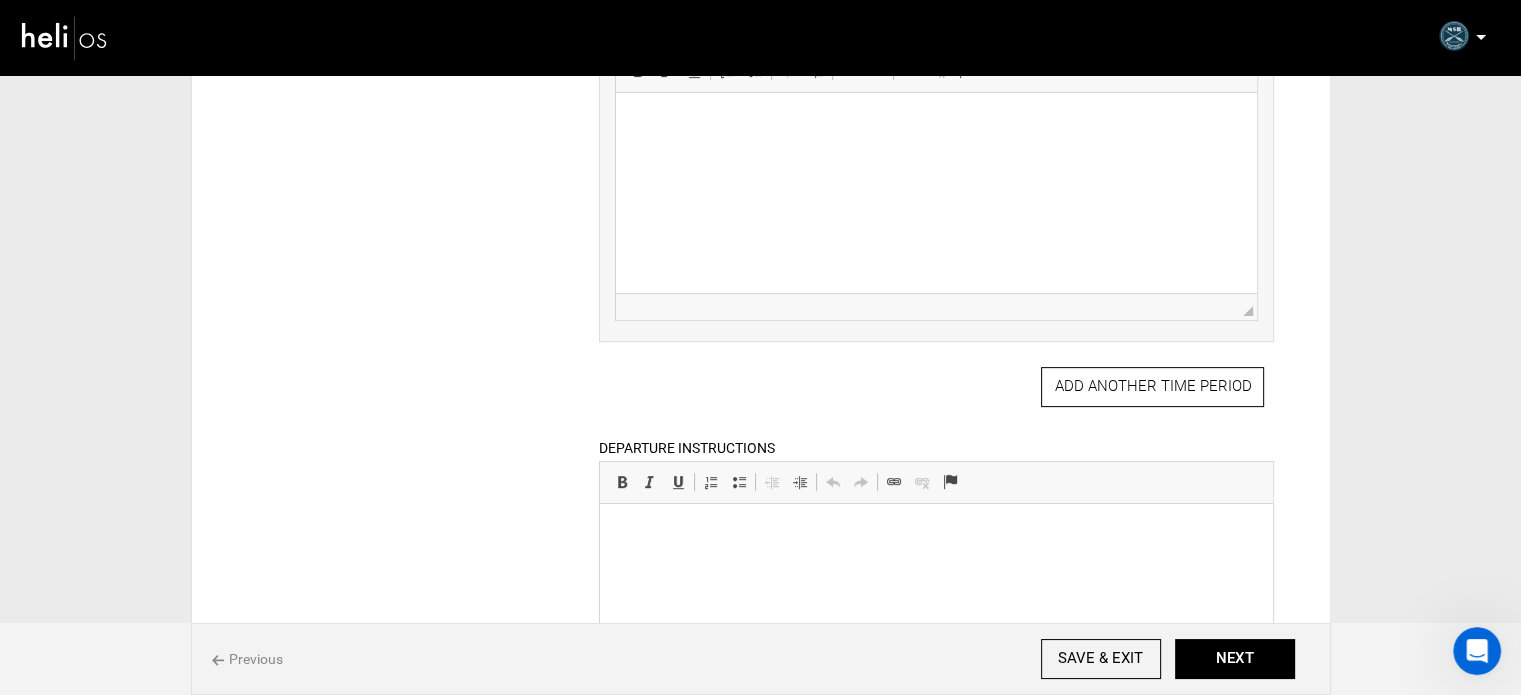 scroll, scrollTop: 929, scrollLeft: 0, axis: vertical 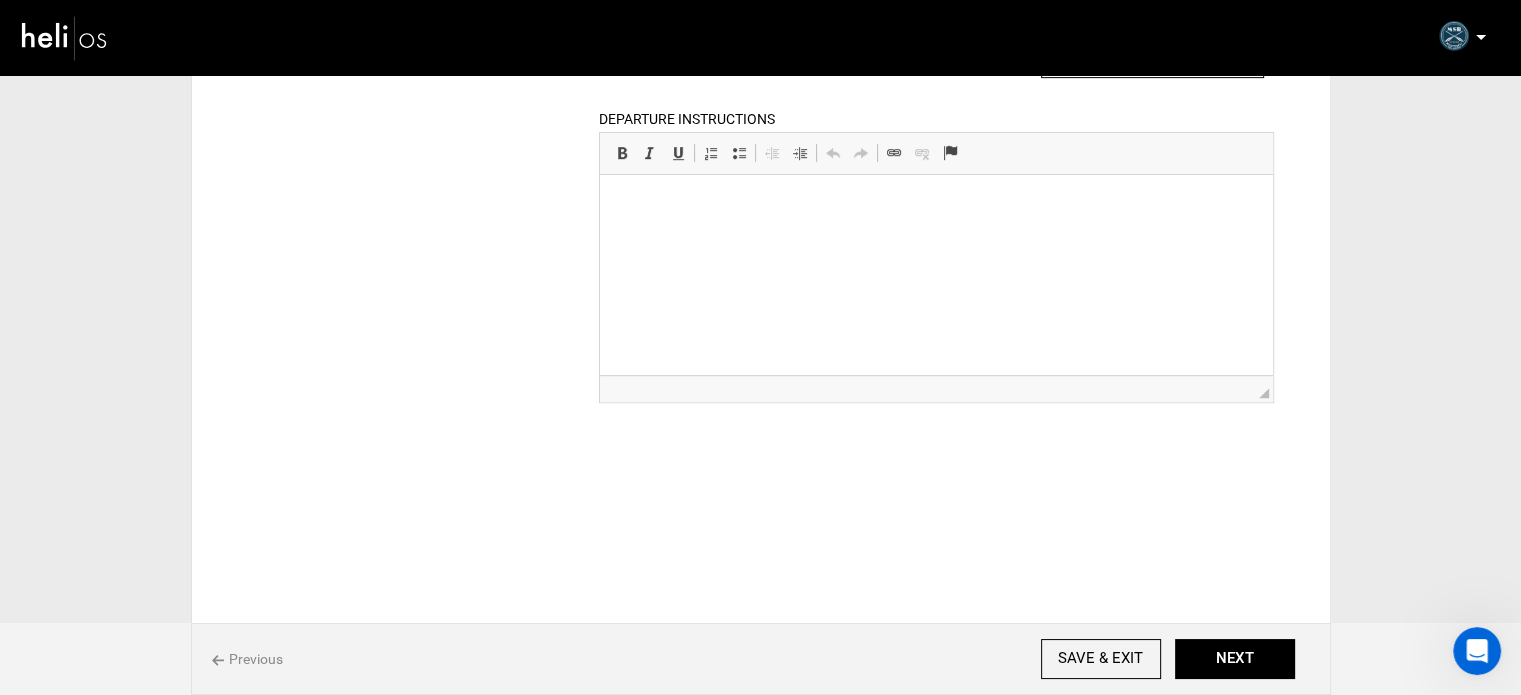 click at bounding box center [936, 205] 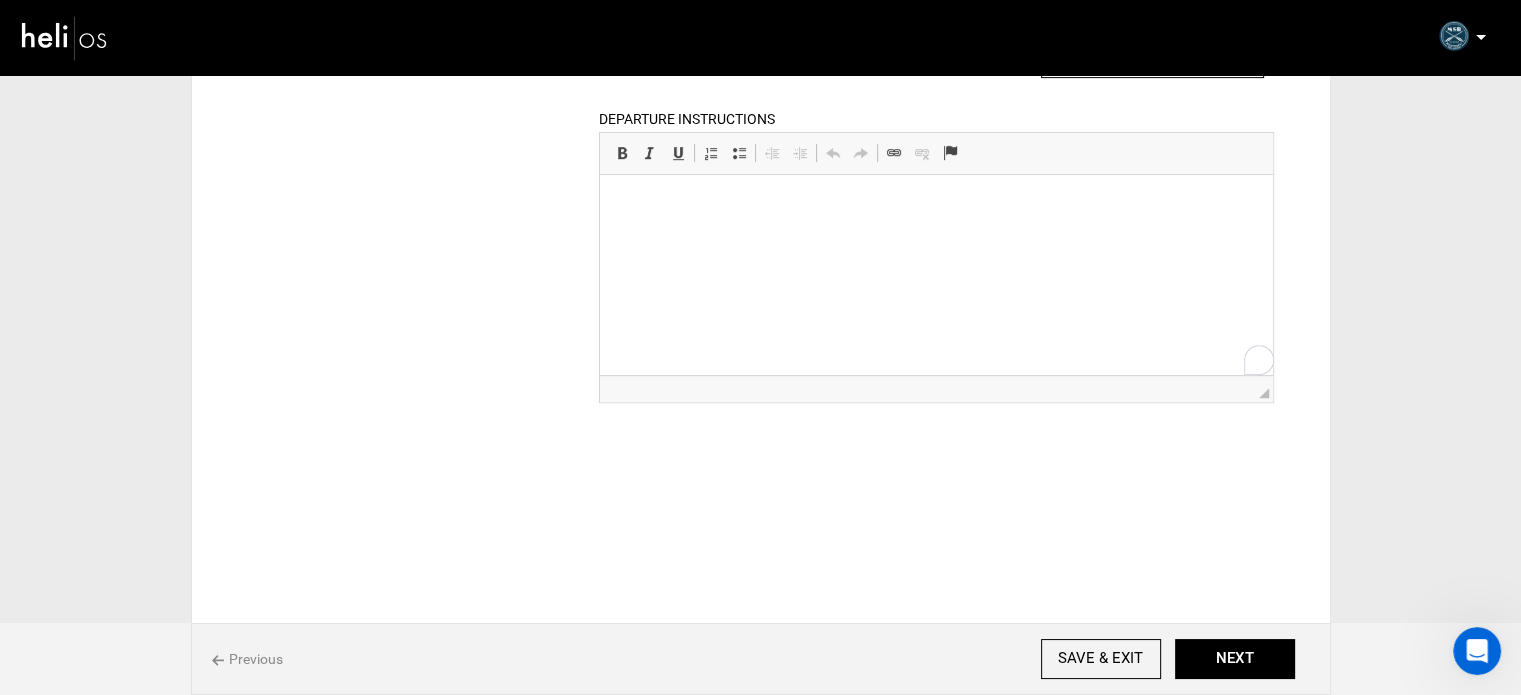 paste 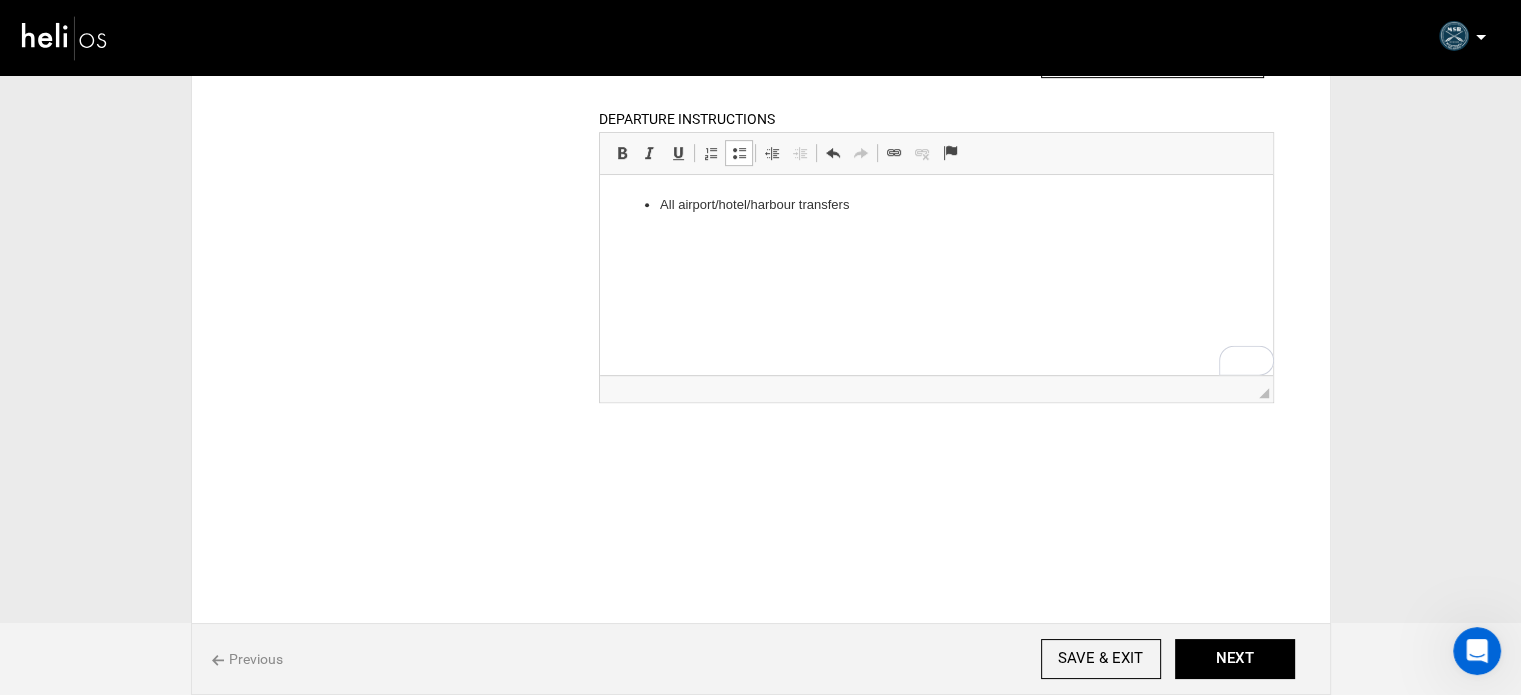 type 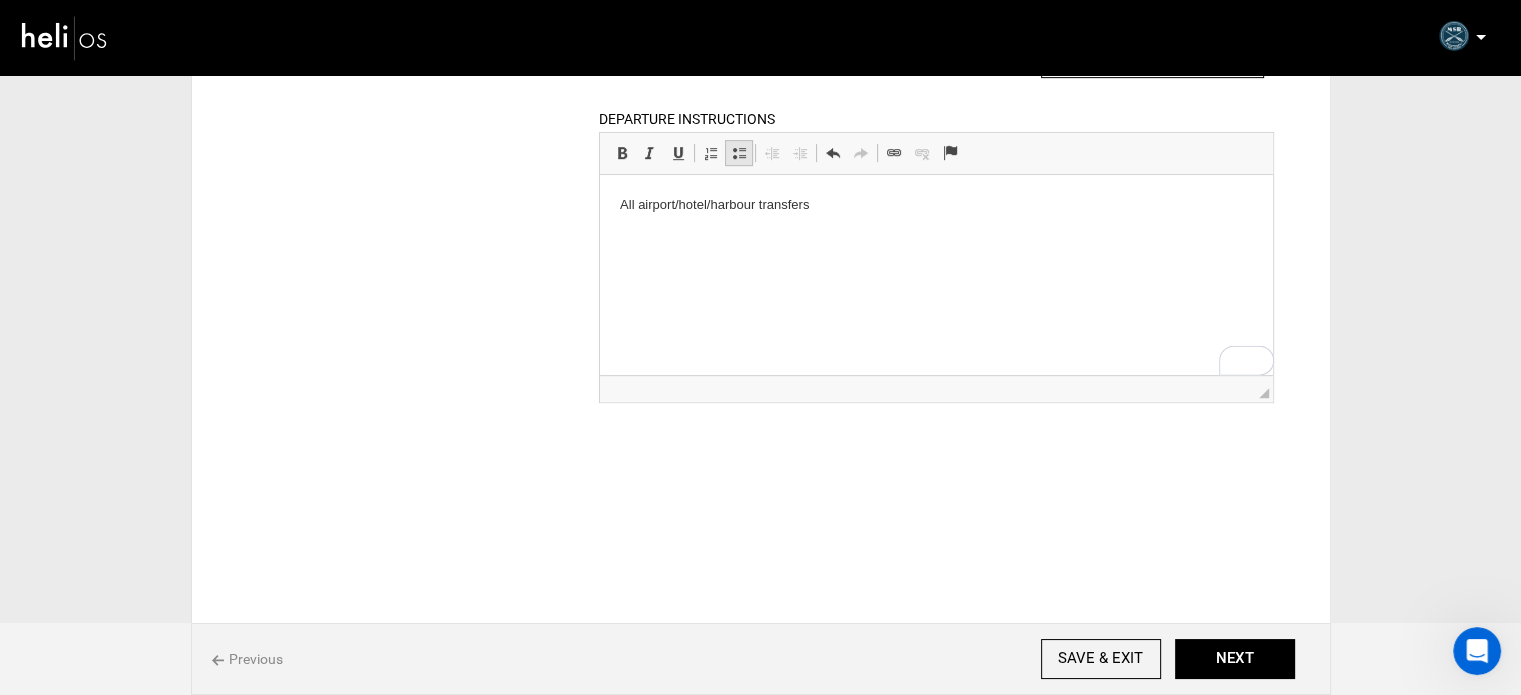 click at bounding box center [739, 153] 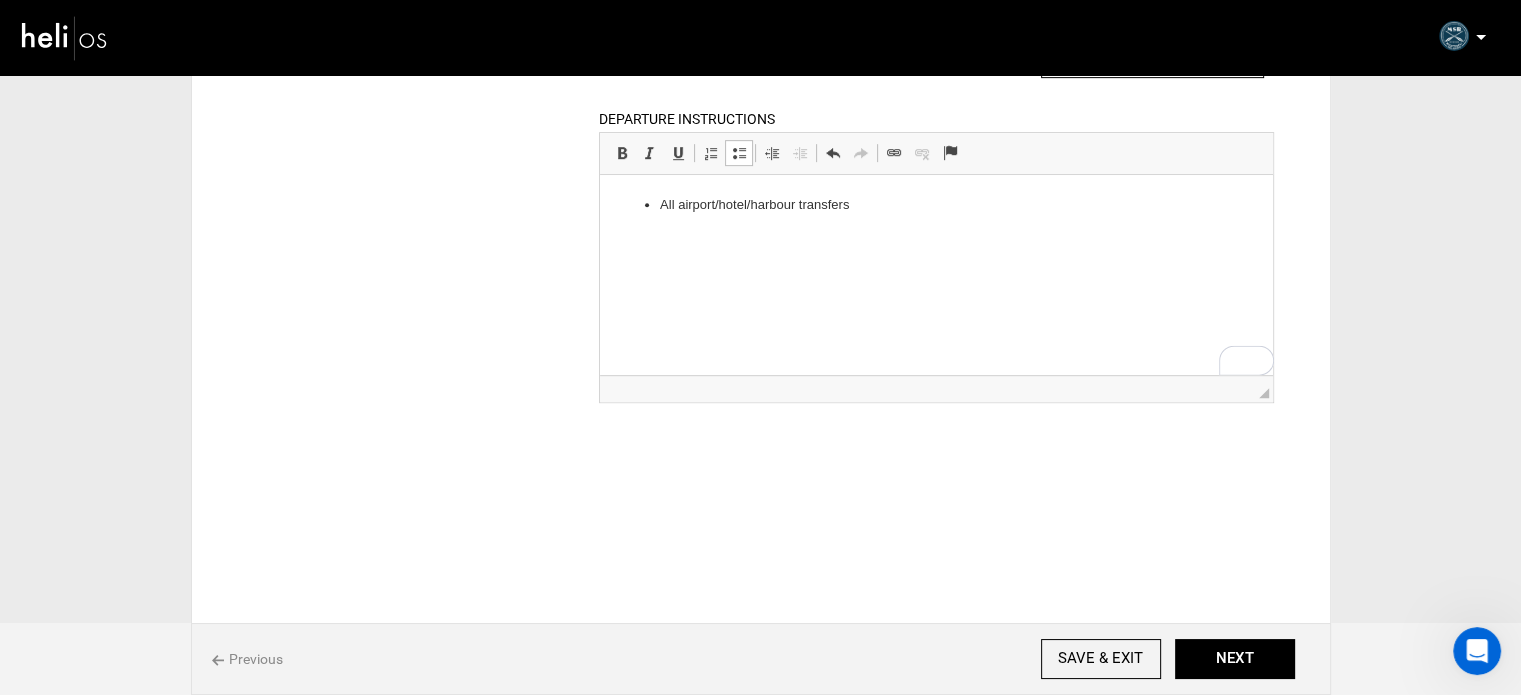 click on "All airport/hotel/harbour transfers" at bounding box center (936, 205) 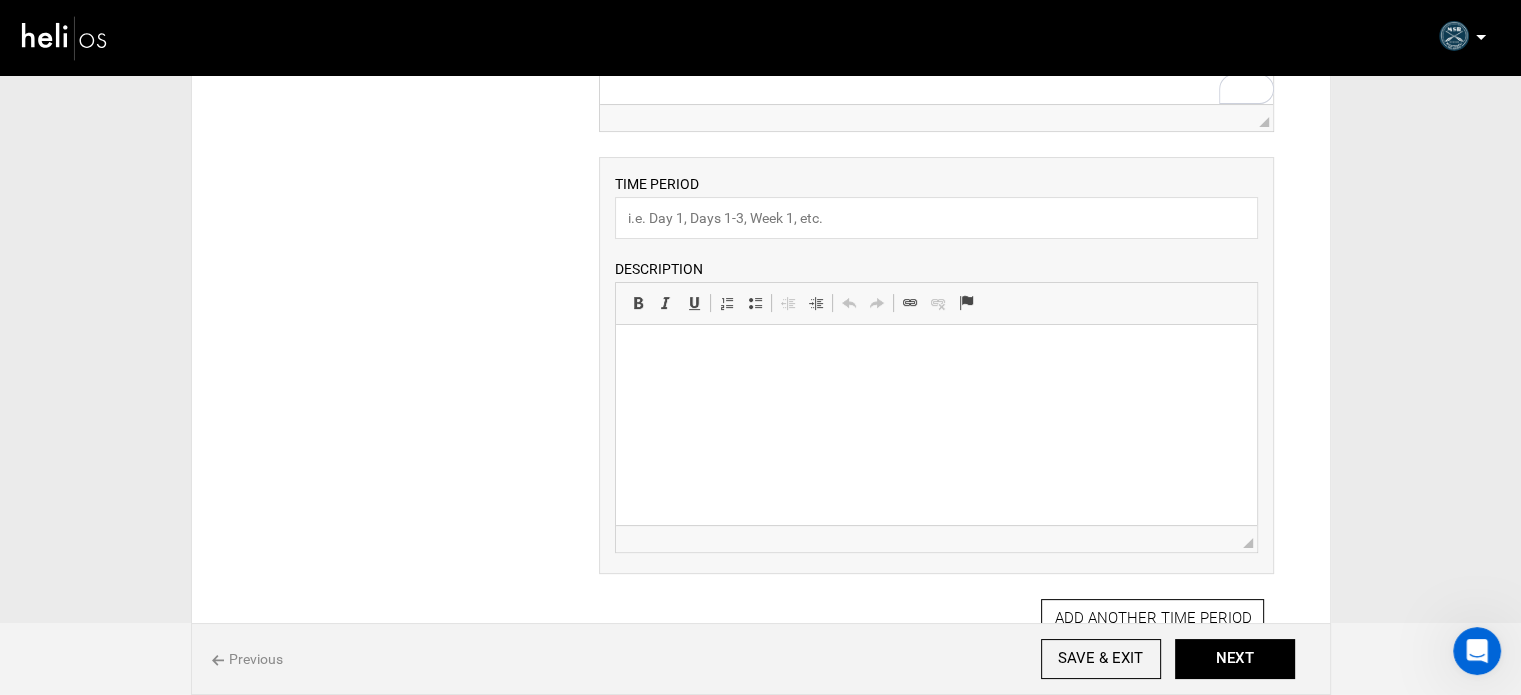 scroll, scrollTop: 400, scrollLeft: 0, axis: vertical 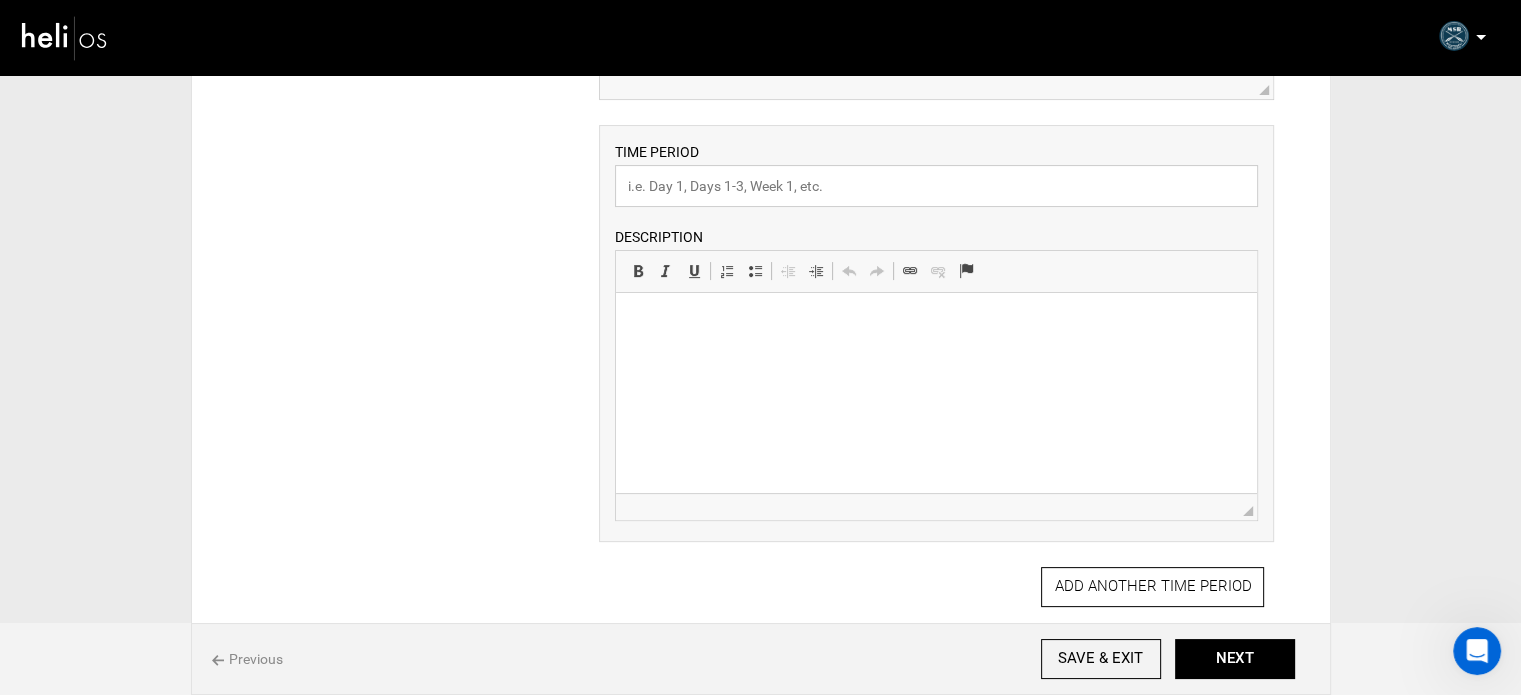 click at bounding box center [936, 186] 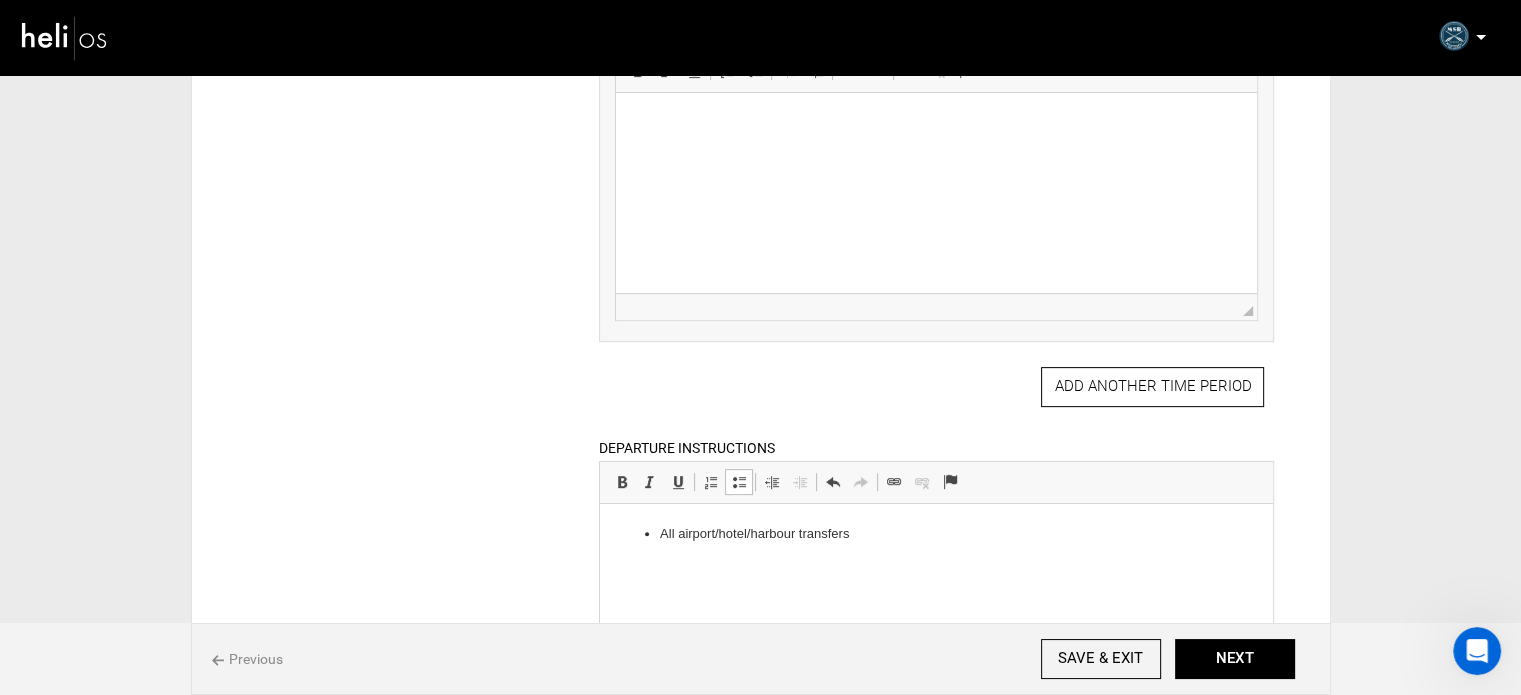 scroll, scrollTop: 400, scrollLeft: 0, axis: vertical 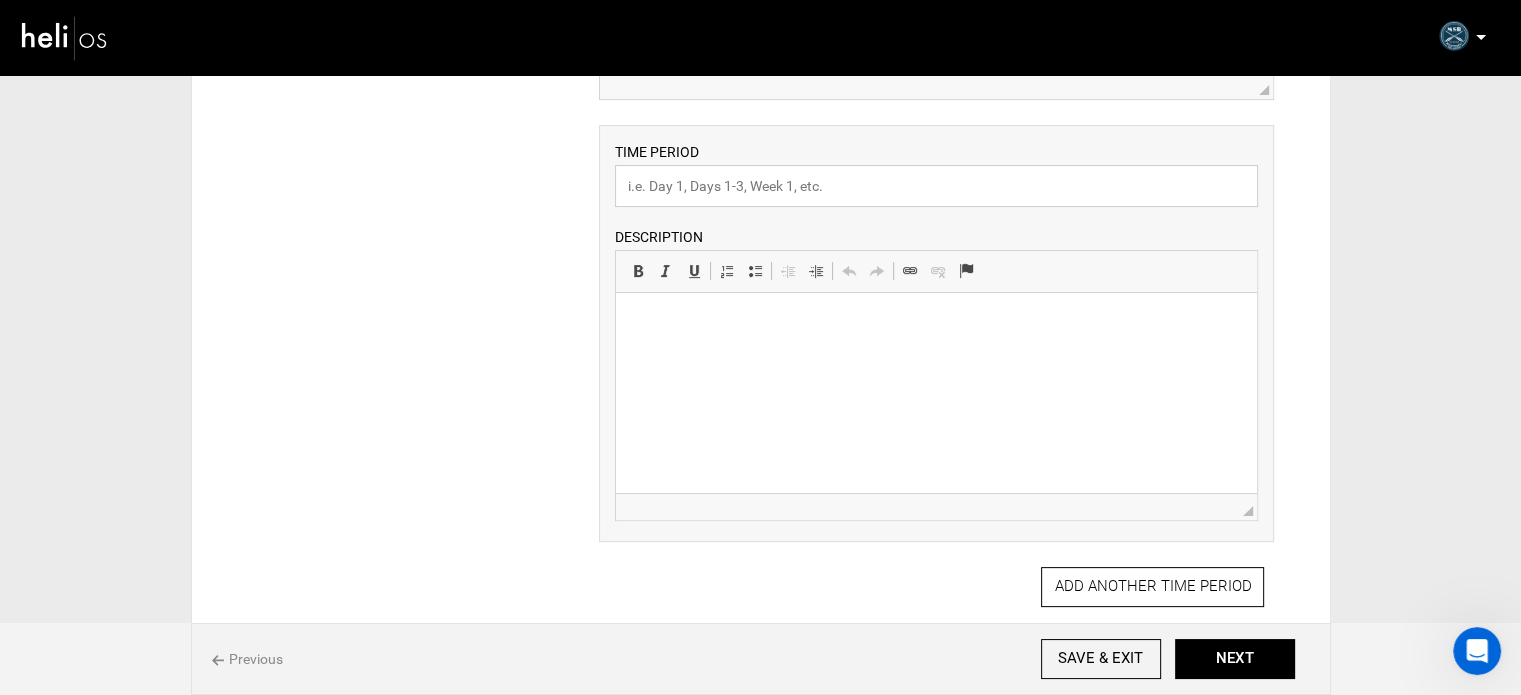 click at bounding box center [936, 186] 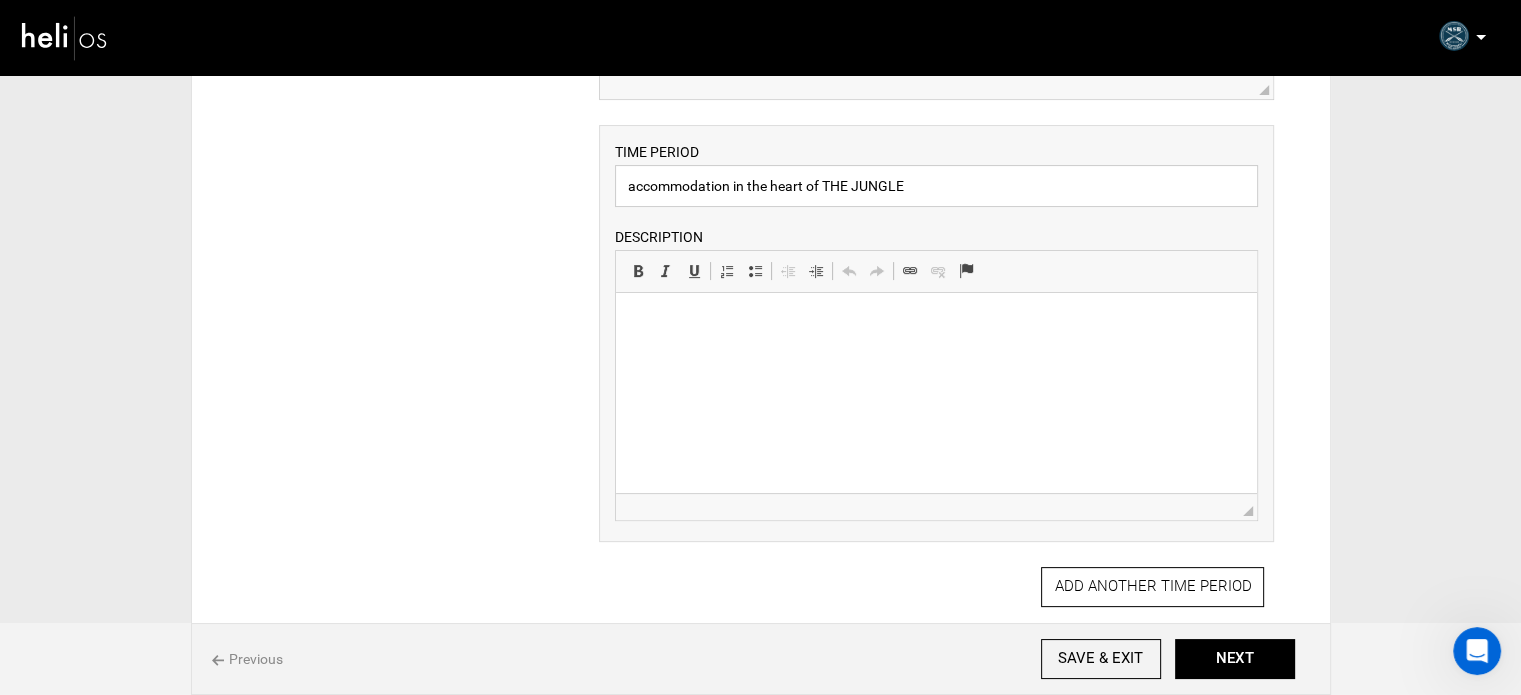 drag, startPoint x: 826, startPoint y: 189, endPoint x: 943, endPoint y: 200, distance: 117.51595 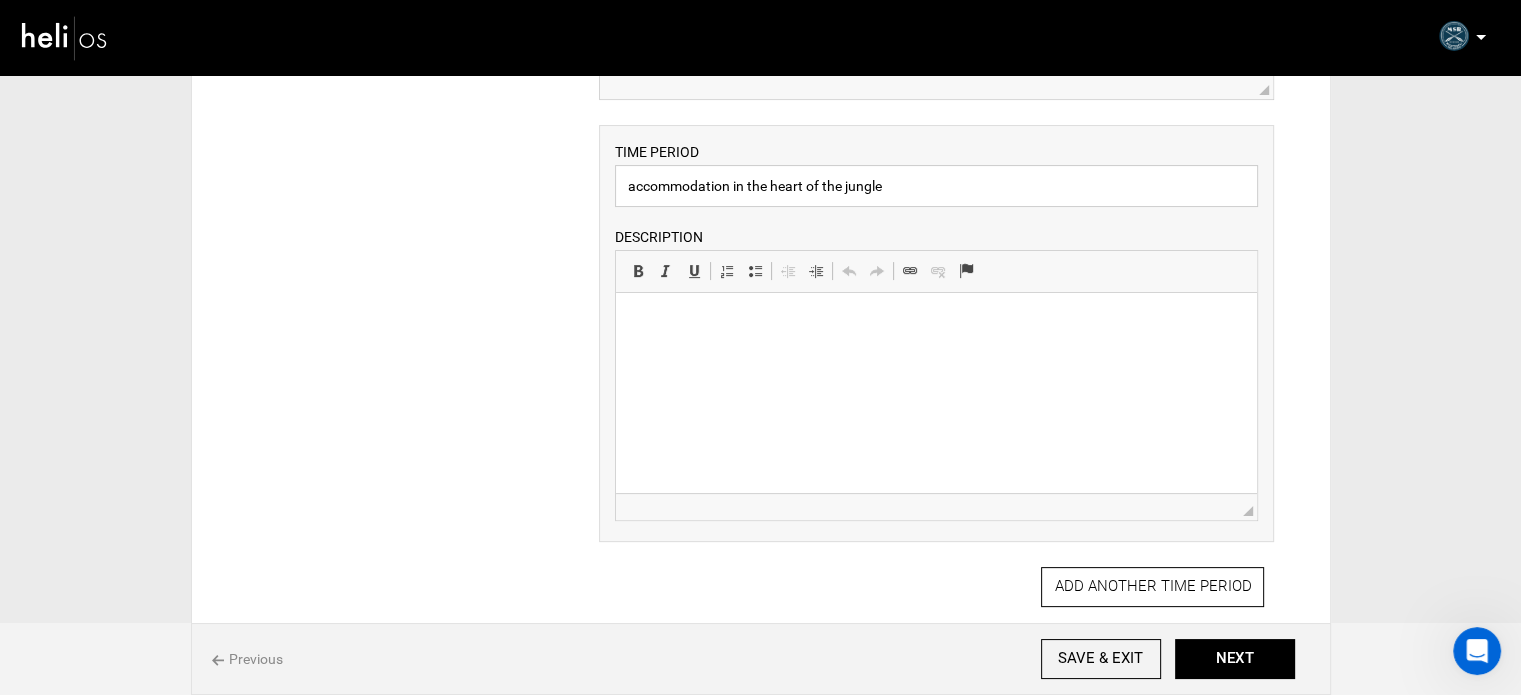 drag, startPoint x: 632, startPoint y: 189, endPoint x: 613, endPoint y: 189, distance: 19 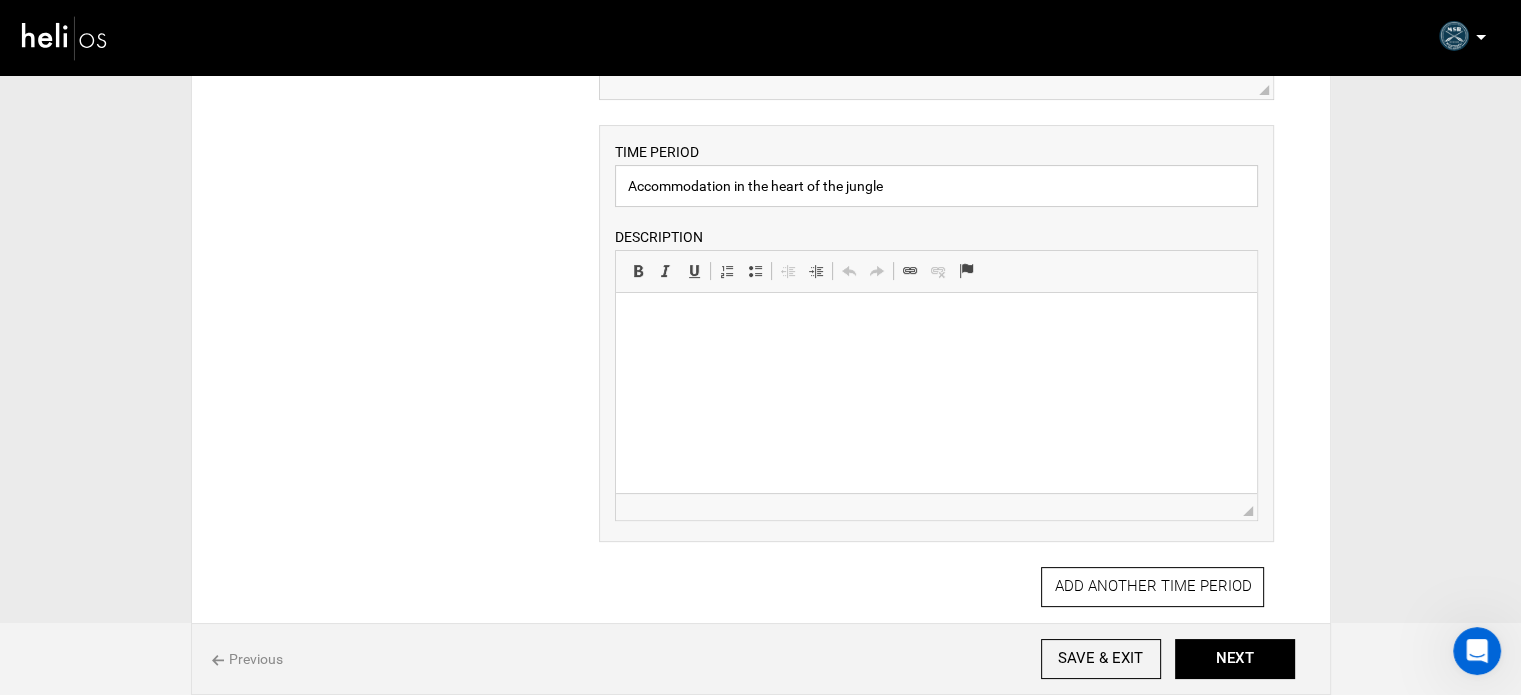 type on "Accommodation in the heart of the jungle" 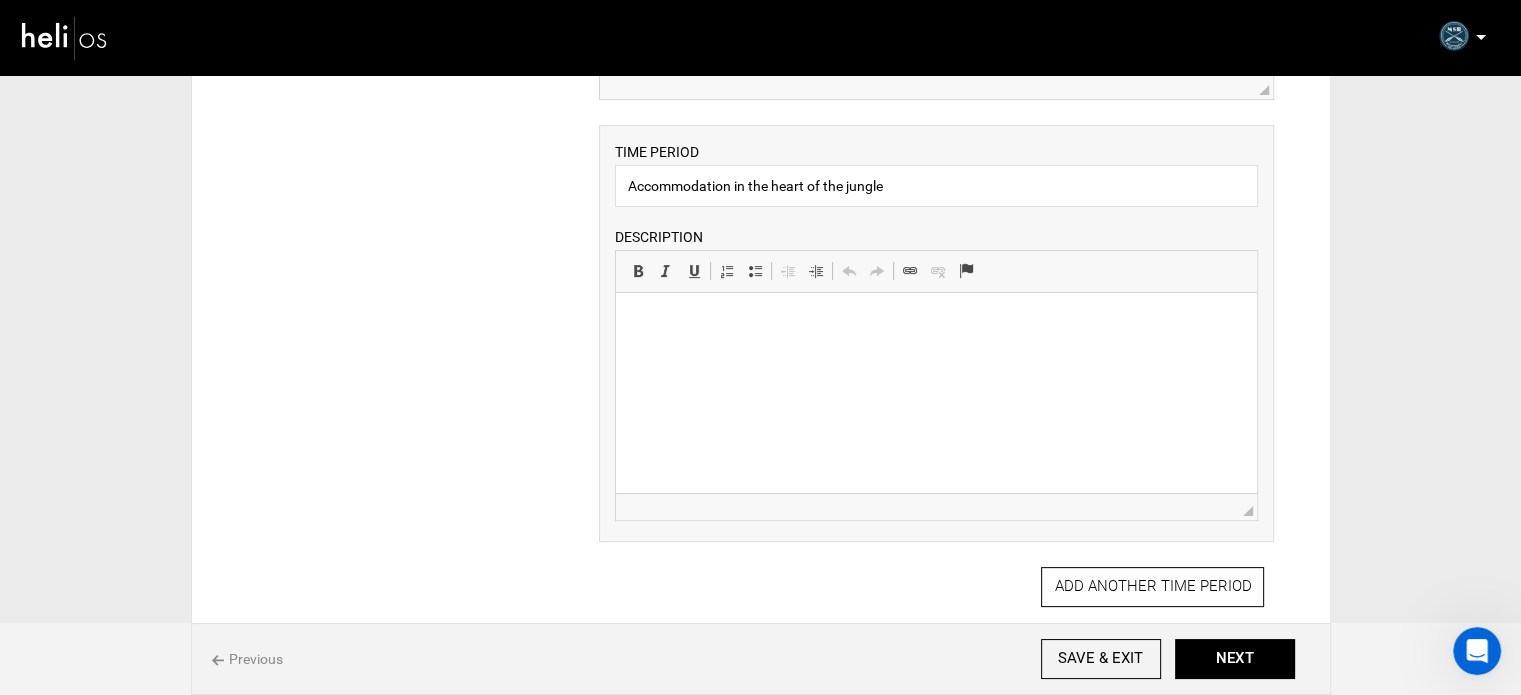 click at bounding box center (936, 323) 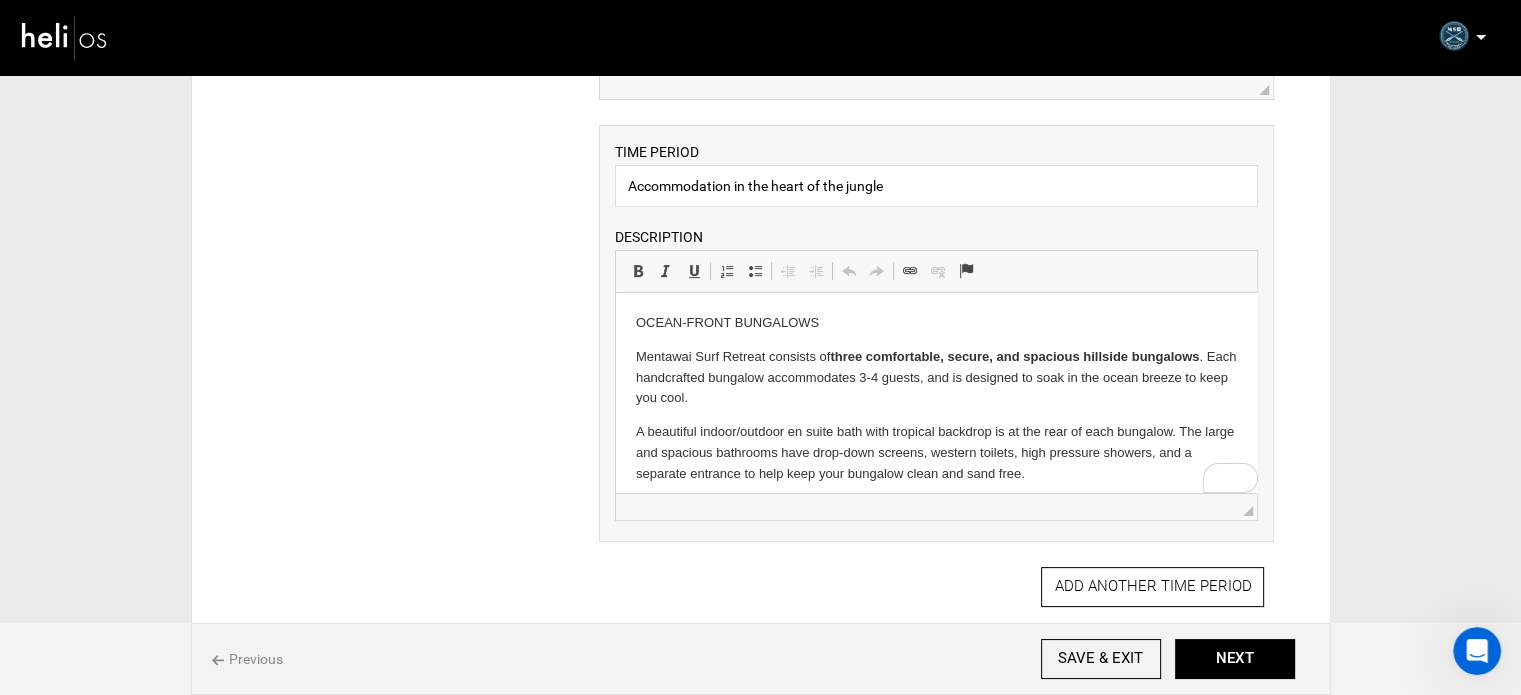 scroll, scrollTop: 118, scrollLeft: 0, axis: vertical 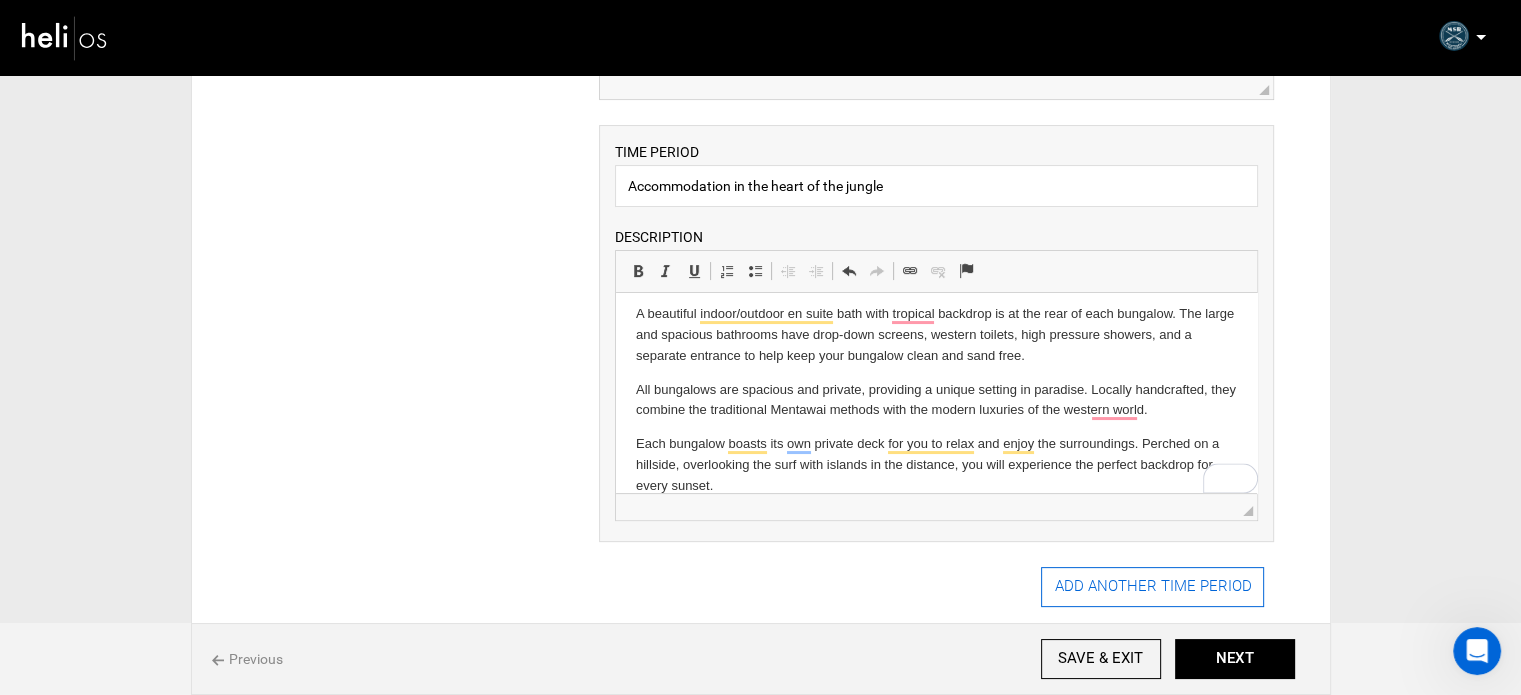 click on "ADD ANOTHER TIME PERIOD" at bounding box center [1152, 587] 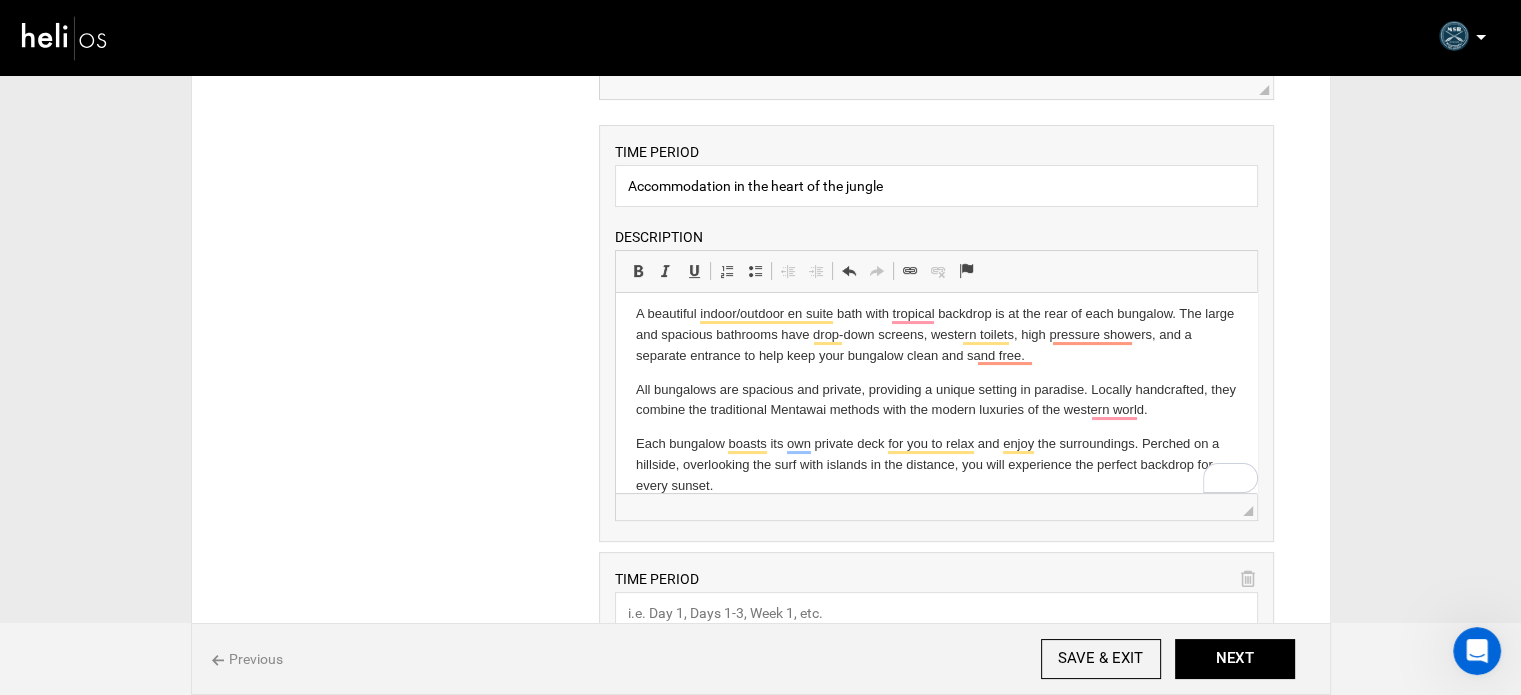 scroll, scrollTop: 0, scrollLeft: 0, axis: both 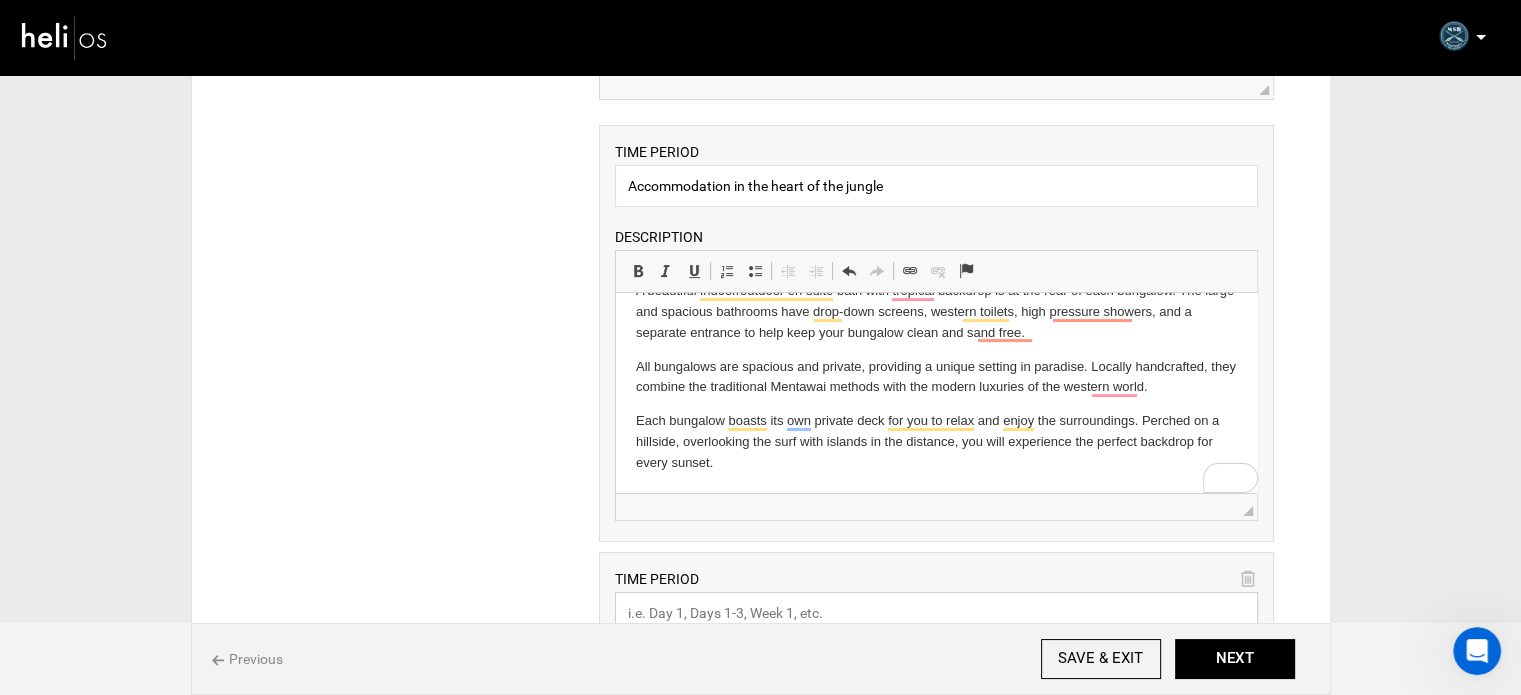 click at bounding box center (936, 613) 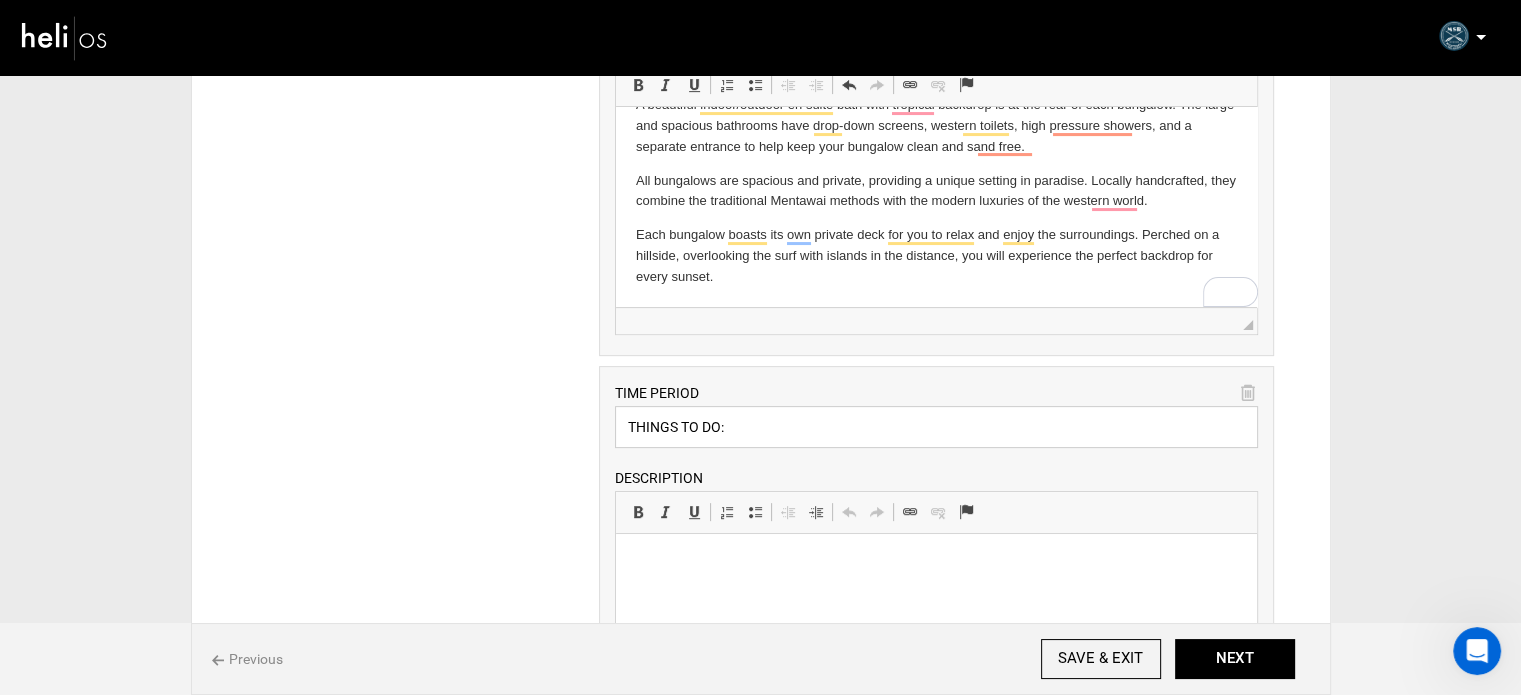 scroll, scrollTop: 800, scrollLeft: 0, axis: vertical 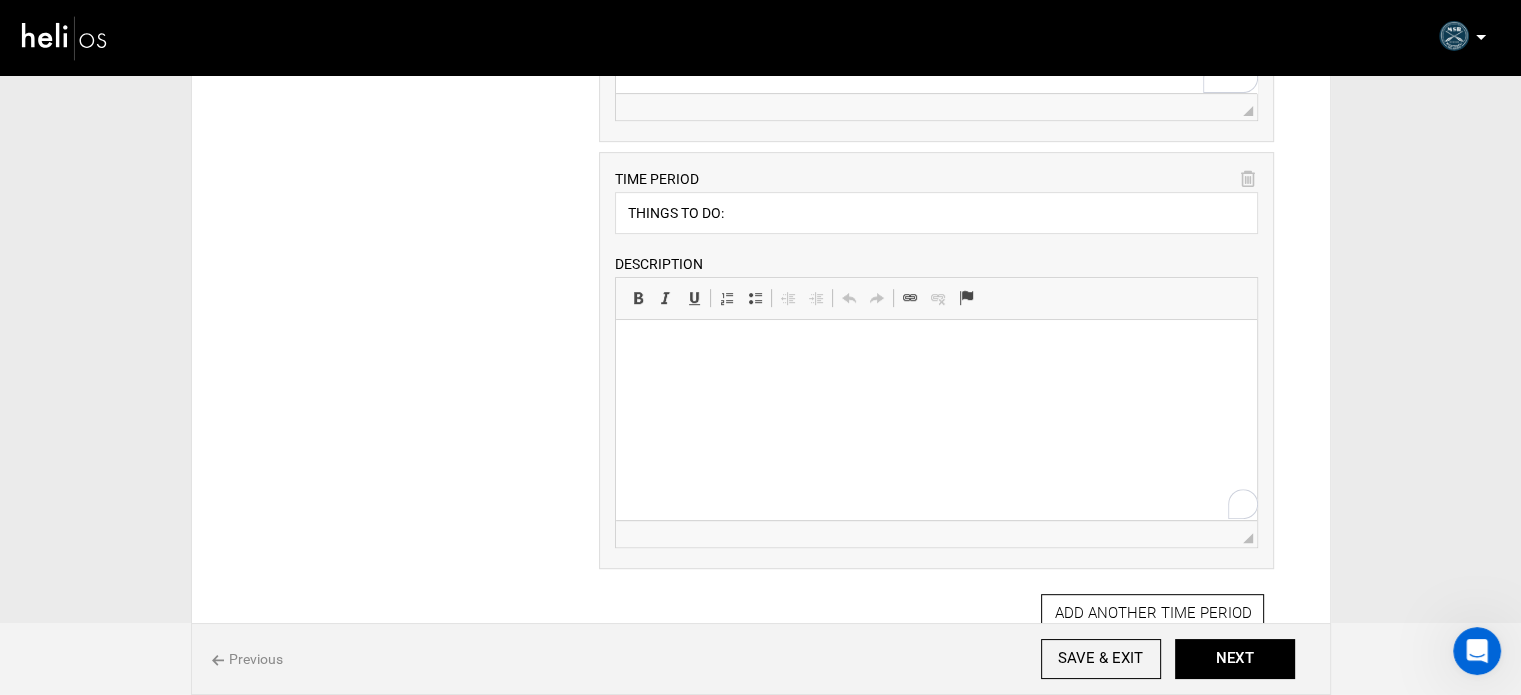 click at bounding box center [936, 350] 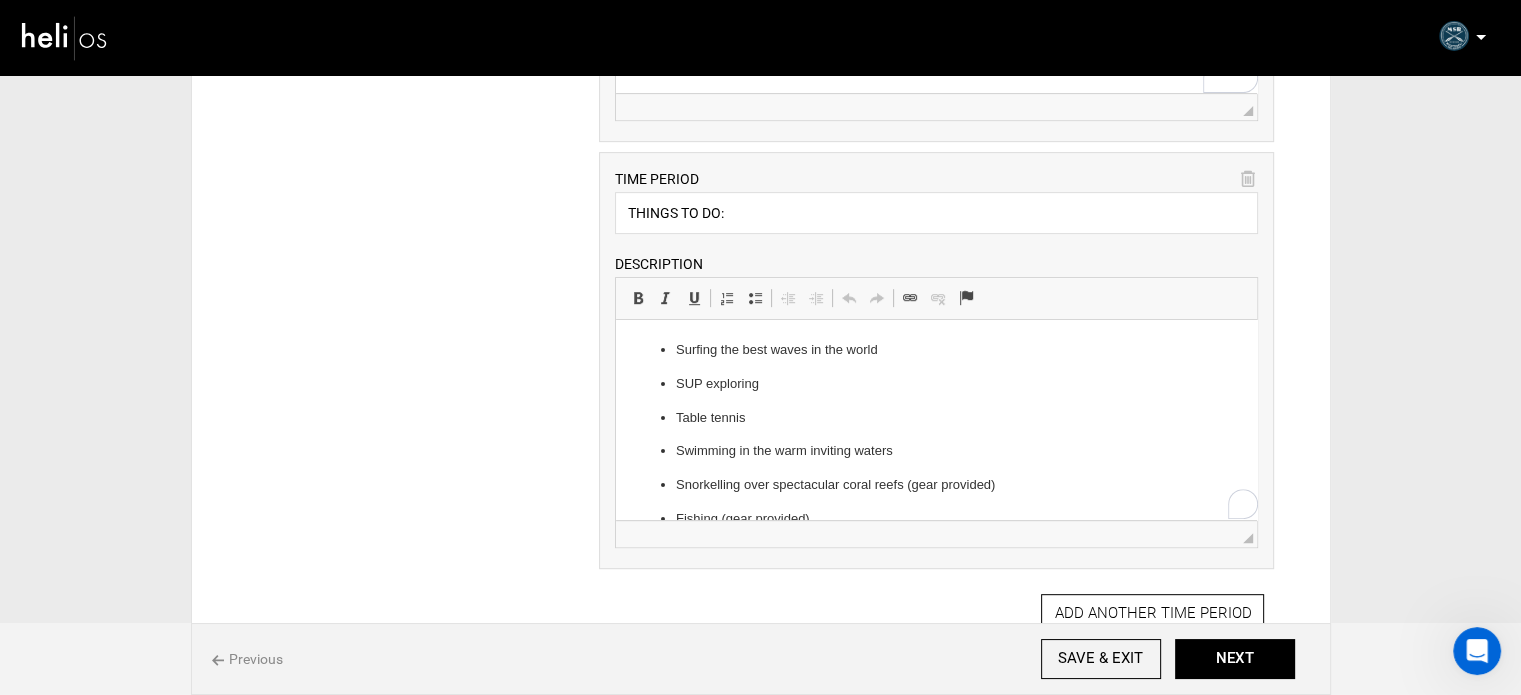 scroll, scrollTop: 243, scrollLeft: 0, axis: vertical 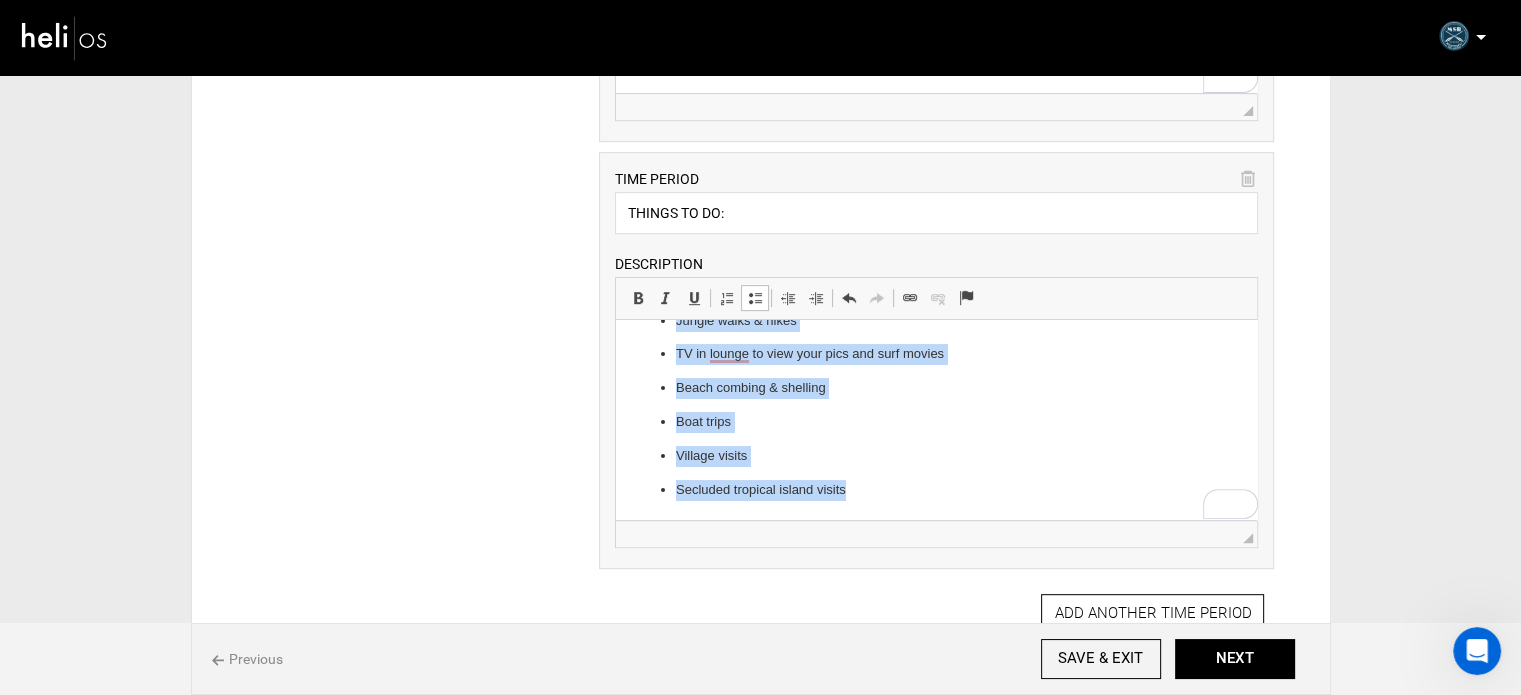 drag, startPoint x: 674, startPoint y: 358, endPoint x: 922, endPoint y: 560, distance: 319.85623 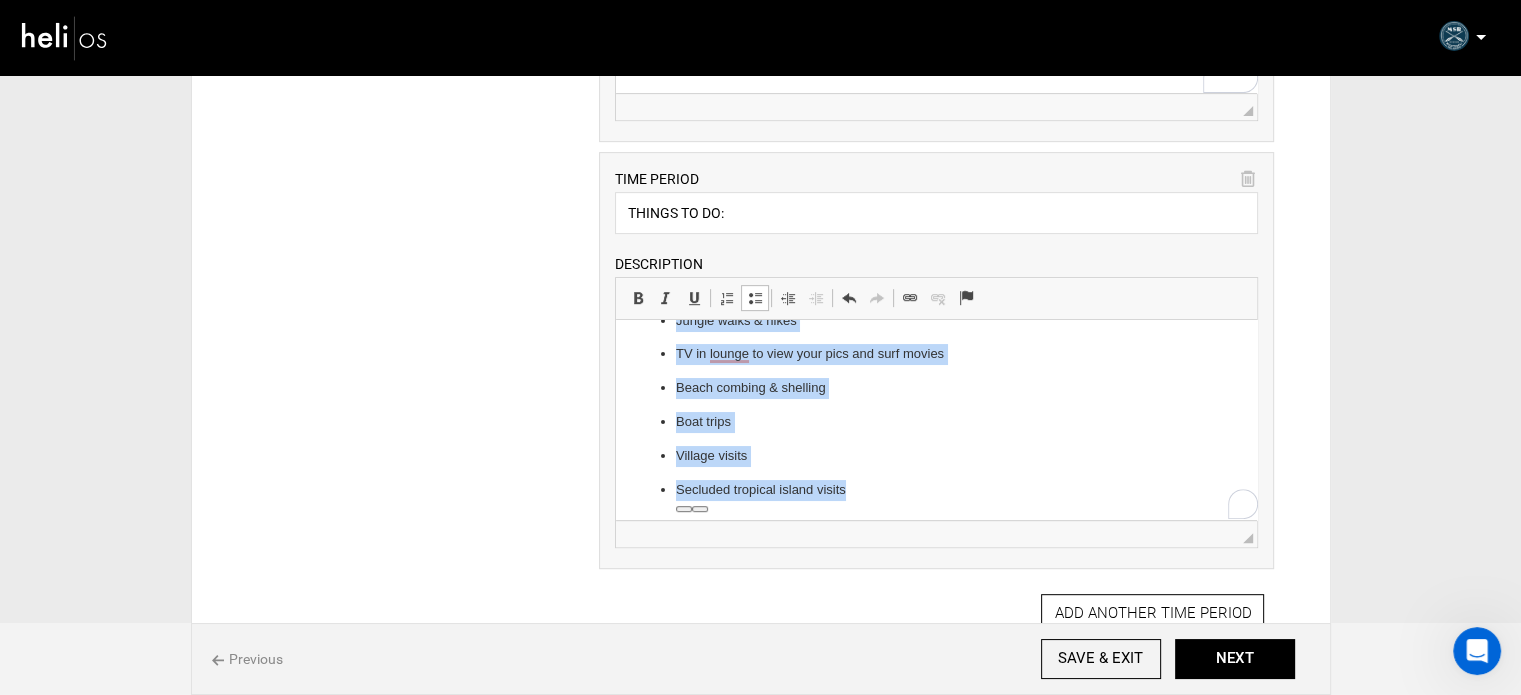 click at bounding box center (755, 298) 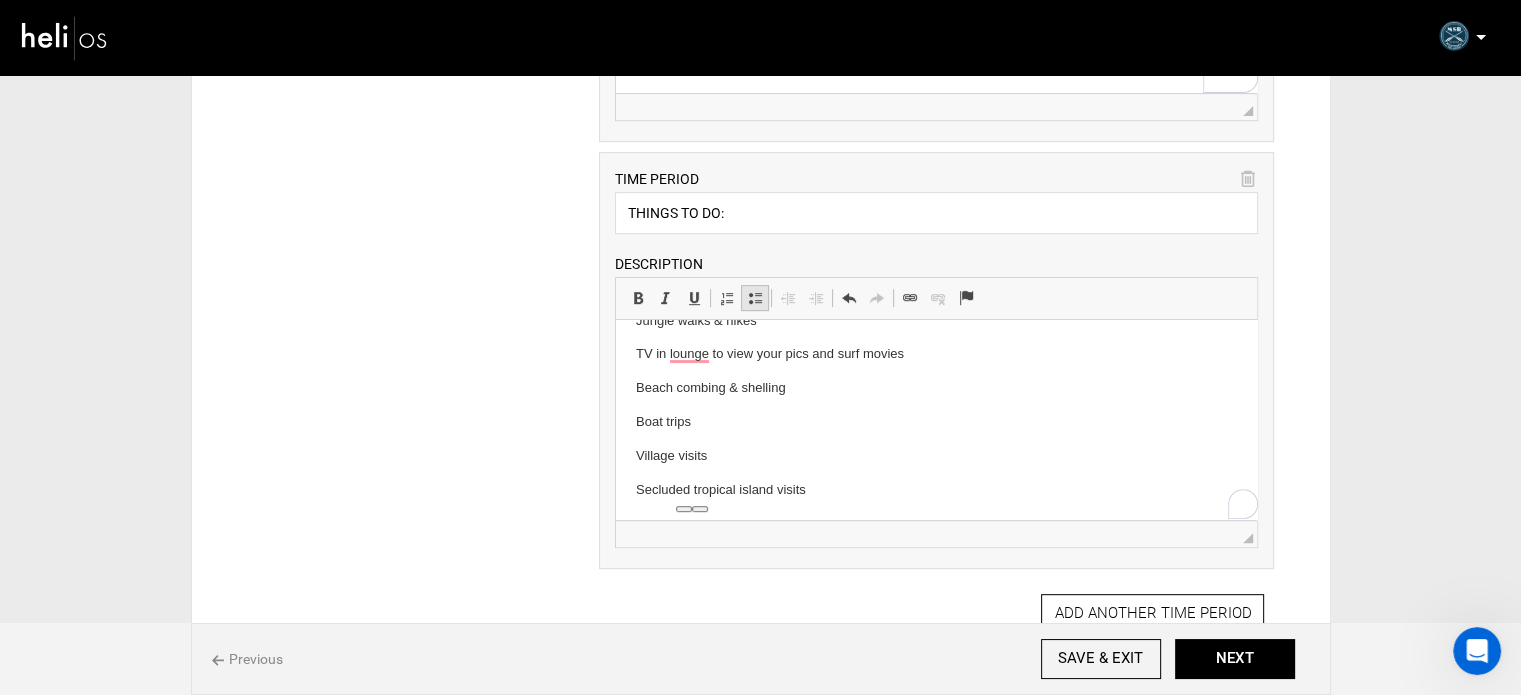 click at bounding box center [755, 298] 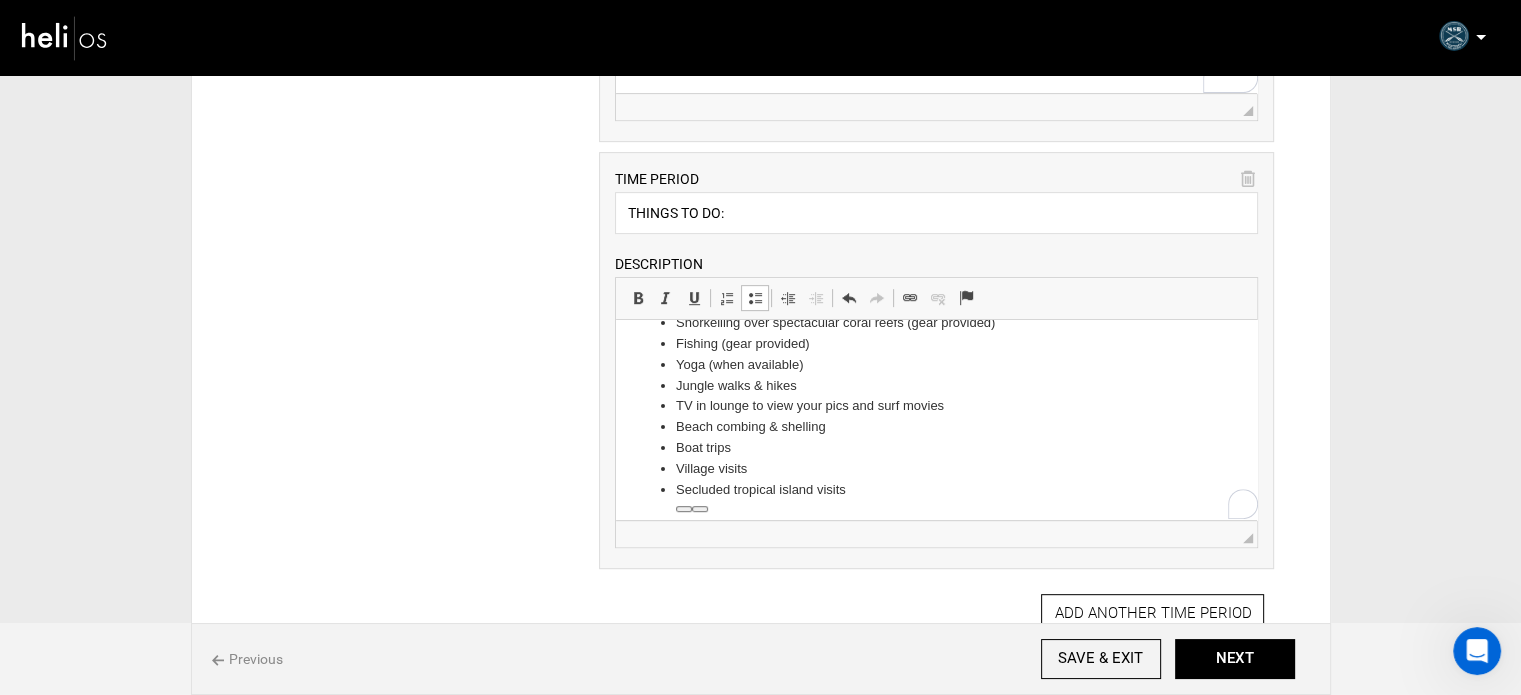 scroll, scrollTop: 110, scrollLeft: 0, axis: vertical 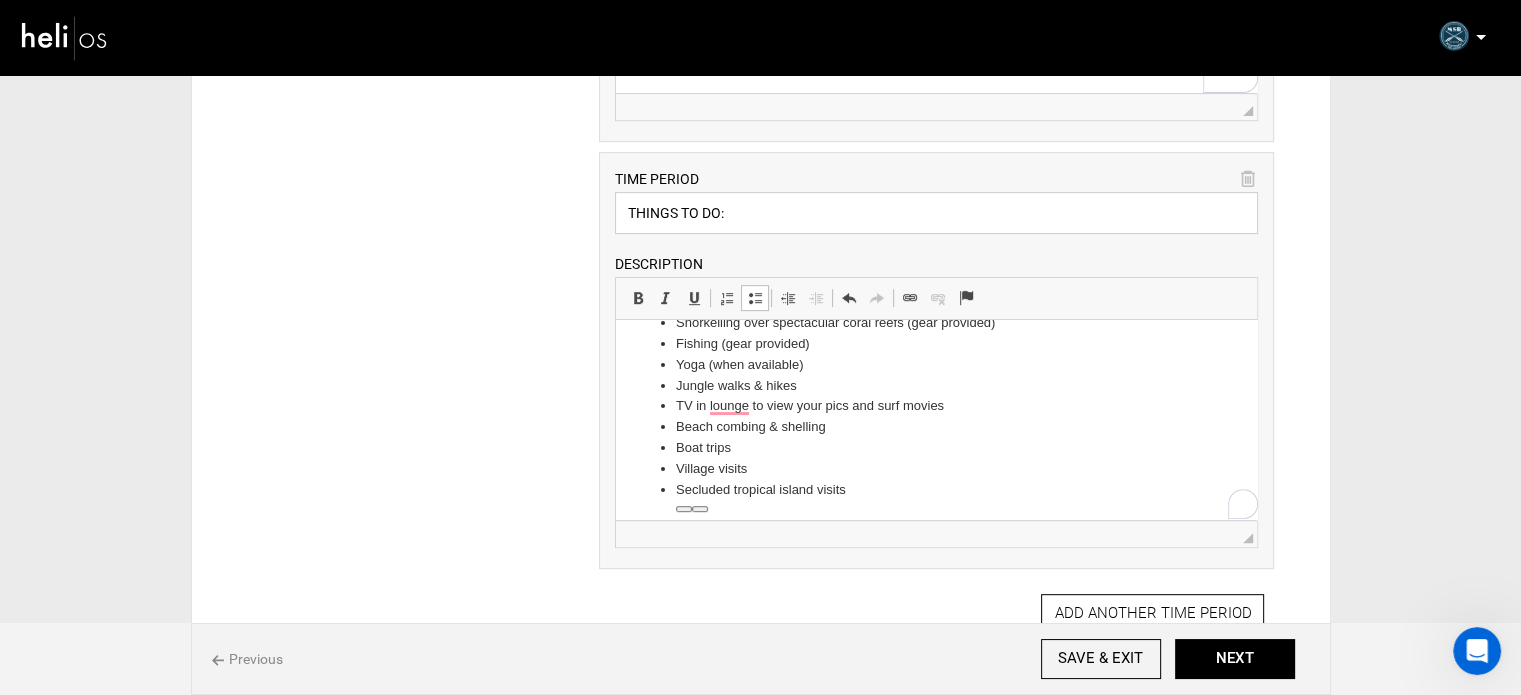click on "THINGS TO DO:" at bounding box center [936, 213] 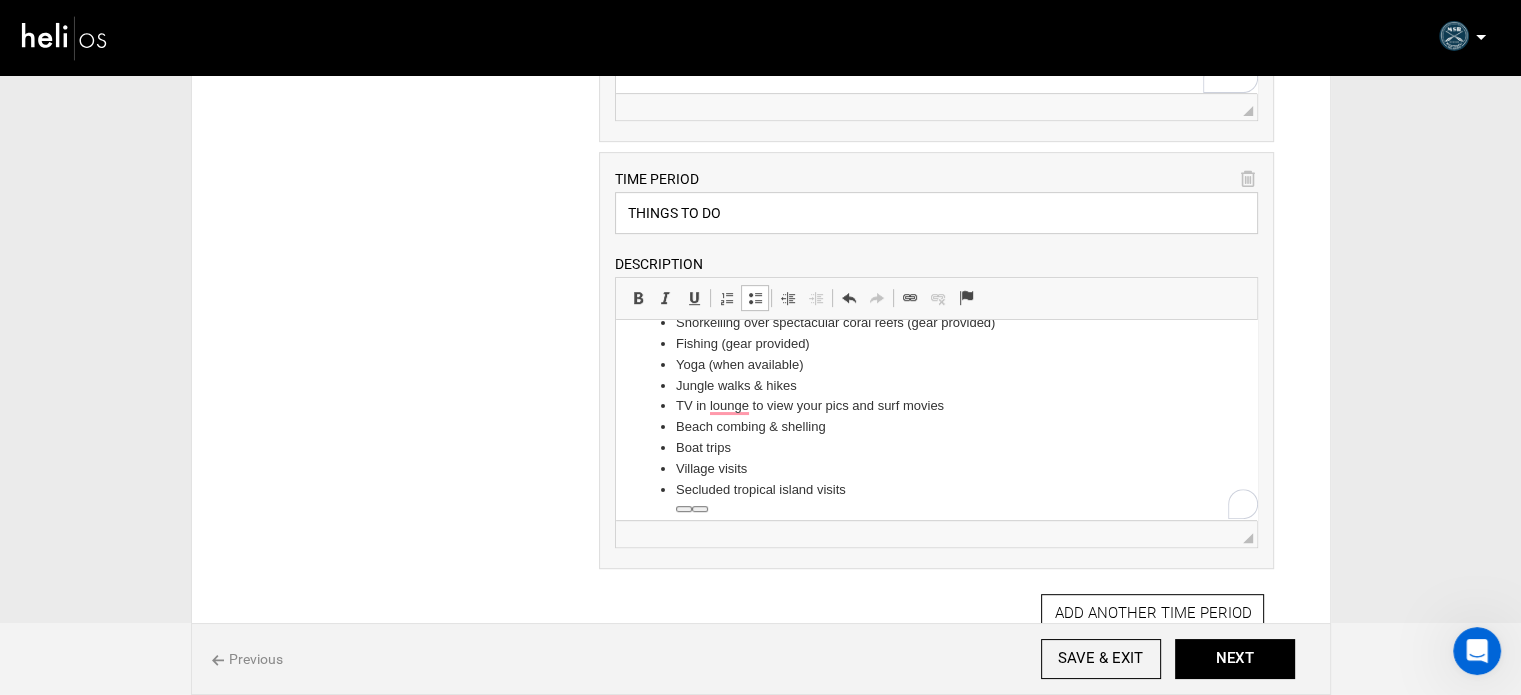type on "THINGS TO DO" 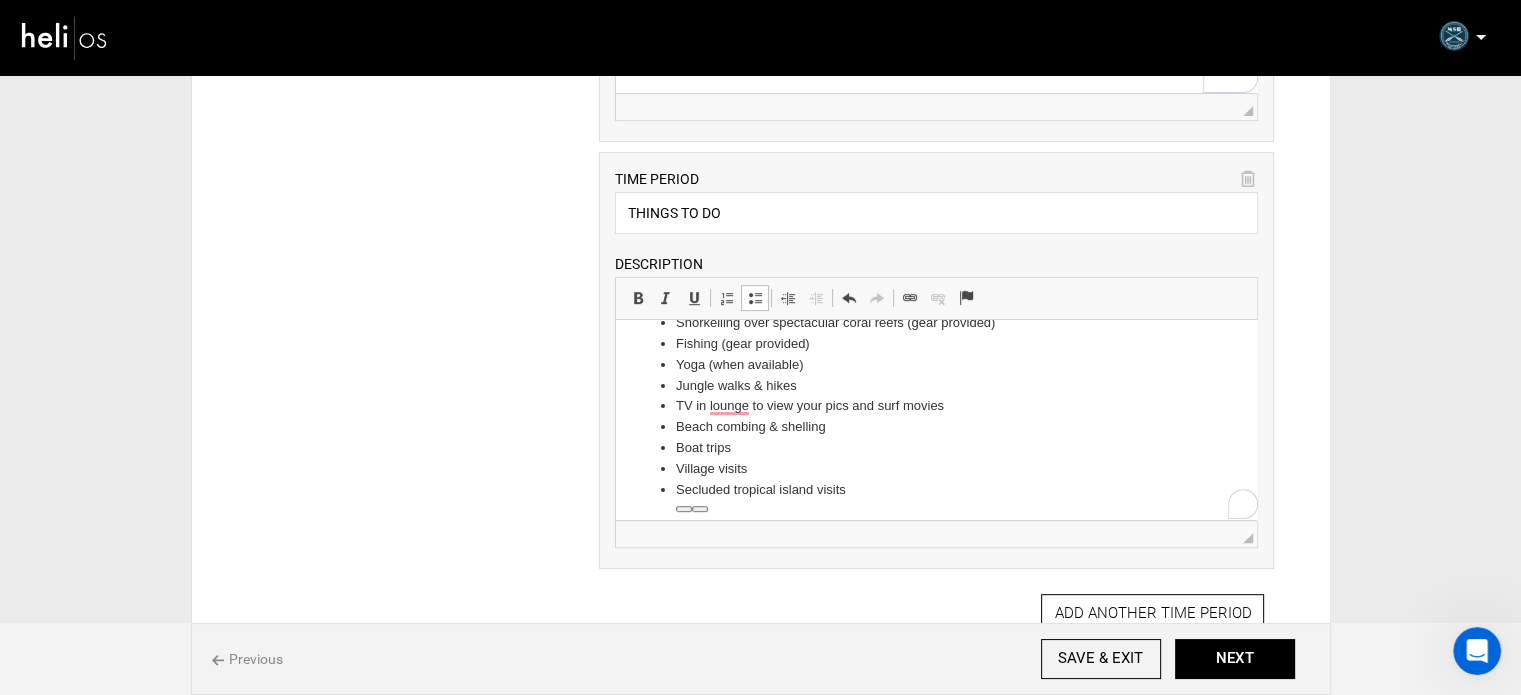 click on "Secluded tropical island visits" at bounding box center [936, 490] 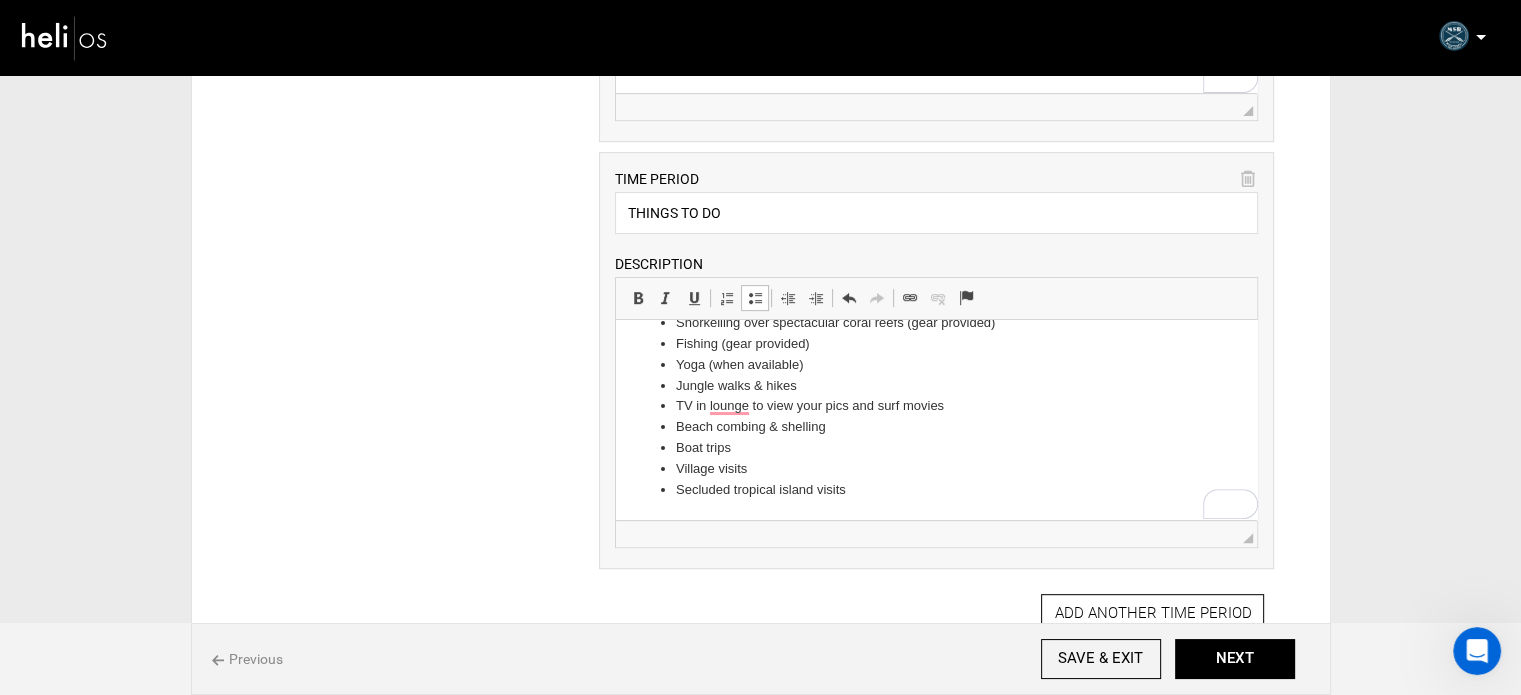 scroll, scrollTop: 4, scrollLeft: 0, axis: vertical 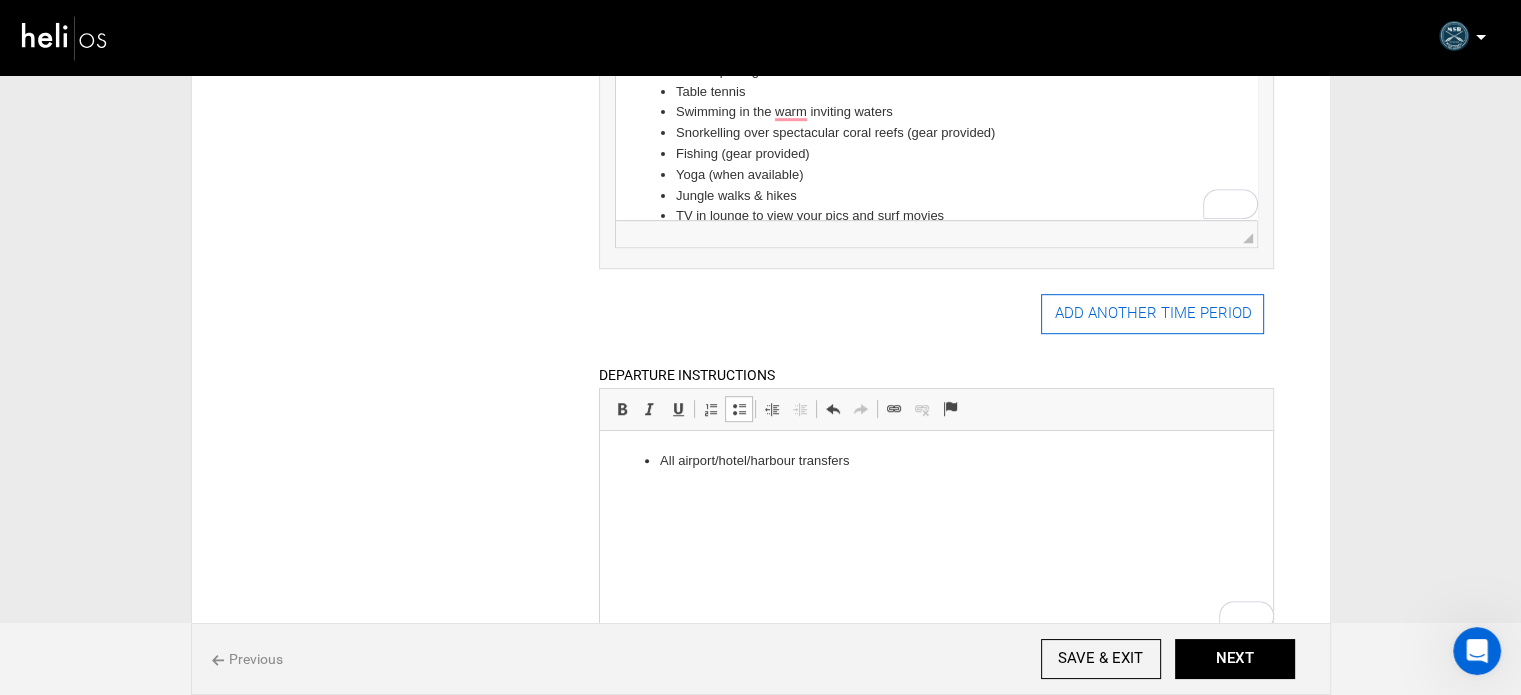 click on "ADD ANOTHER TIME PERIOD" at bounding box center [1152, 314] 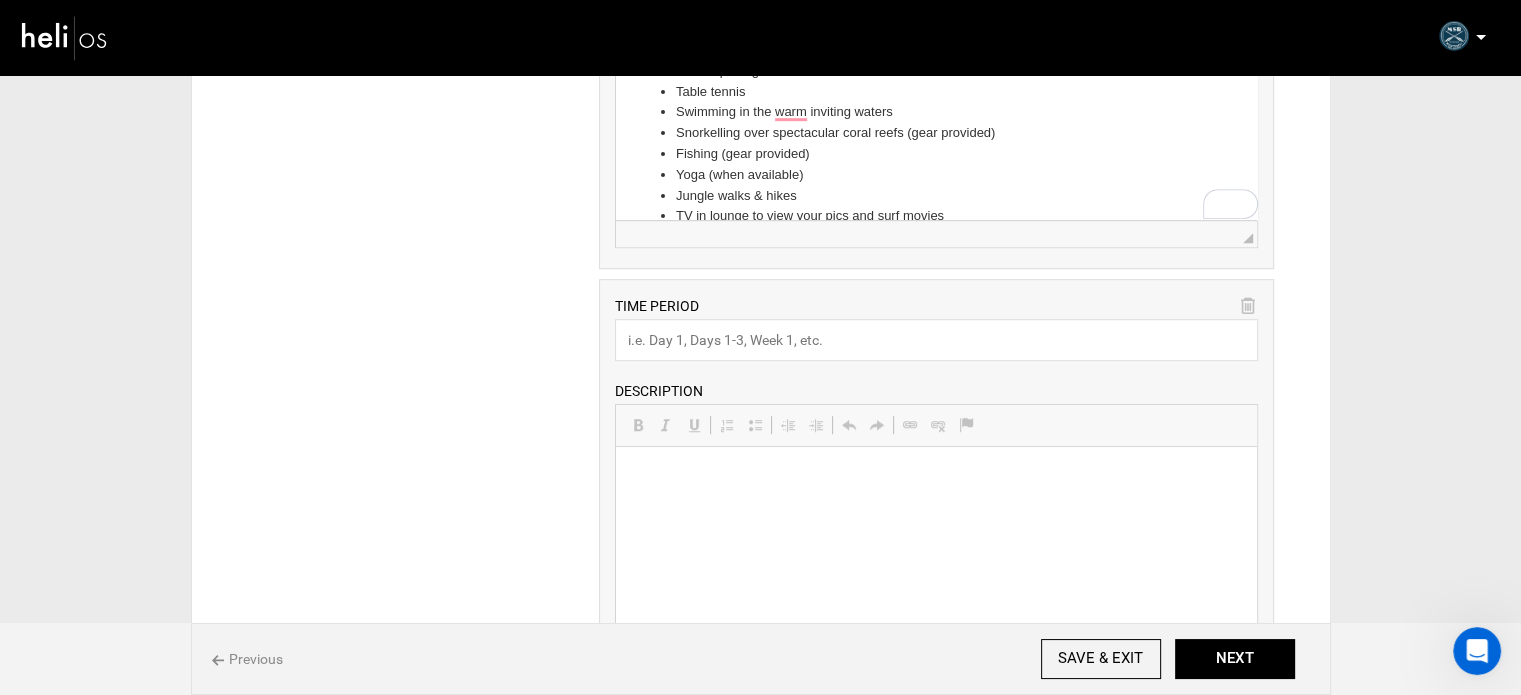 scroll, scrollTop: 0, scrollLeft: 0, axis: both 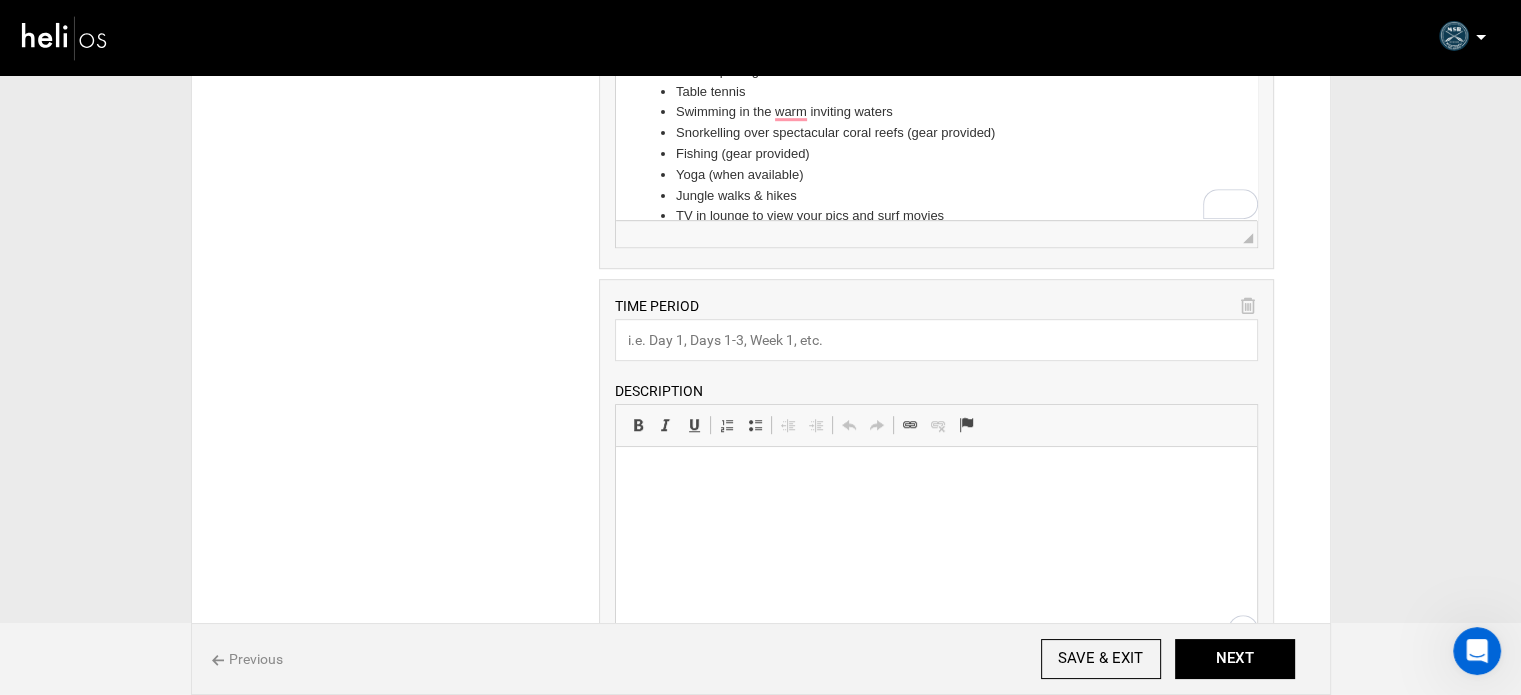 click at bounding box center (936, 477) 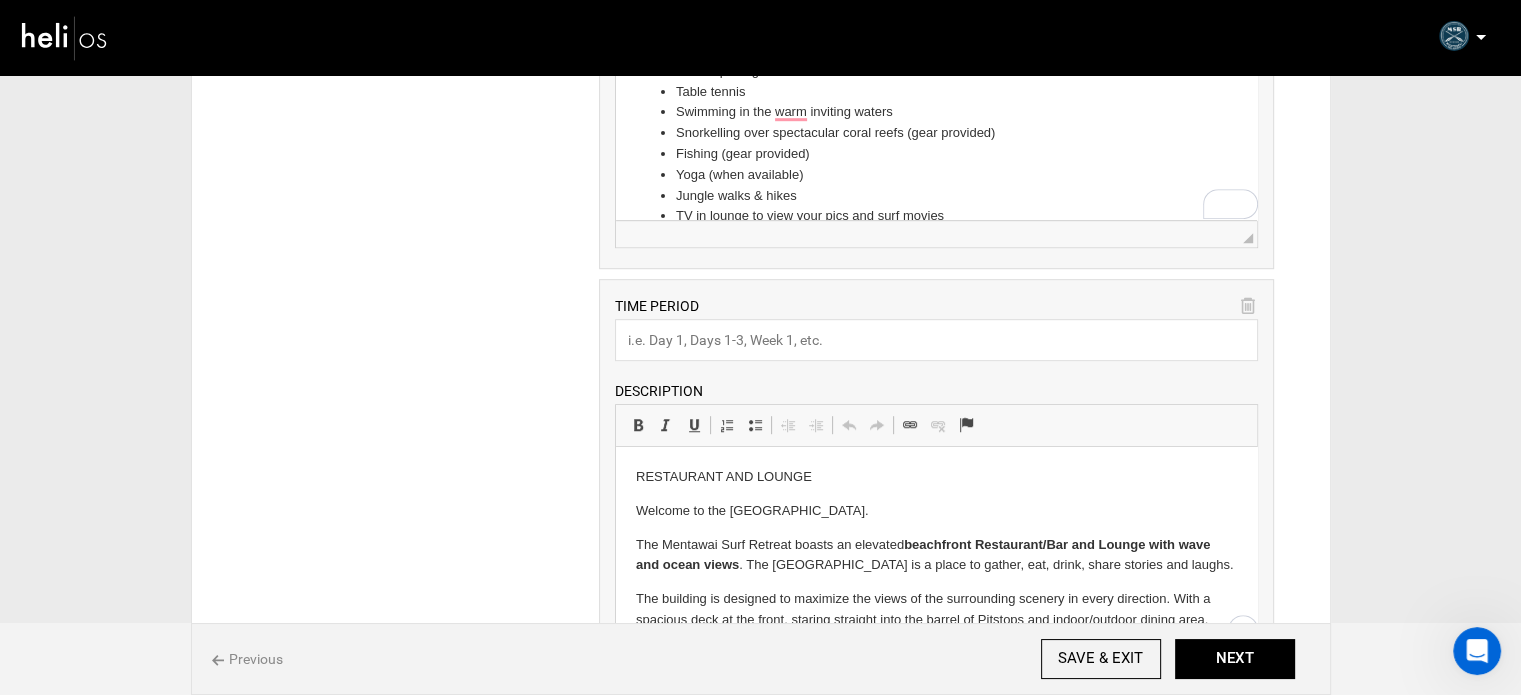 scroll, scrollTop: 219, scrollLeft: 0, axis: vertical 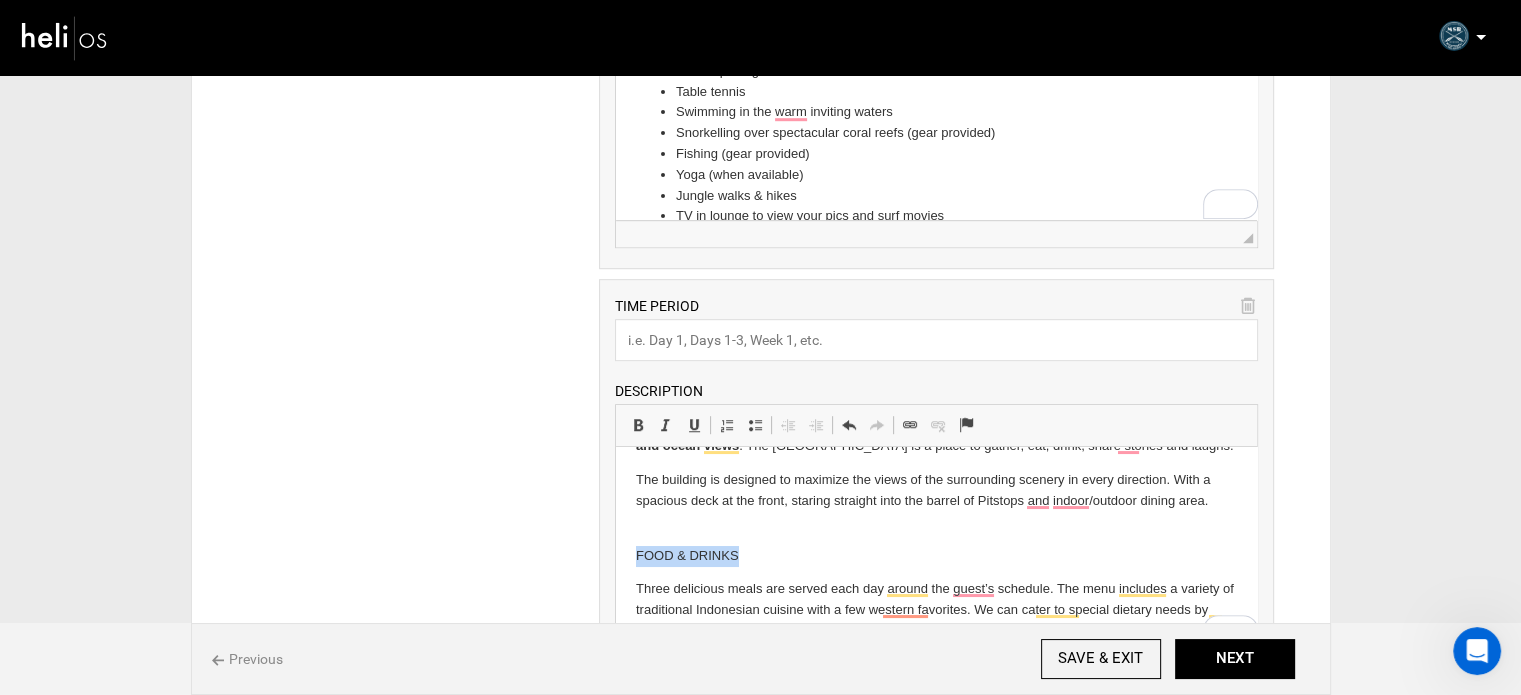 drag, startPoint x: 742, startPoint y: 557, endPoint x: 622, endPoint y: 545, distance: 120.59851 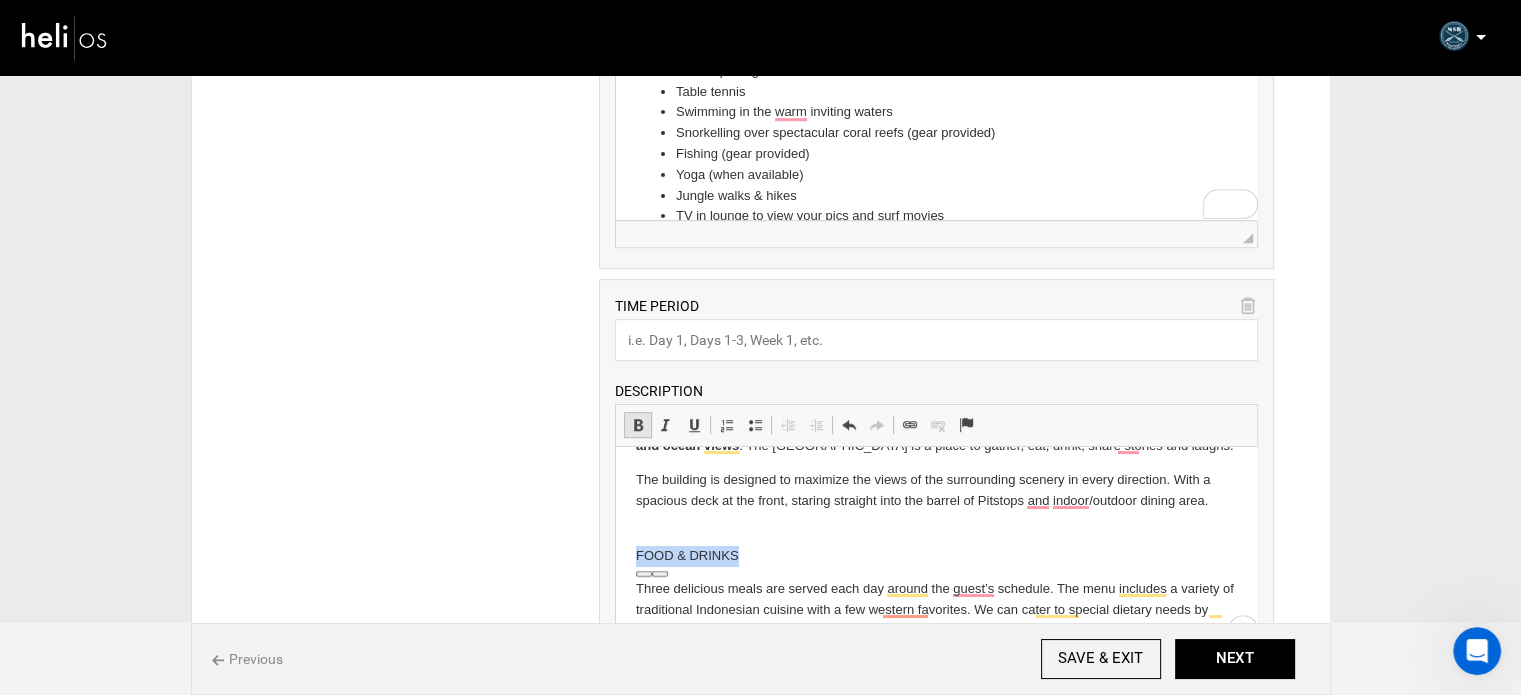 click at bounding box center (638, 425) 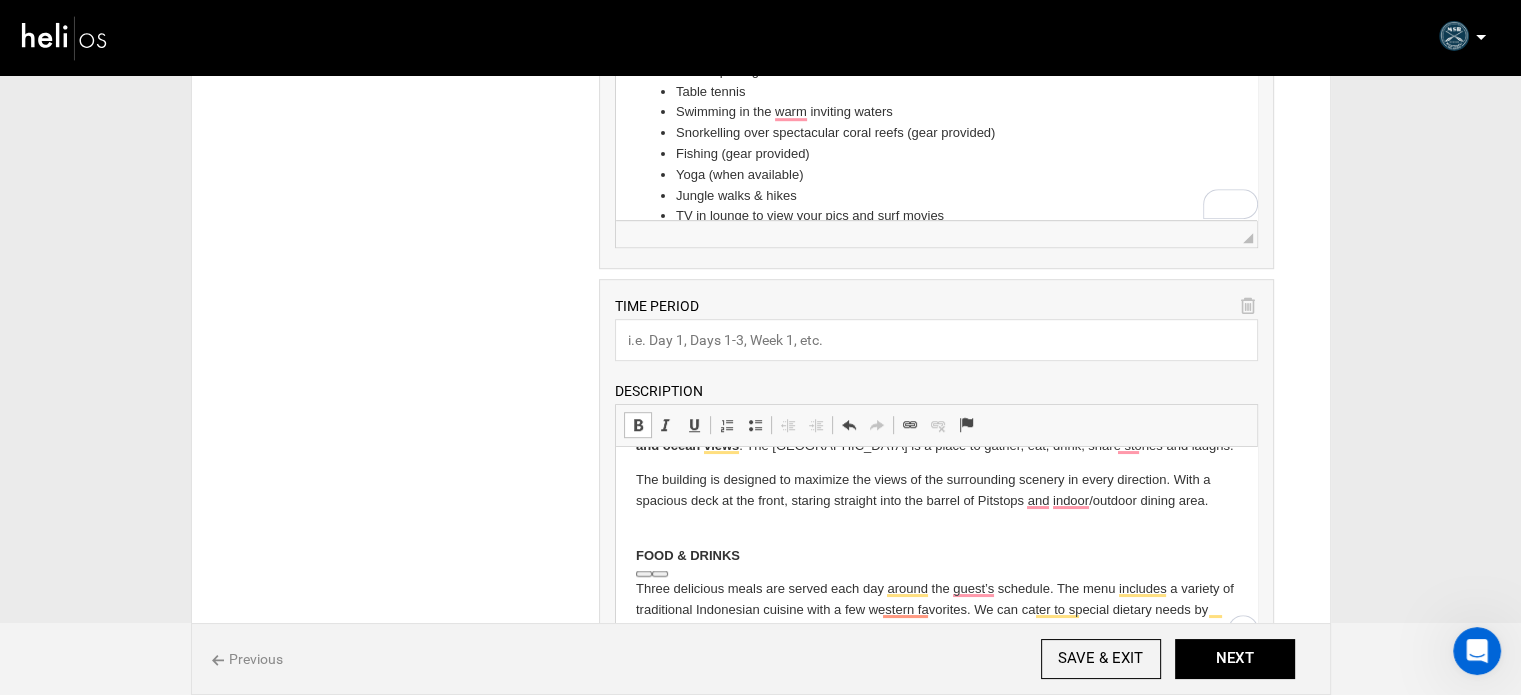 click on "RESTAURANT AND LOUNGE Welcome to the Pitstop Lounge. The Mentawai Surf Retreat boasts an elevated  beachfront Restaurant/Bar and Lounge with wave and ocean views . The Pitstop Lounge is a place to gather, eat, drink, share stories and laughs. The building is designed to maximize the views of the surrounding scenery in every direction. With a spacious deck at the front, staring straight into the barrel of Pitstops and indoor/outdoor dining area. FOOD & DRINKS Three delicious meals are served each day around the guest’s schedule. The menu includes a variety of traditional Indonesian cuisine with a few western favorites. We can cater to special dietary needs by request, including vegetarian and gluten-free. Cold refreshments and snacks will be provided for all surf missions. We realize the extreme importance of remaining hydrated out here so we will always ensure ample supply of fluids." at bounding box center (936, 549) 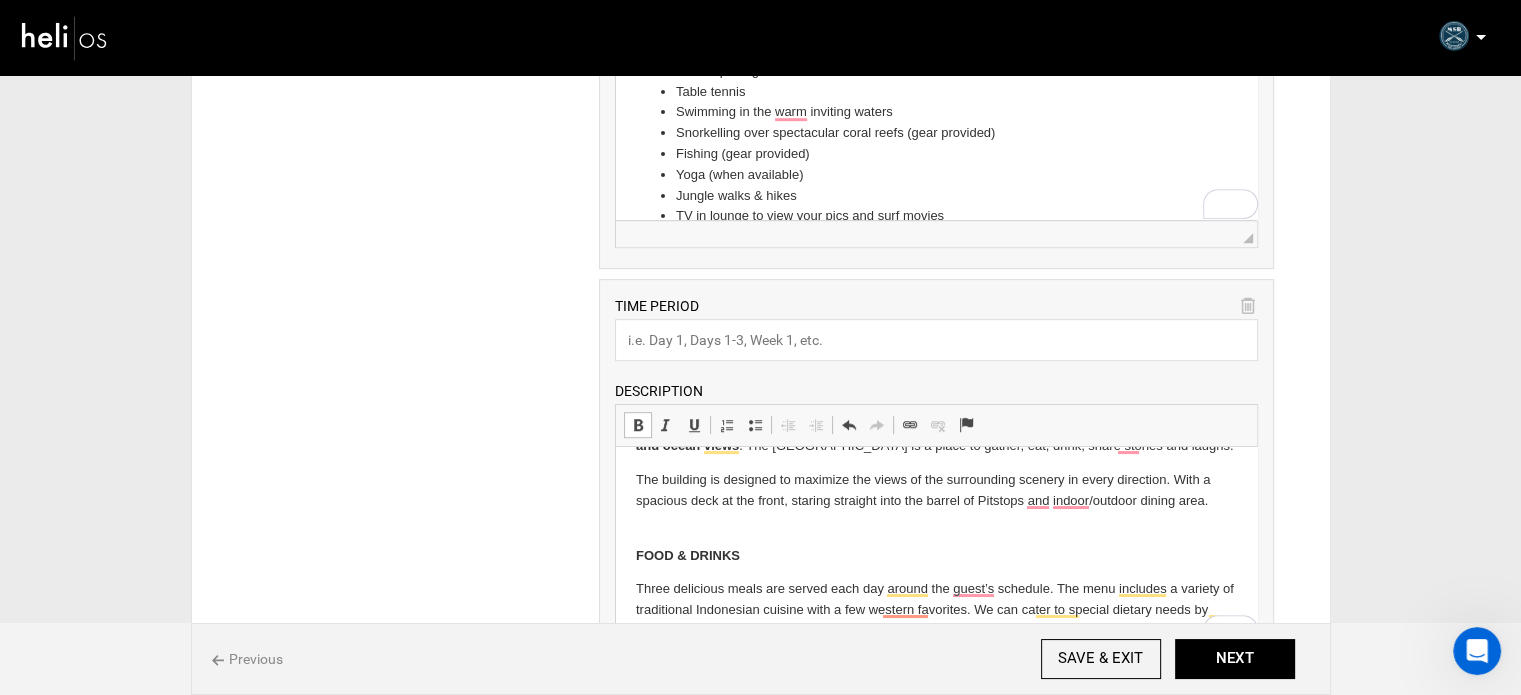 click on "The building is designed to maximize the views of the surrounding scenery in every direction. With a spacious deck at the front, staring straight into the barrel of Pitstops and indoor/outdoor dining area." at bounding box center (936, 501) 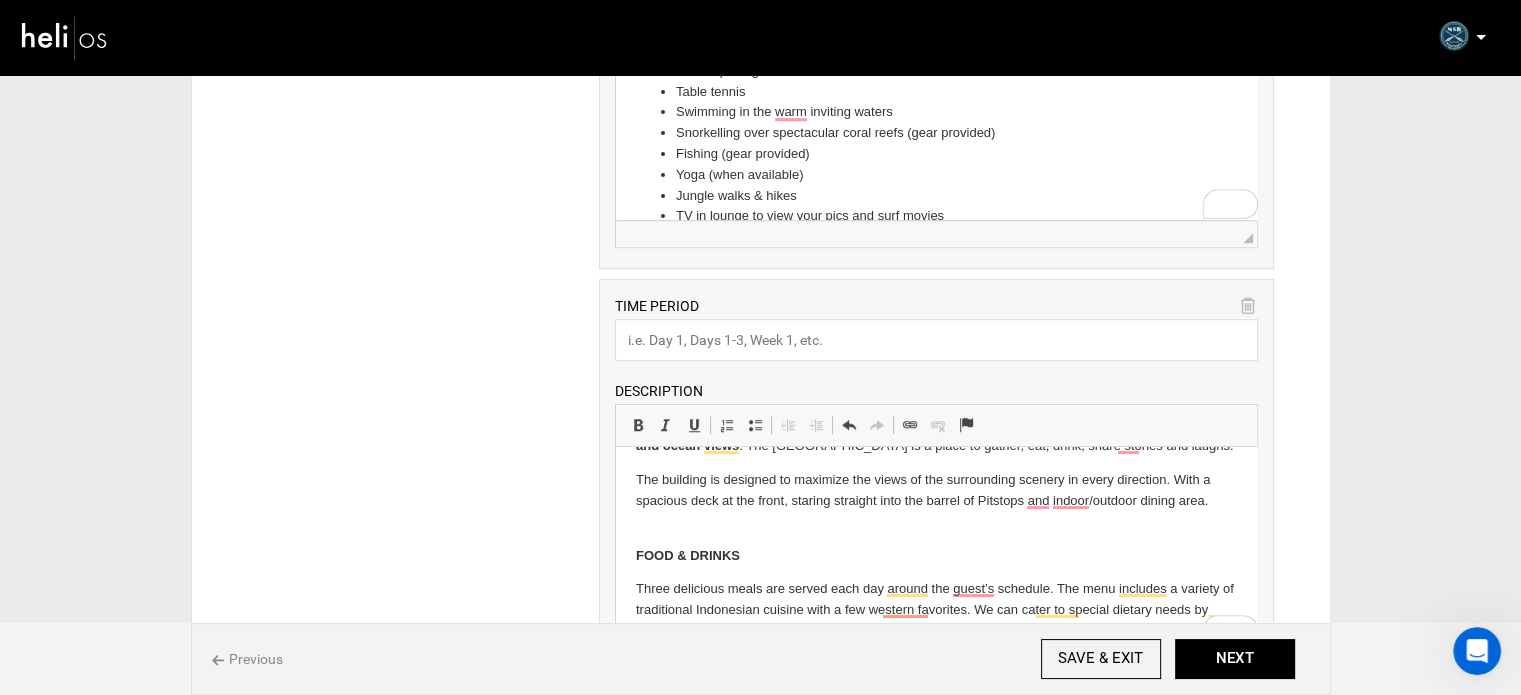 type 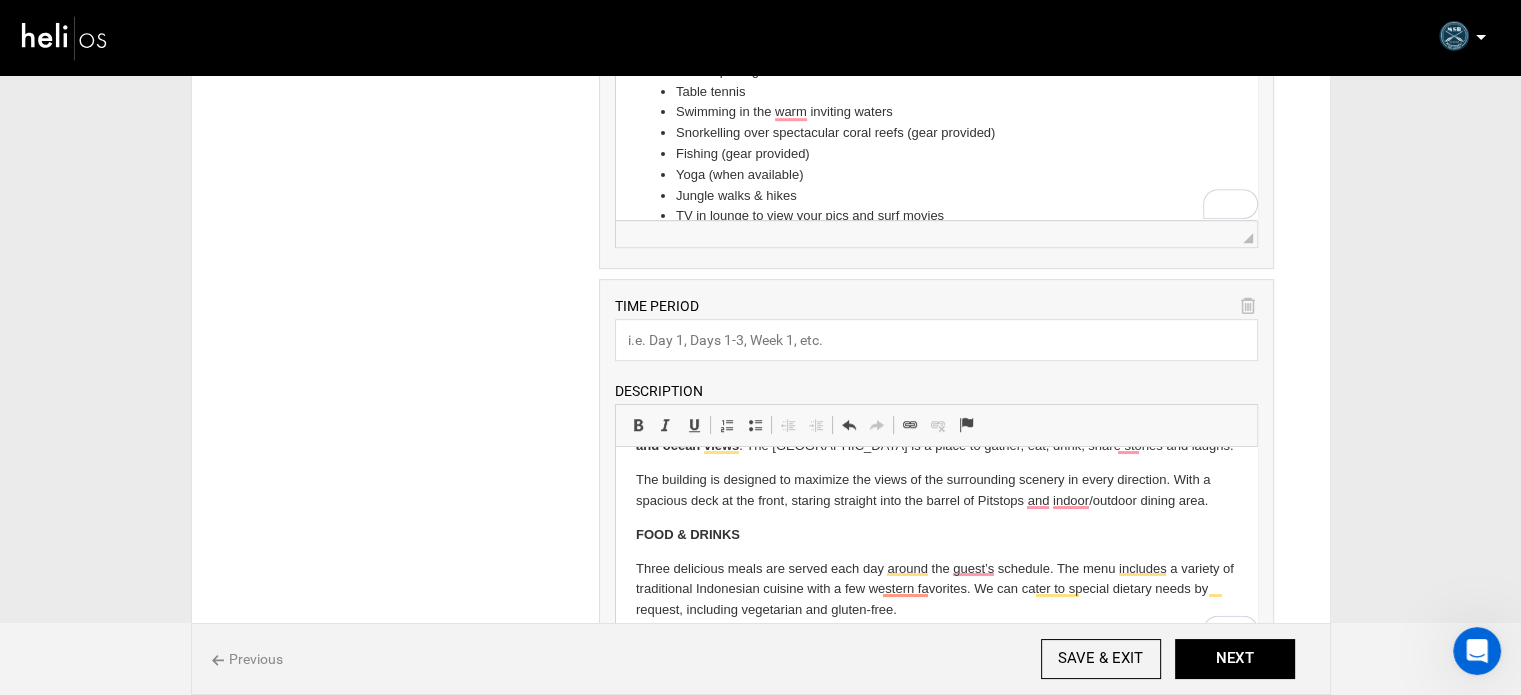 scroll, scrollTop: 48, scrollLeft: 0, axis: vertical 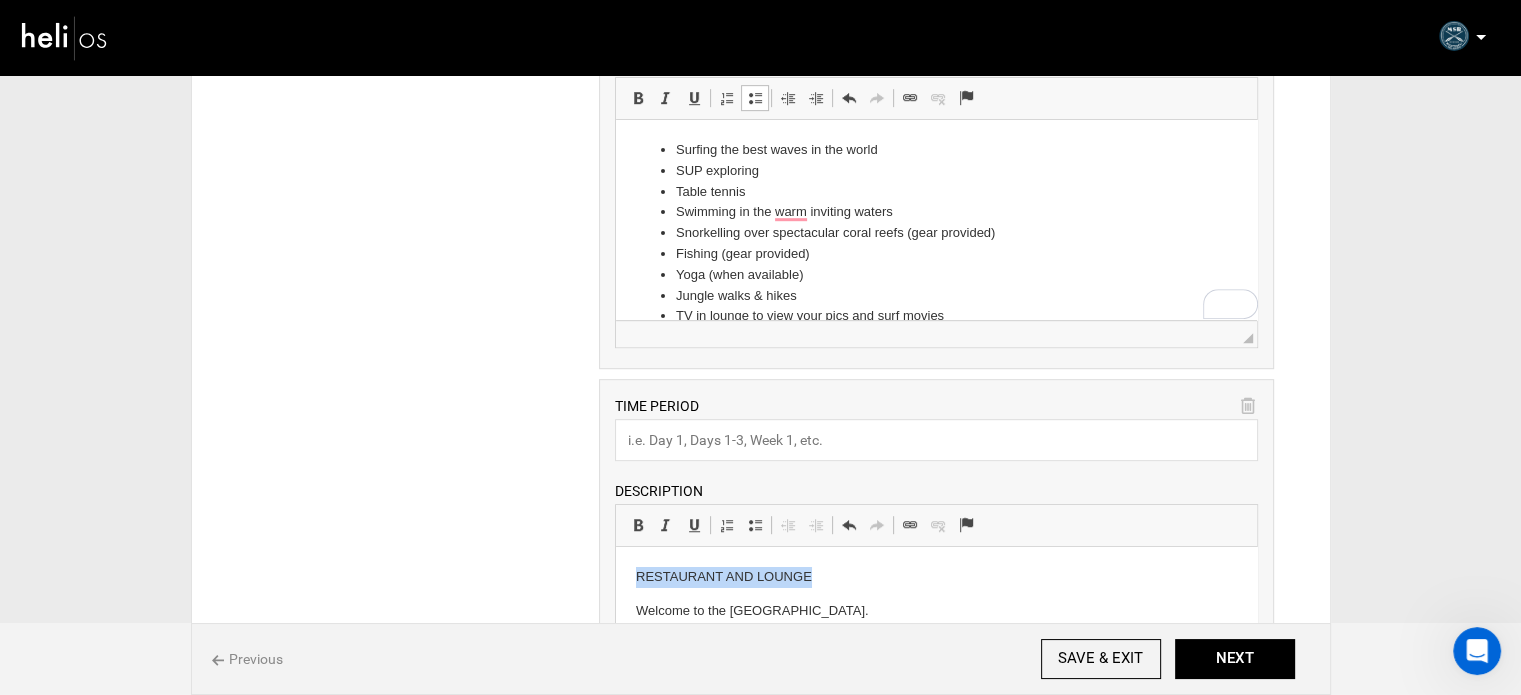 drag, startPoint x: 625, startPoint y: 578, endPoint x: 854, endPoint y: 576, distance: 229.00873 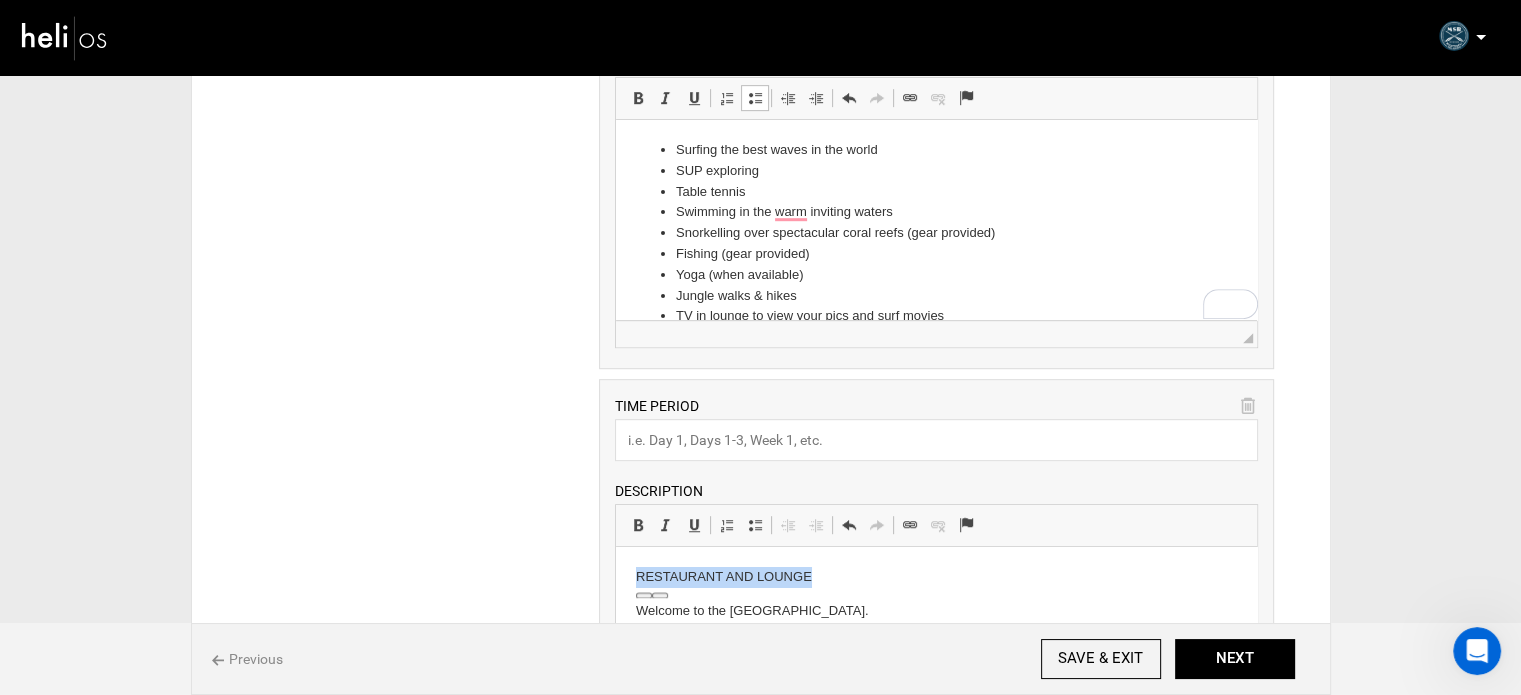 copy on "RESTAURANT AND LOUNGE" 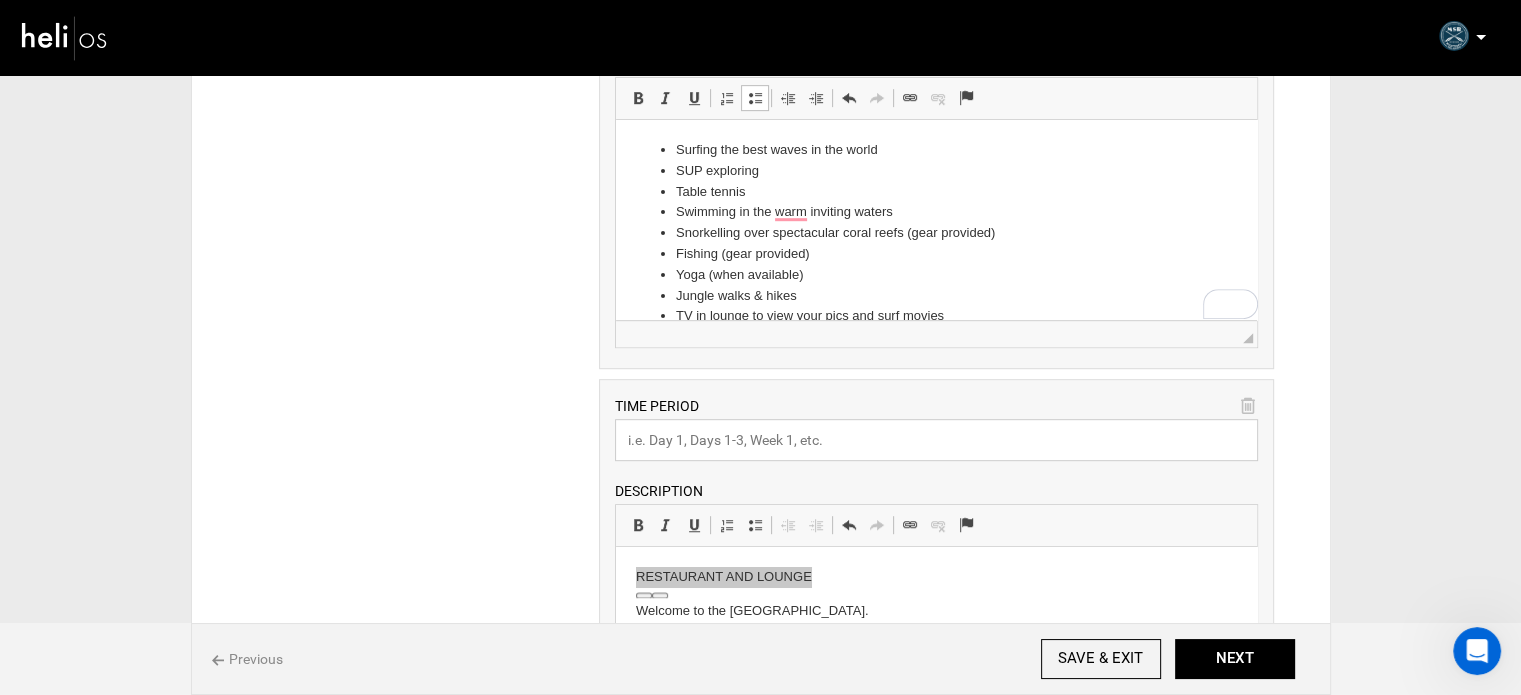 click at bounding box center [936, 440] 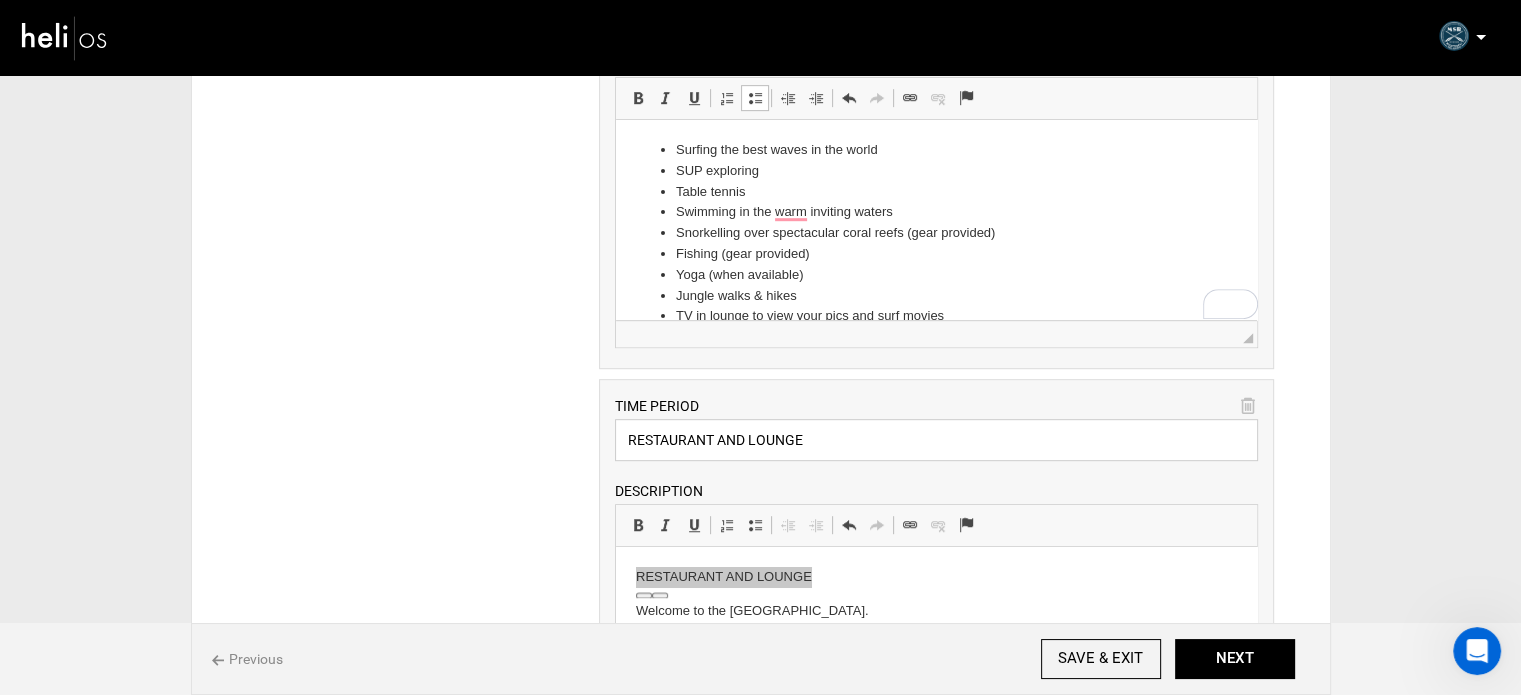 type on "RESTAURANT AND LOUNGE" 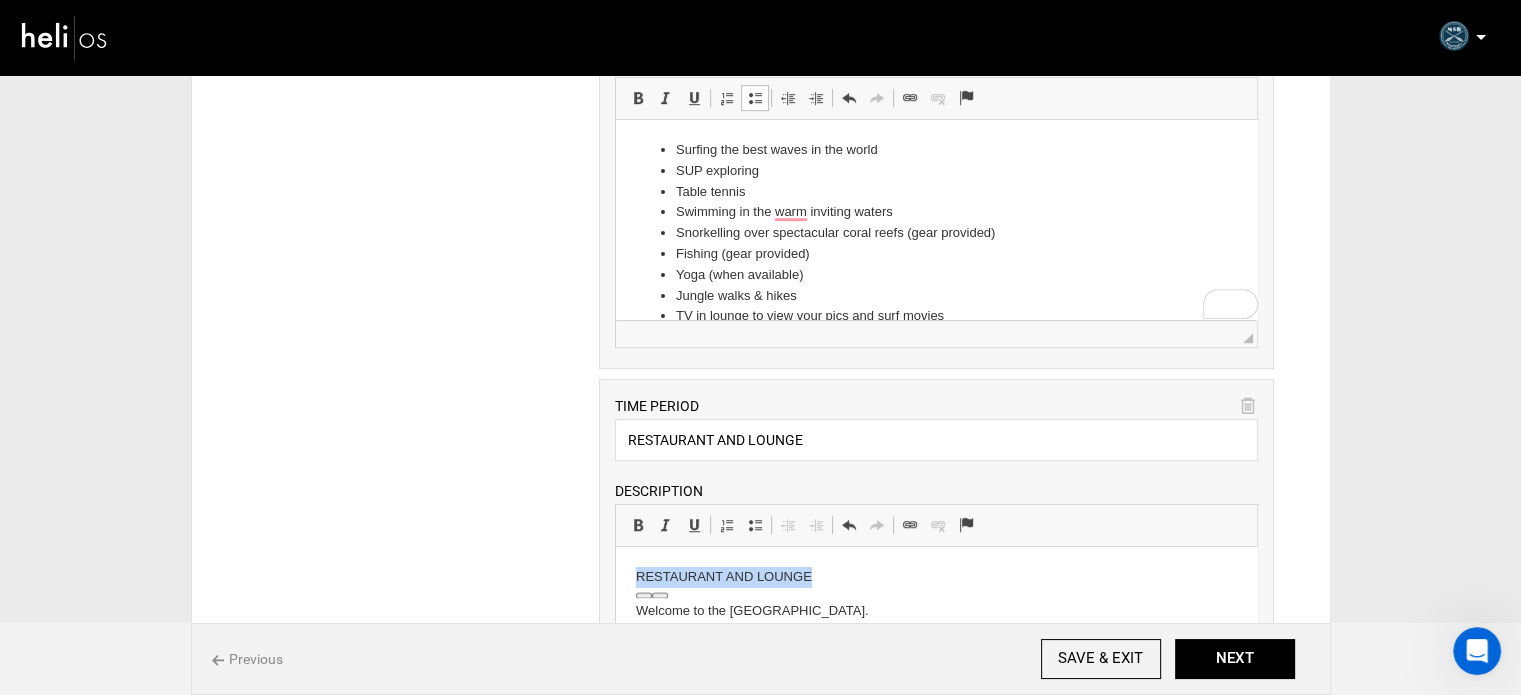 click on "RESTAURANT AND LOUNGE" at bounding box center (936, 577) 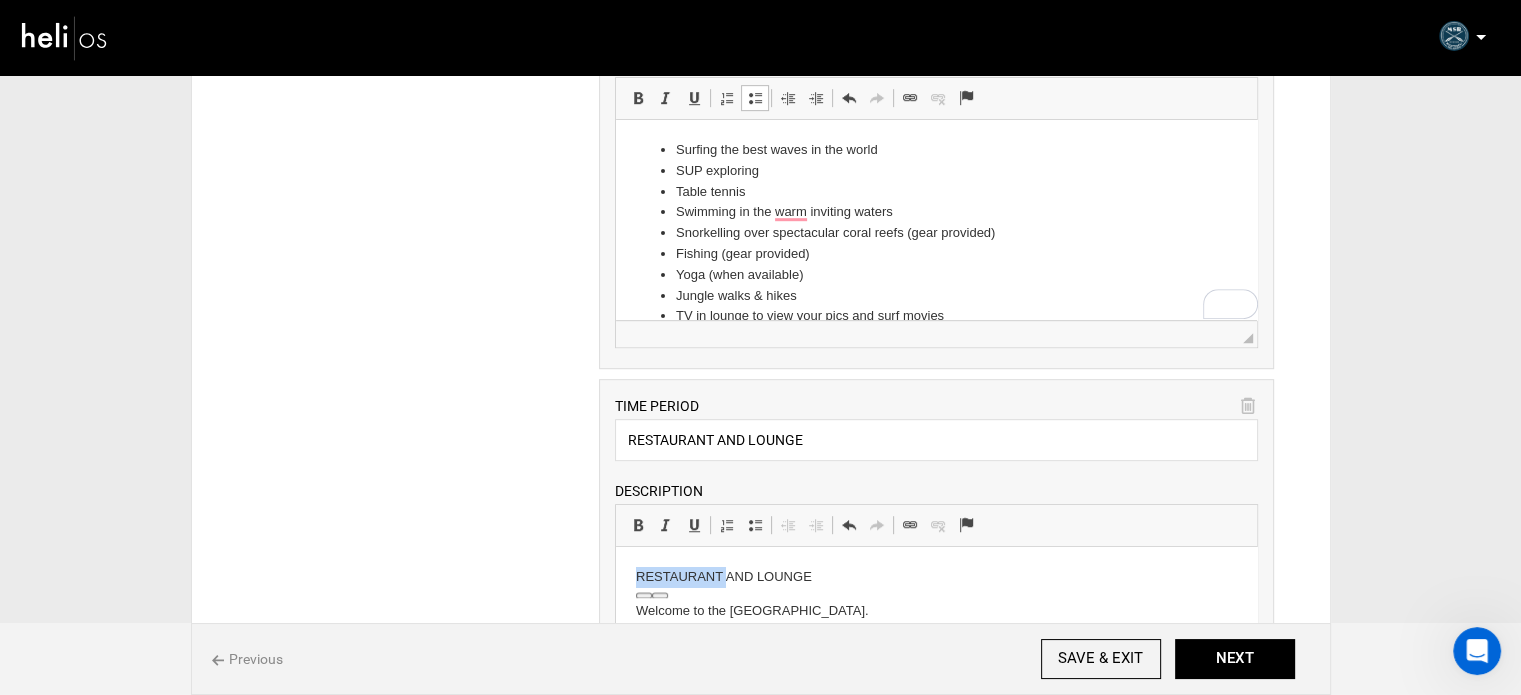 click on "RESTAURANT AND LOUNGE" at bounding box center (936, 577) 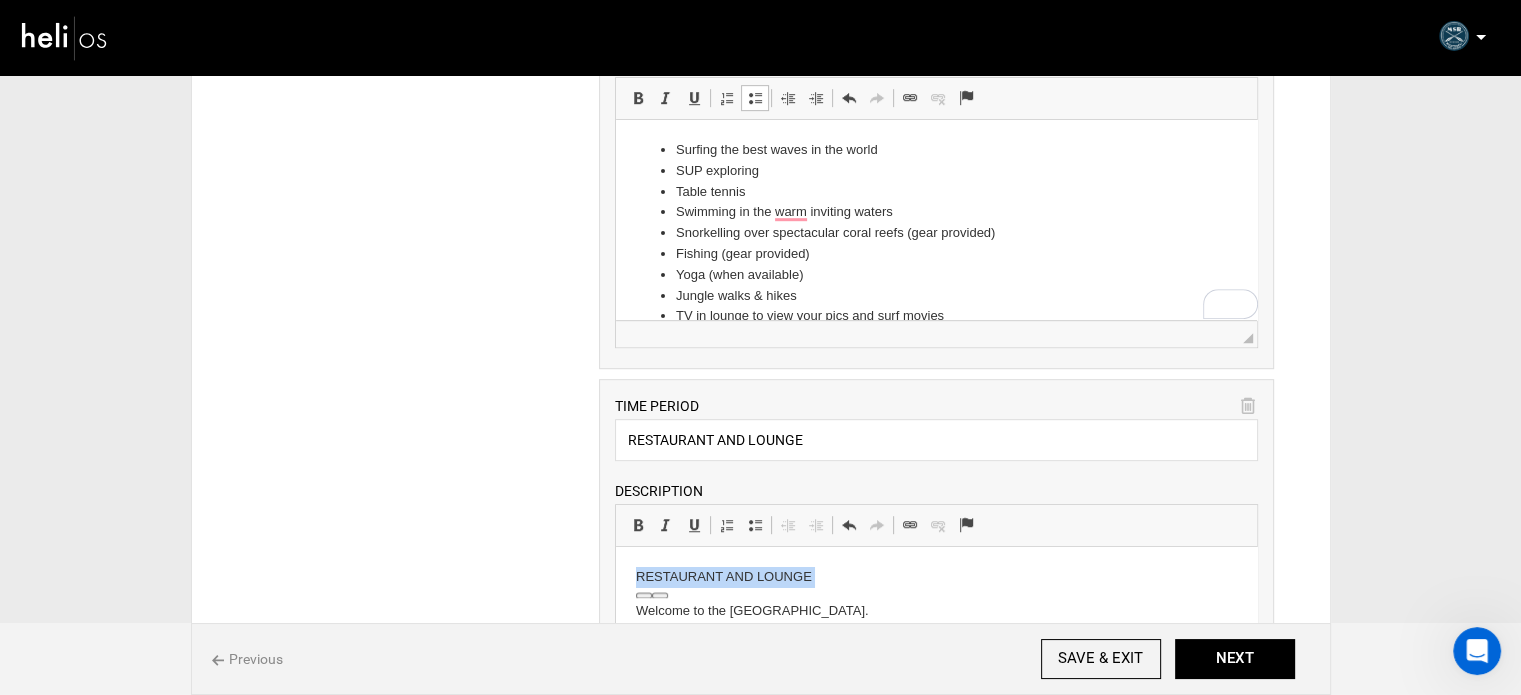 click on "RESTAURANT AND LOUNGE" at bounding box center (936, 577) 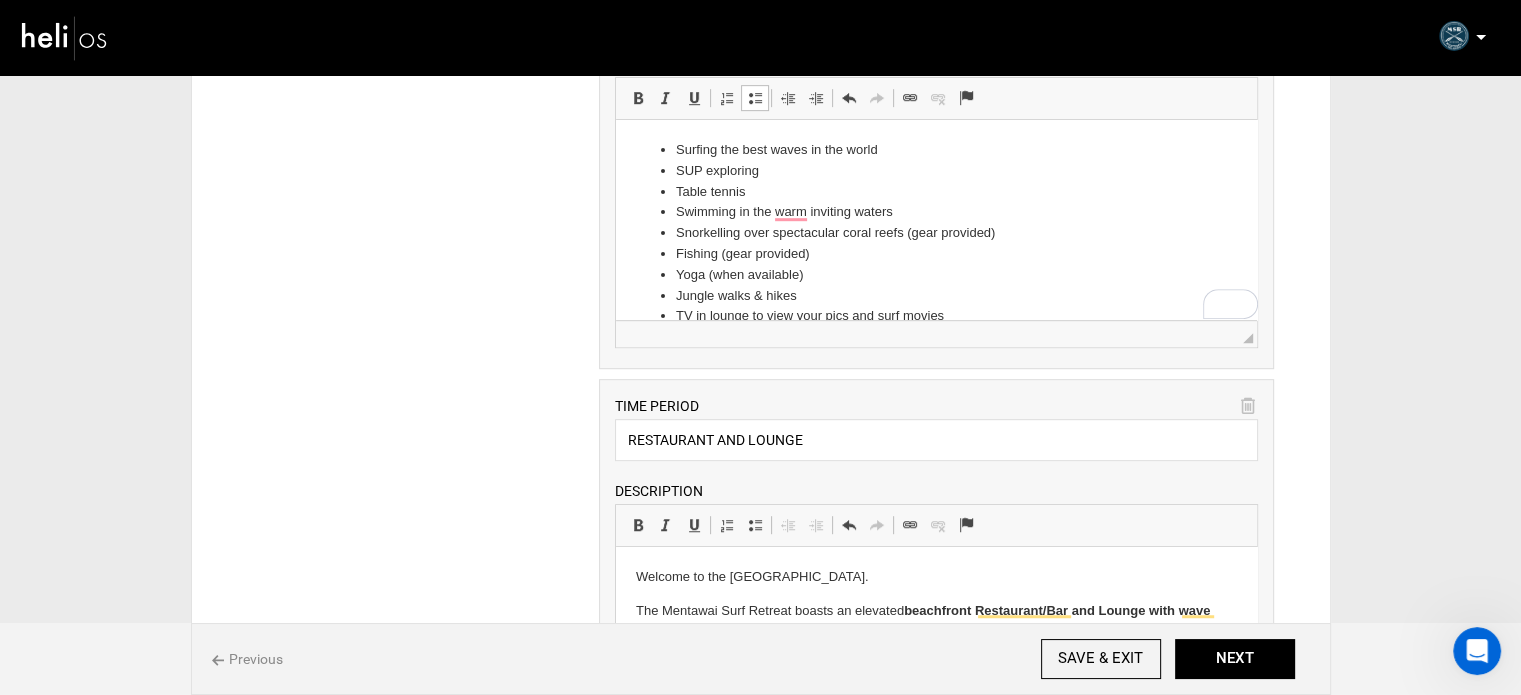 scroll, scrollTop: 188, scrollLeft: 0, axis: vertical 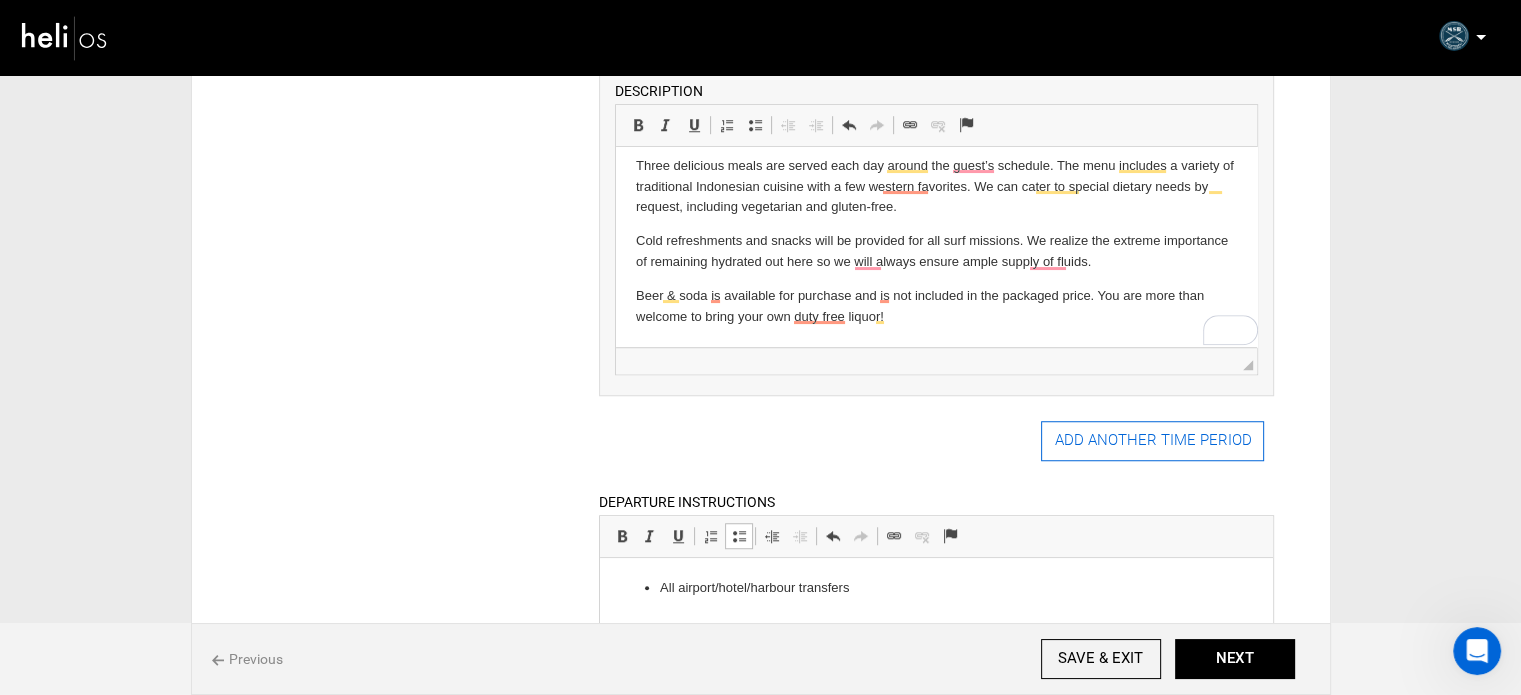 click on "ADD ANOTHER TIME PERIOD" at bounding box center (1152, 441) 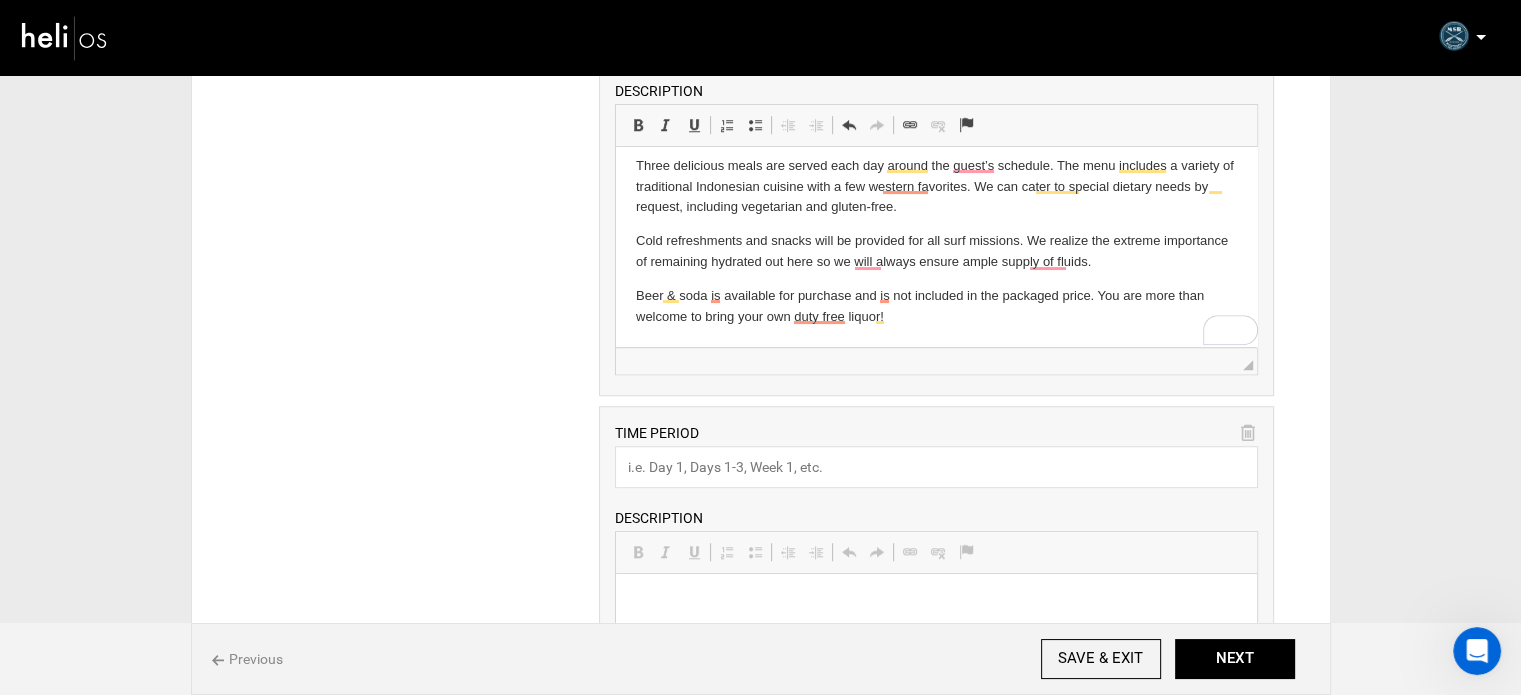 scroll, scrollTop: 0, scrollLeft: 0, axis: both 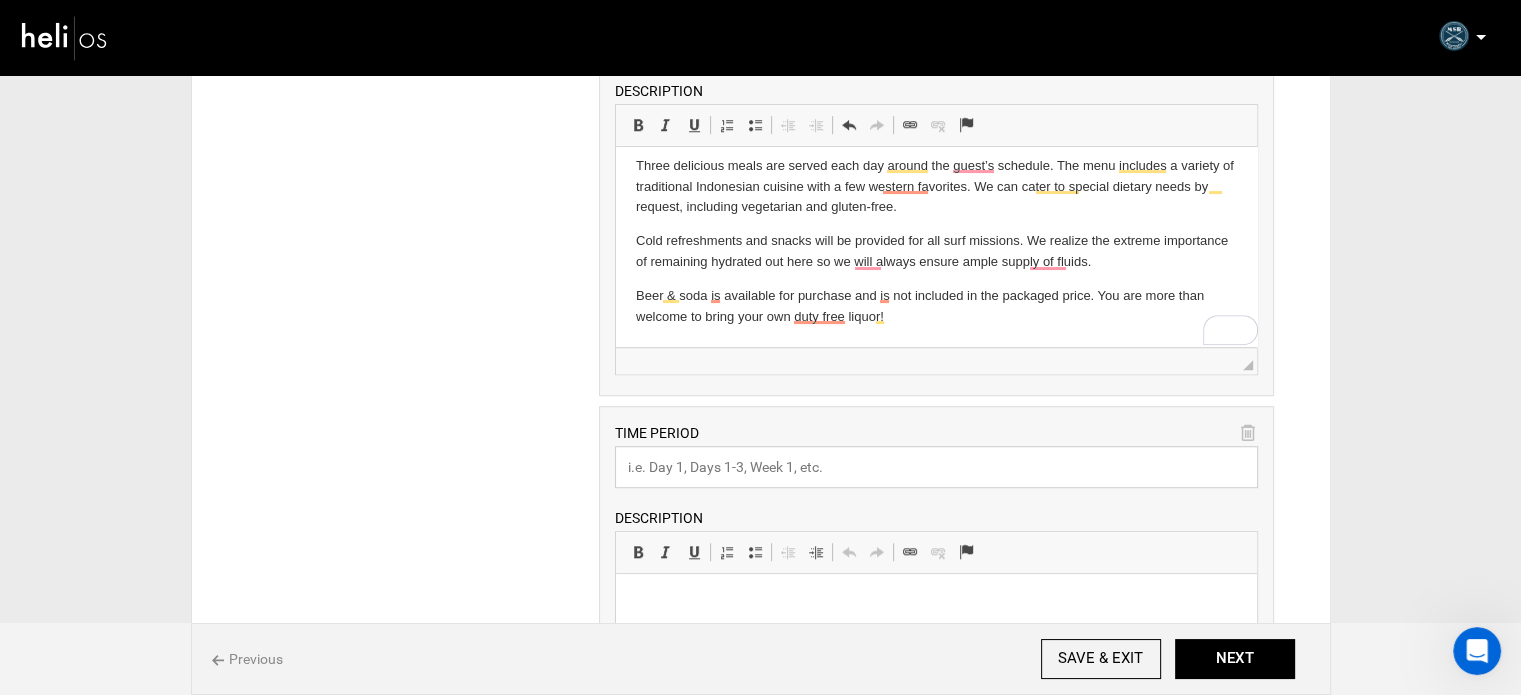 click at bounding box center [936, 467] 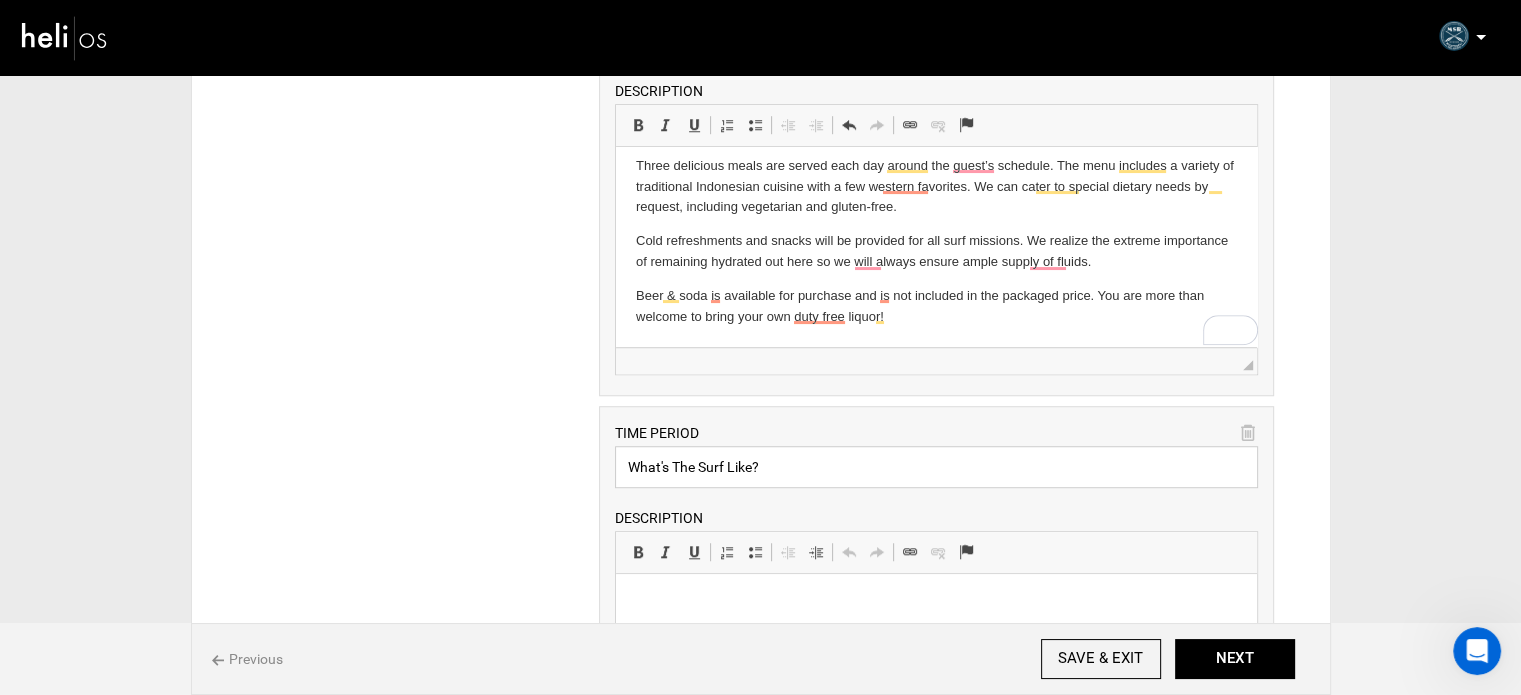 type on "What's The Surf Like?" 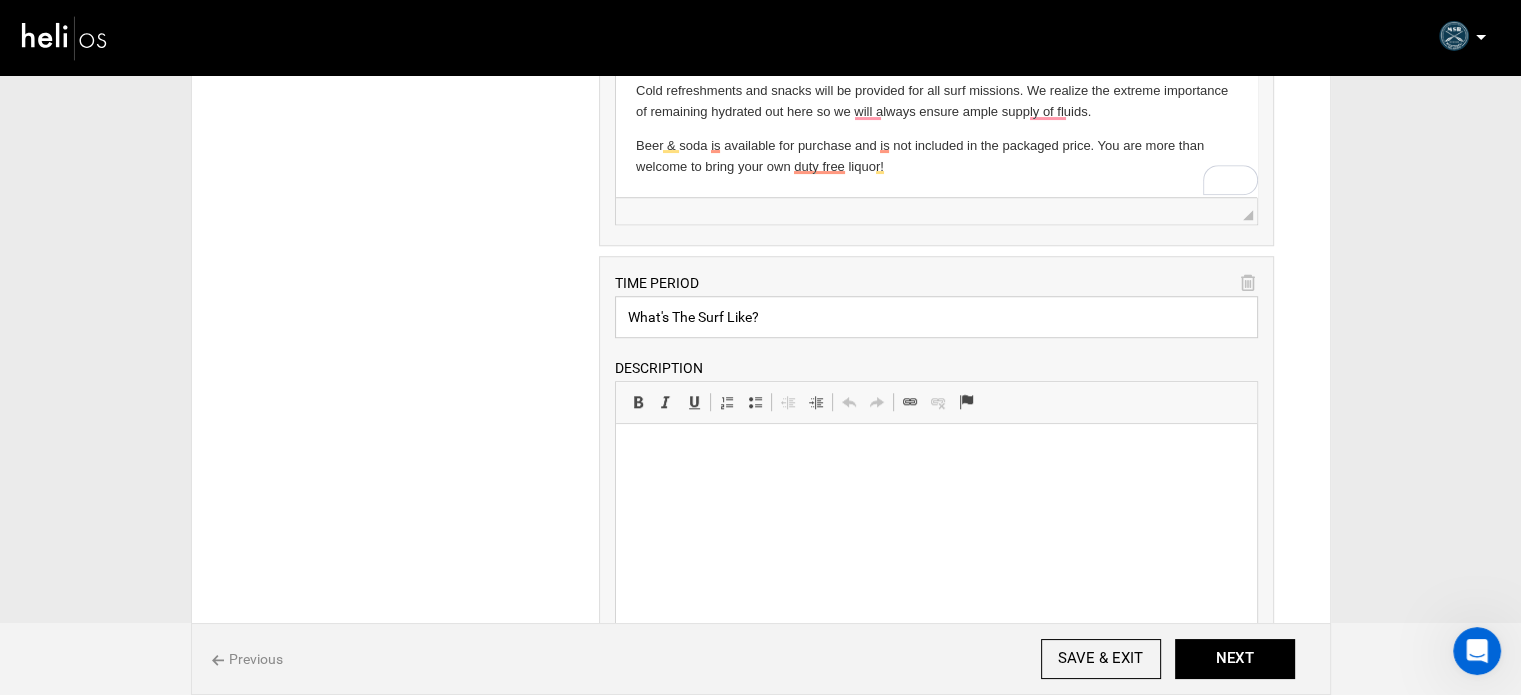 scroll, scrollTop: 1700, scrollLeft: 0, axis: vertical 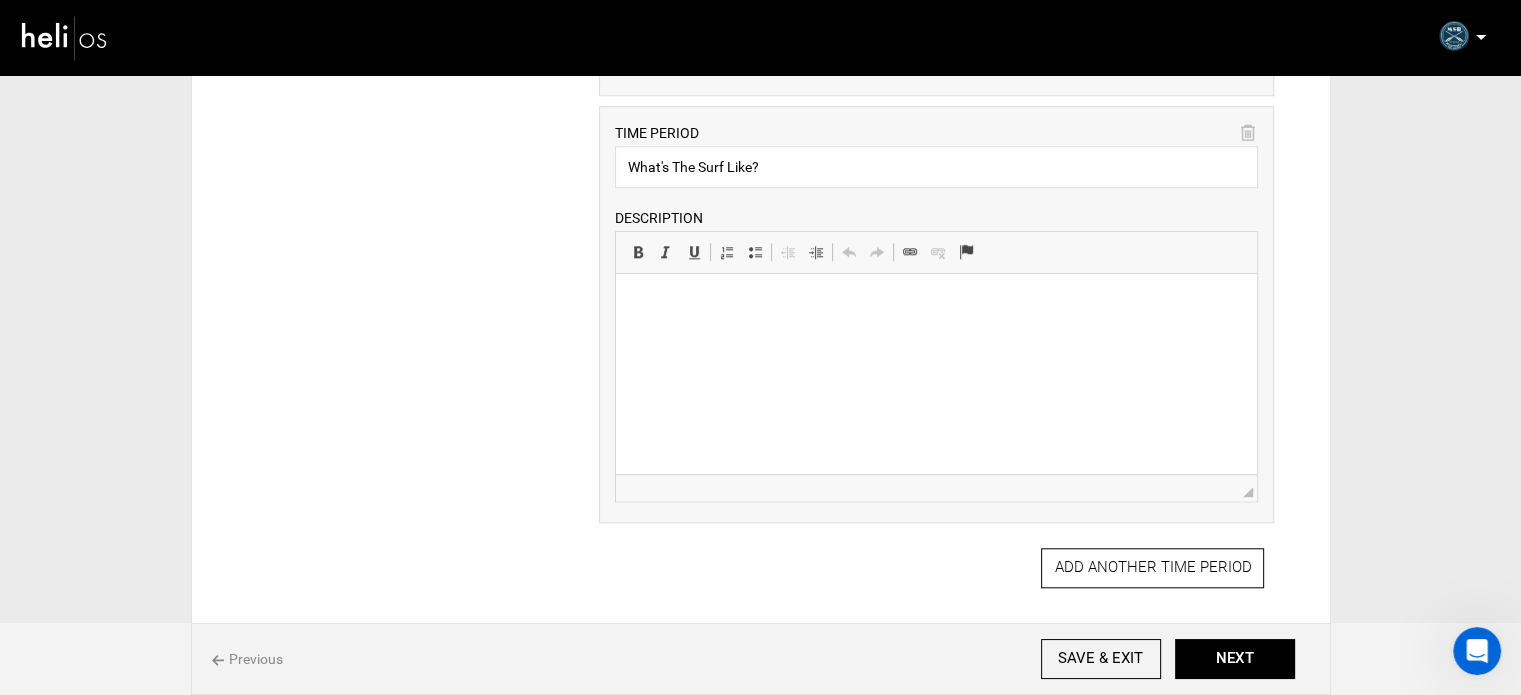 click at bounding box center [936, 304] 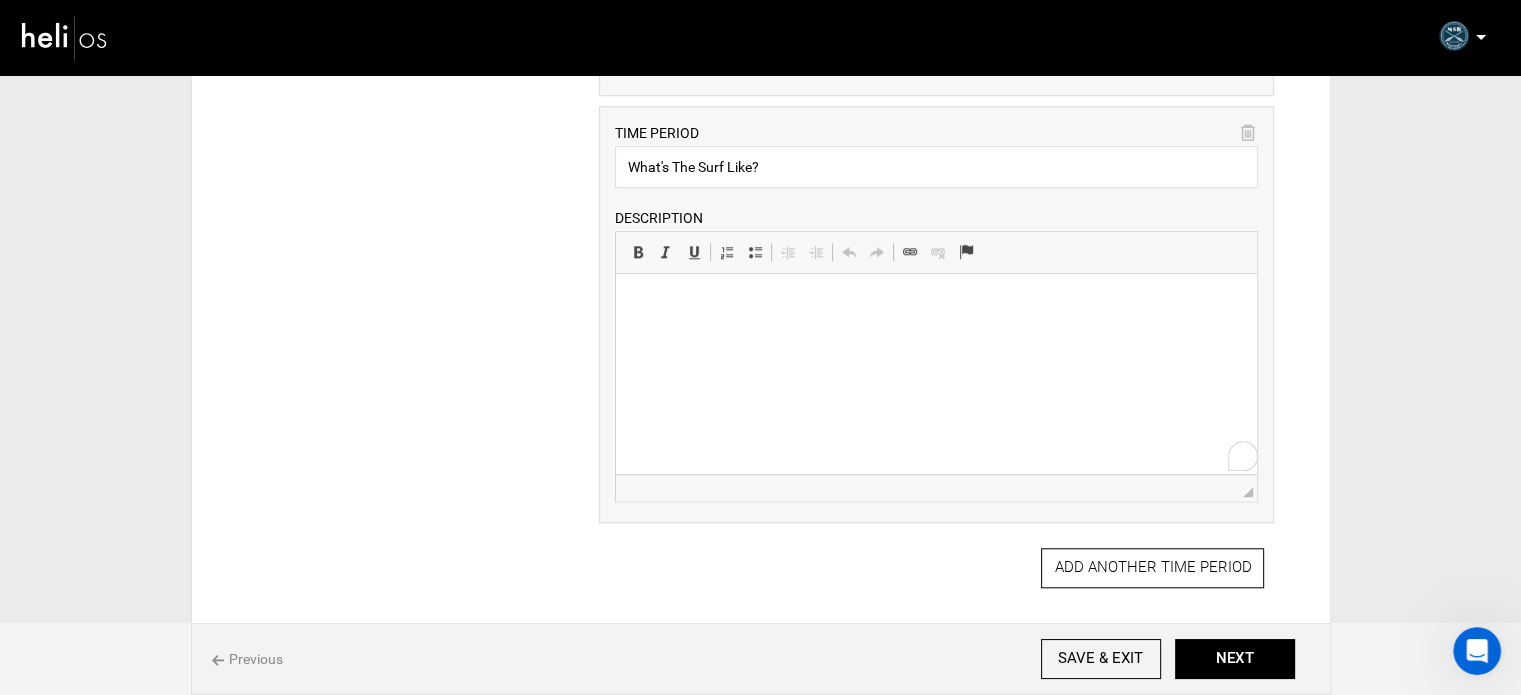 scroll, scrollTop: 167, scrollLeft: 0, axis: vertical 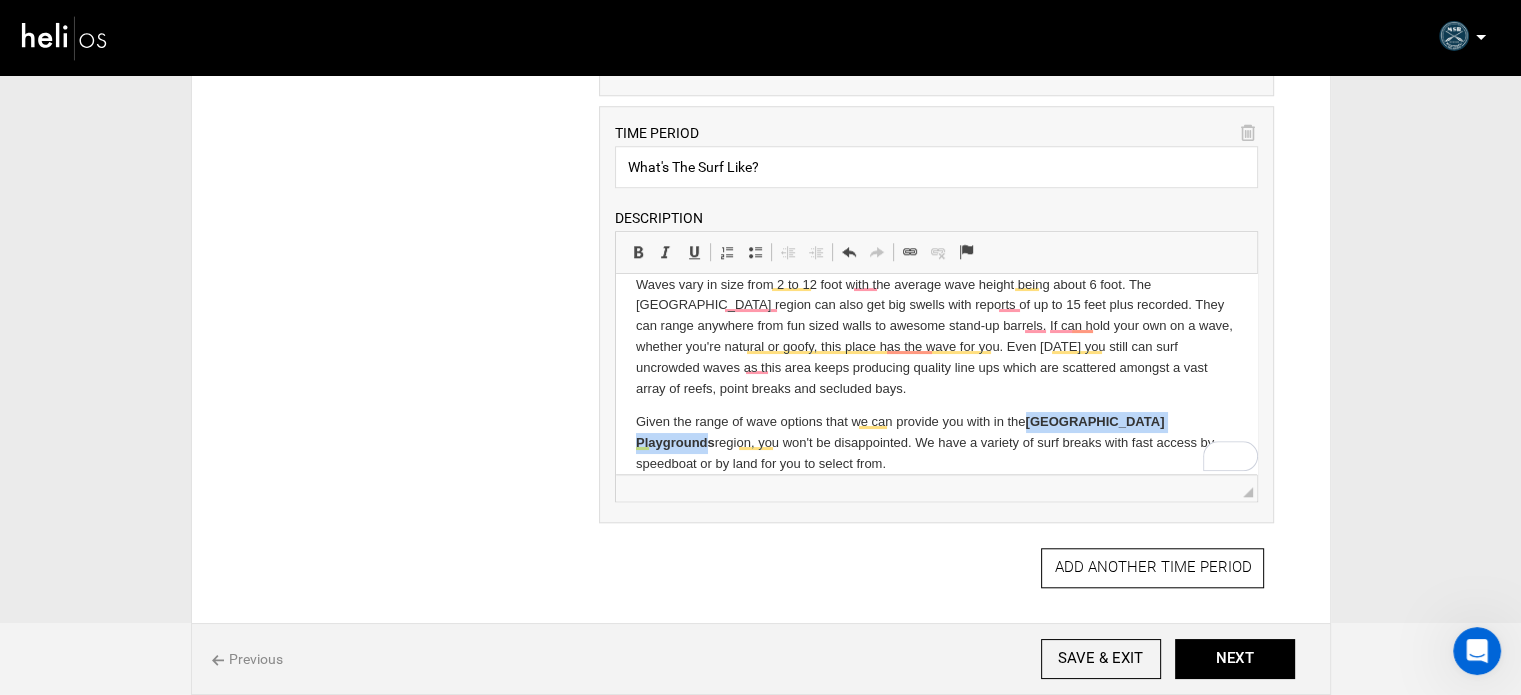 drag, startPoint x: 1032, startPoint y: 404, endPoint x: 1228, endPoint y: 400, distance: 196.04082 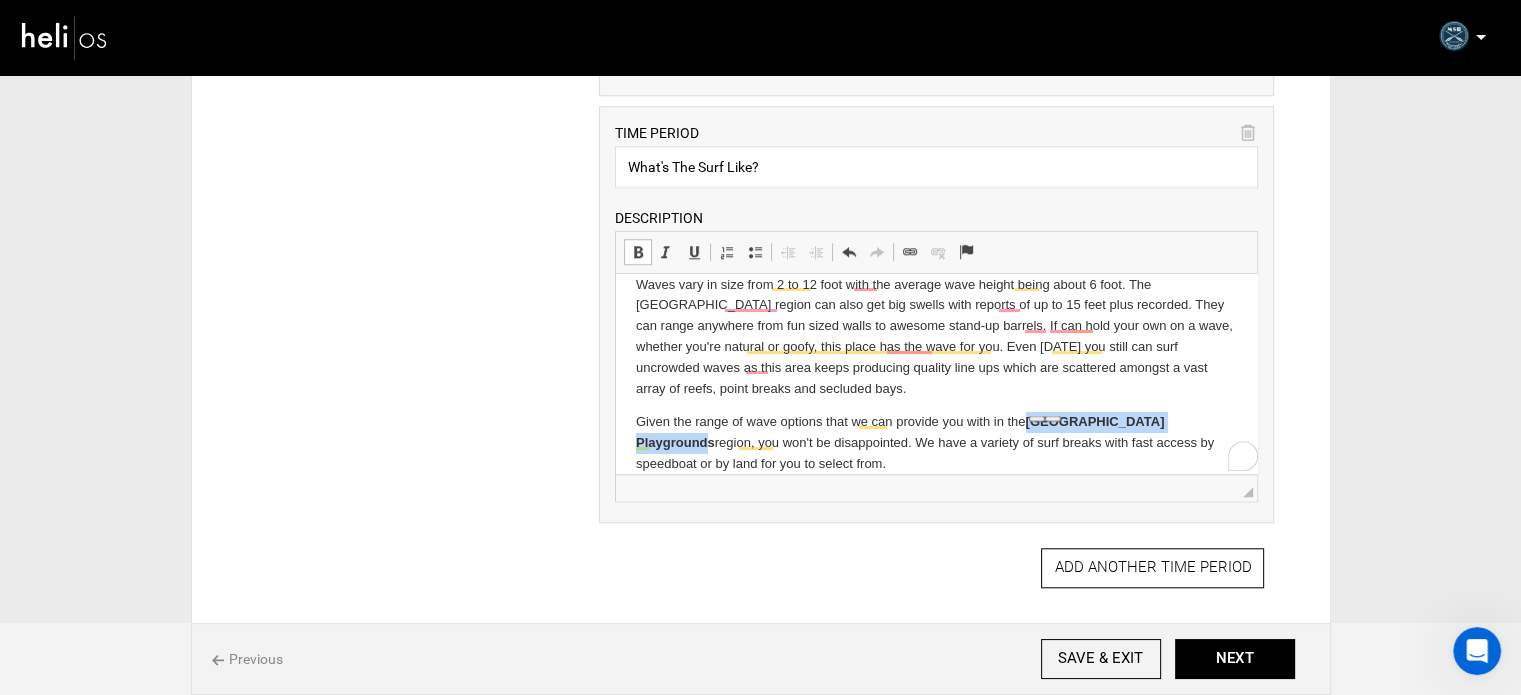 click at bounding box center [638, 252] 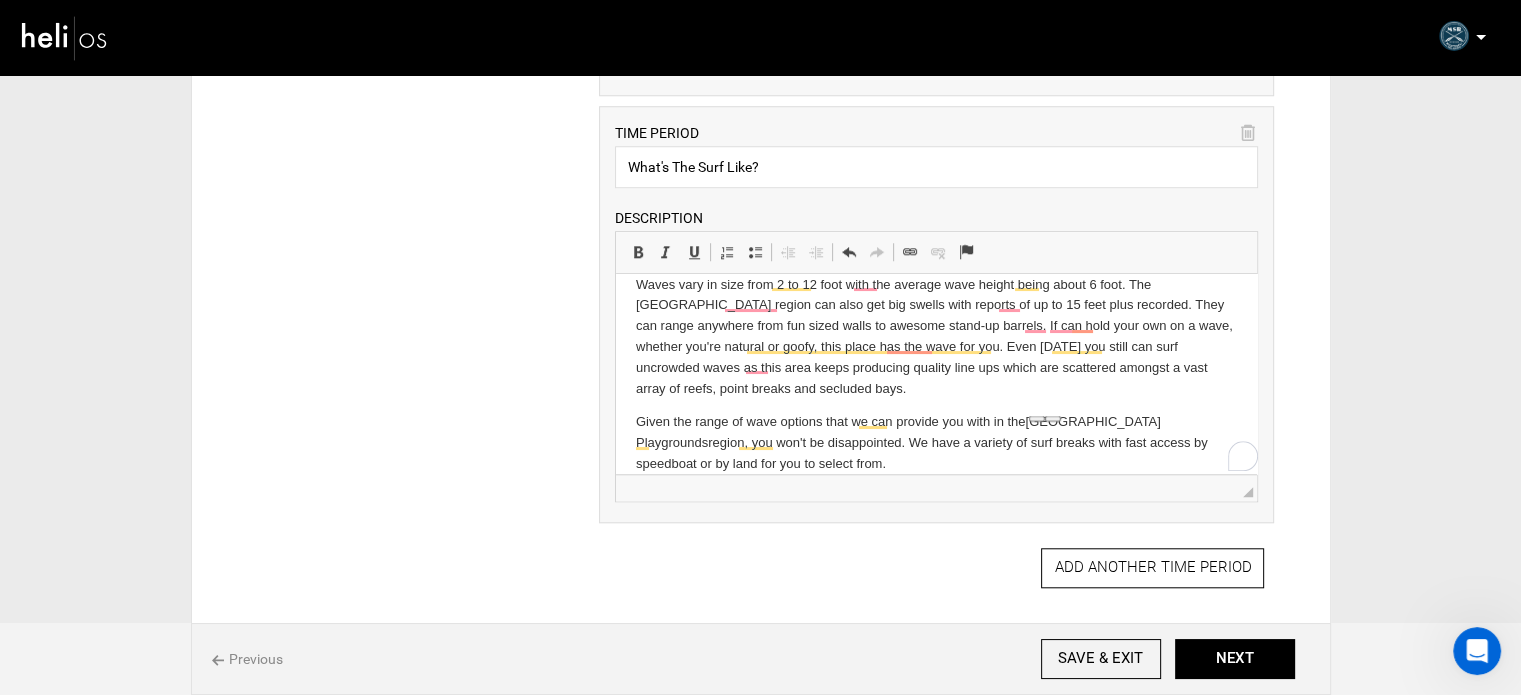 click on "Given the range of wave options that we can provide you with in the  Mentawai Islands Playgrounds  region, you won't be disappointed. We have a variety of surf breaks with fast access by speedboat or by land for you to select from." at bounding box center (936, 443) 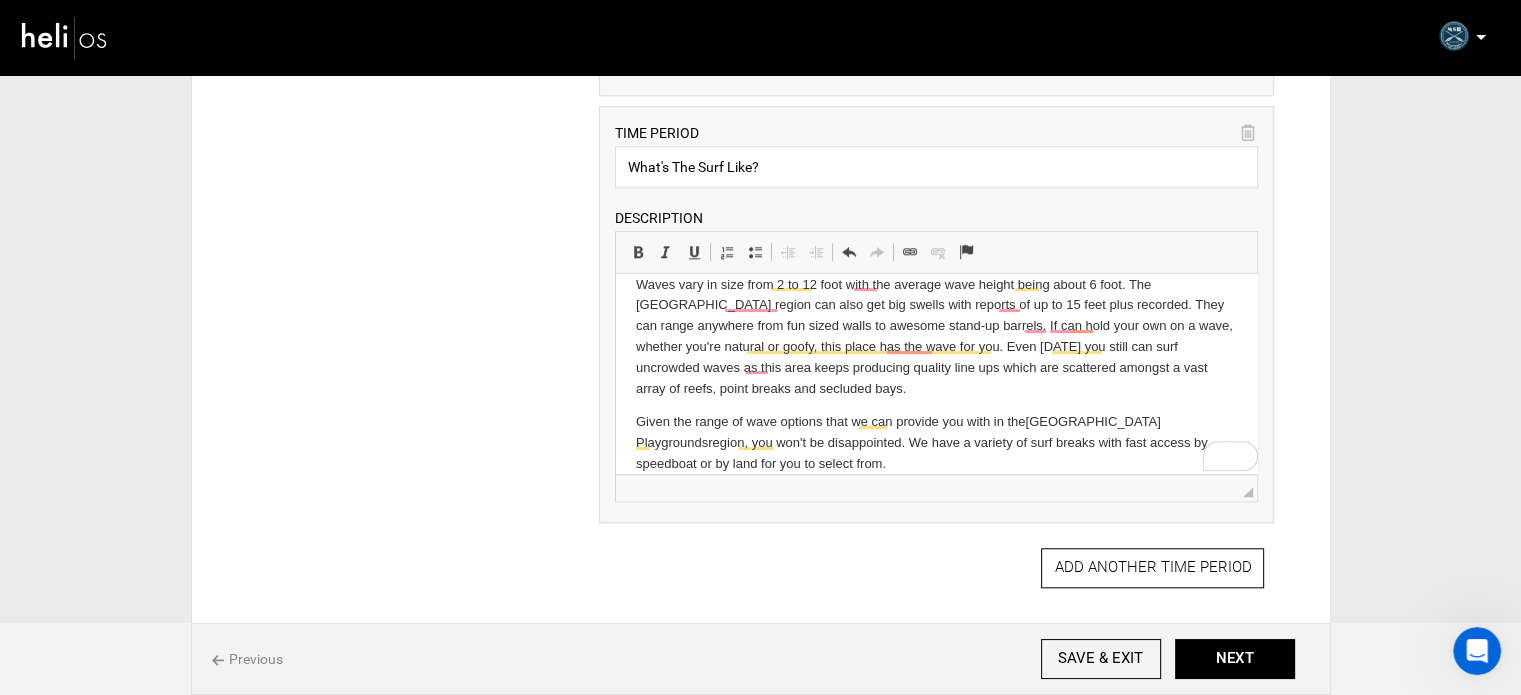 scroll, scrollTop: 69, scrollLeft: 0, axis: vertical 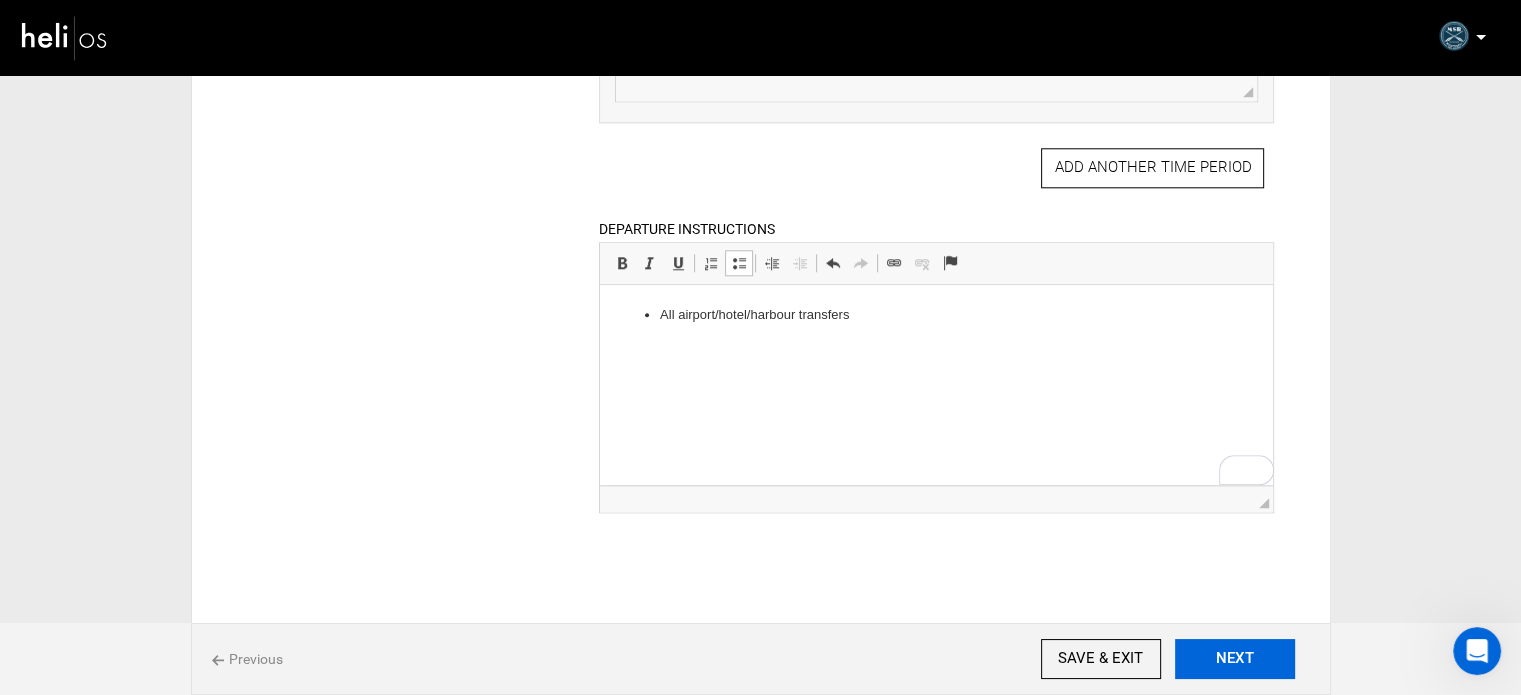 click on "NEXT" at bounding box center (1235, 659) 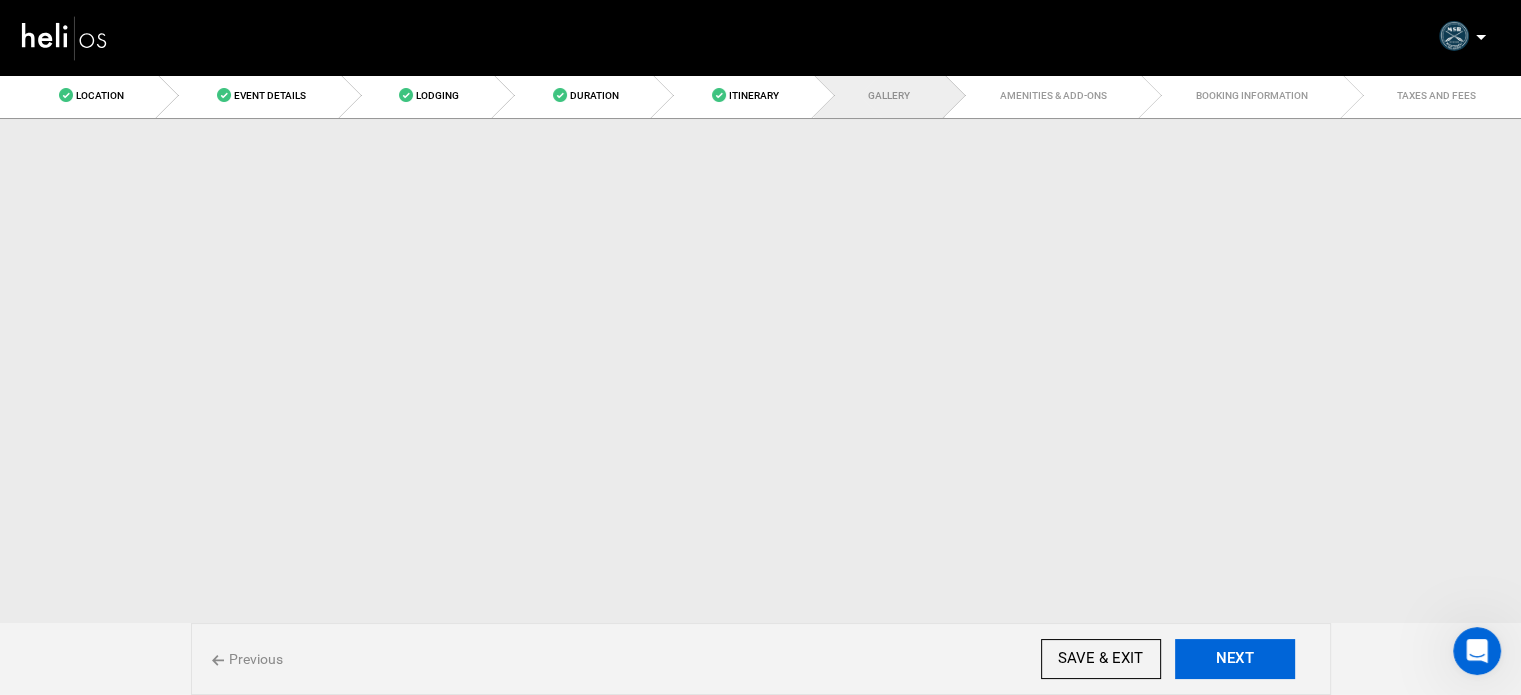 scroll, scrollTop: 0, scrollLeft: 0, axis: both 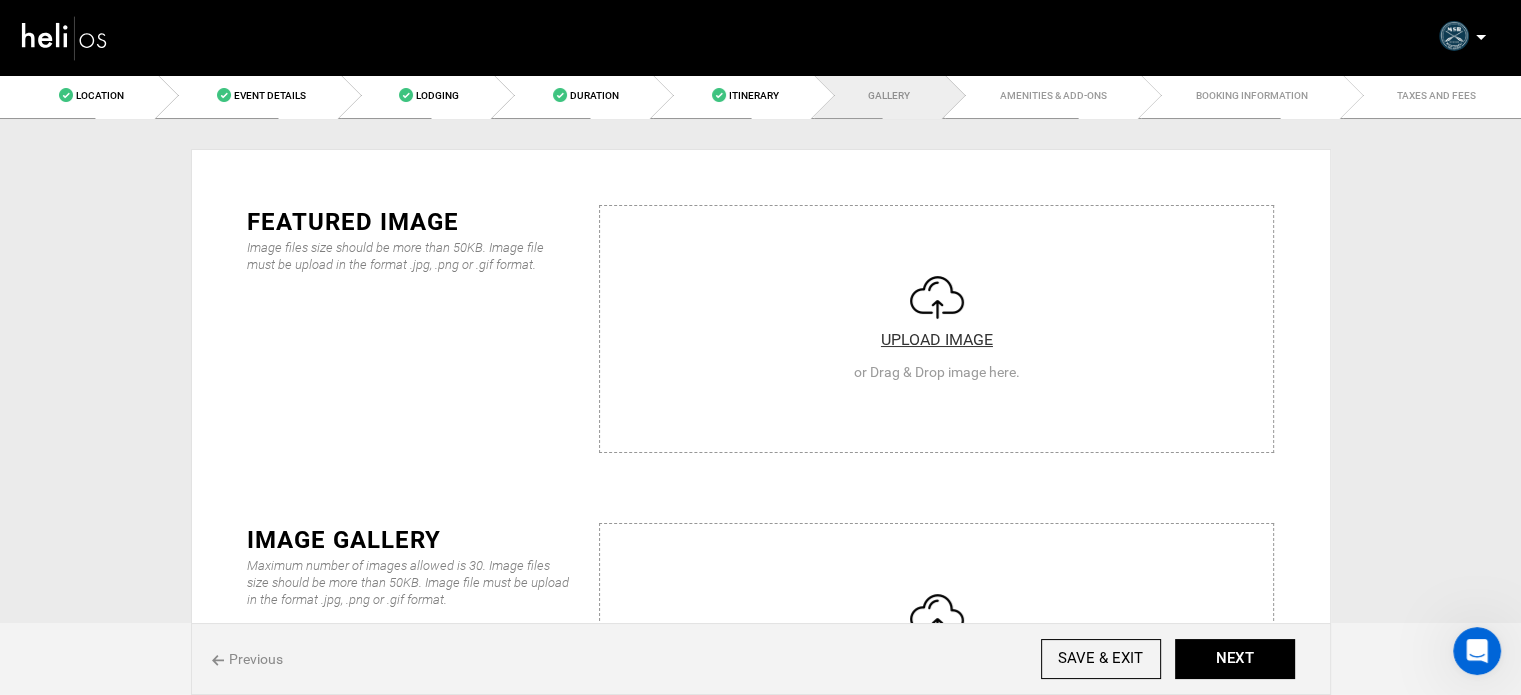 click at bounding box center [936, 326] 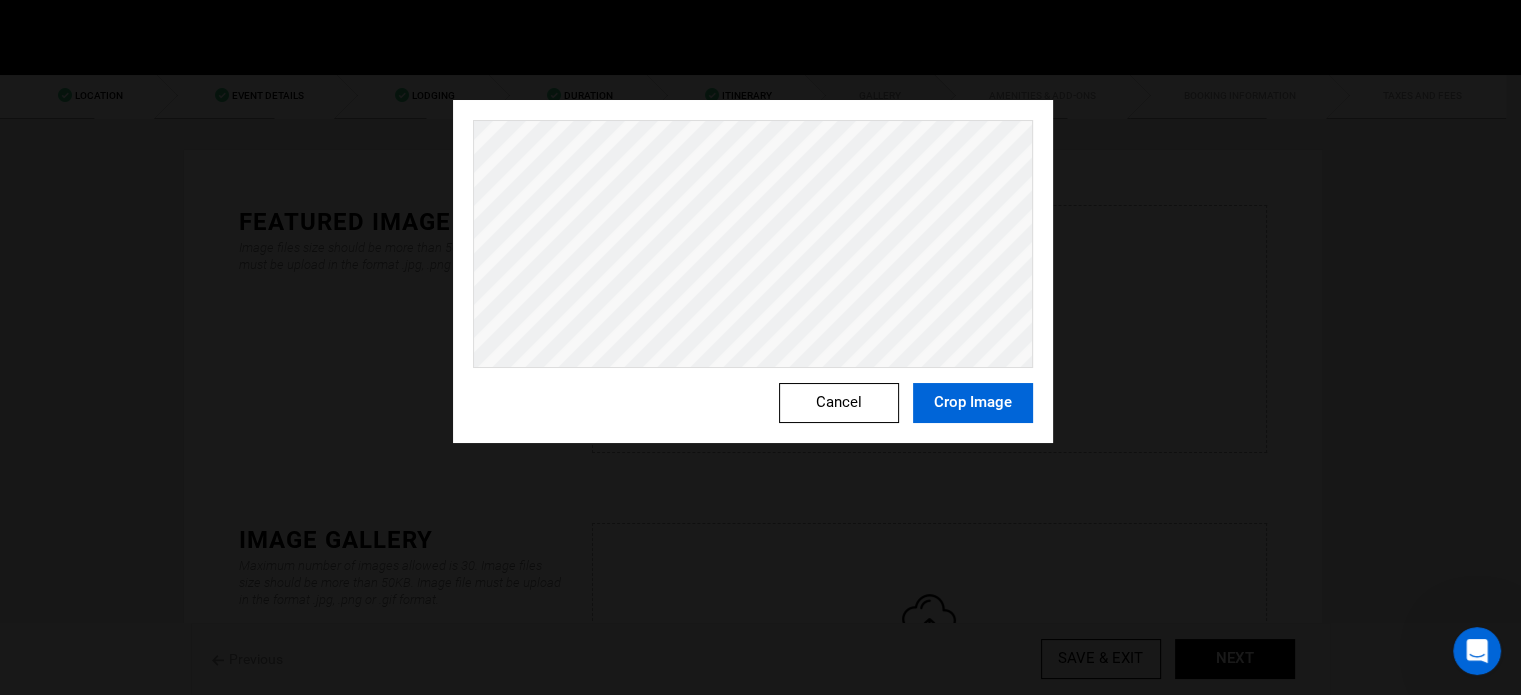click on "Crop
Image" at bounding box center [973, 403] 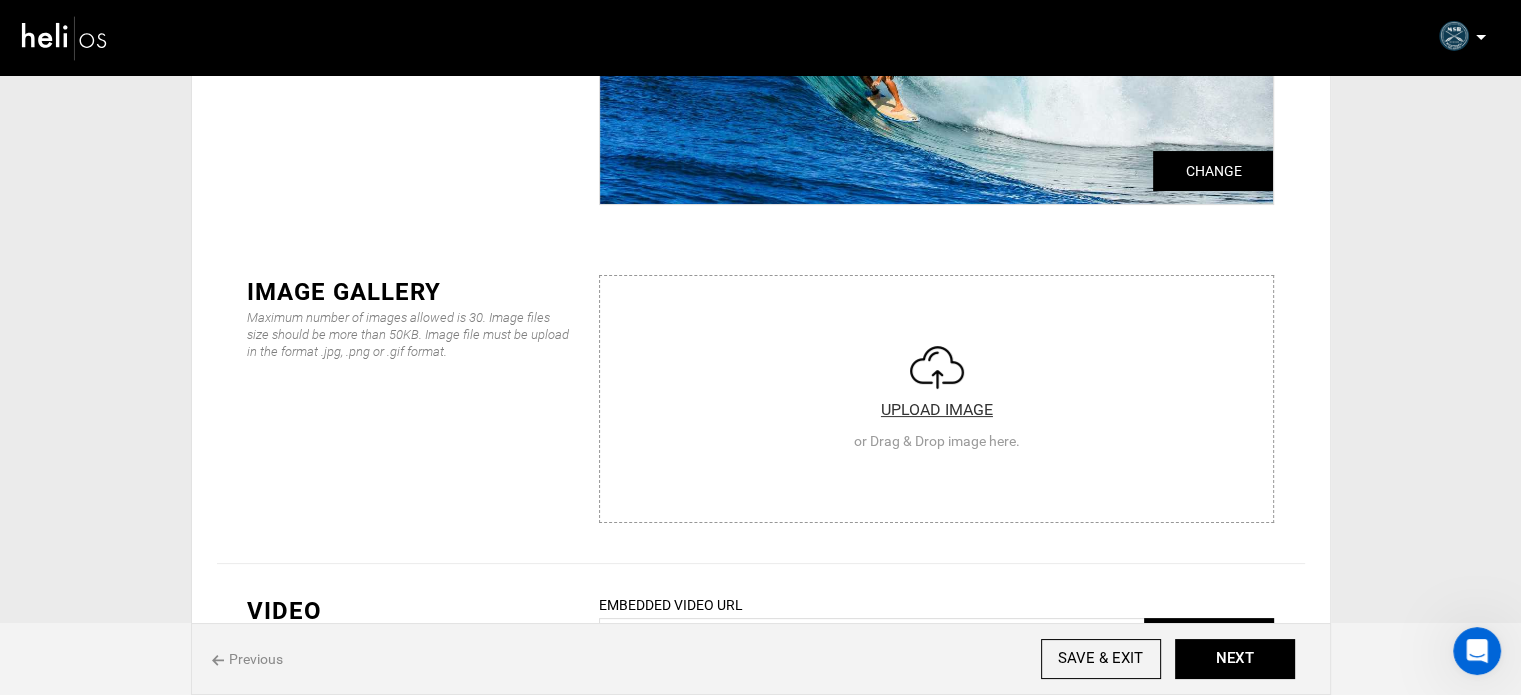 scroll, scrollTop: 300, scrollLeft: 0, axis: vertical 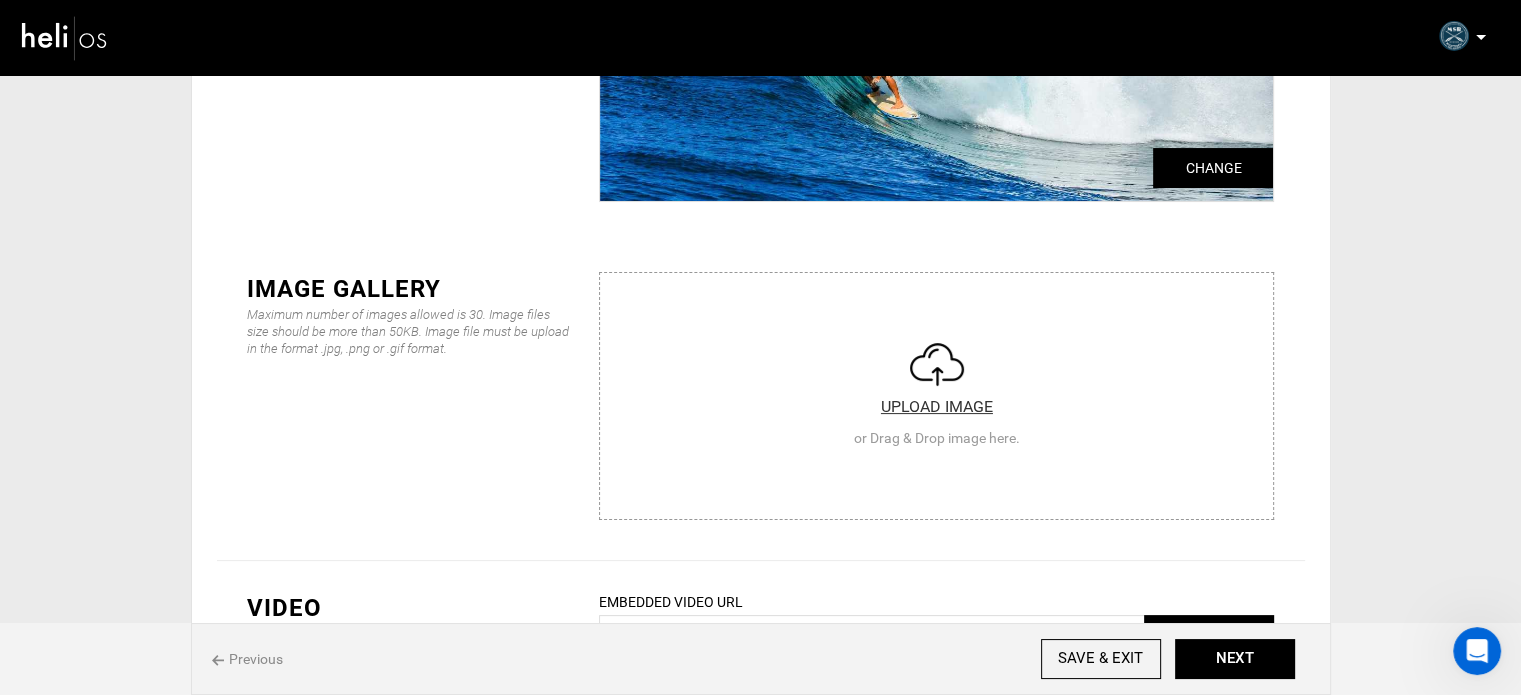 click at bounding box center [936, 393] 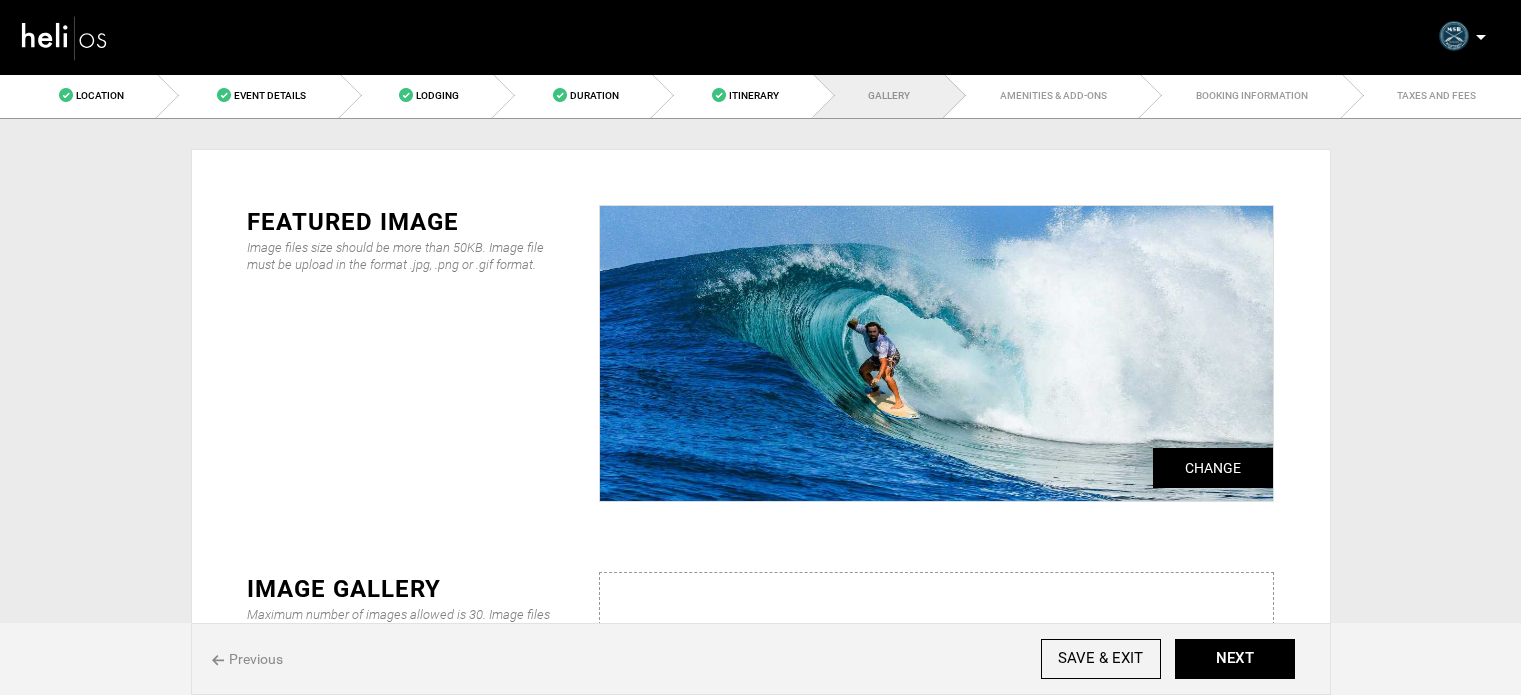 scroll, scrollTop: 300, scrollLeft: 0, axis: vertical 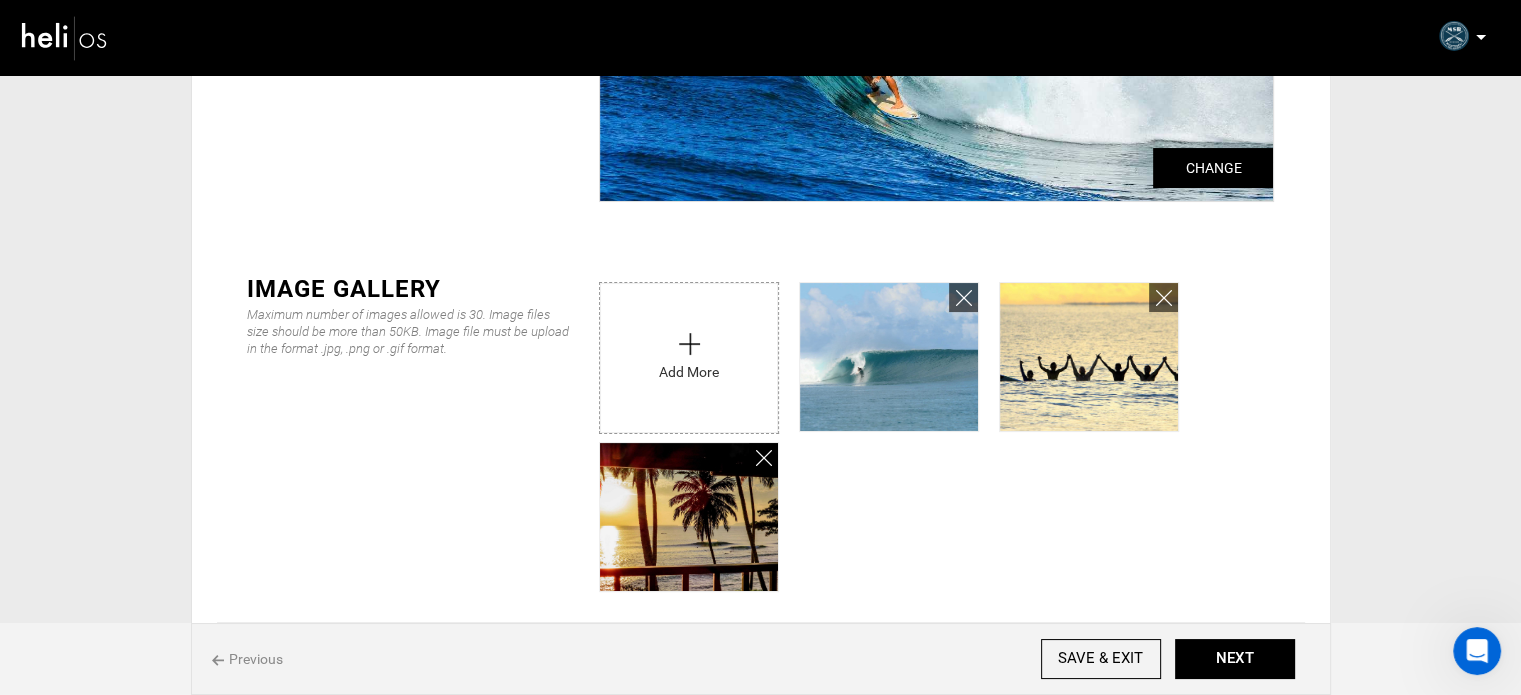 click at bounding box center (689, 353) 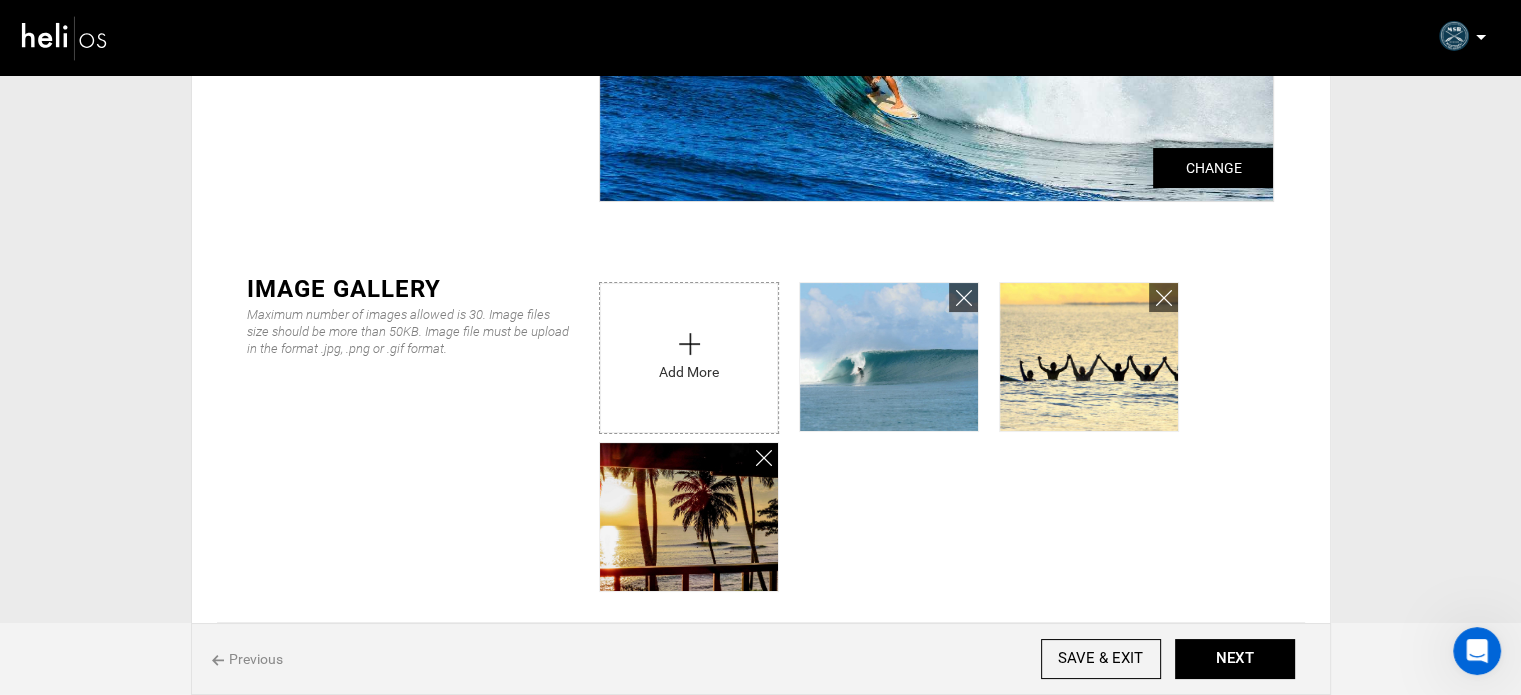 scroll, scrollTop: 0, scrollLeft: 0, axis: both 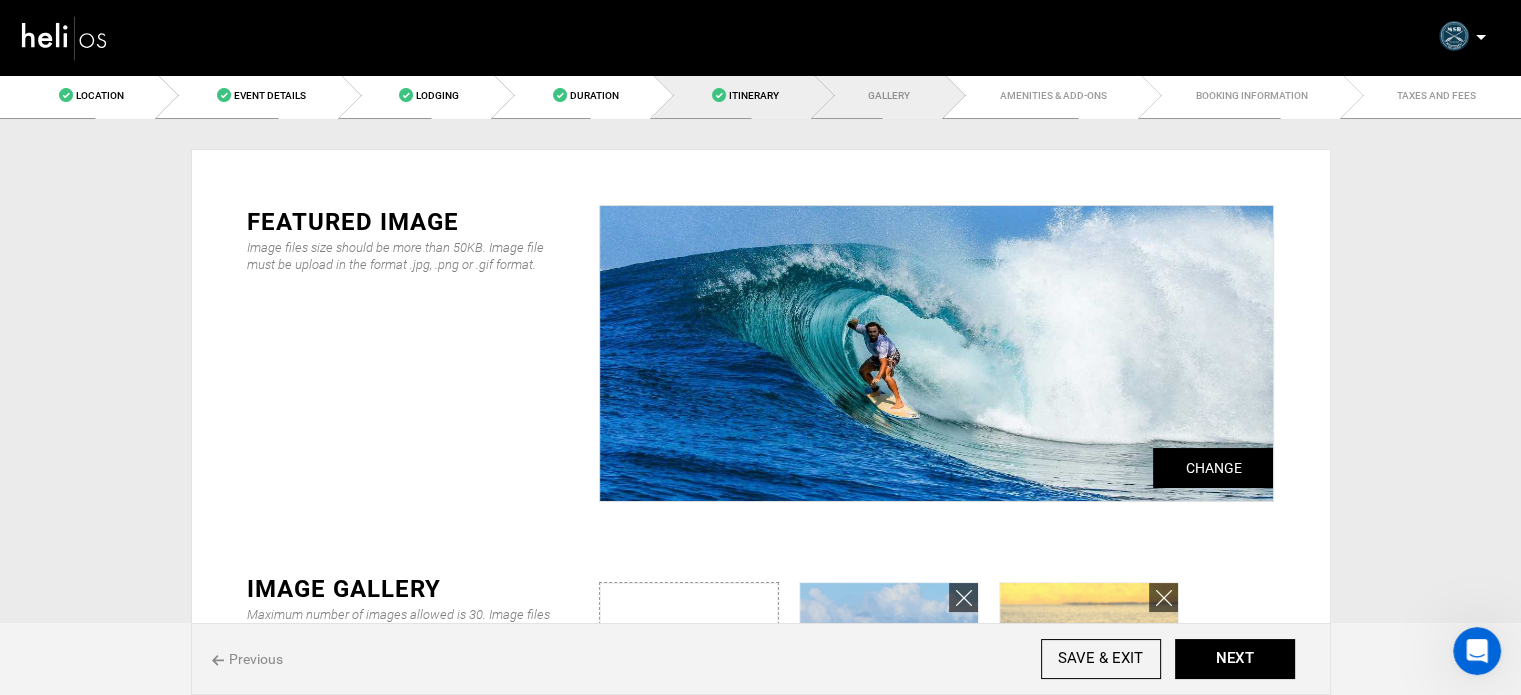 click on "Itinerary" at bounding box center (754, 95) 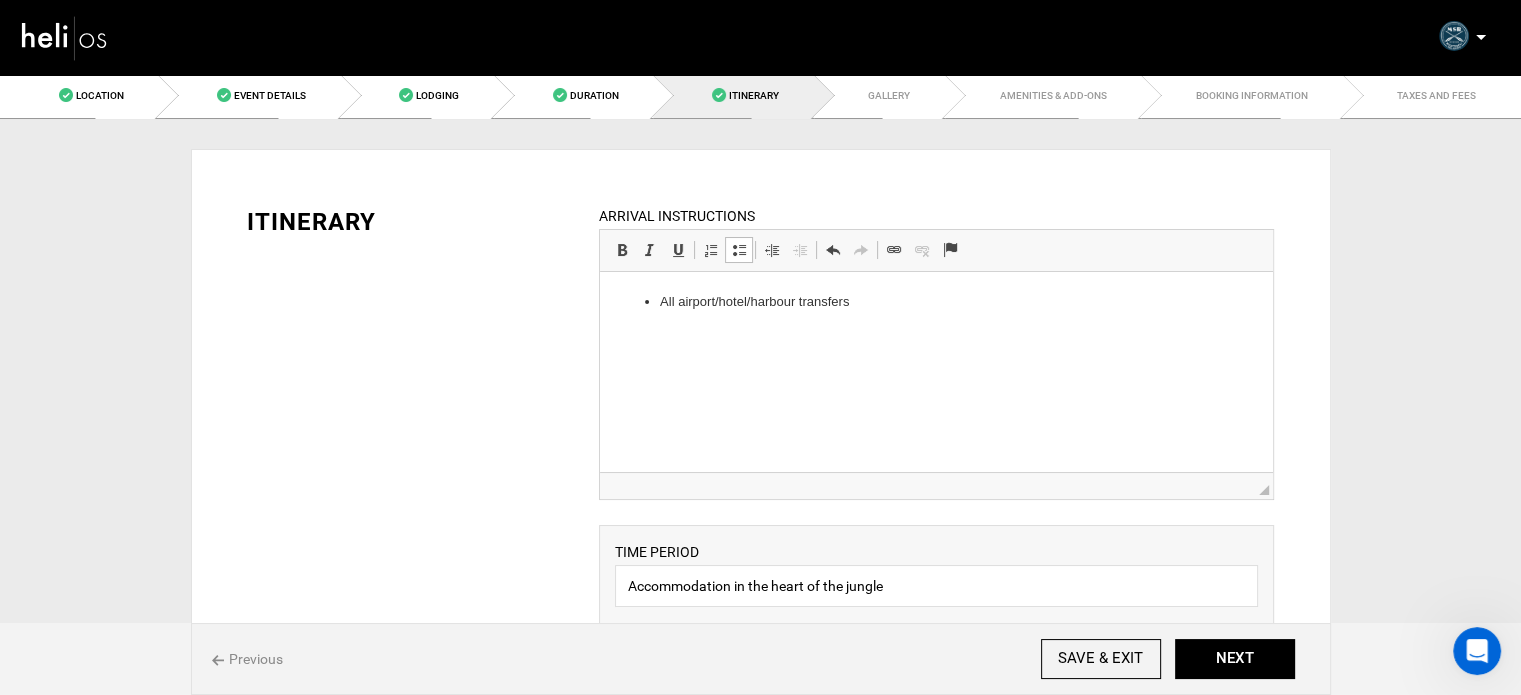 scroll, scrollTop: 0, scrollLeft: 0, axis: both 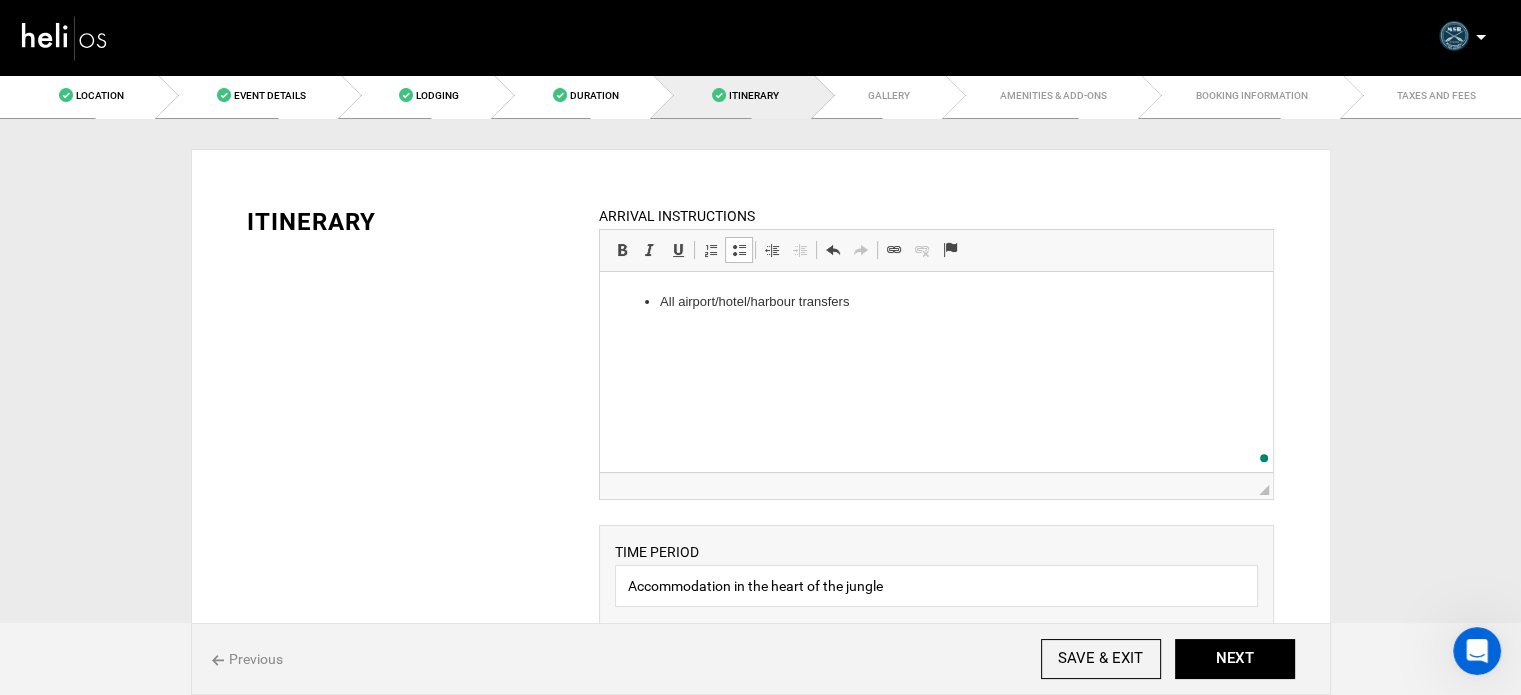 click on "All airport/hotel/harbour transfers" at bounding box center (936, 302) 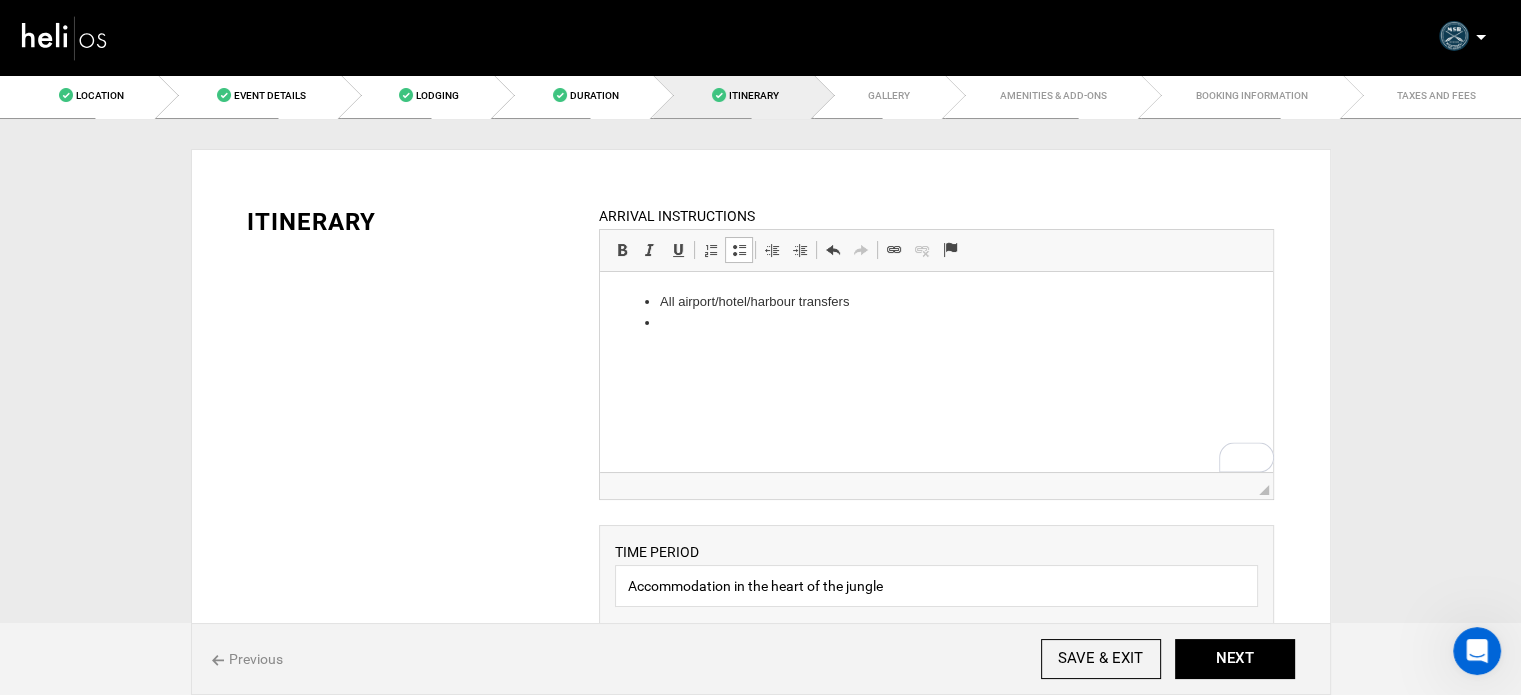 type 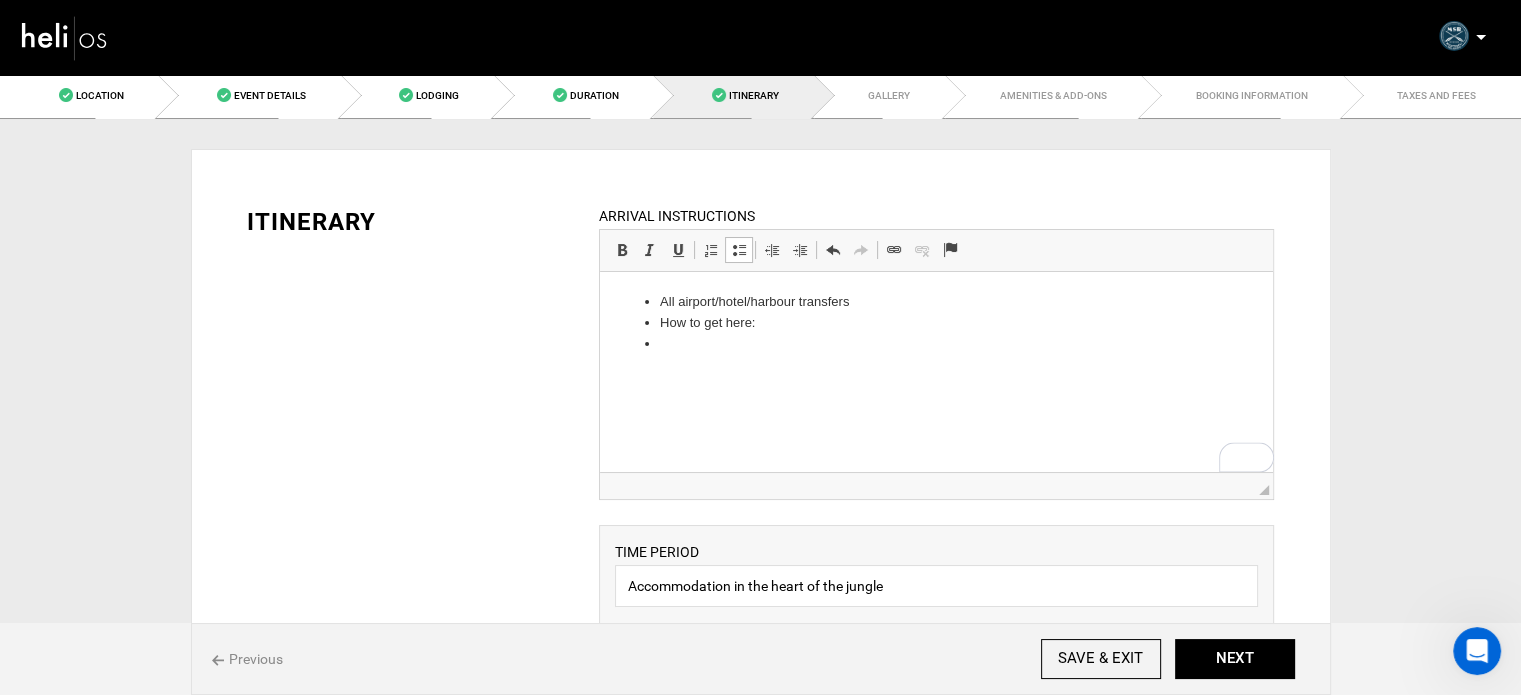 click on "All airport/hotel/harbour transfers How to get here:" at bounding box center [936, 323] 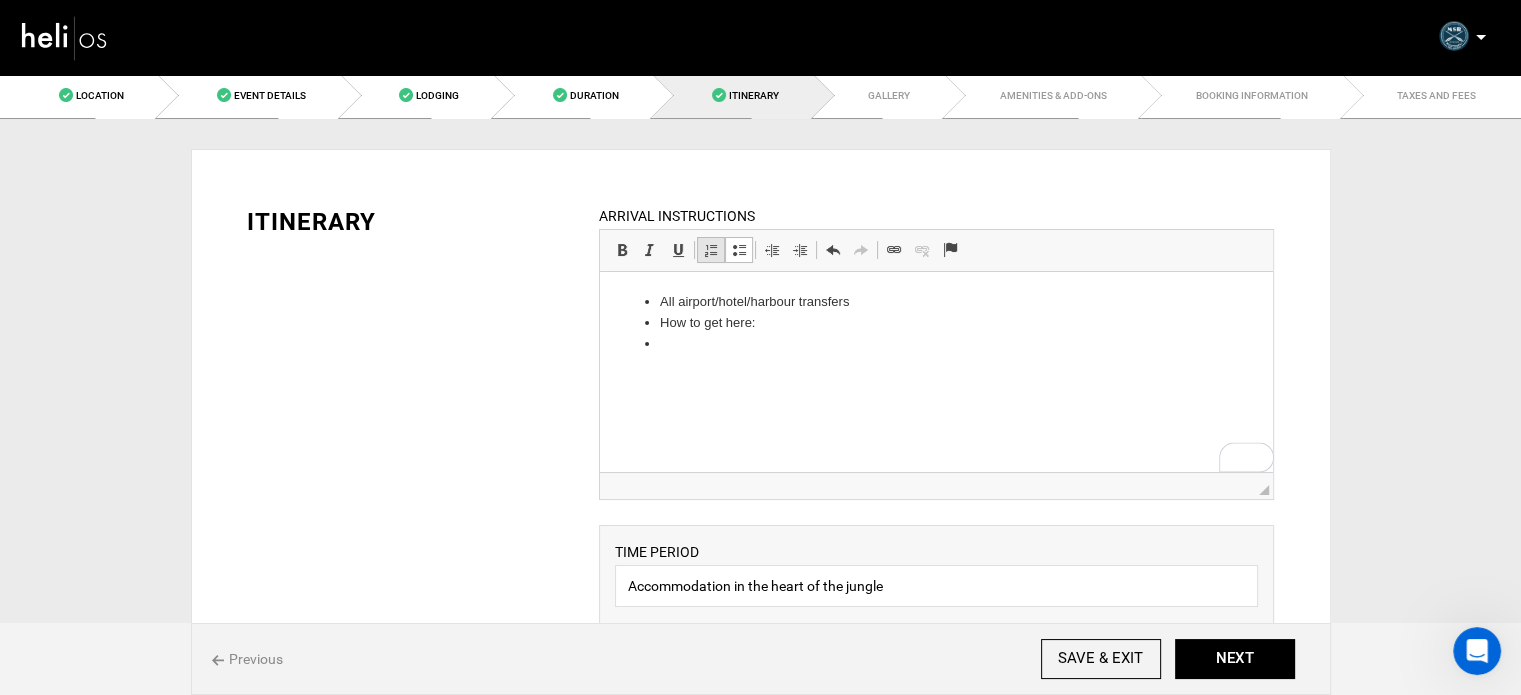 click on "Insert/Remove Numbered List" at bounding box center [711, 250] 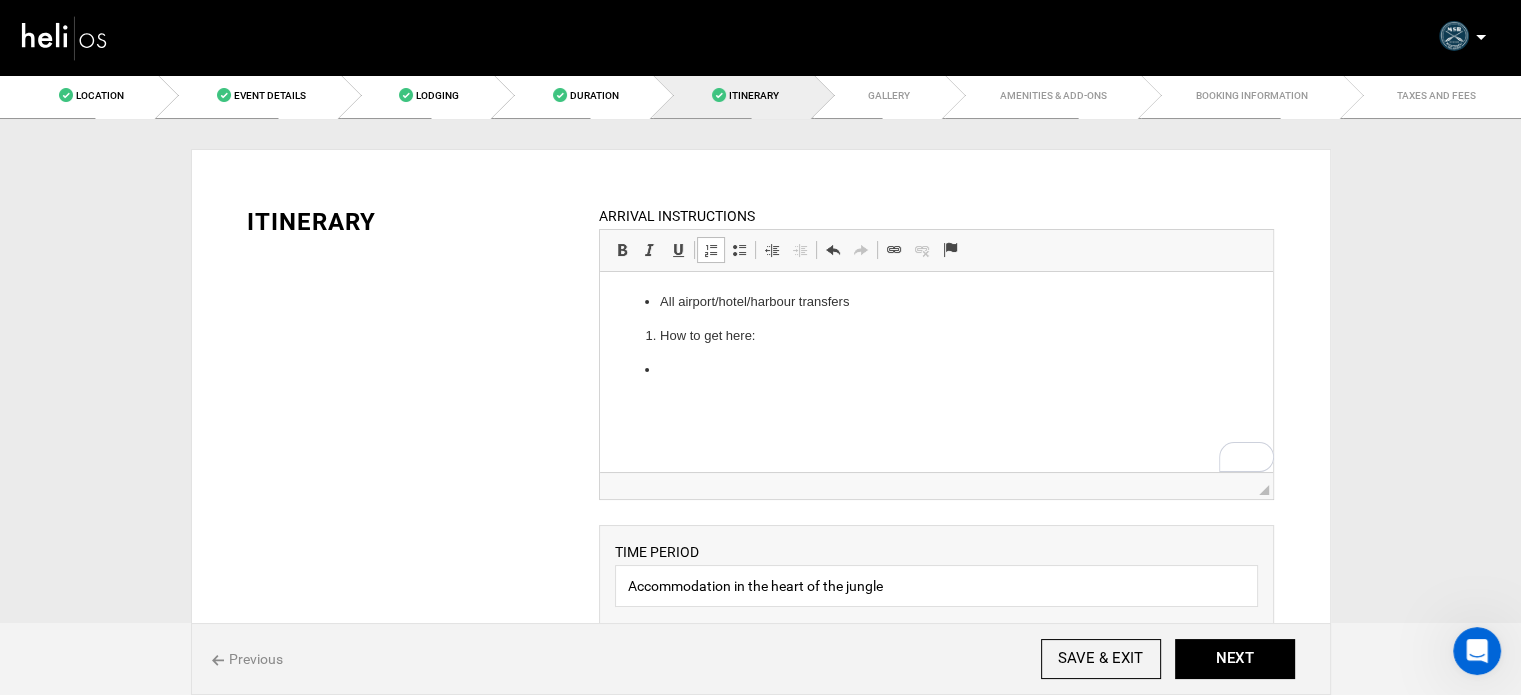 click at bounding box center (711, 250) 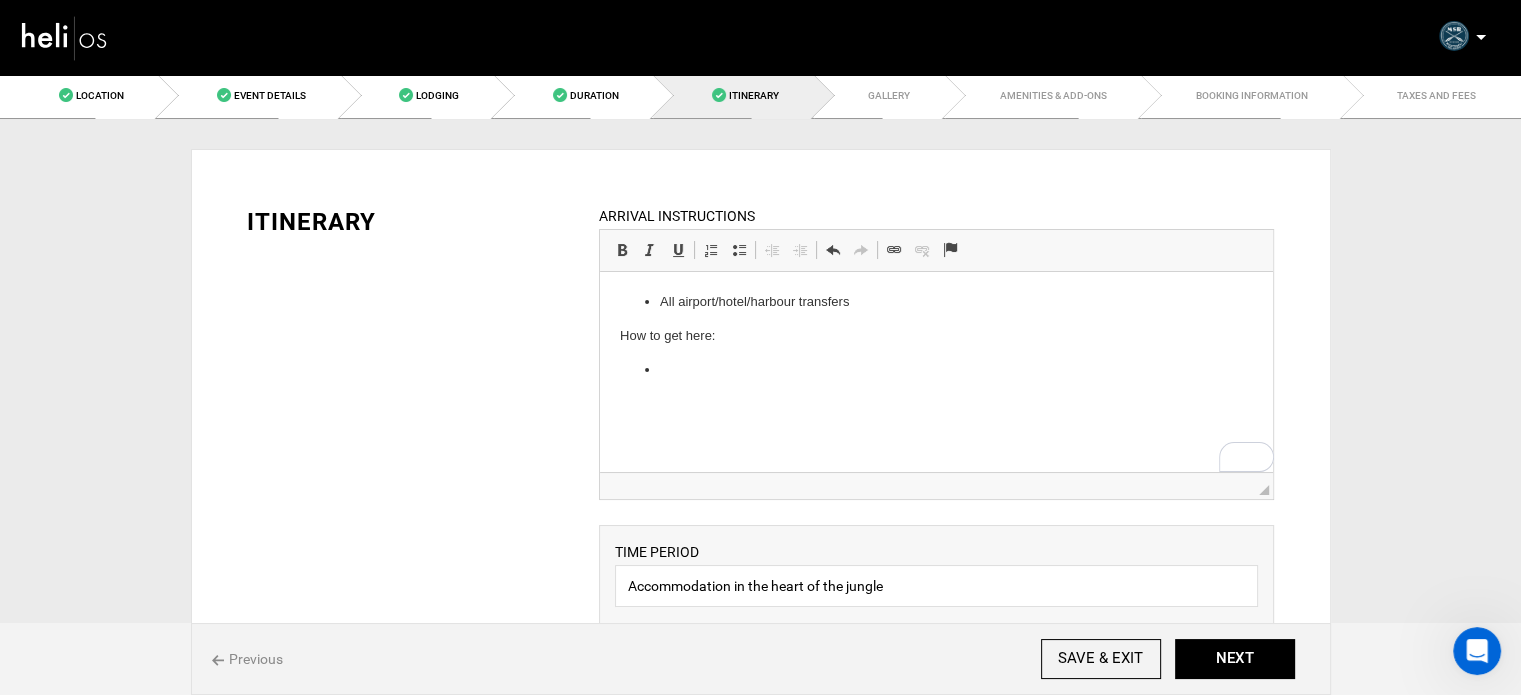 click at bounding box center (936, 370) 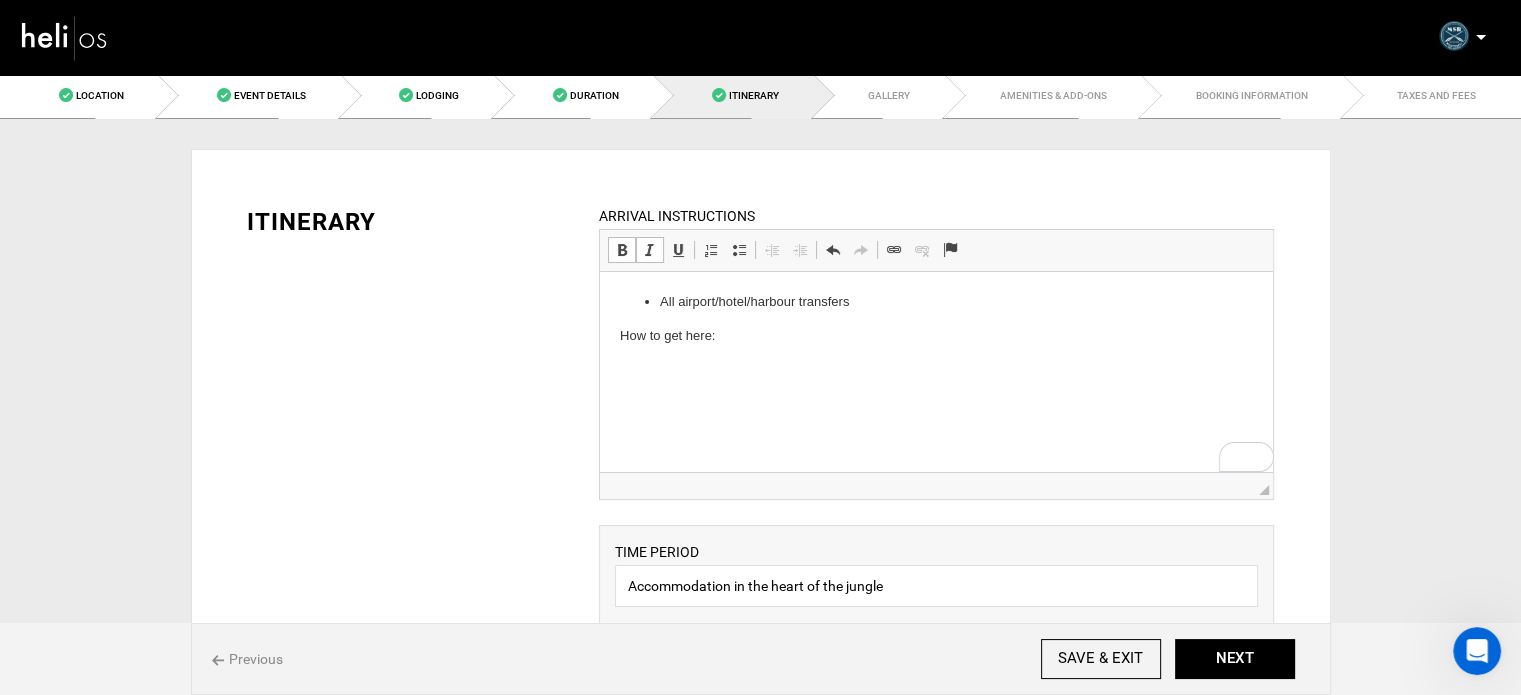 scroll, scrollTop: 520, scrollLeft: 0, axis: vertical 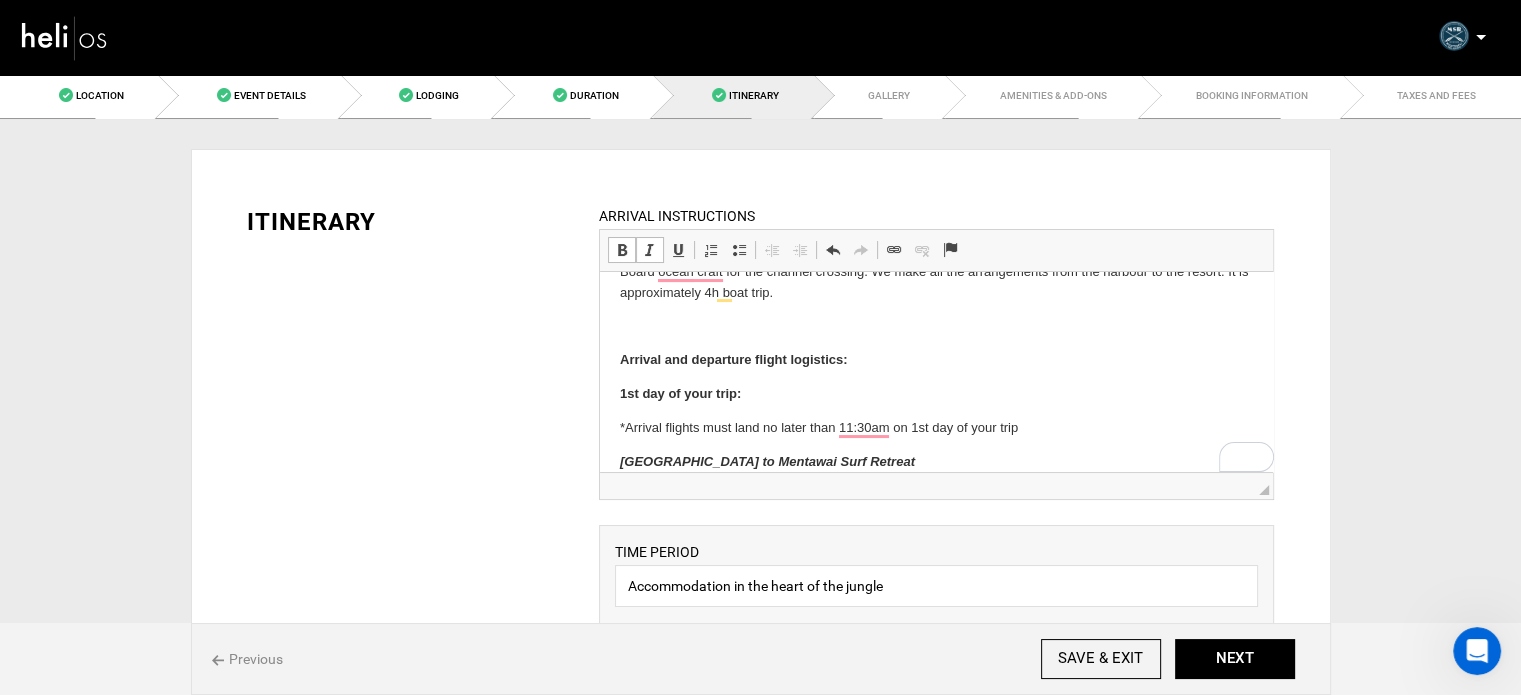click on "All airport/hotel/harbour transfers How to get here: Get to [GEOGRAPHIC_DATA], [GEOGRAPHIC_DATA]. We recommend you search and compare flights on Google Flight, Skyscanner and Kayak. Once you land in [GEOGRAPHIC_DATA], our ground crew will meet and greet you, and transfer you to either your overnight accommodation, or directly to the harbour, where you will board speedboat out to the retreat. Board ocean craft for the channel crossing. We make all the arrangements from the harbour to the resort. It is approximately 4h boat trip. Arrival and departure flight logistics: 1st day of your trip: *Arrival flights must land no later than 11:30am on 1st day of your trip [GEOGRAPHIC_DATA] to [GEOGRAPHIC_DATA] Surf Retreat 12:30 PM Loading Speed boat 1:00 PM Departure from [GEOGRAPHIC_DATA] 4:30 PM Arrival MSR Last day of your trip: Mentawai Surf Retreat to [GEOGRAPHIC_DATA] 6:30 AM Loading 7:00 AM Departure 10:30 AM Arrival [GEOGRAPHIC_DATA] Departure flights from [GEOGRAPHIC_DATA] must be scheduled no earlier than 1:30 PM on MSR departure day." at bounding box center [936, 434] 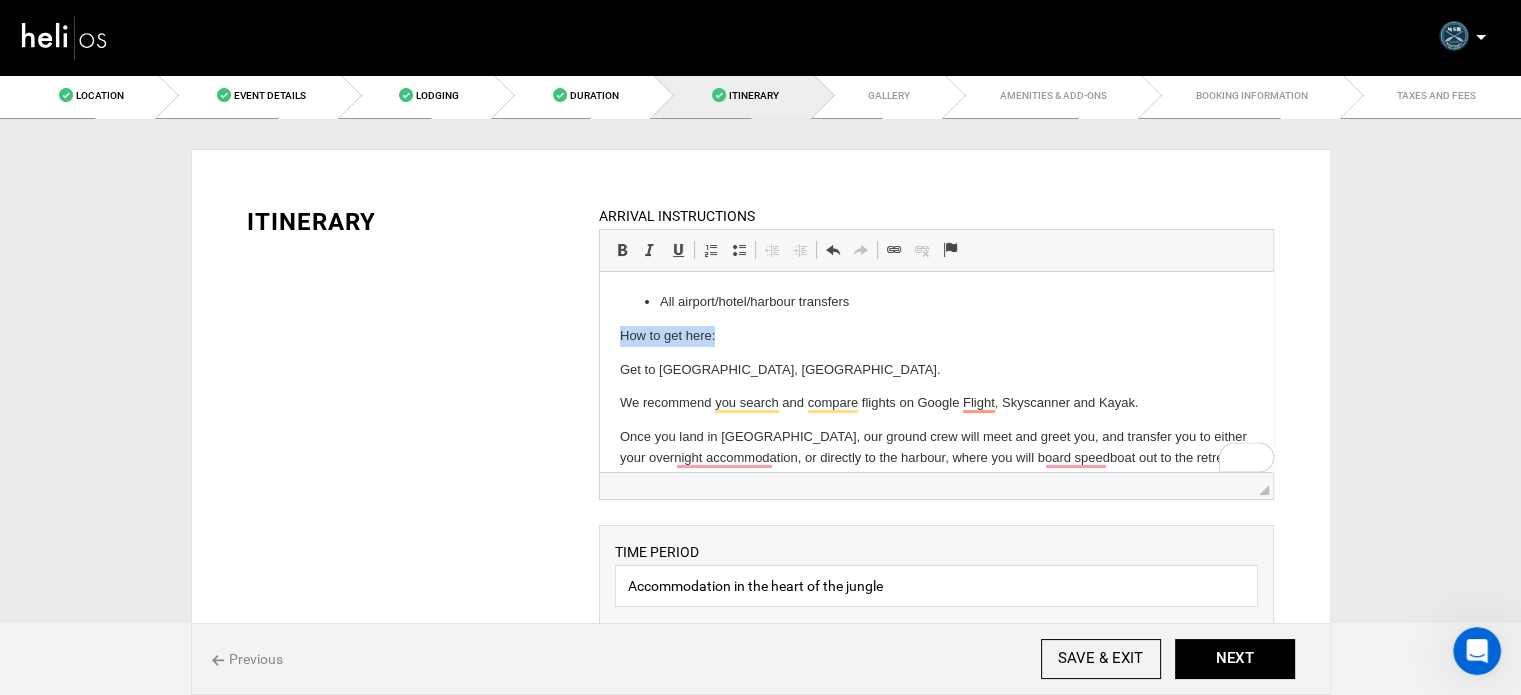 drag, startPoint x: 725, startPoint y: 334, endPoint x: 577, endPoint y: 325, distance: 148.27339 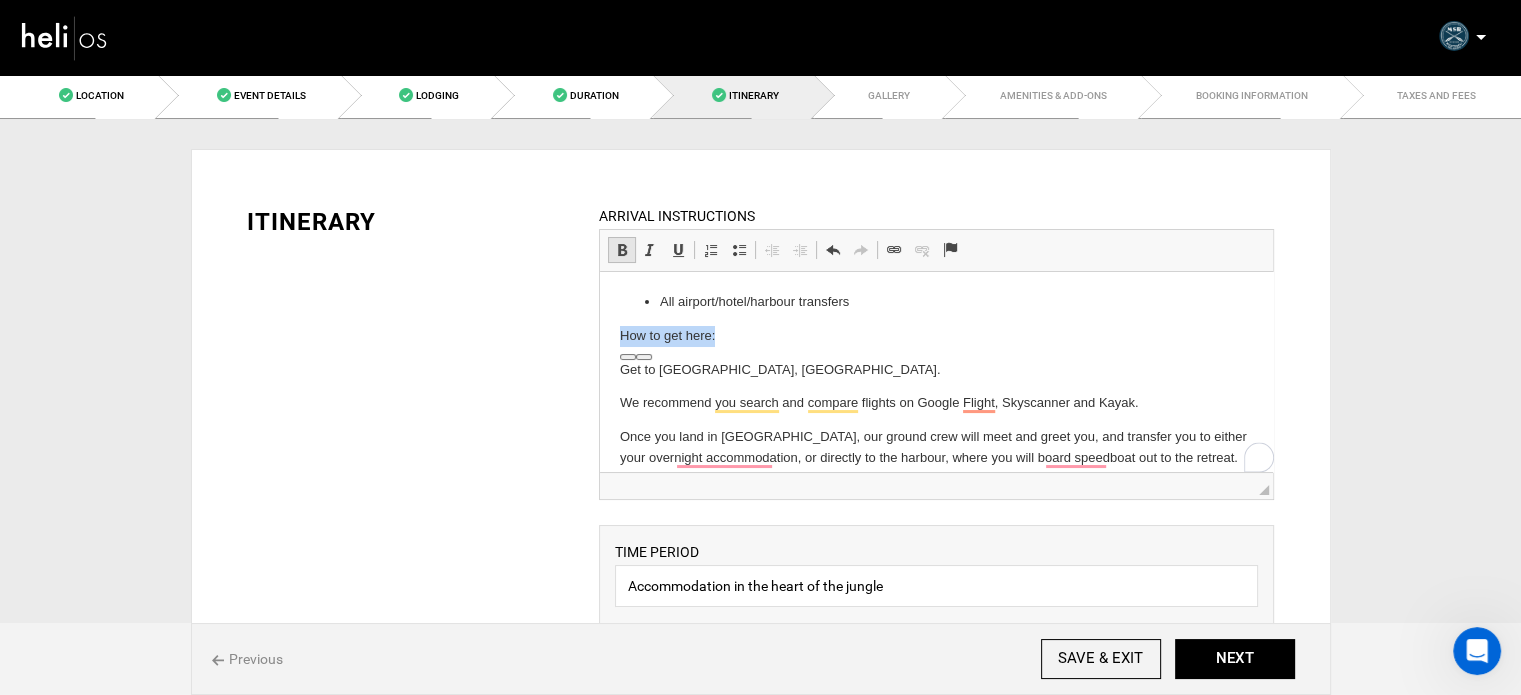 click at bounding box center (622, 250) 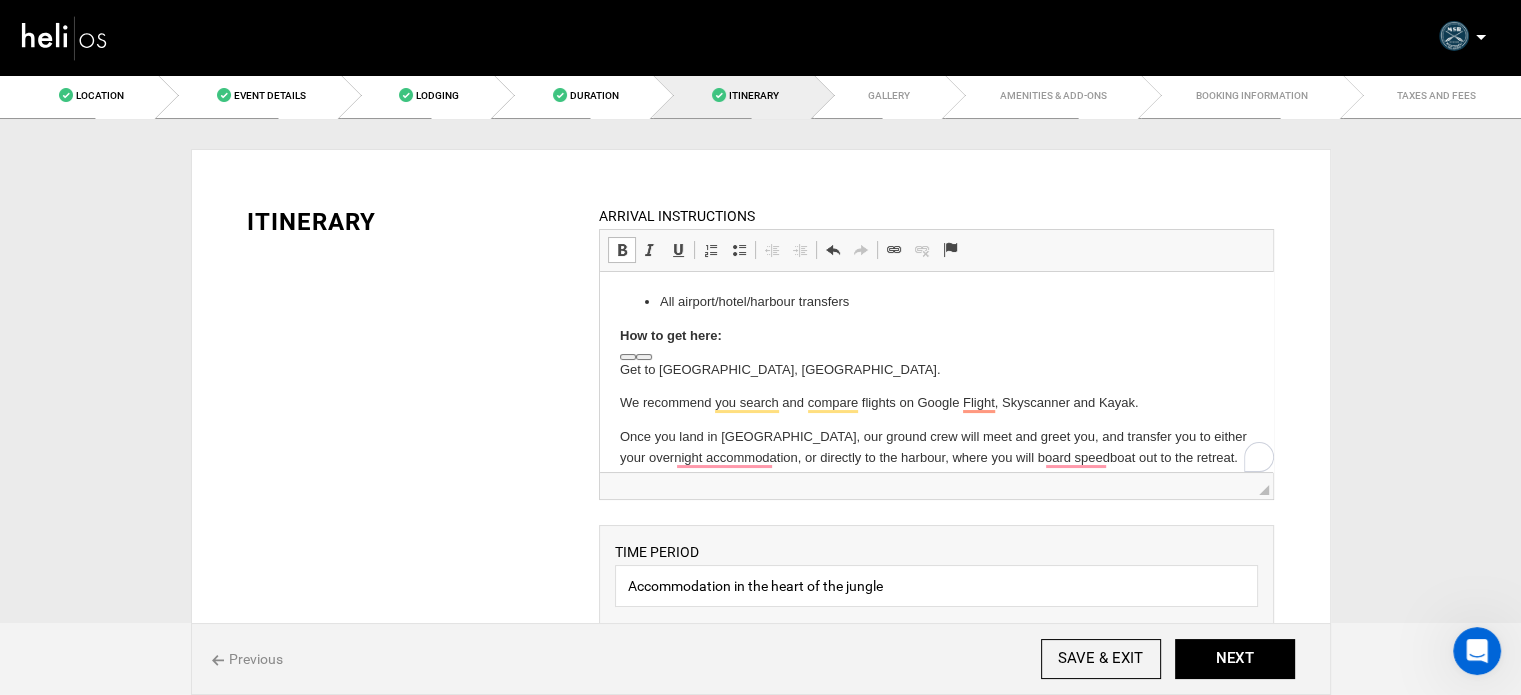 click on "How to get here:" at bounding box center (936, 336) 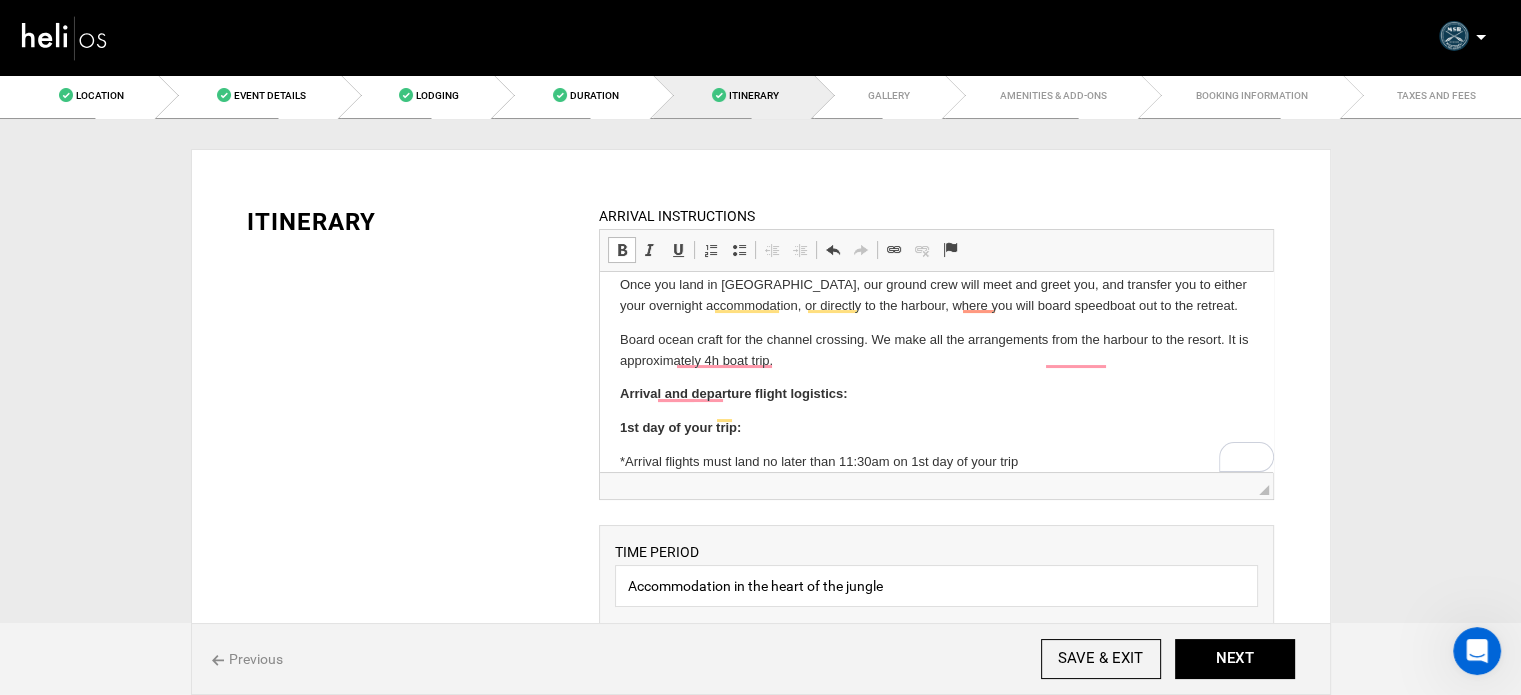 scroll, scrollTop: 200, scrollLeft: 0, axis: vertical 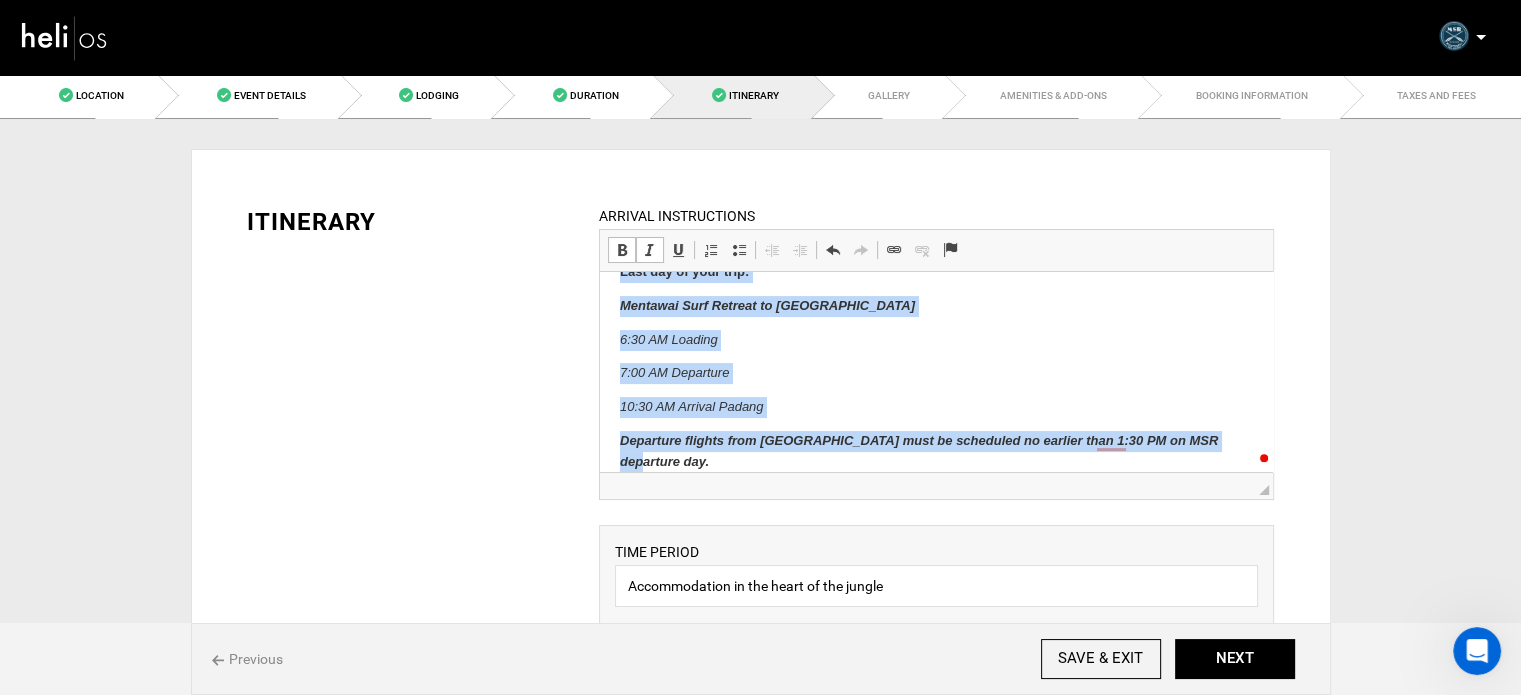 drag, startPoint x: 617, startPoint y: 350, endPoint x: 1229, endPoint y: 463, distance: 622.3448 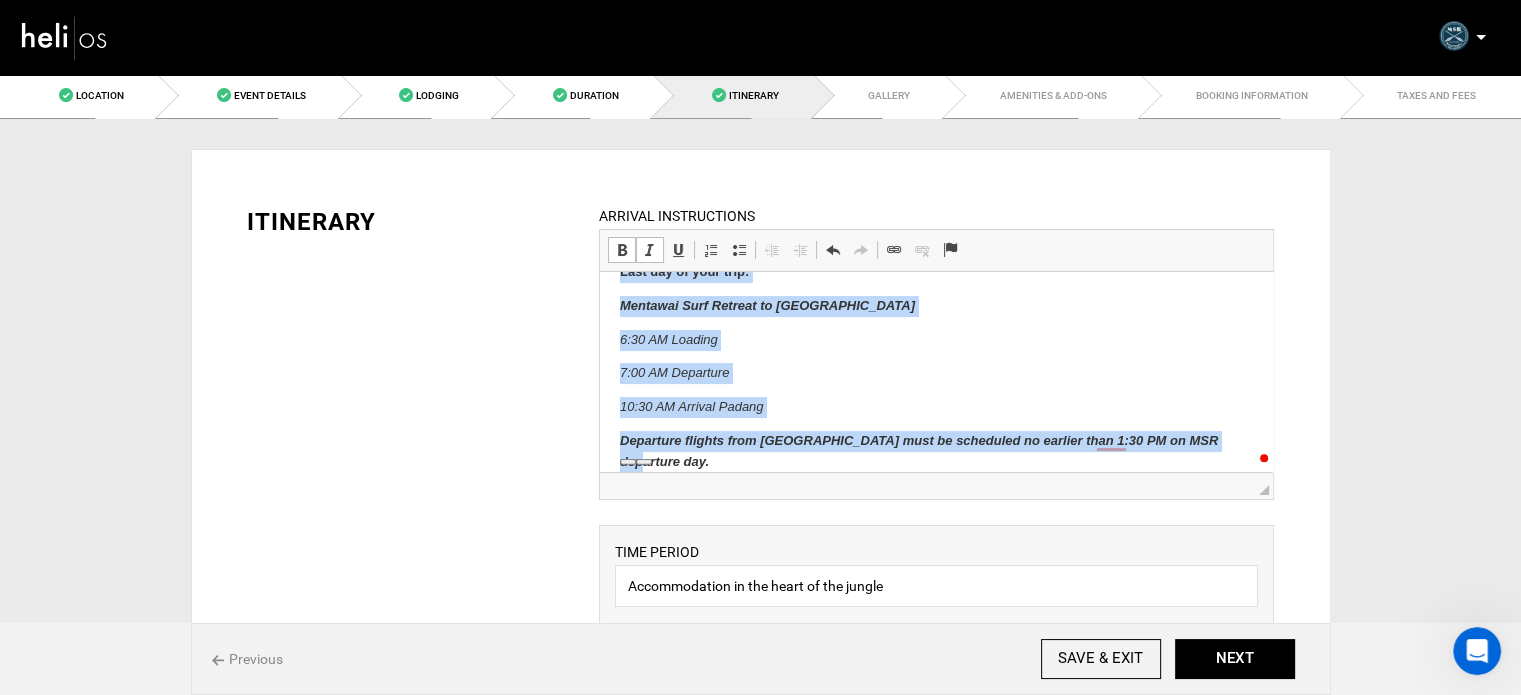 click at bounding box center (650, 250) 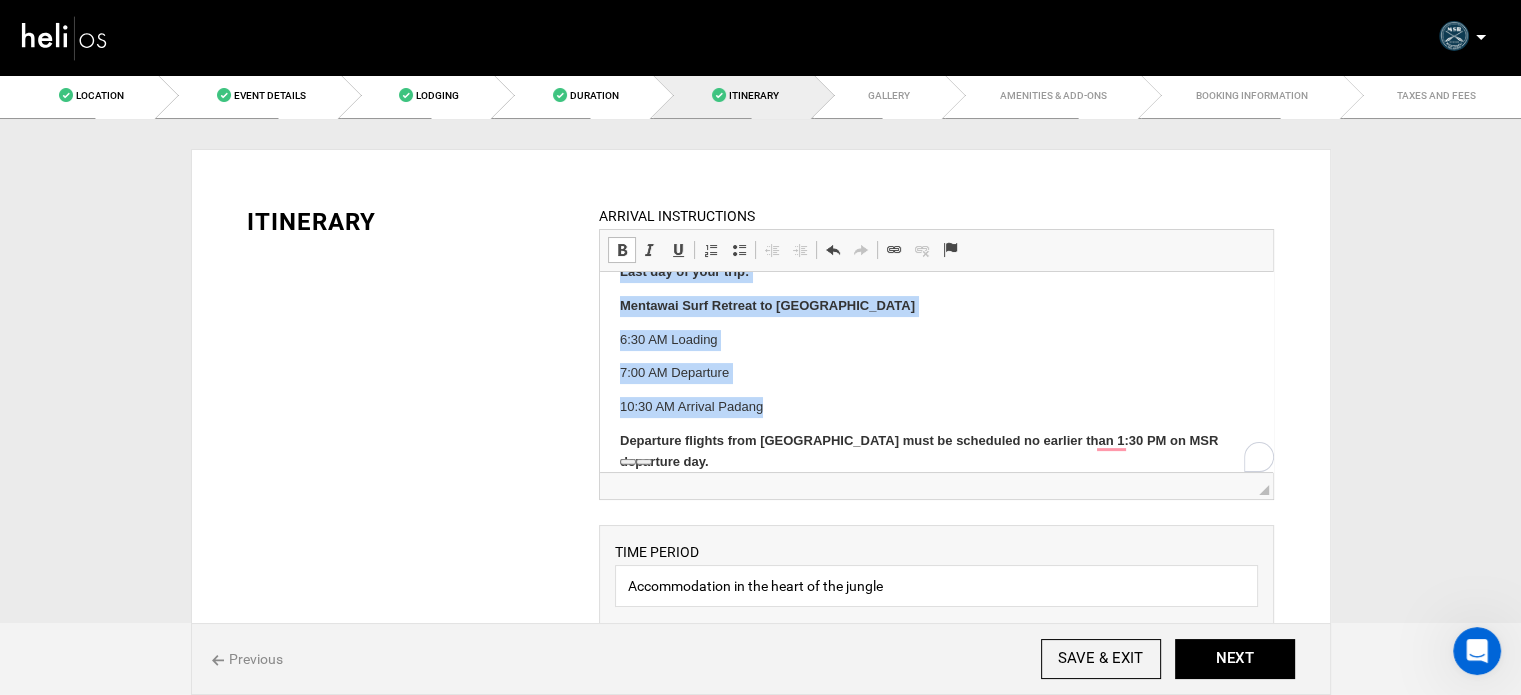click on "7:00 AM Departure" at bounding box center (936, 373) 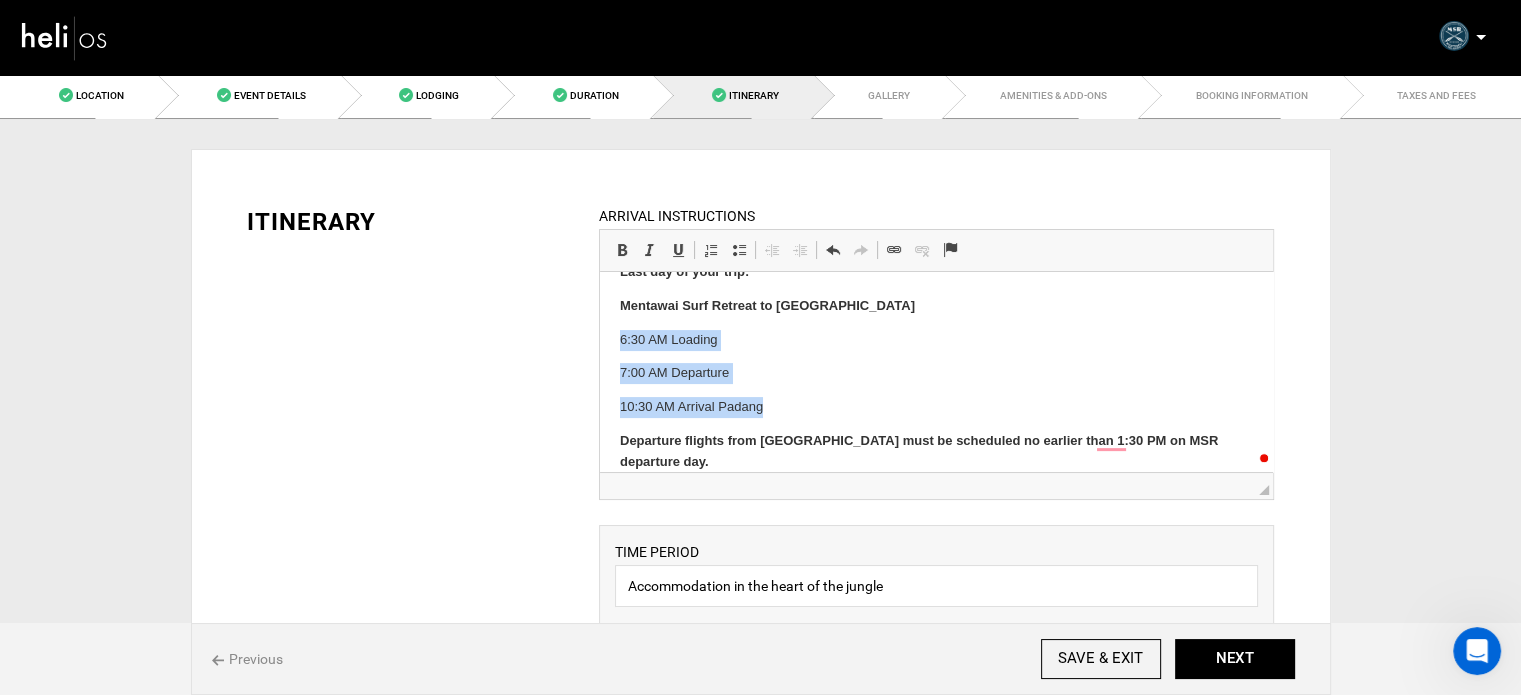 drag, startPoint x: 776, startPoint y: 415, endPoint x: 612, endPoint y: 336, distance: 182.0357 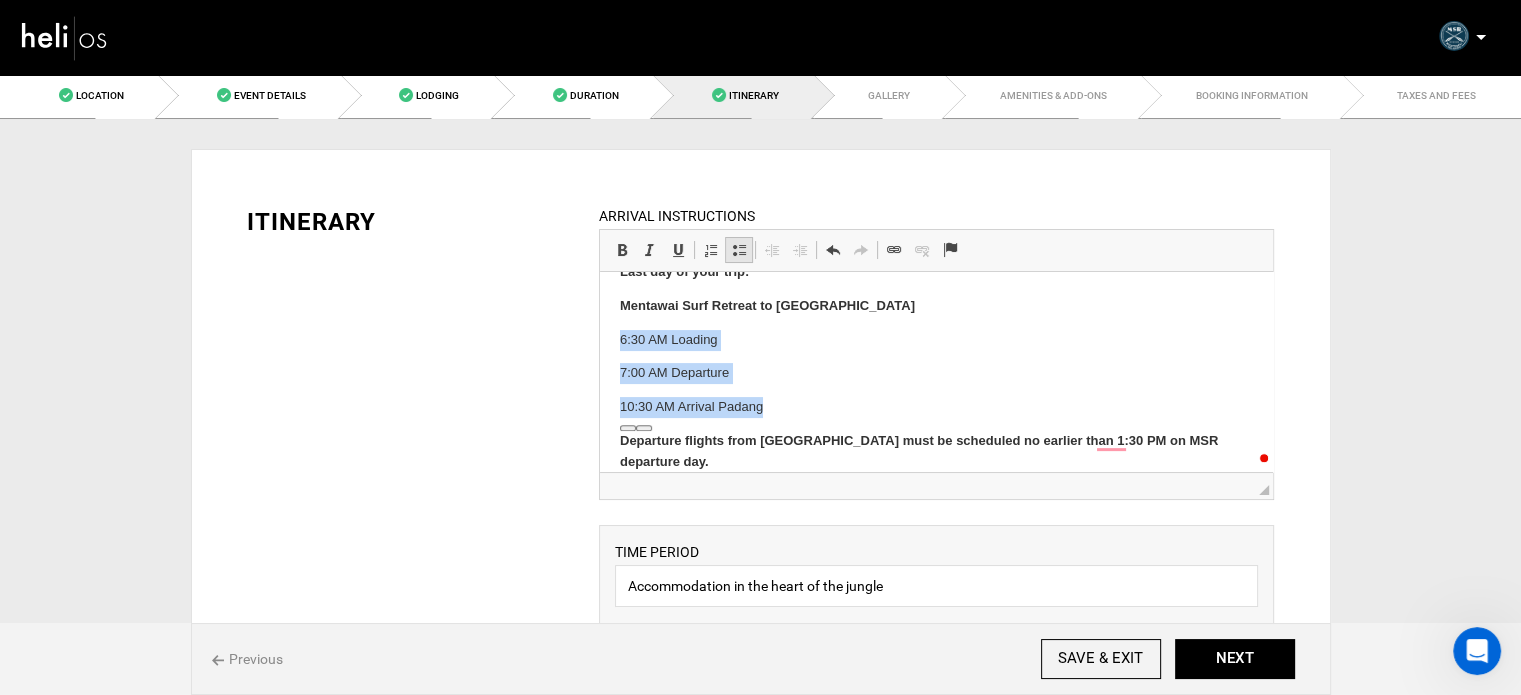 click at bounding box center (739, 250) 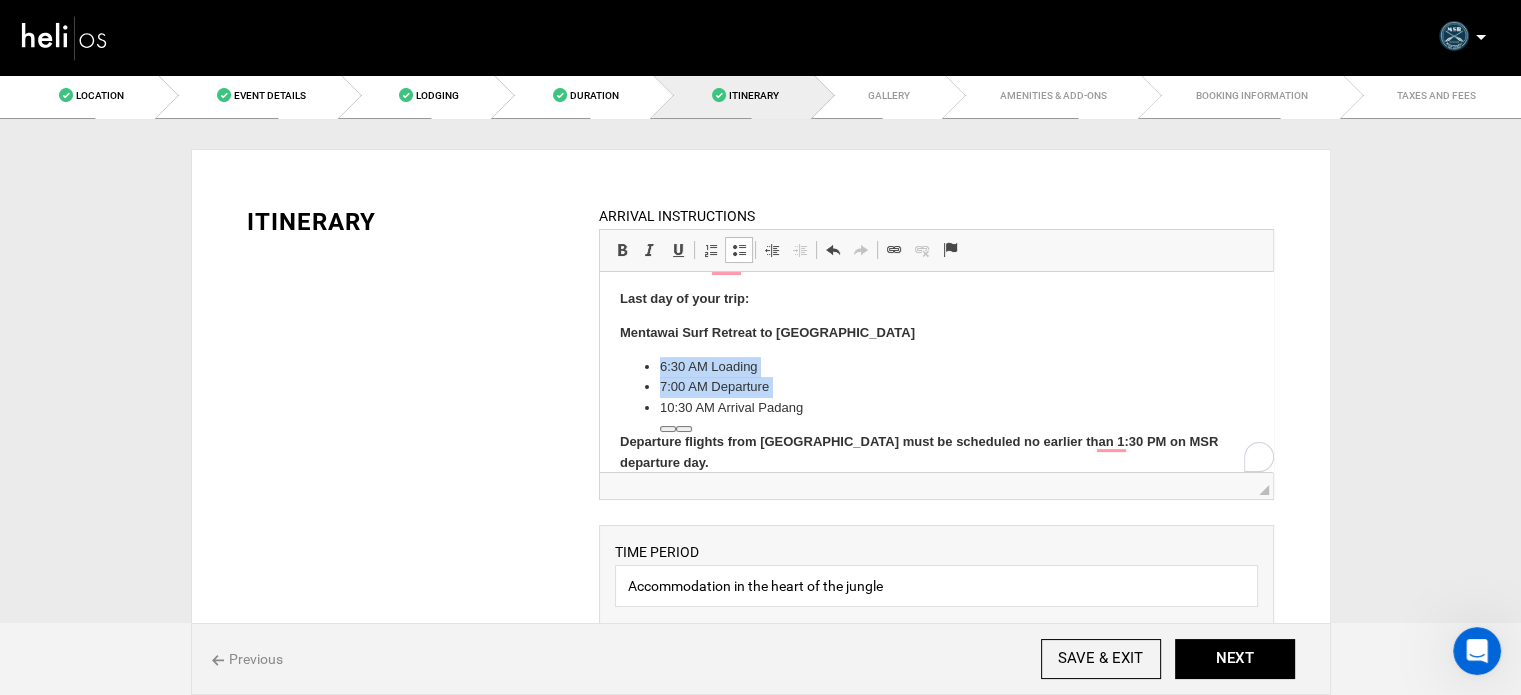 click on "10:30 AM Arrival Padang" at bounding box center [936, 408] 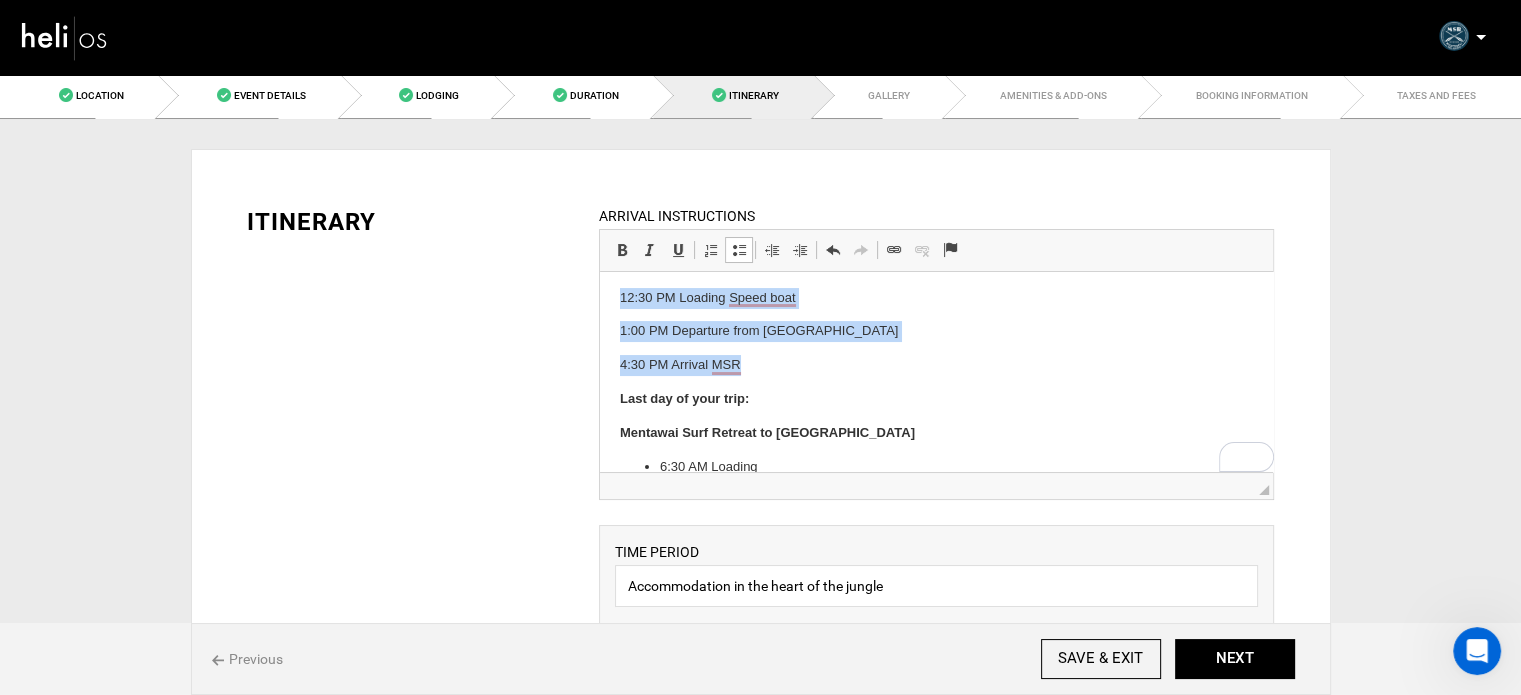 drag, startPoint x: 752, startPoint y: 363, endPoint x: 599, endPoint y: 301, distance: 165.08482 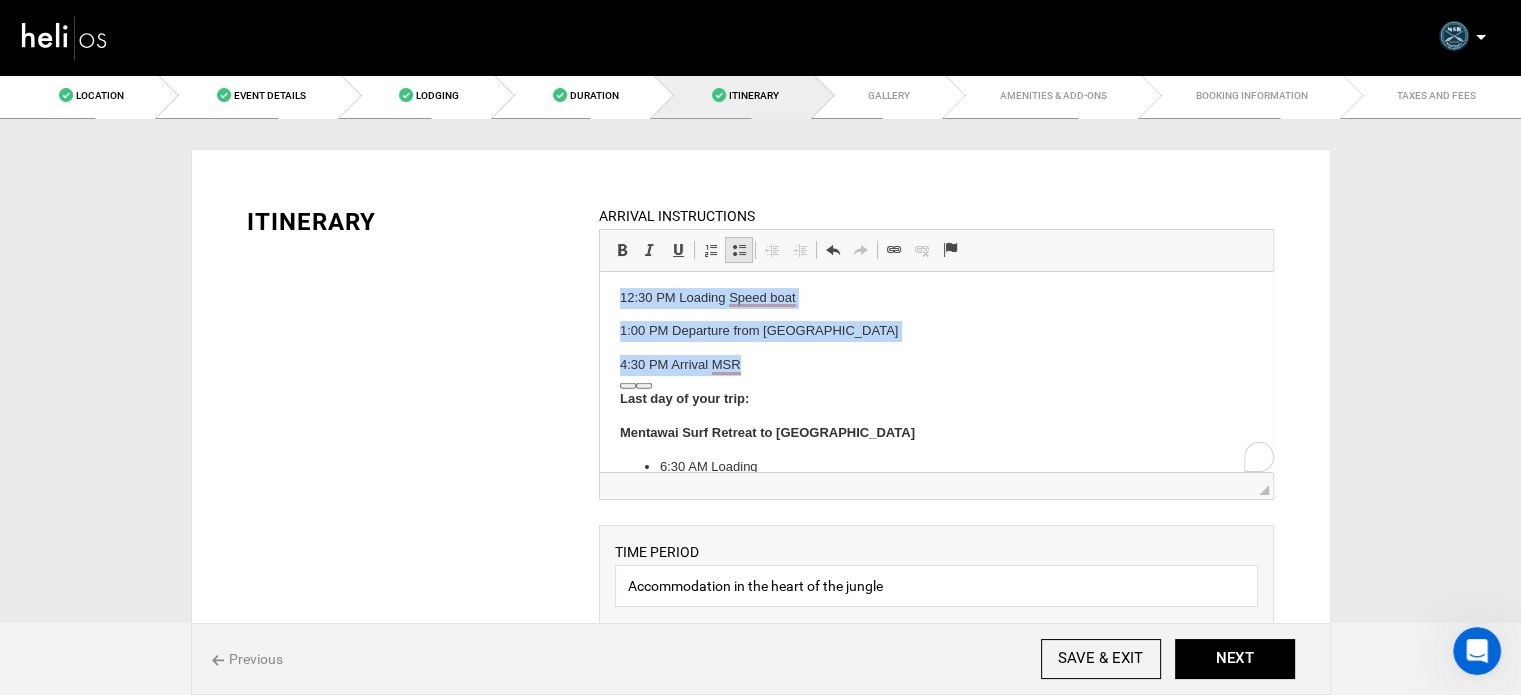 click on "Insert/Remove Bulleted List" at bounding box center (739, 250) 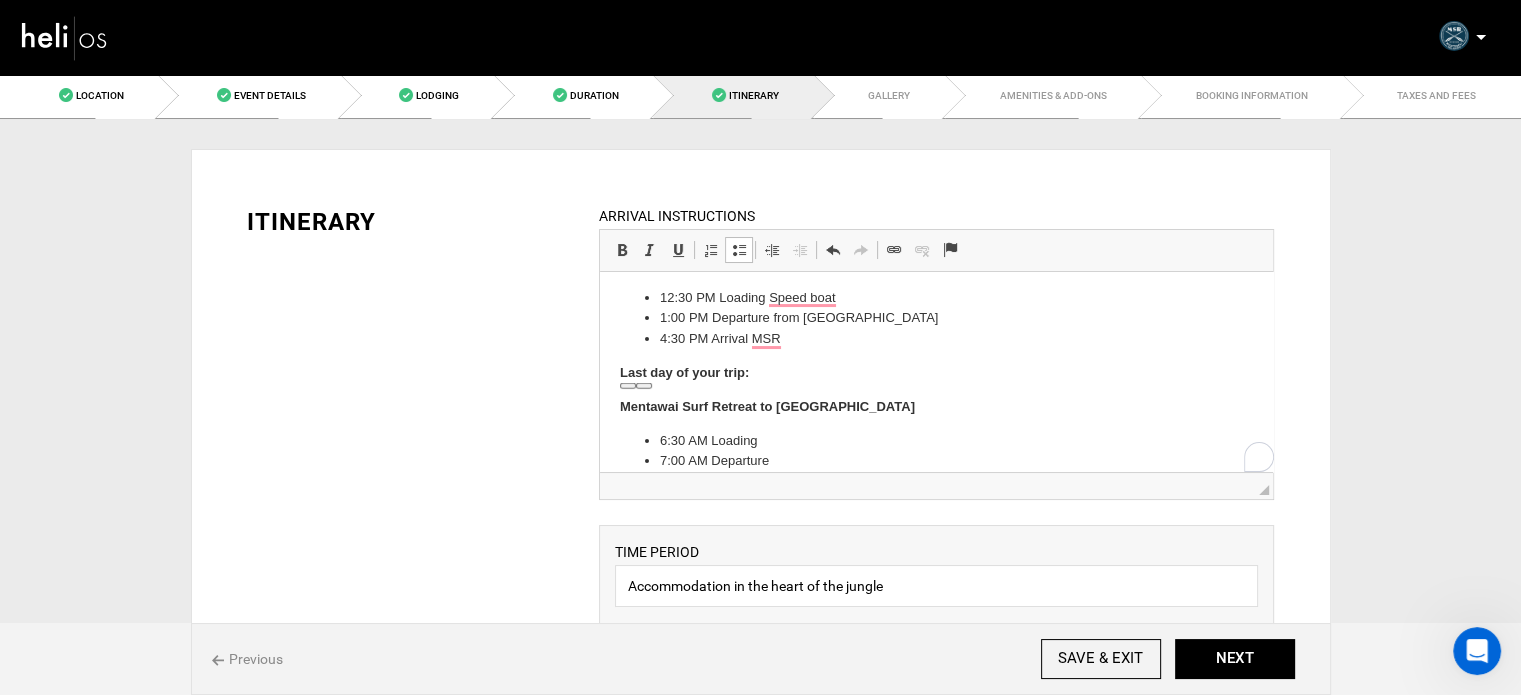 click on "Insert/Remove Bulleted List" at bounding box center (739, 250) 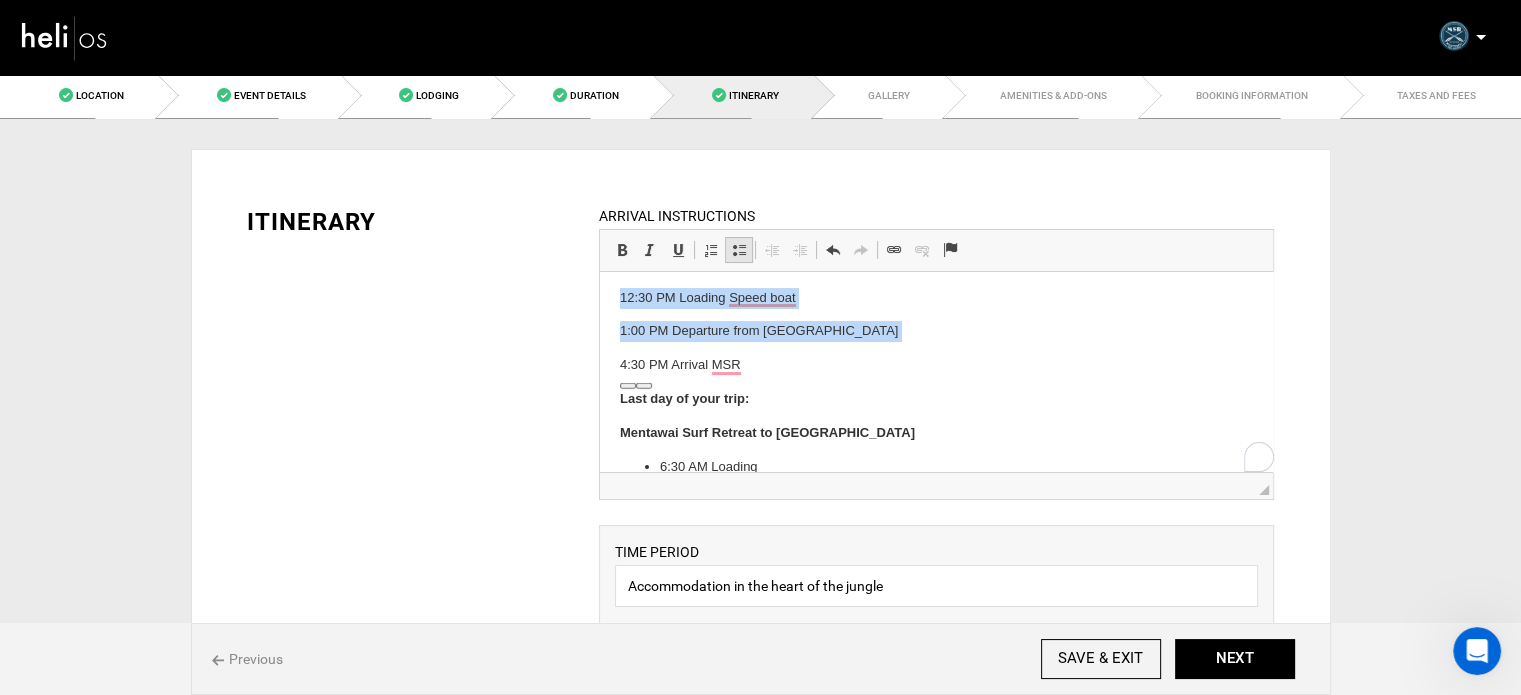 click on "Insert/Remove Bulleted List" at bounding box center (739, 250) 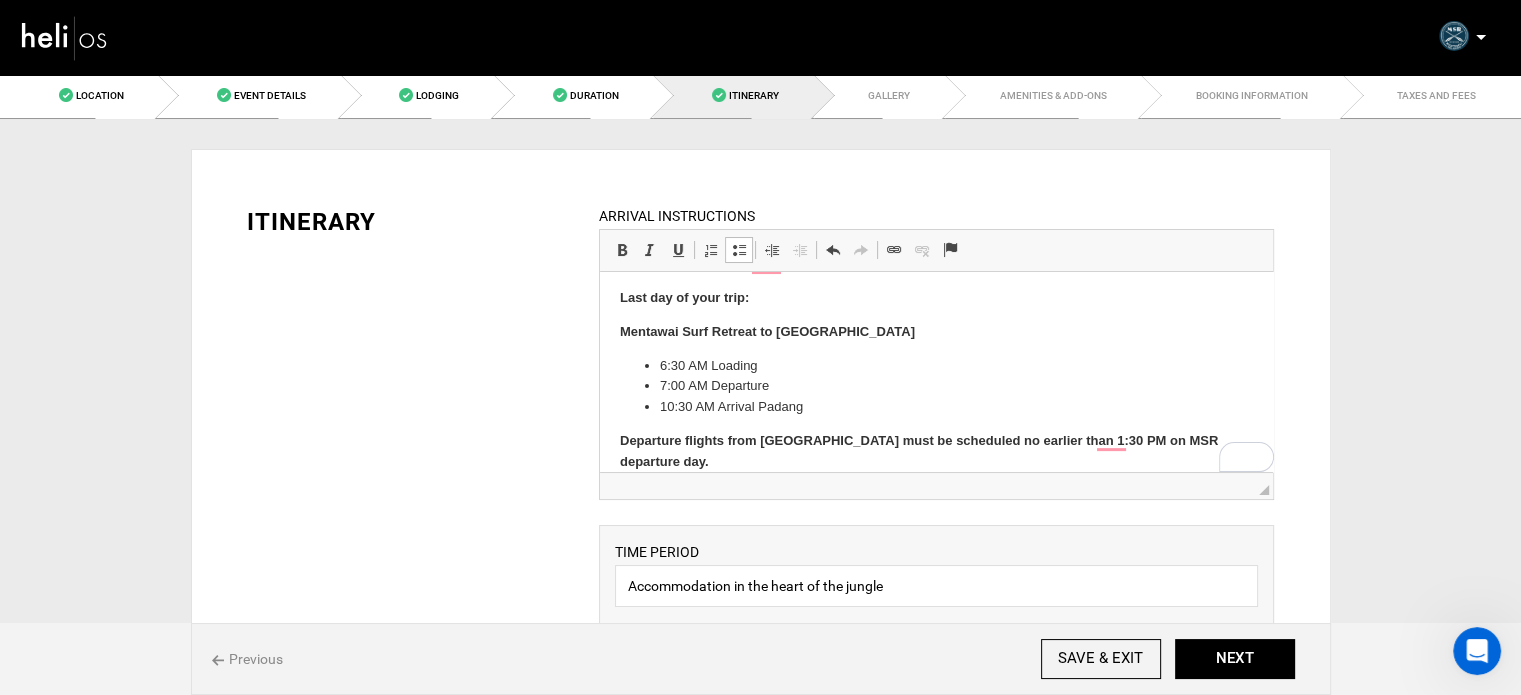 click on "10:30 AM Arrival Padang" at bounding box center (936, 407) 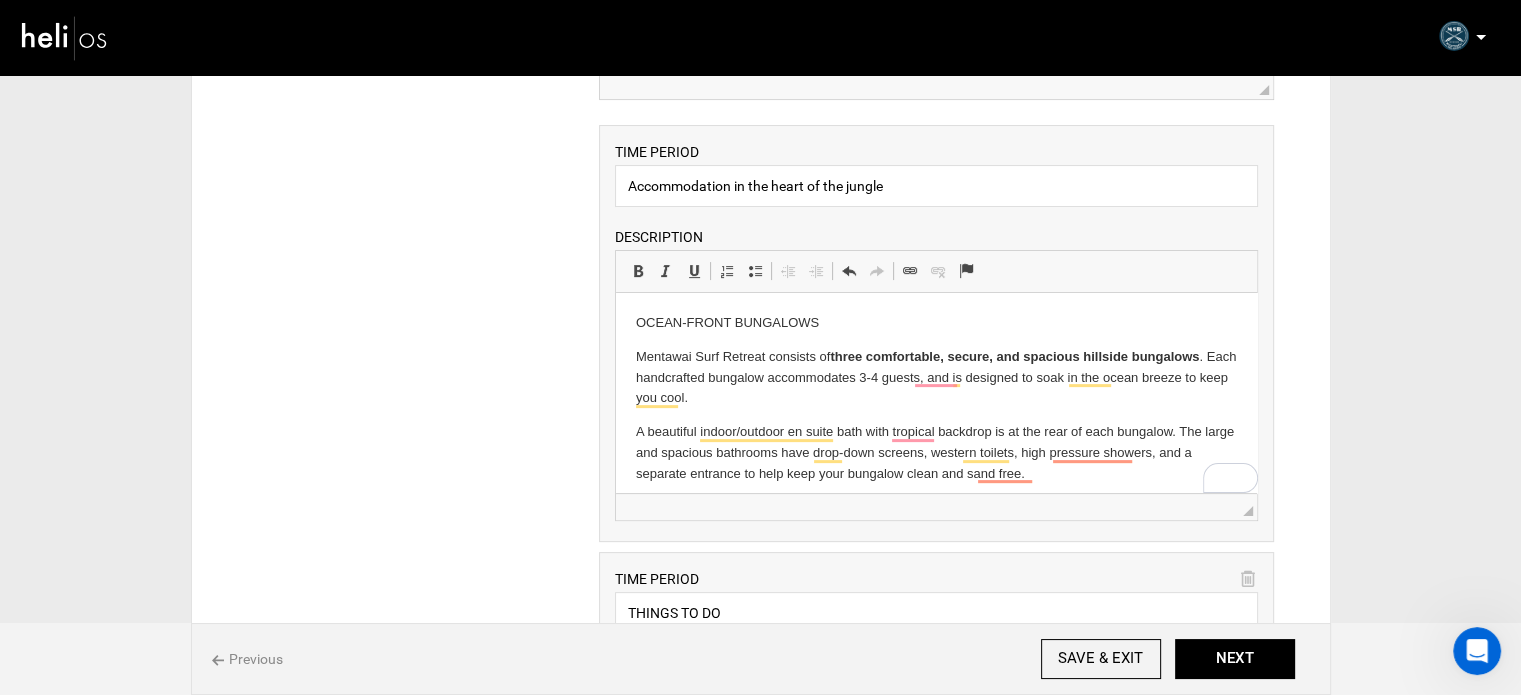 click on "OCEAN-FRONT BUNGALOWS" at bounding box center (936, 323) 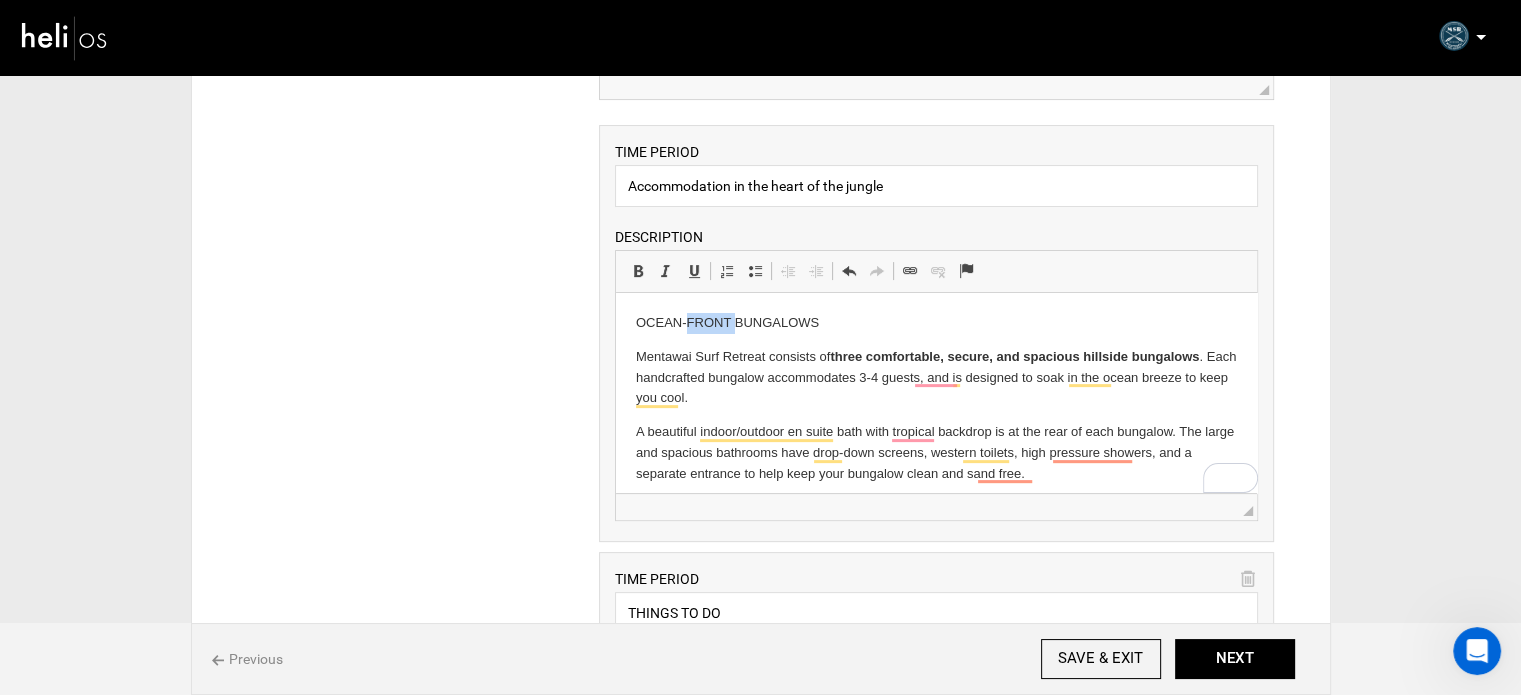 click on "OCEAN-FRONT BUNGALOWS" at bounding box center (936, 323) 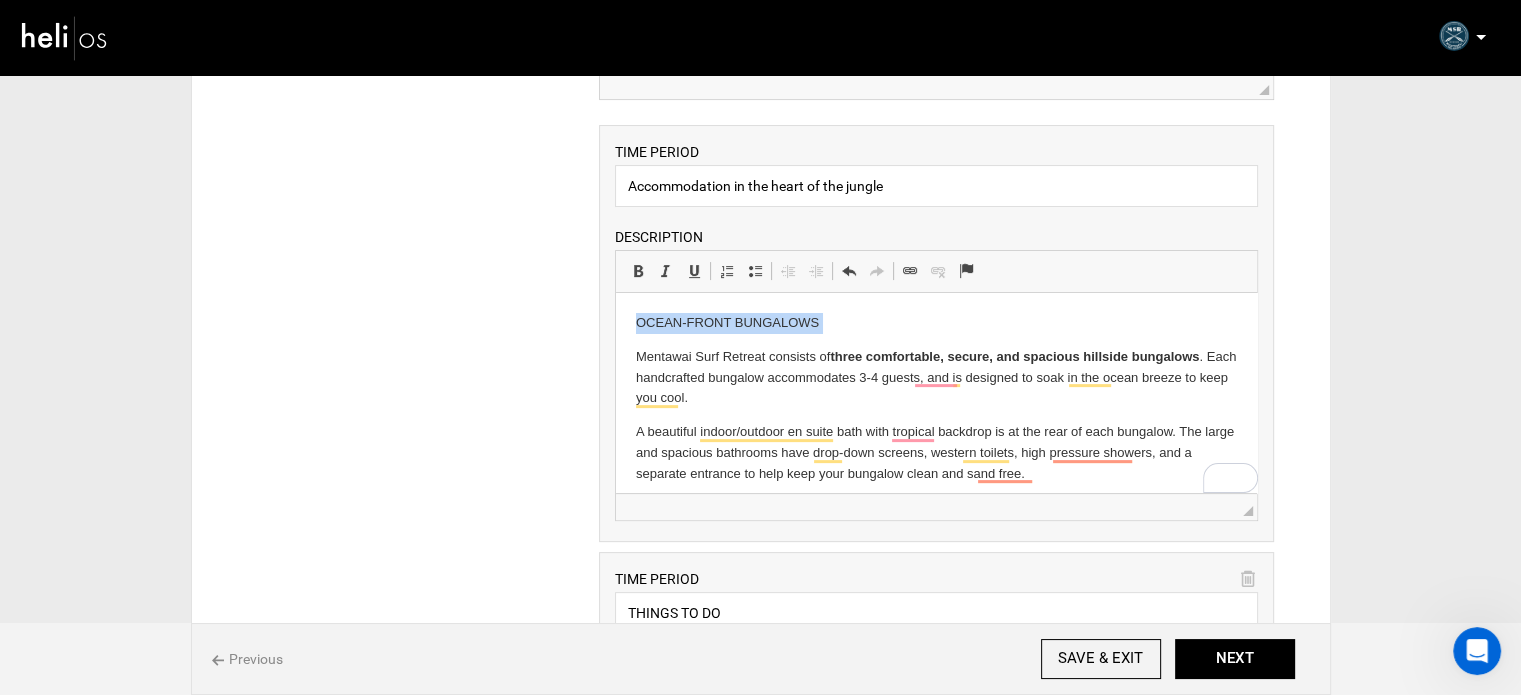 click on "OCEAN-FRONT BUNGALOWS" at bounding box center [936, 323] 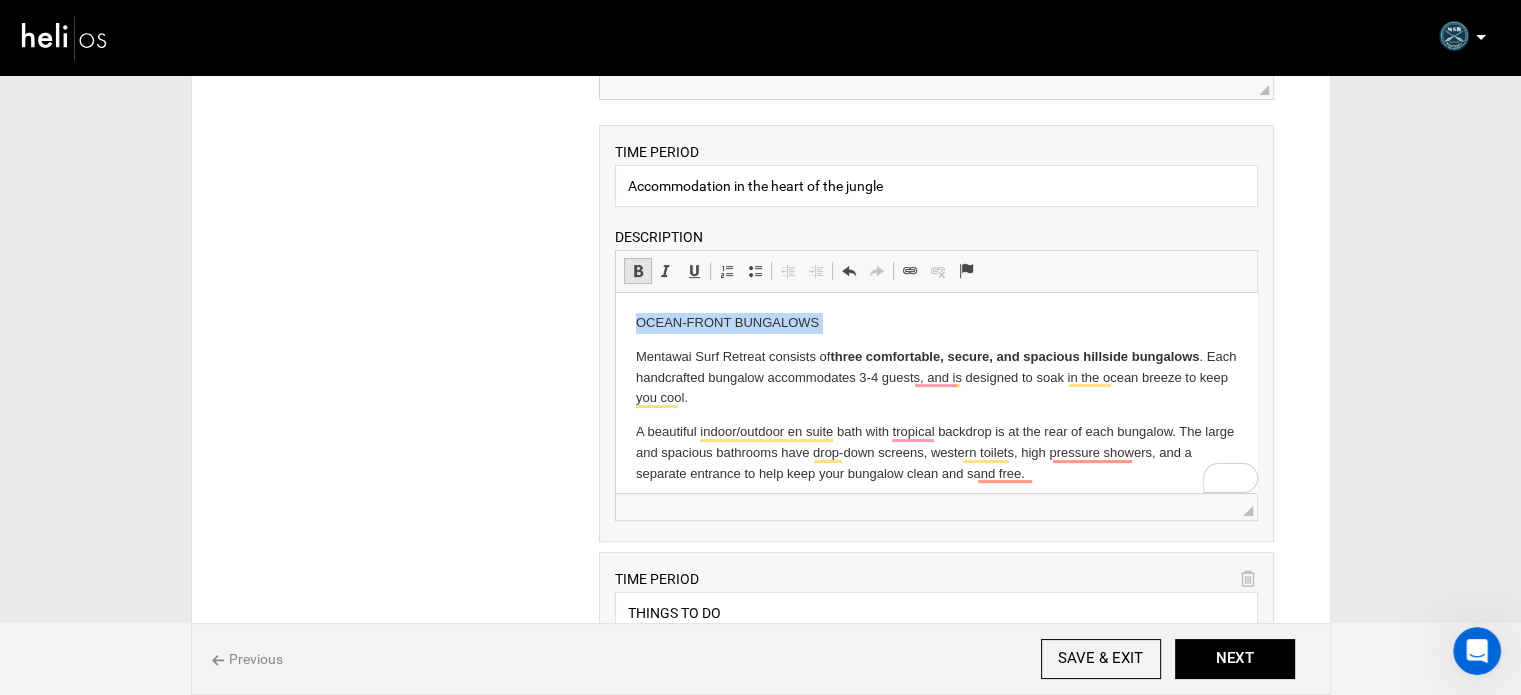 click at bounding box center [638, 271] 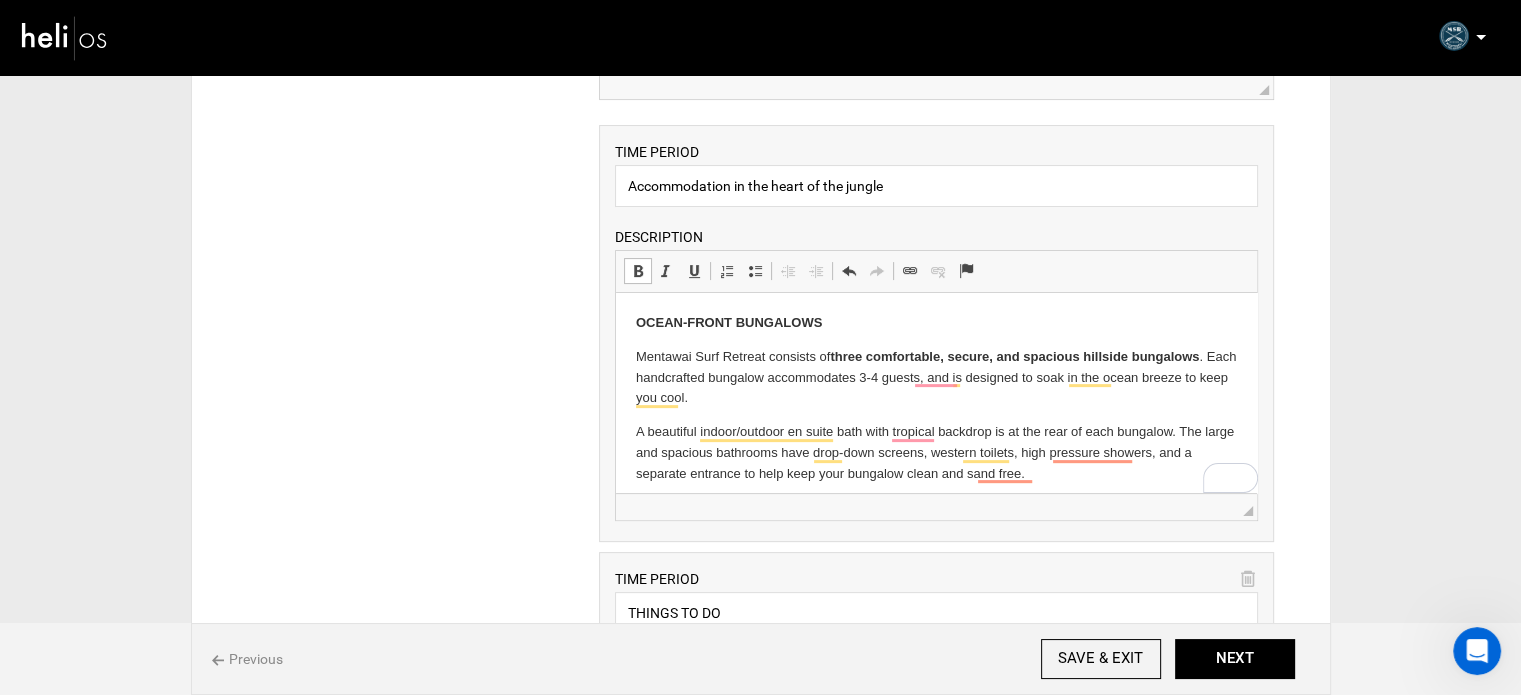 click on "OCEAN-FRONT BUNGALOWS" at bounding box center (936, 323) 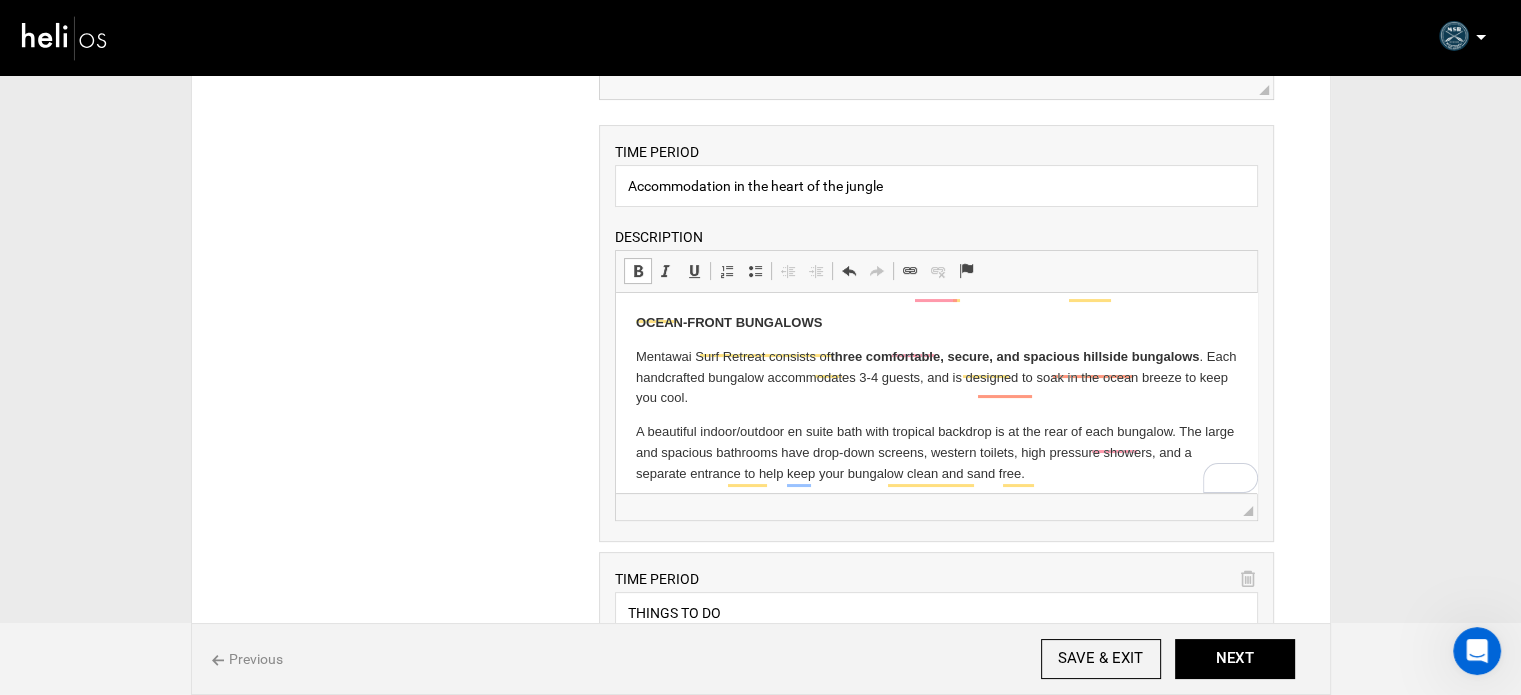 scroll, scrollTop: 107, scrollLeft: 0, axis: vertical 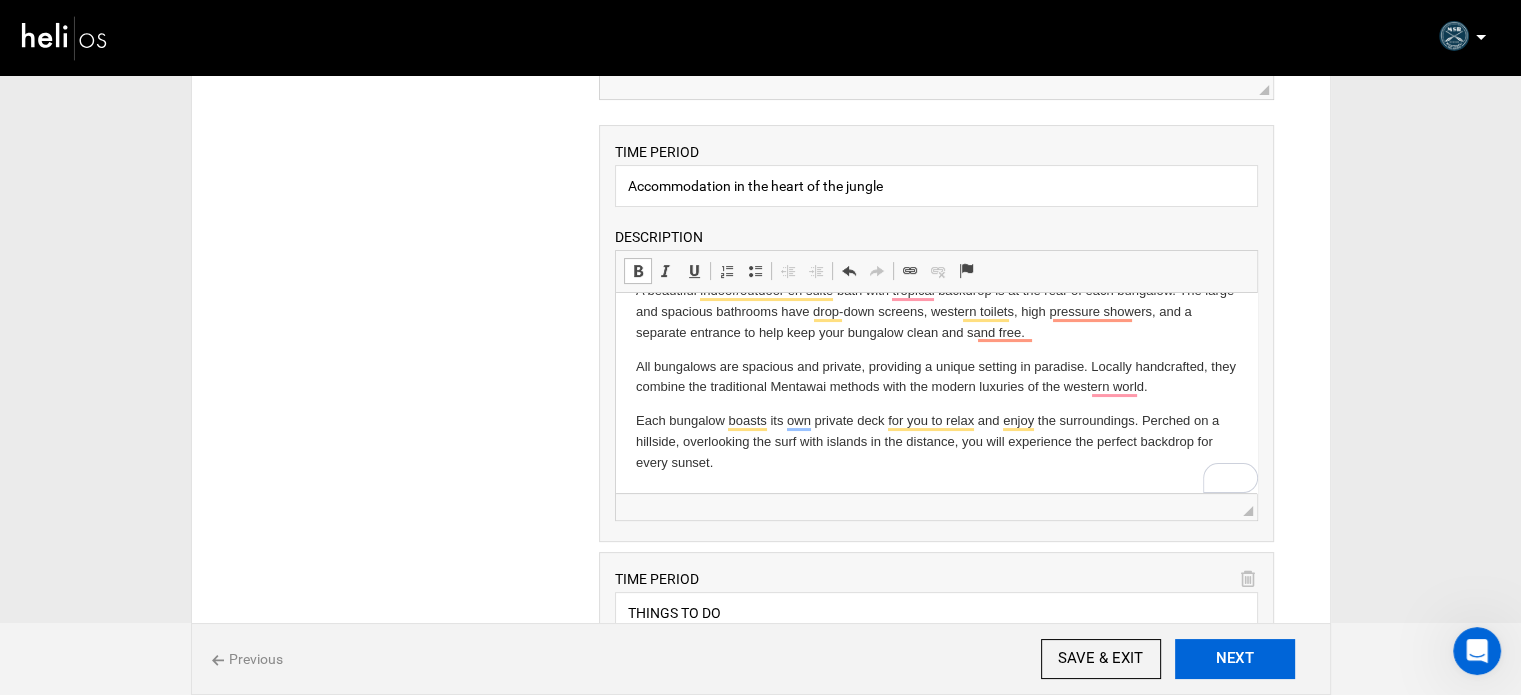 click on "NEXT" at bounding box center (1235, 659) 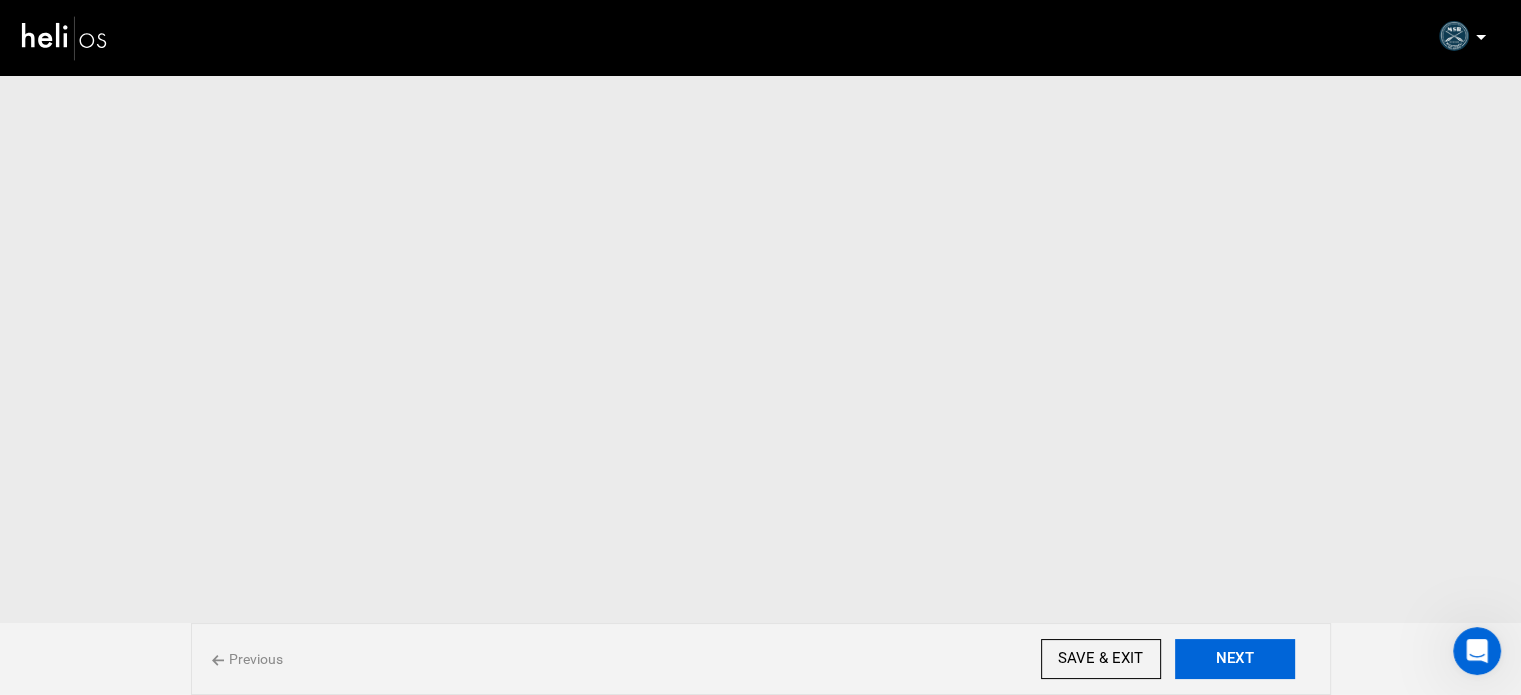 scroll, scrollTop: 0, scrollLeft: 0, axis: both 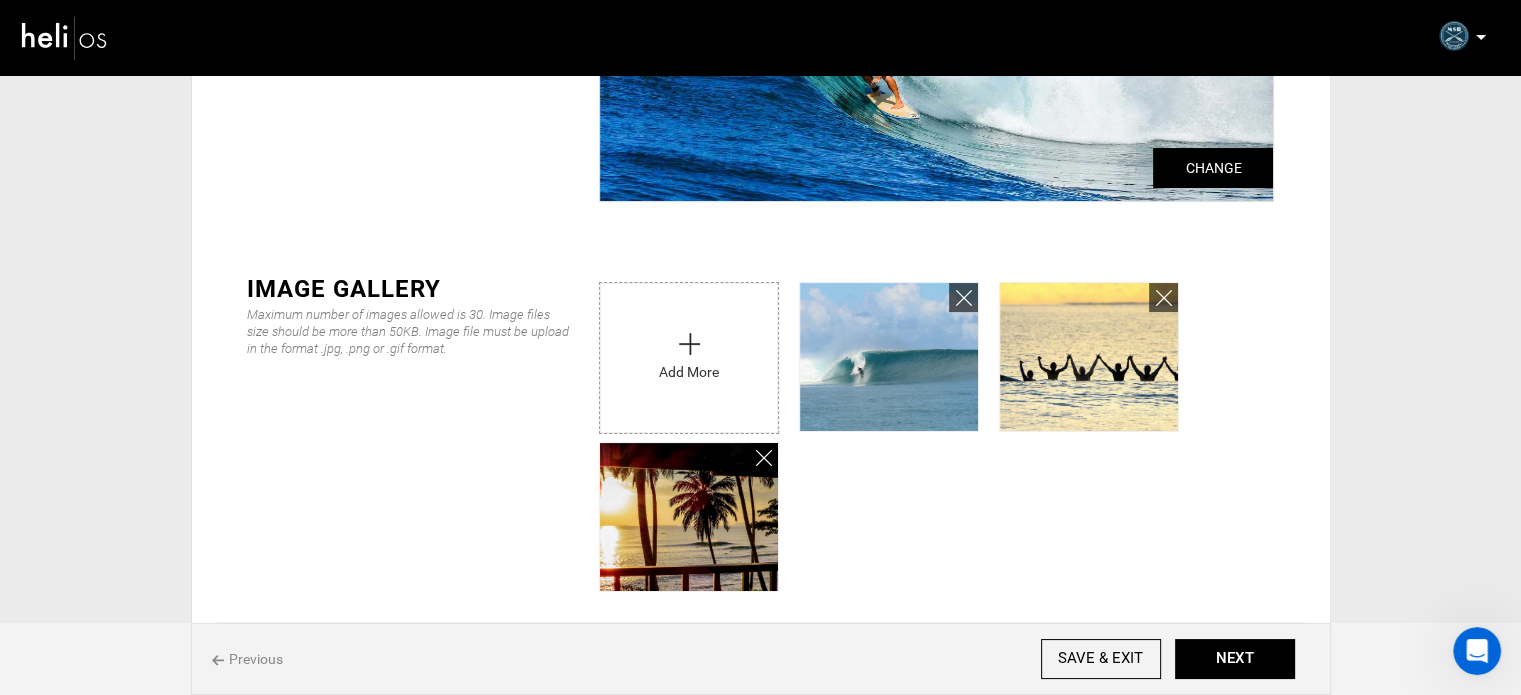 click at bounding box center [689, 353] 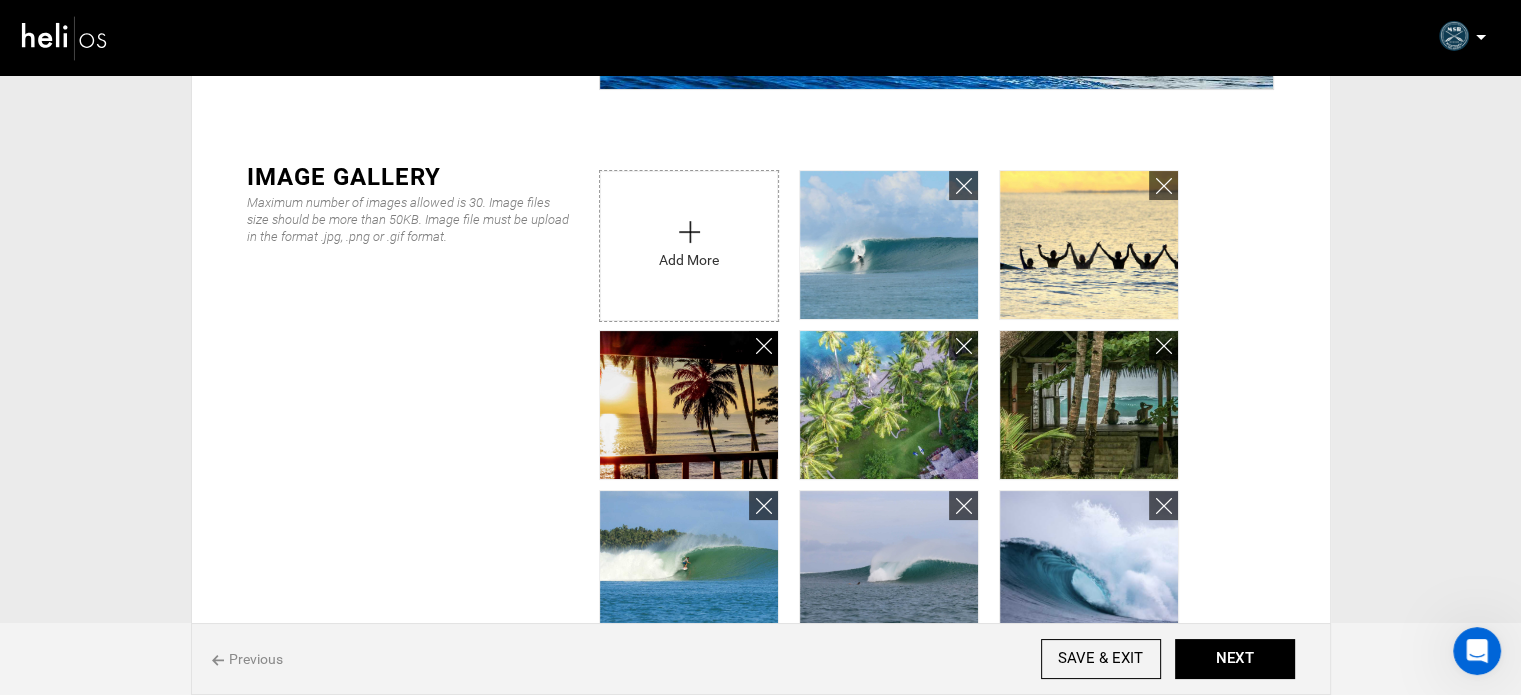 scroll, scrollTop: 410, scrollLeft: 0, axis: vertical 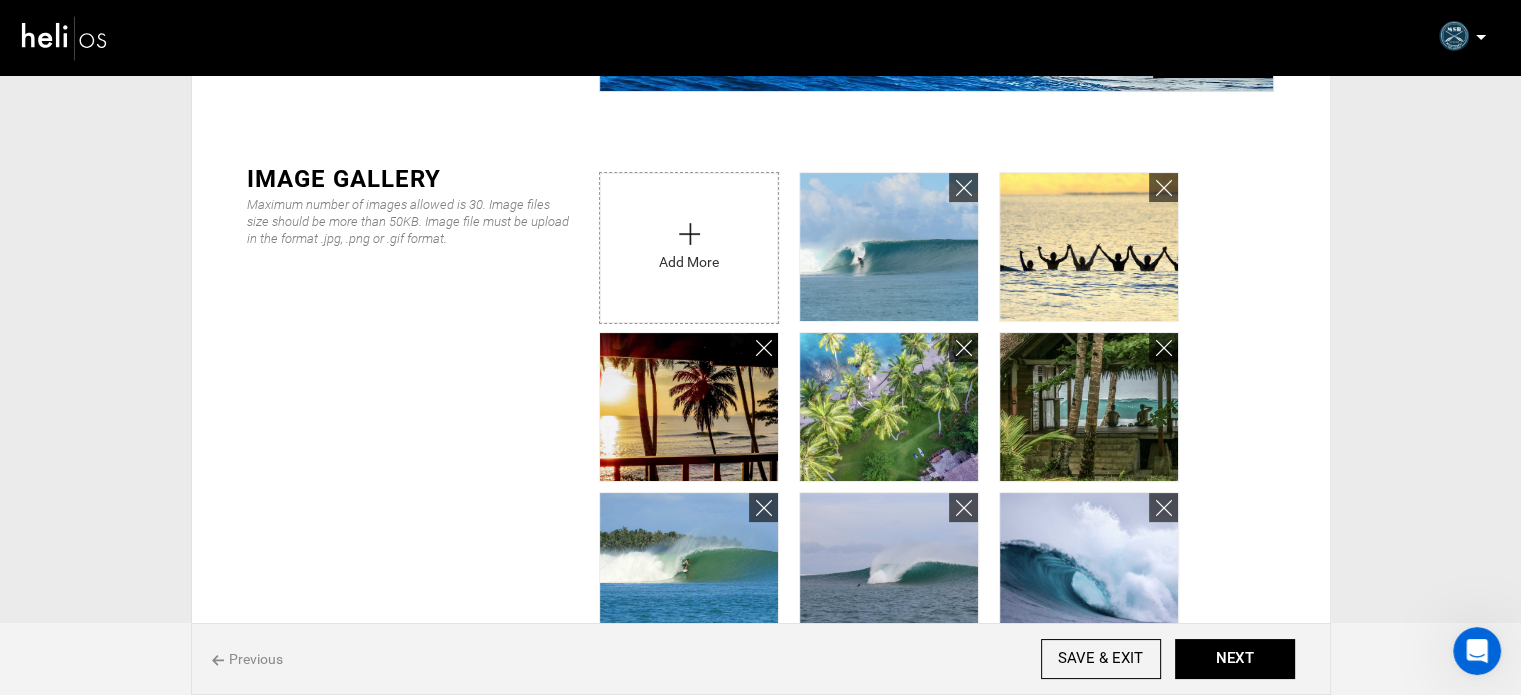 click at bounding box center [689, 243] 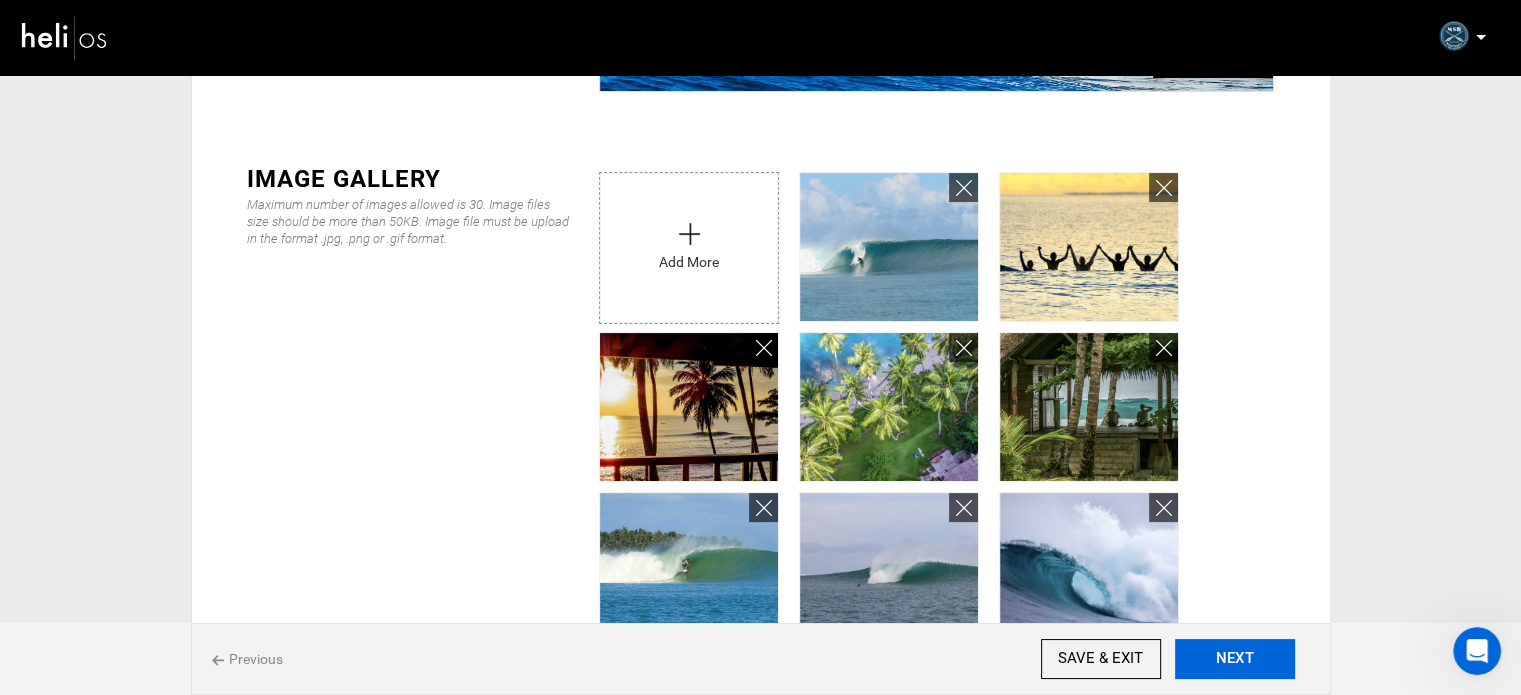 click on "NEXT" at bounding box center [1235, 659] 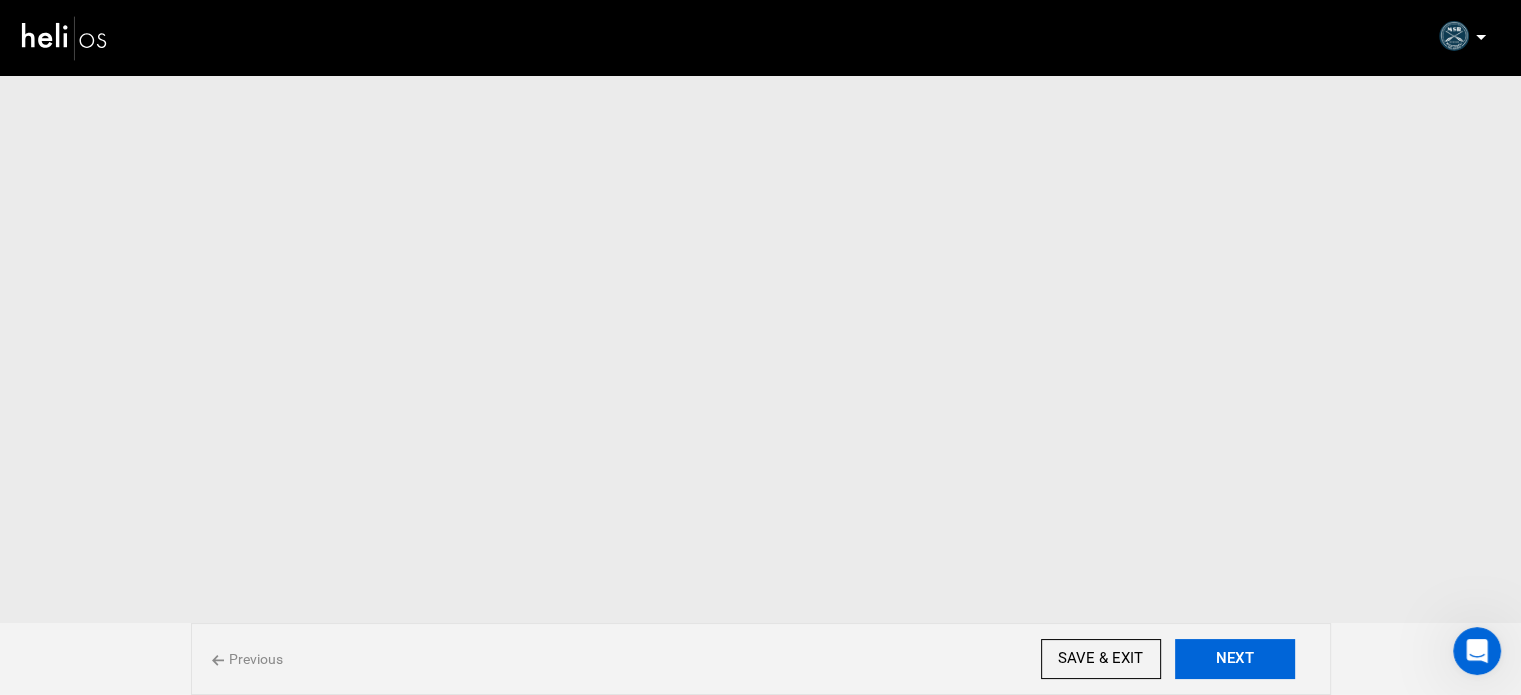 scroll, scrollTop: 0, scrollLeft: 0, axis: both 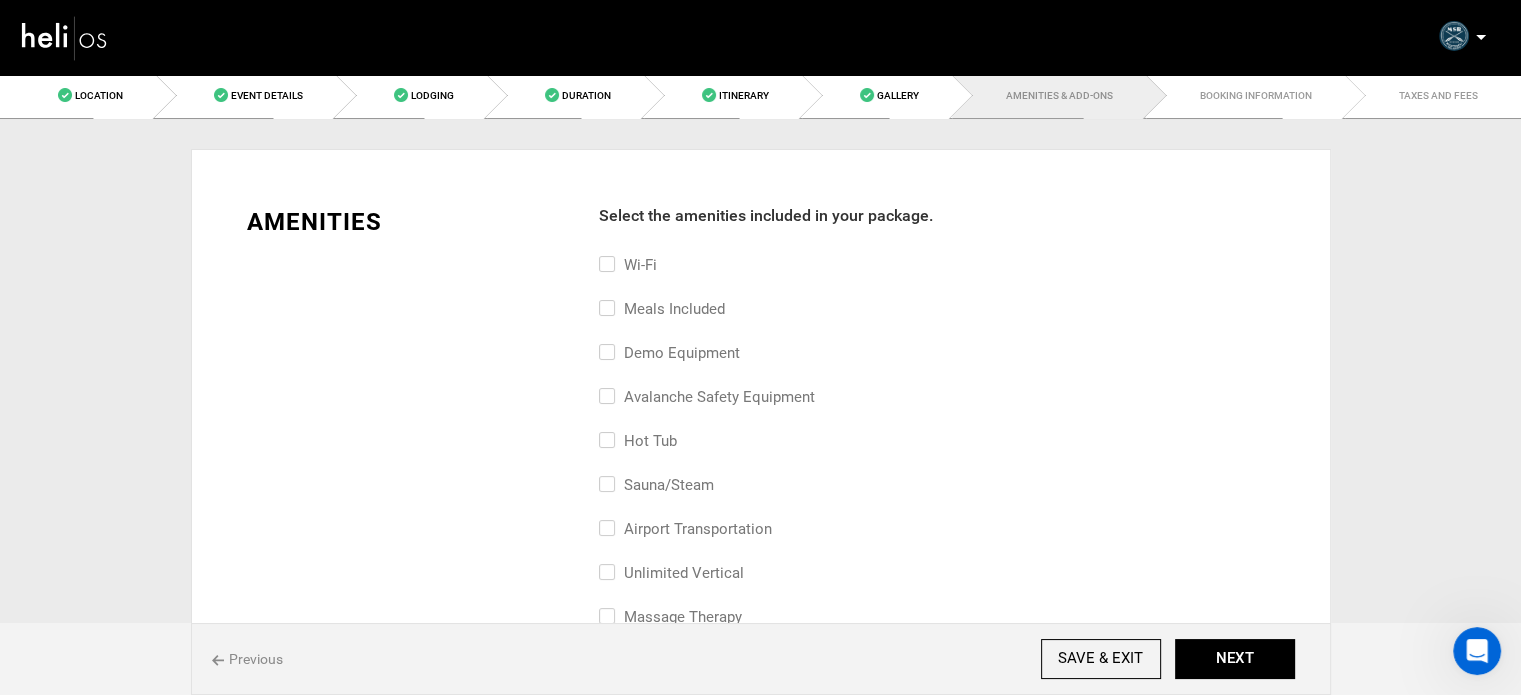 click on "Meals included" at bounding box center [662, 309] 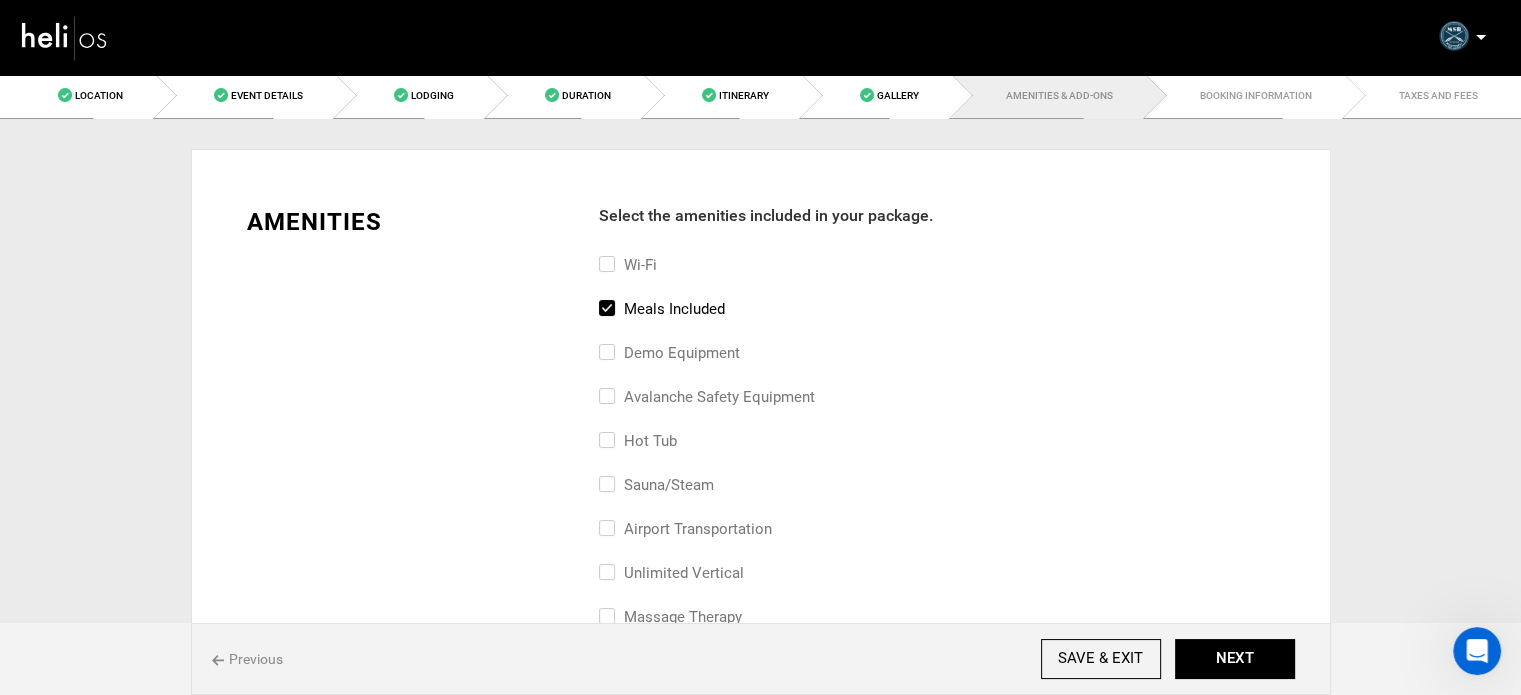 click on "Wi-Fi" at bounding box center (628, 265) 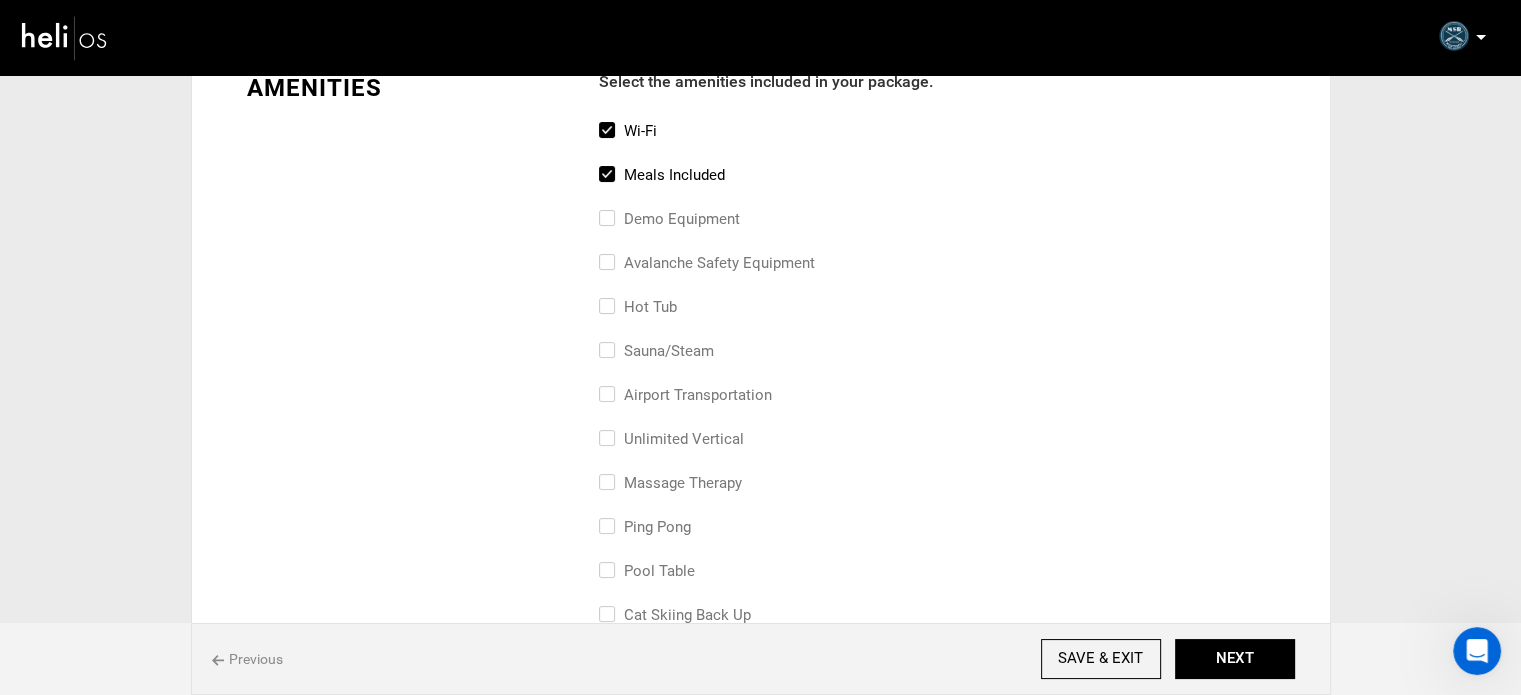 scroll, scrollTop: 200, scrollLeft: 0, axis: vertical 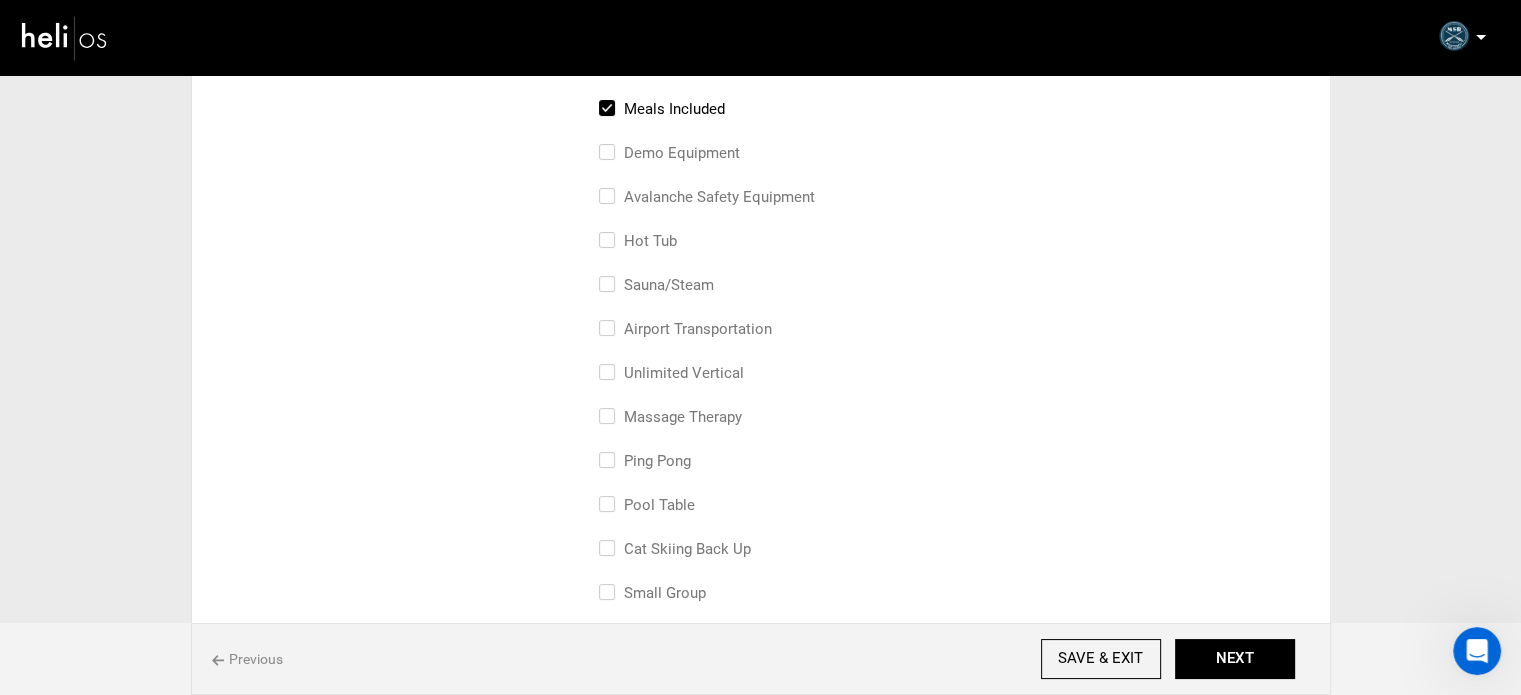 click on "airport transportation" at bounding box center [685, 329] 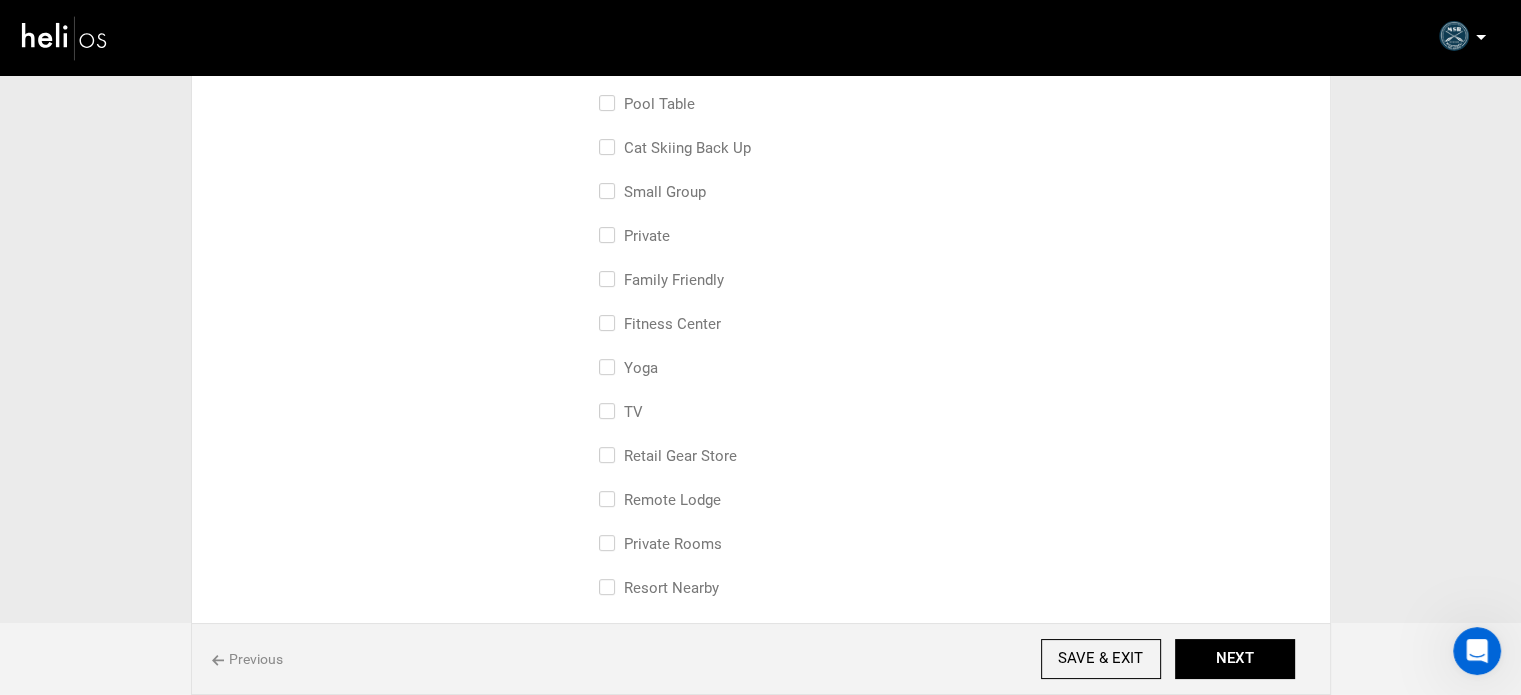 scroll, scrollTop: 600, scrollLeft: 0, axis: vertical 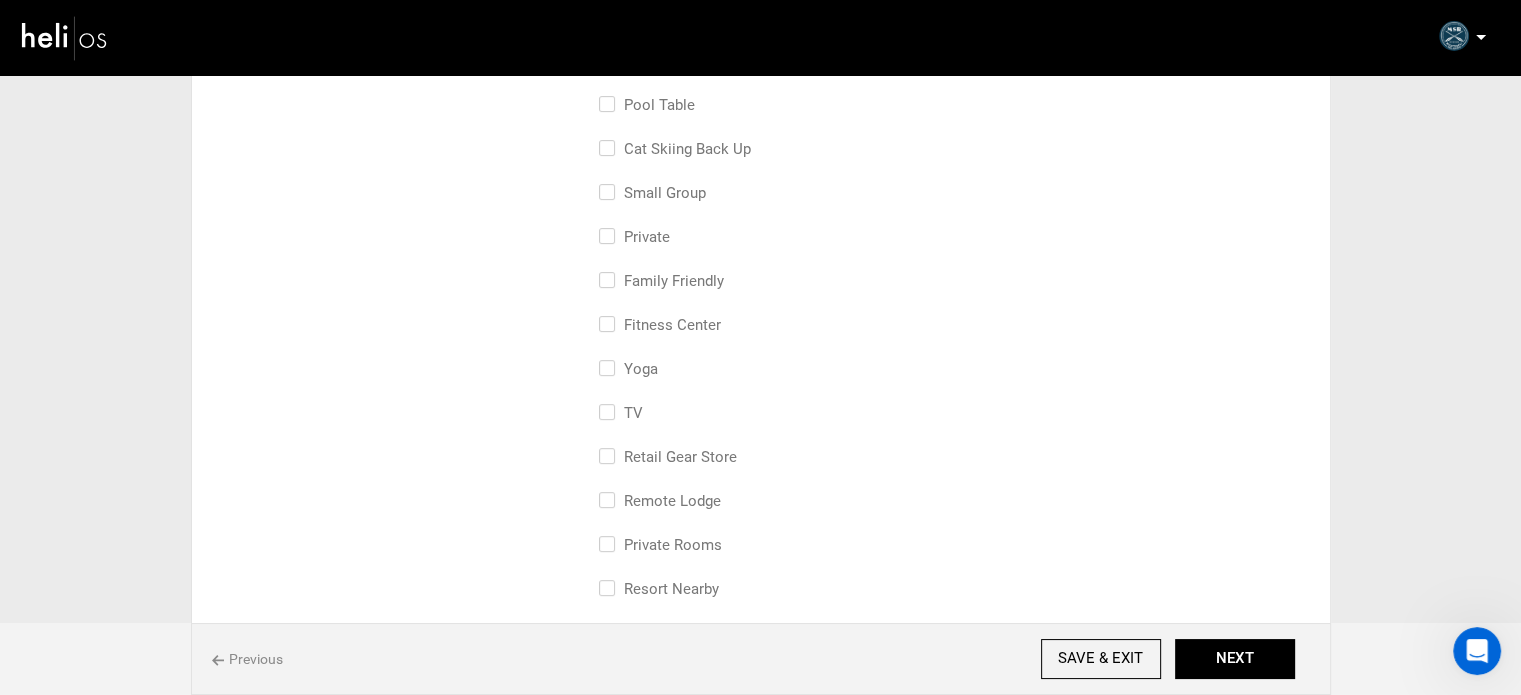 click on "Yoga" at bounding box center [628, 369] 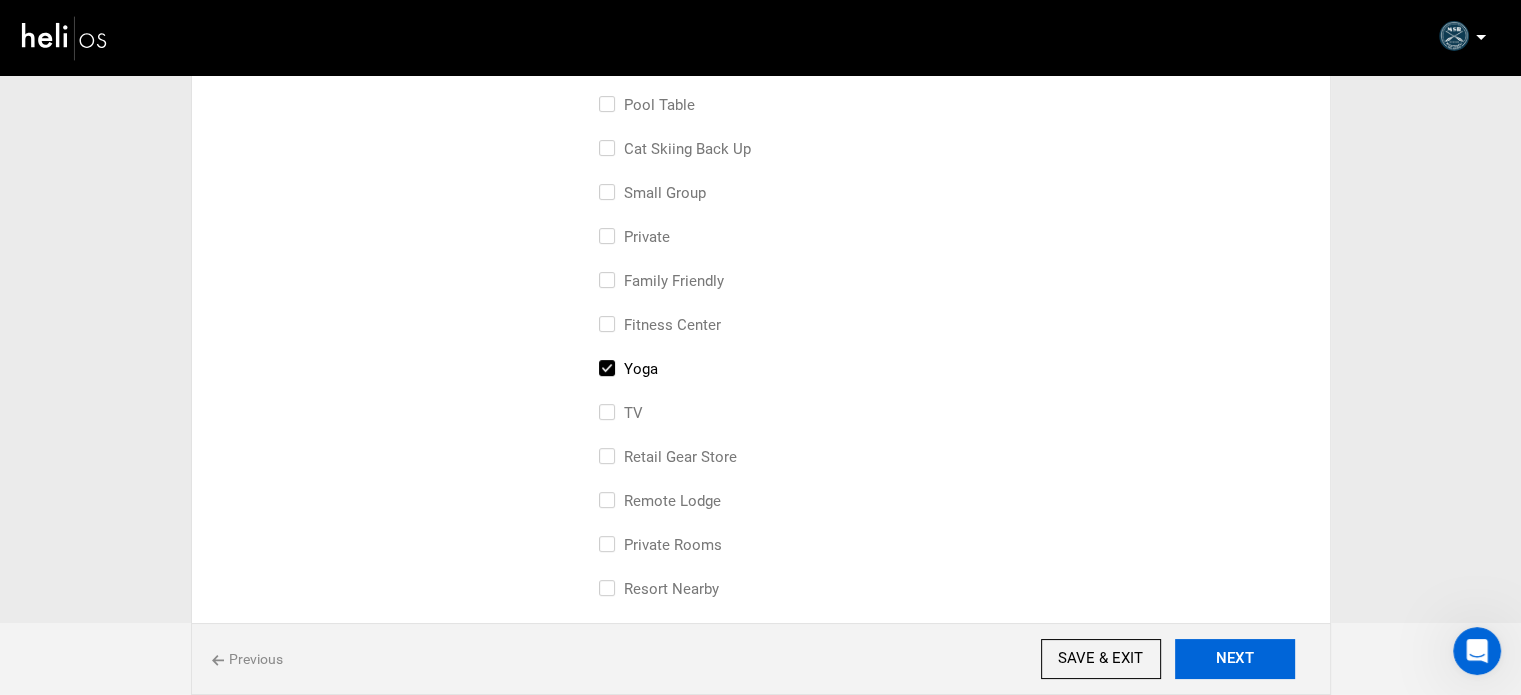 click on "NEXT" at bounding box center [1235, 659] 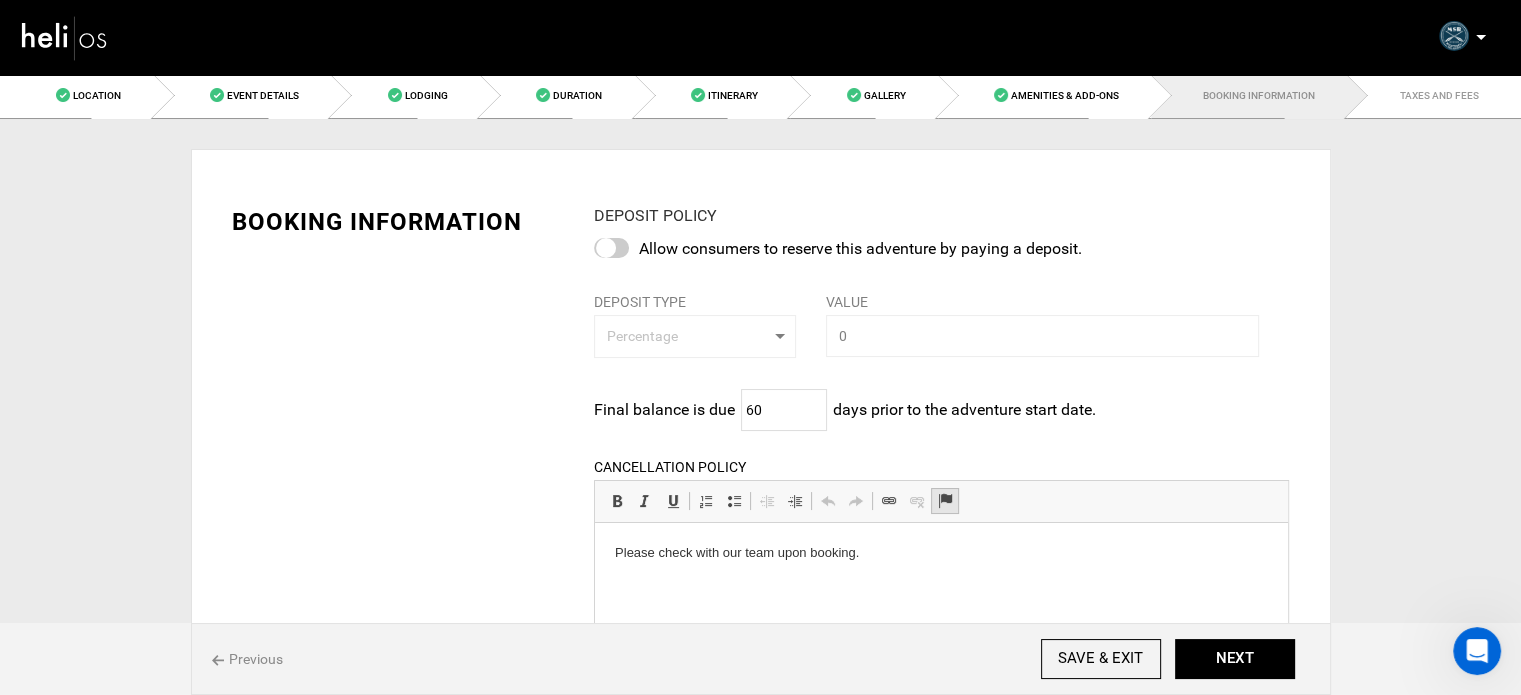 scroll, scrollTop: 100, scrollLeft: 0, axis: vertical 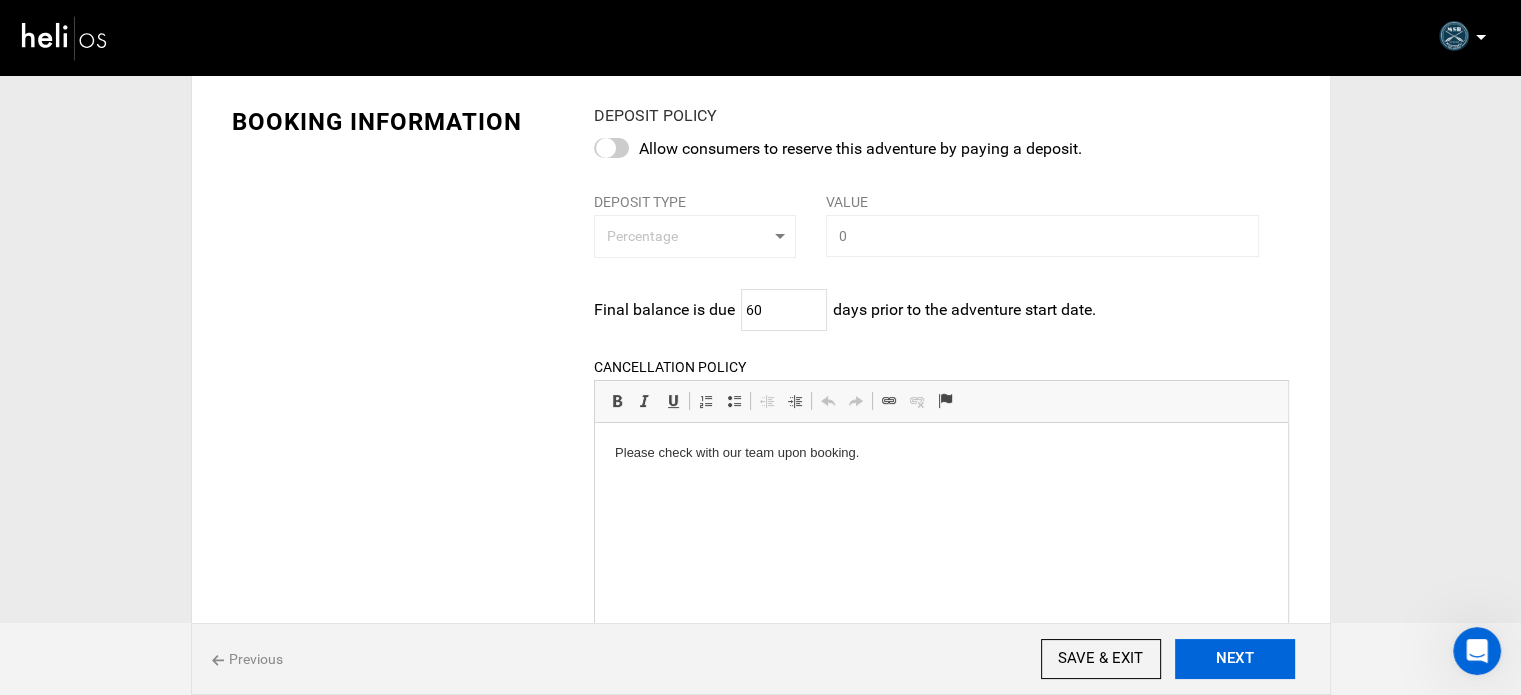 click on "NEXT" at bounding box center (1235, 659) 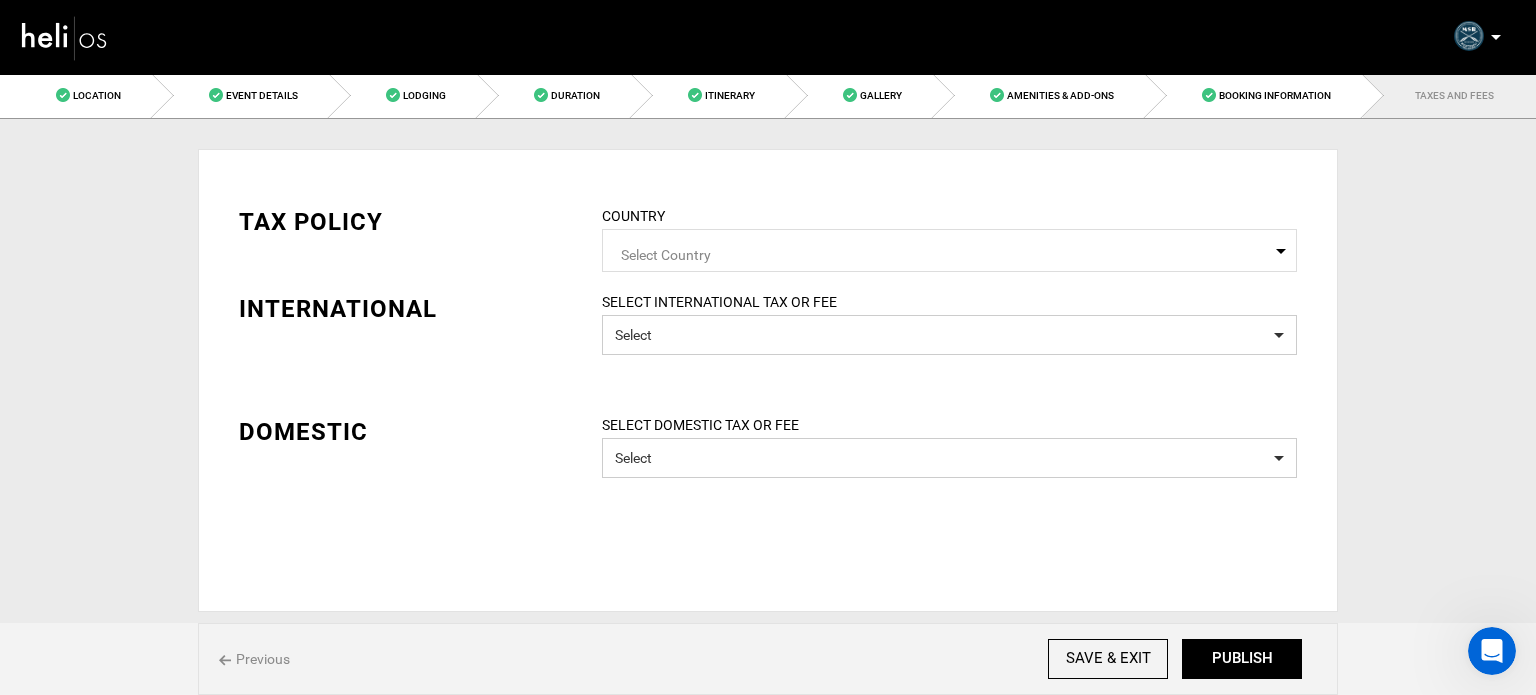 click on "Select Country" at bounding box center [949, 252] 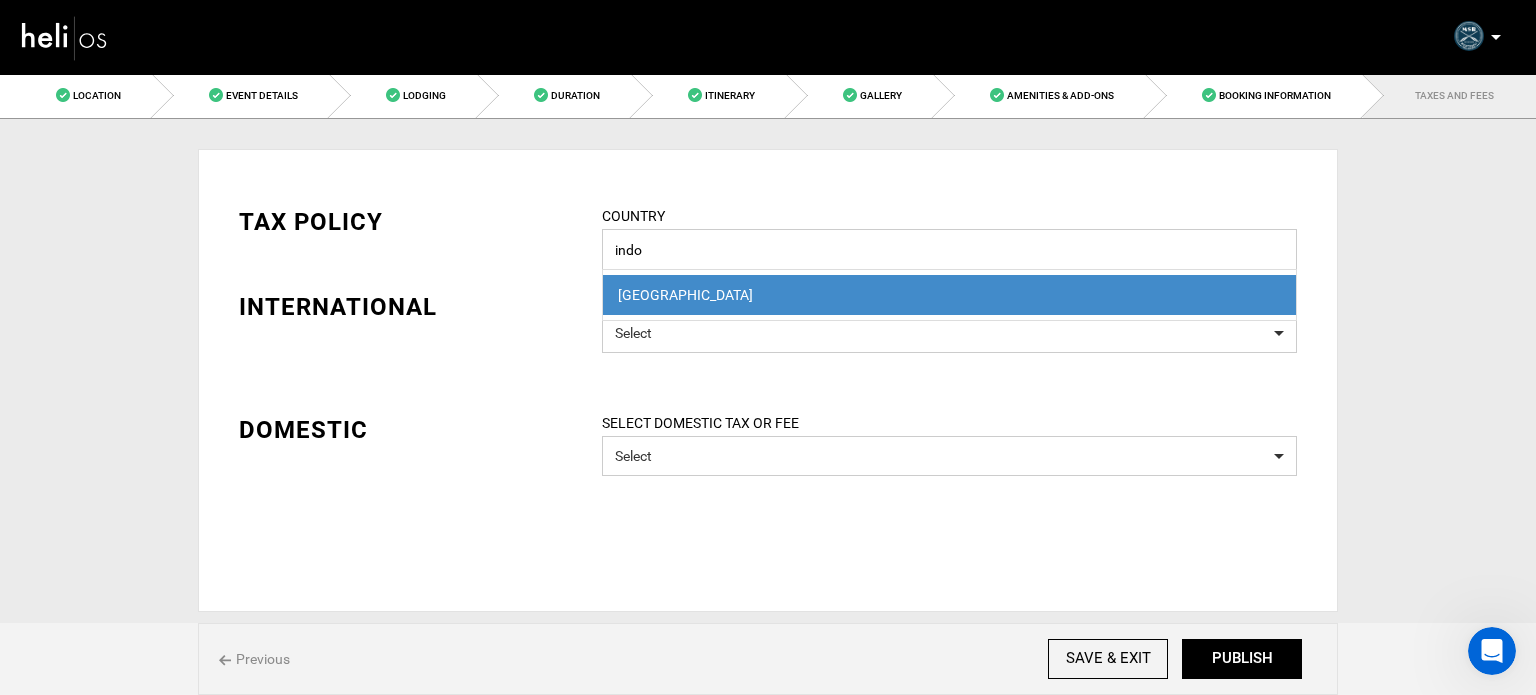 type on "indo" 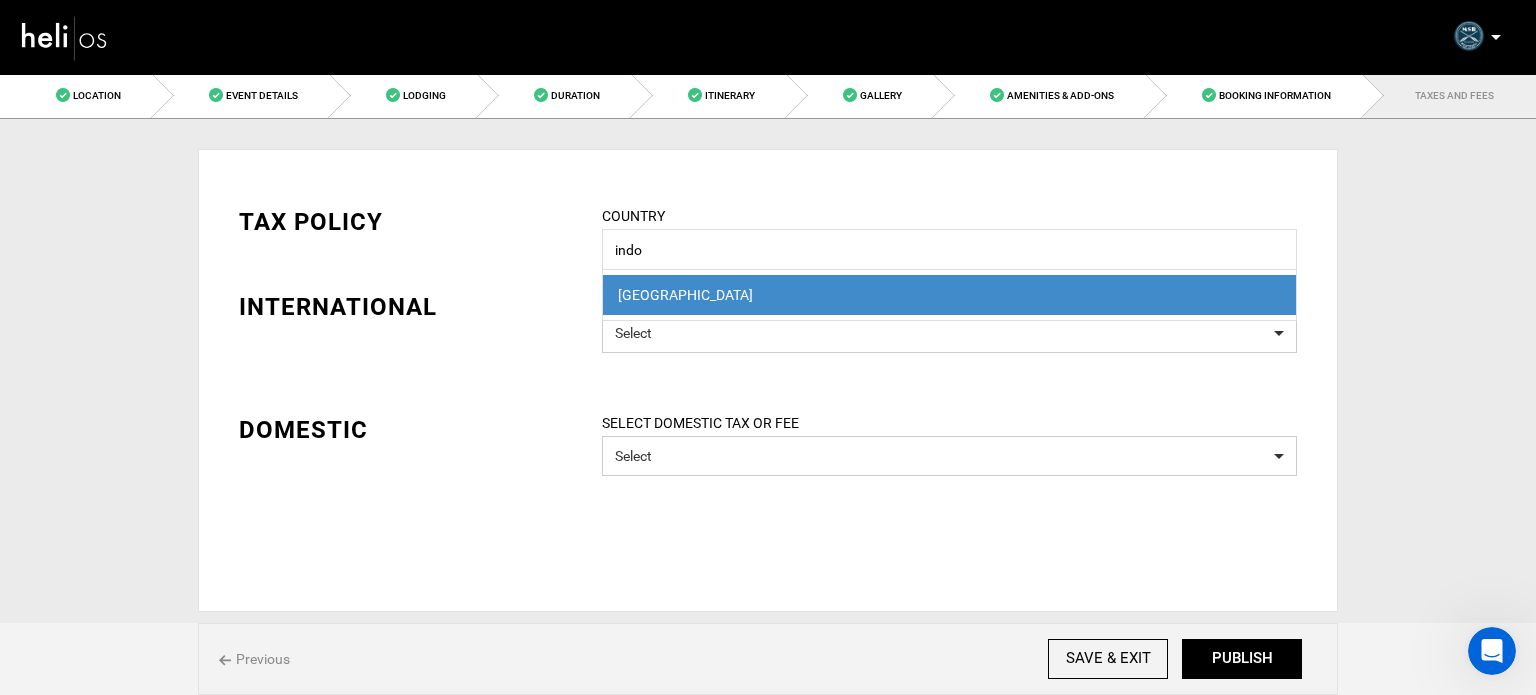 click on "[GEOGRAPHIC_DATA]" at bounding box center (949, 295) 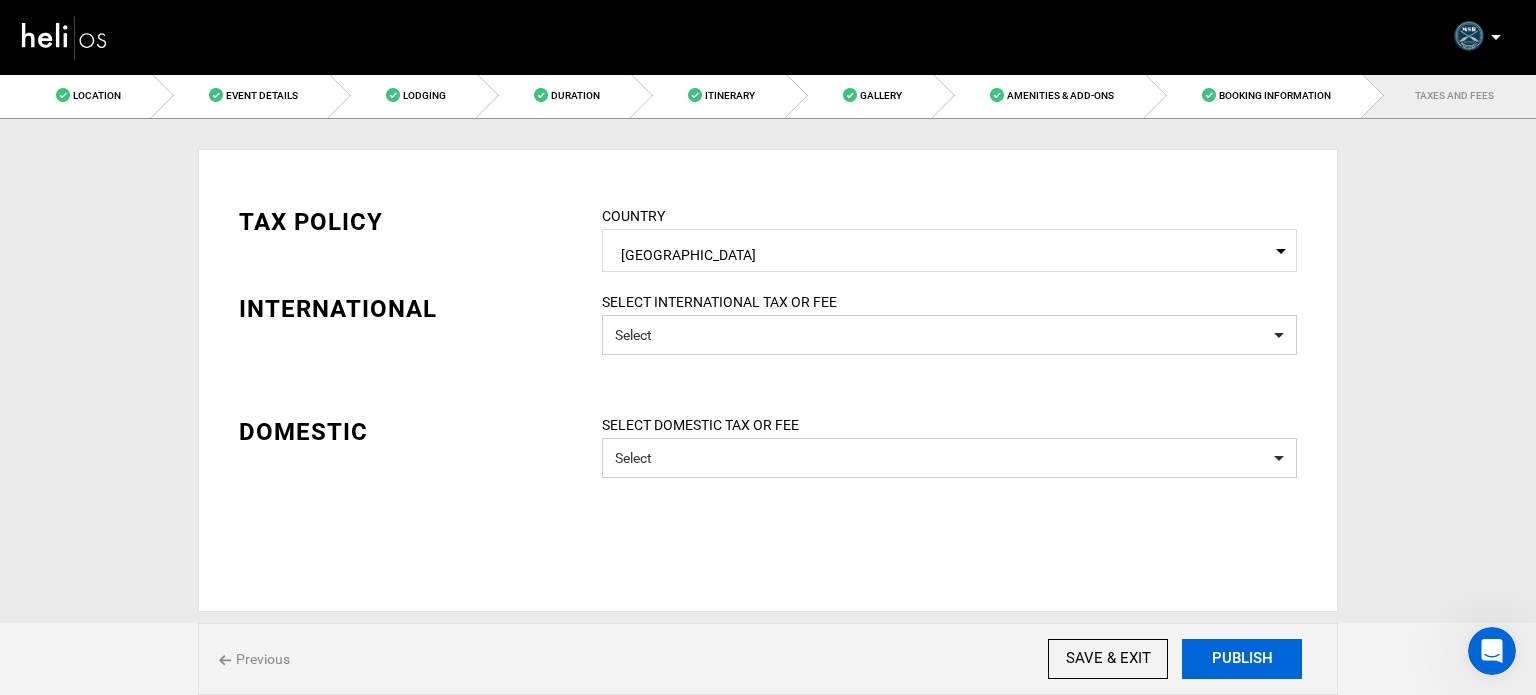 click on "PUBLISH" at bounding box center [1242, 659] 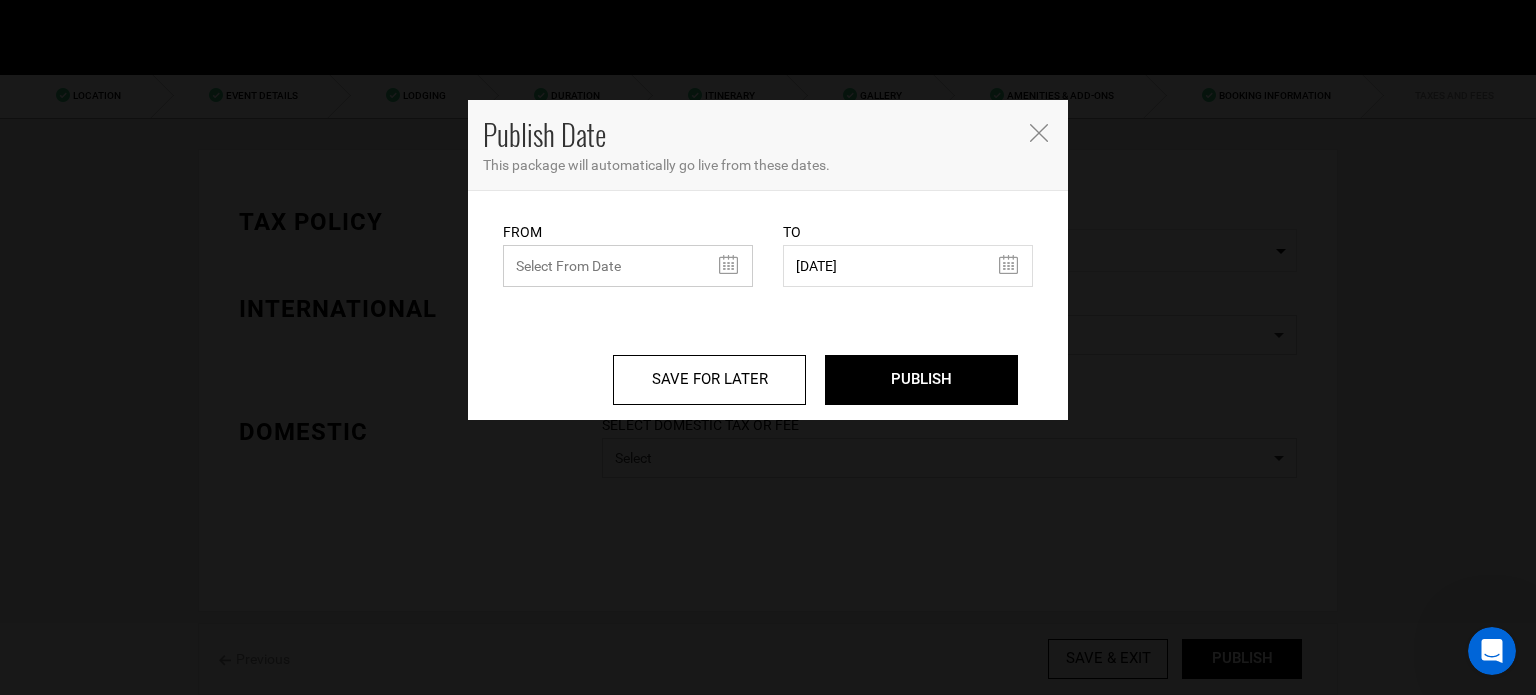 click at bounding box center (628, 266) 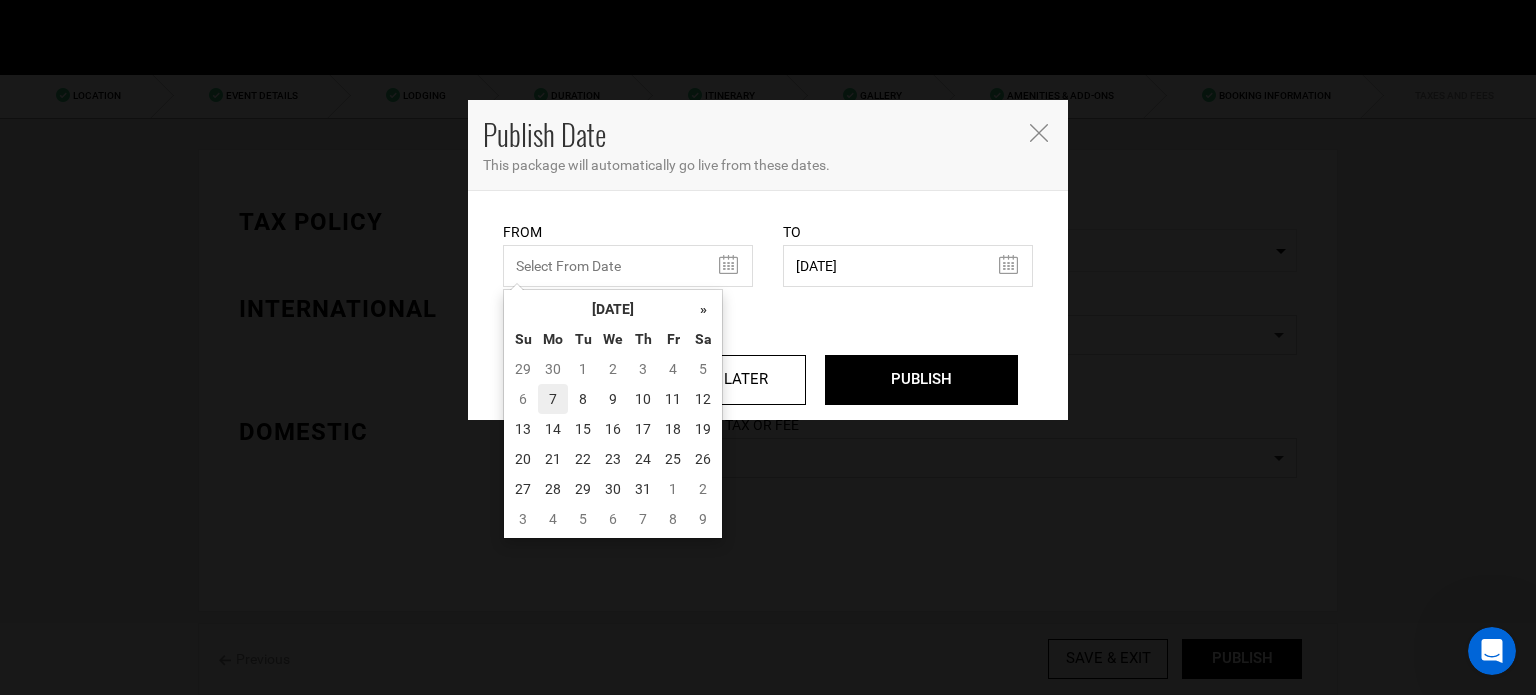 click on "7" at bounding box center [553, 399] 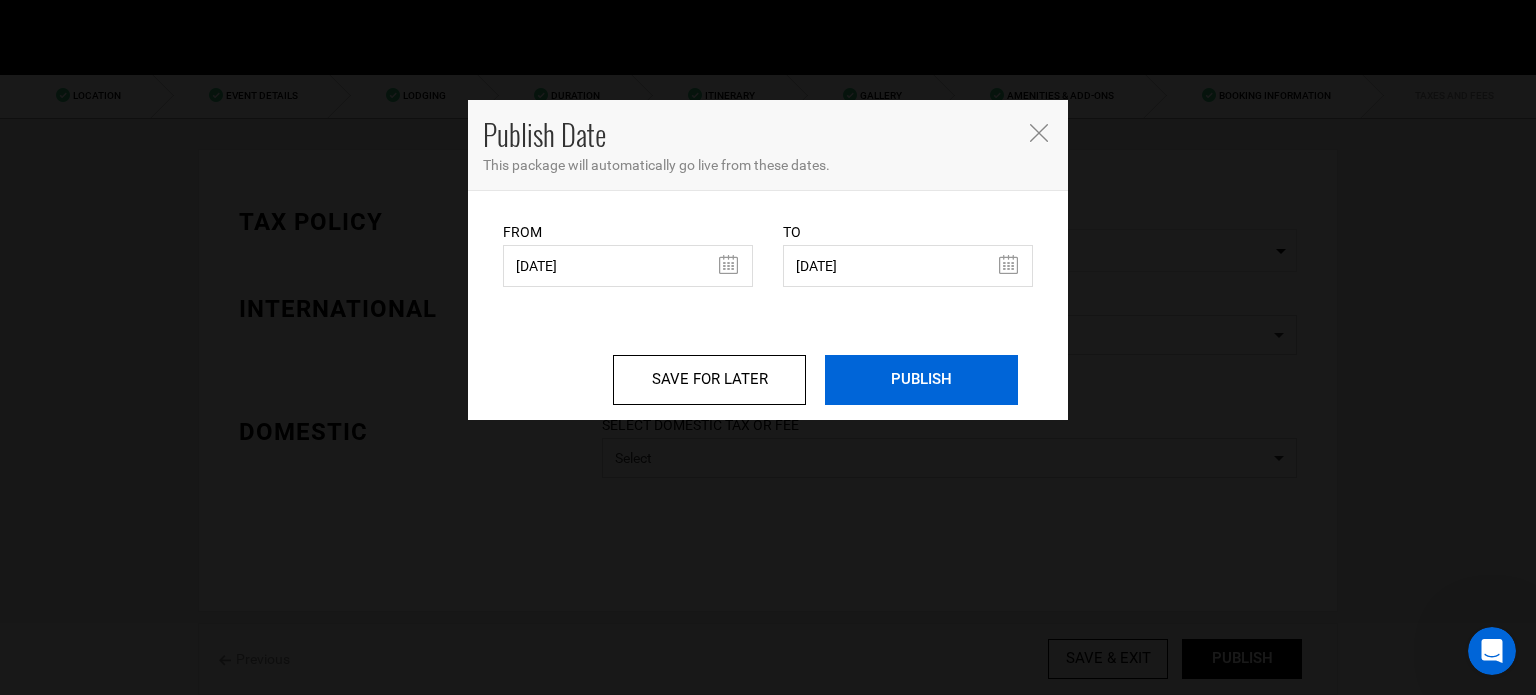 click on "PUBLISH" at bounding box center [921, 380] 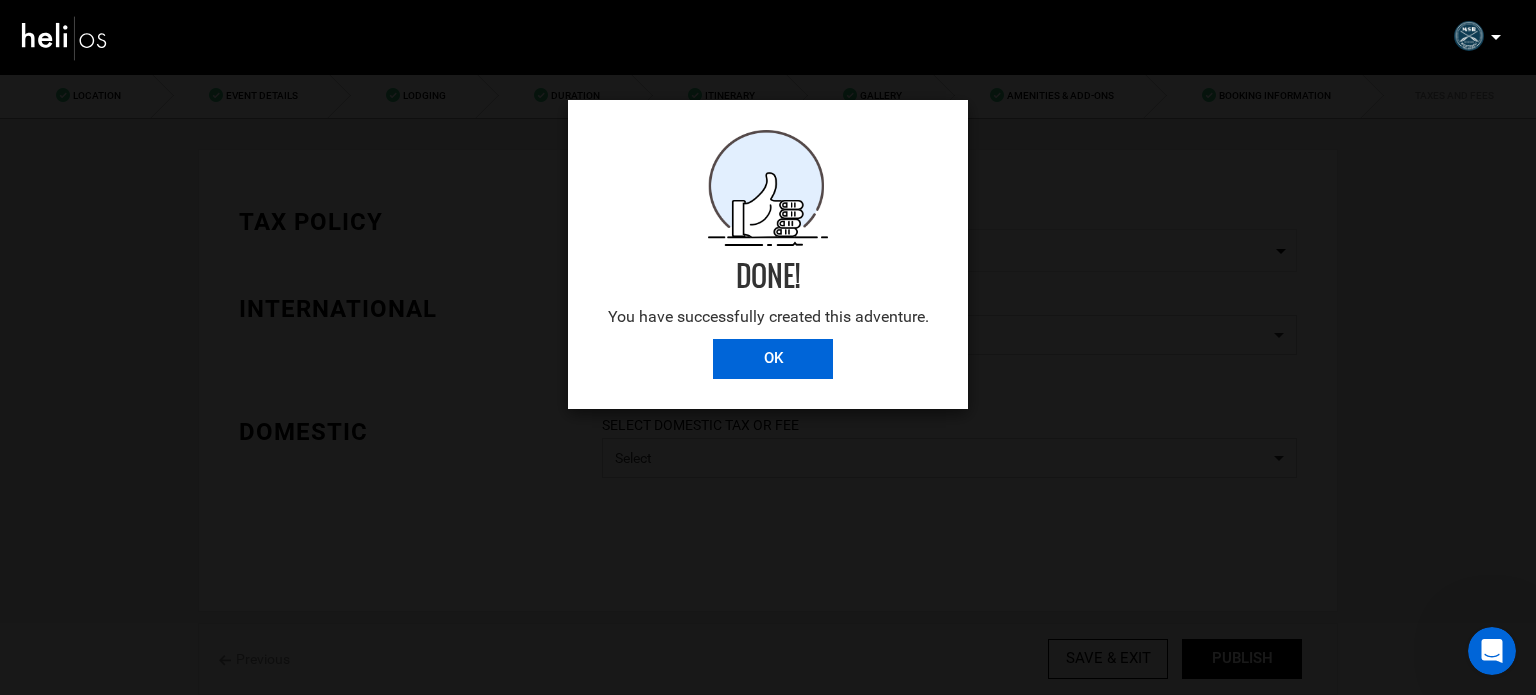 click on "OK" at bounding box center (773, 359) 